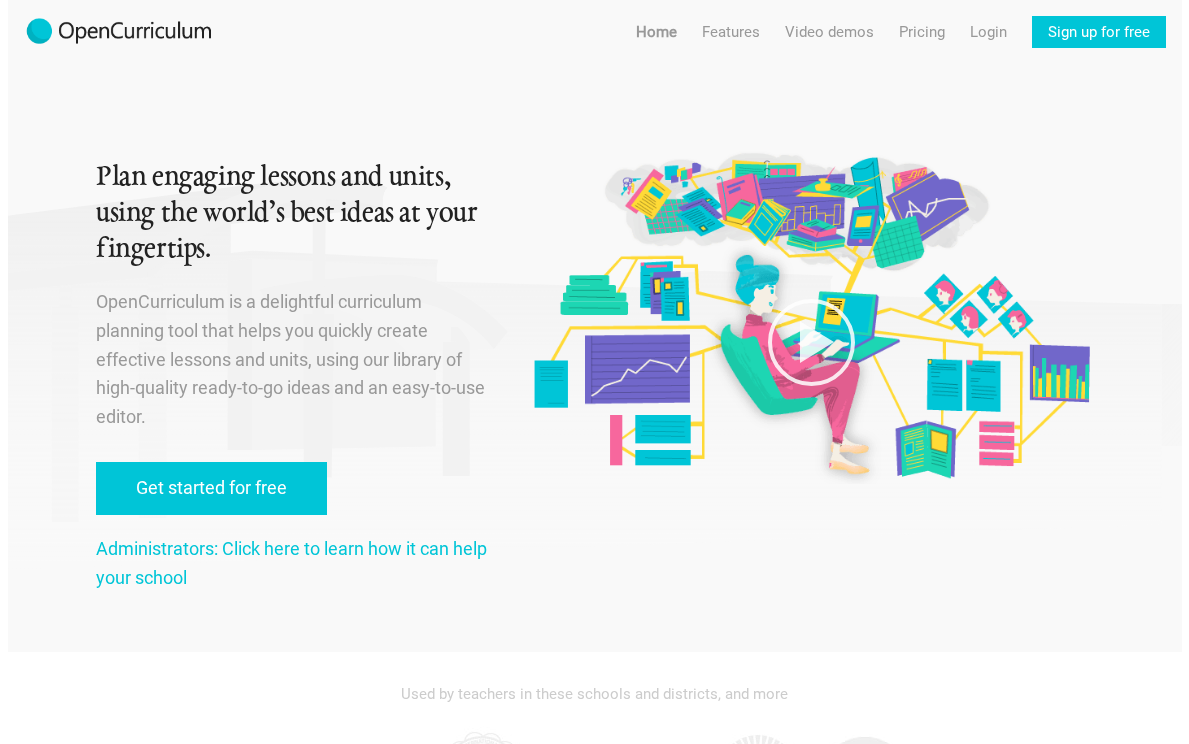scroll, scrollTop: 0, scrollLeft: 0, axis: both 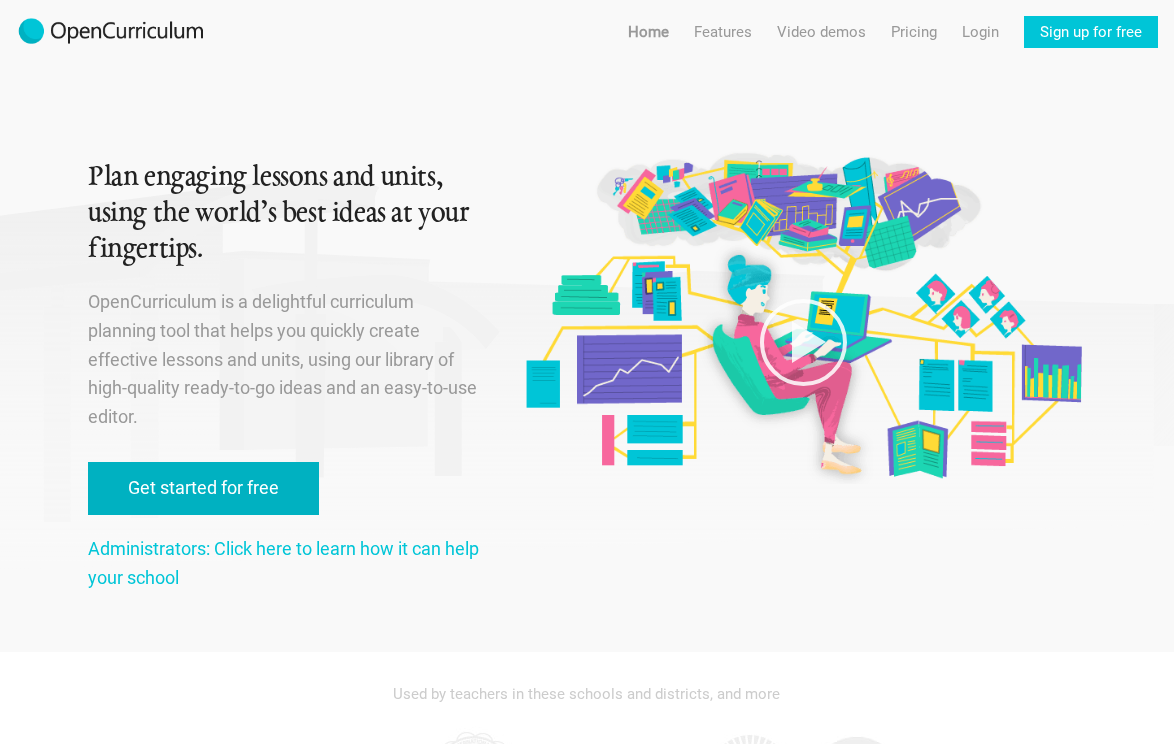 click on "Get started for free" at bounding box center (203, 488) 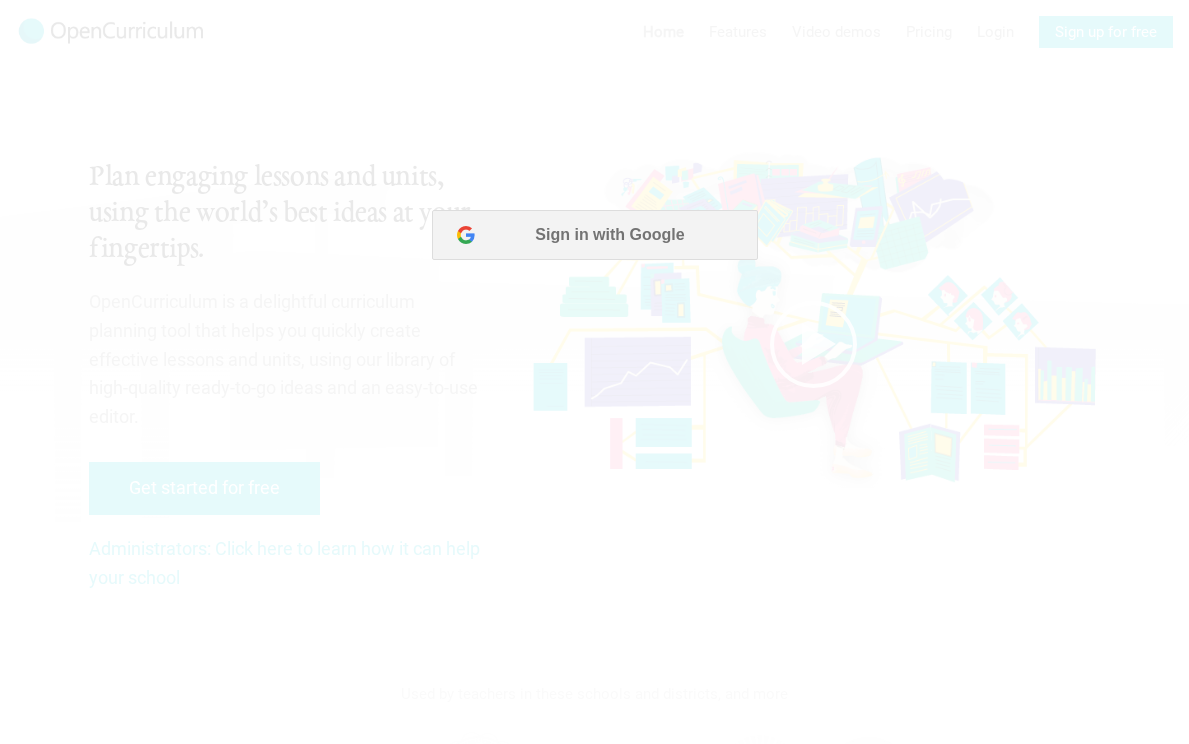scroll, scrollTop: 0, scrollLeft: 0, axis: both 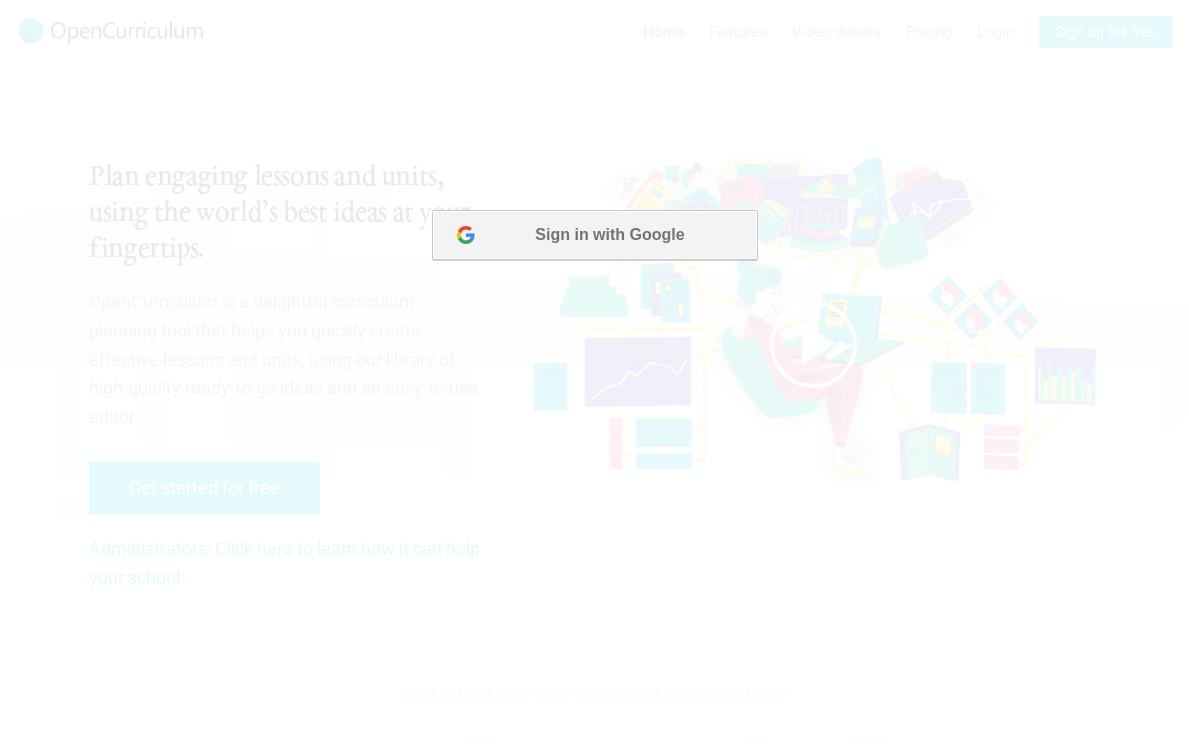 click on "Sign in with Google" at bounding box center [593, 235] 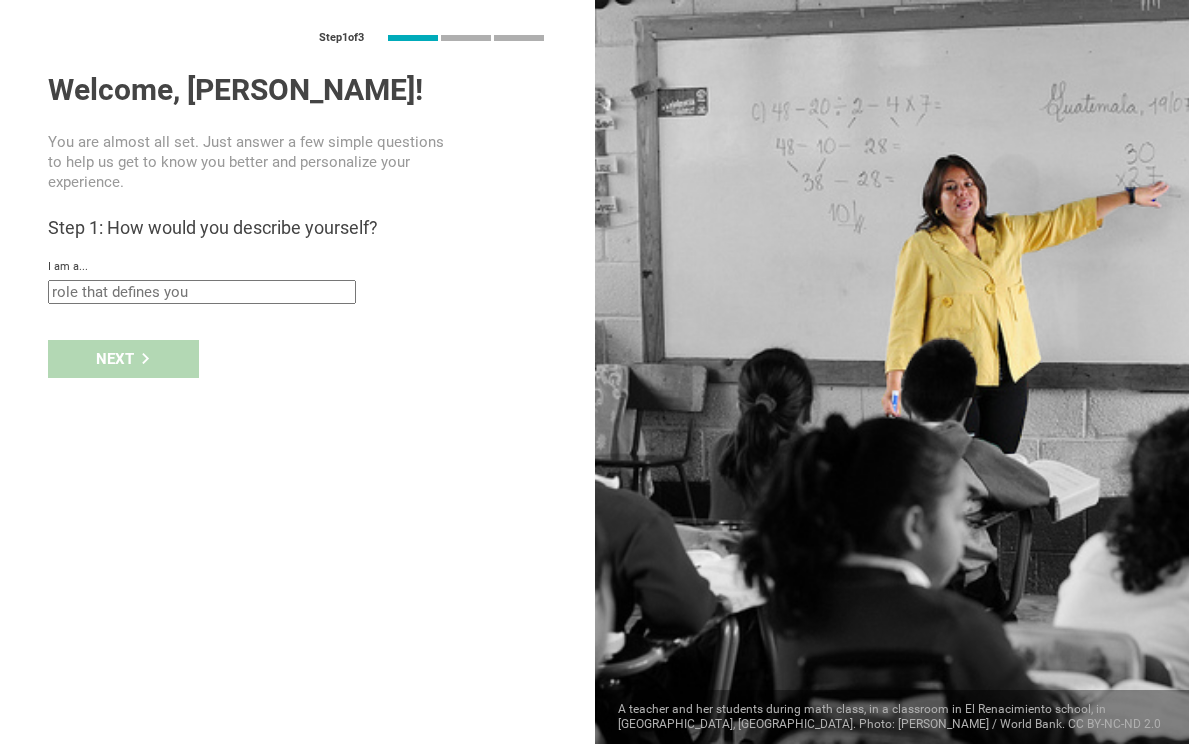 click at bounding box center (202, 292) 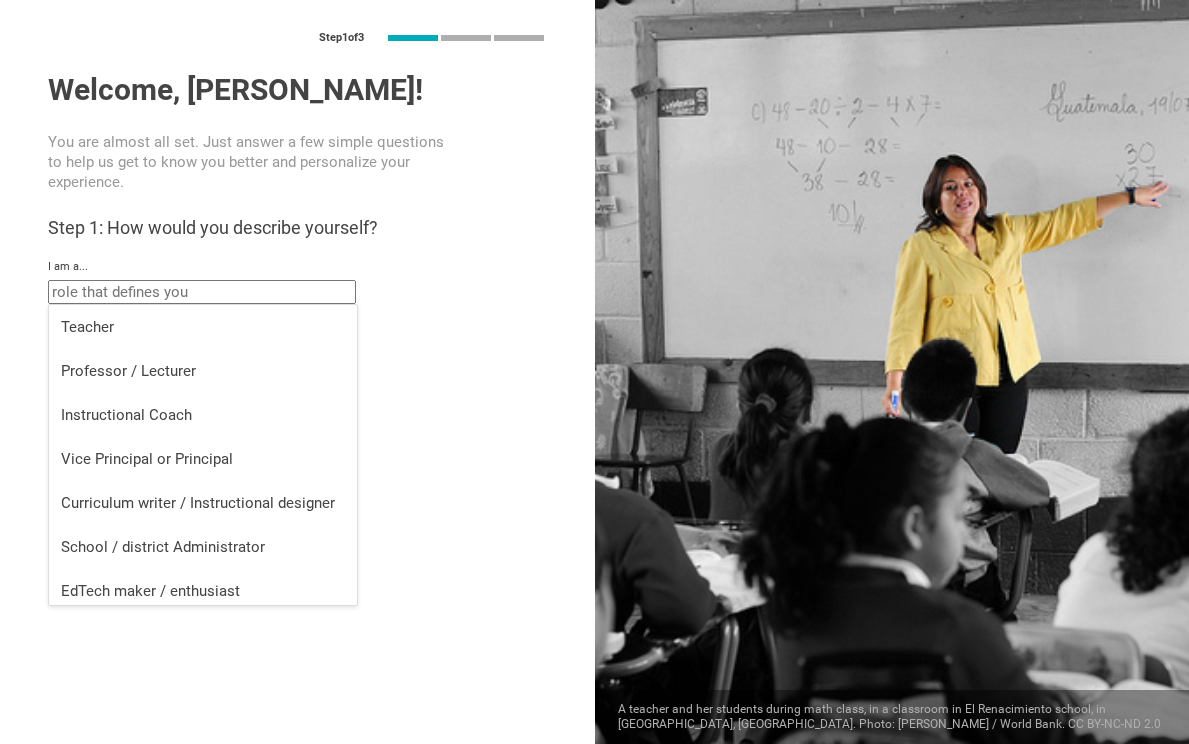 scroll, scrollTop: 8, scrollLeft: 0, axis: vertical 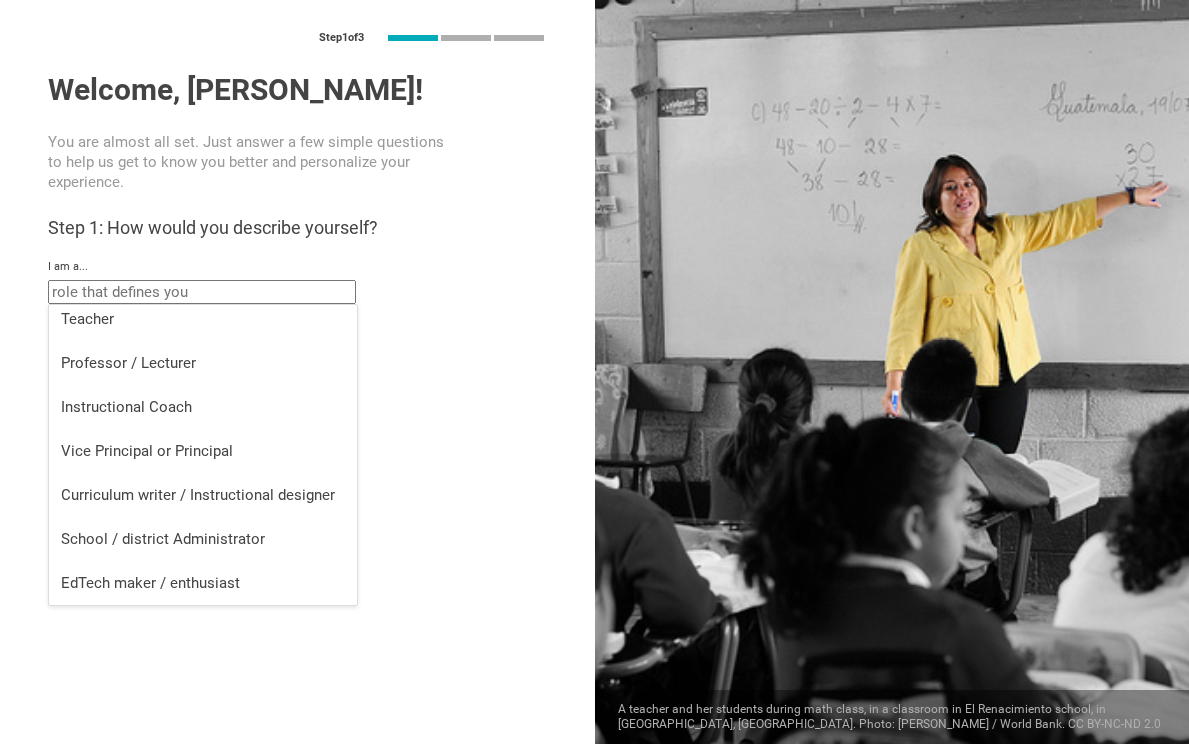 click on "School / district Administrator" at bounding box center (203, 539) 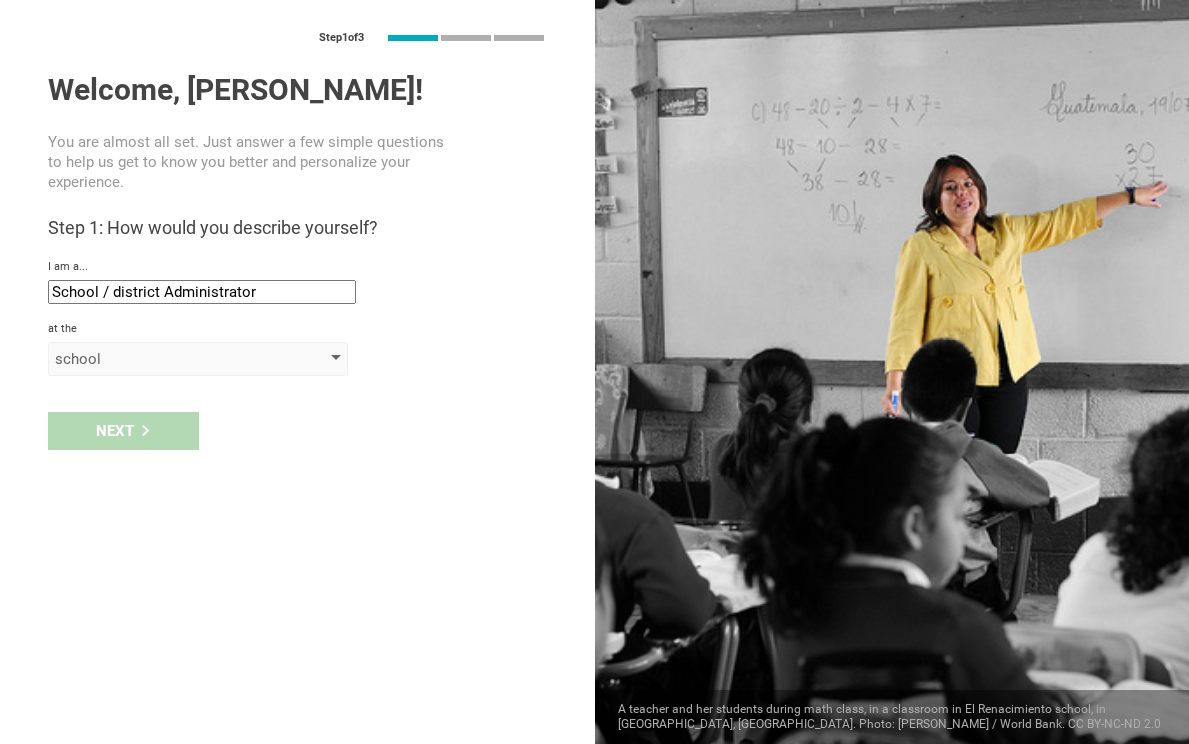 click on "school" at bounding box center [169, 359] 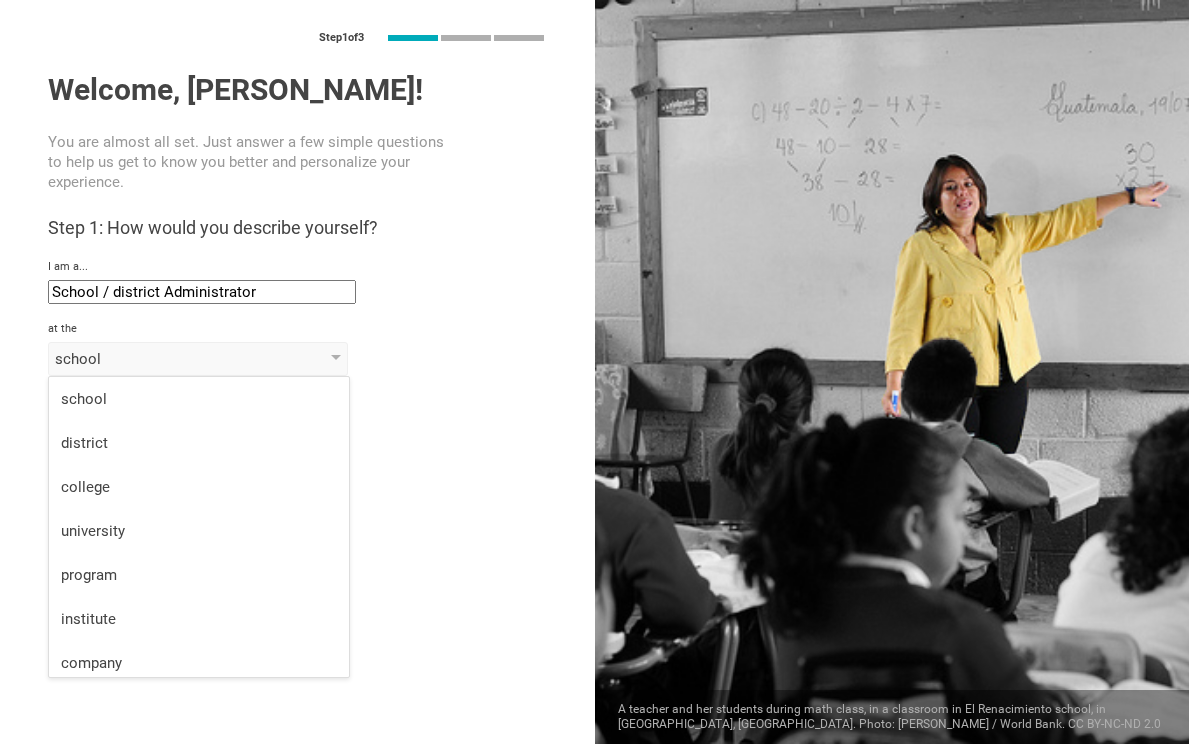 click on "program" at bounding box center (199, 575) 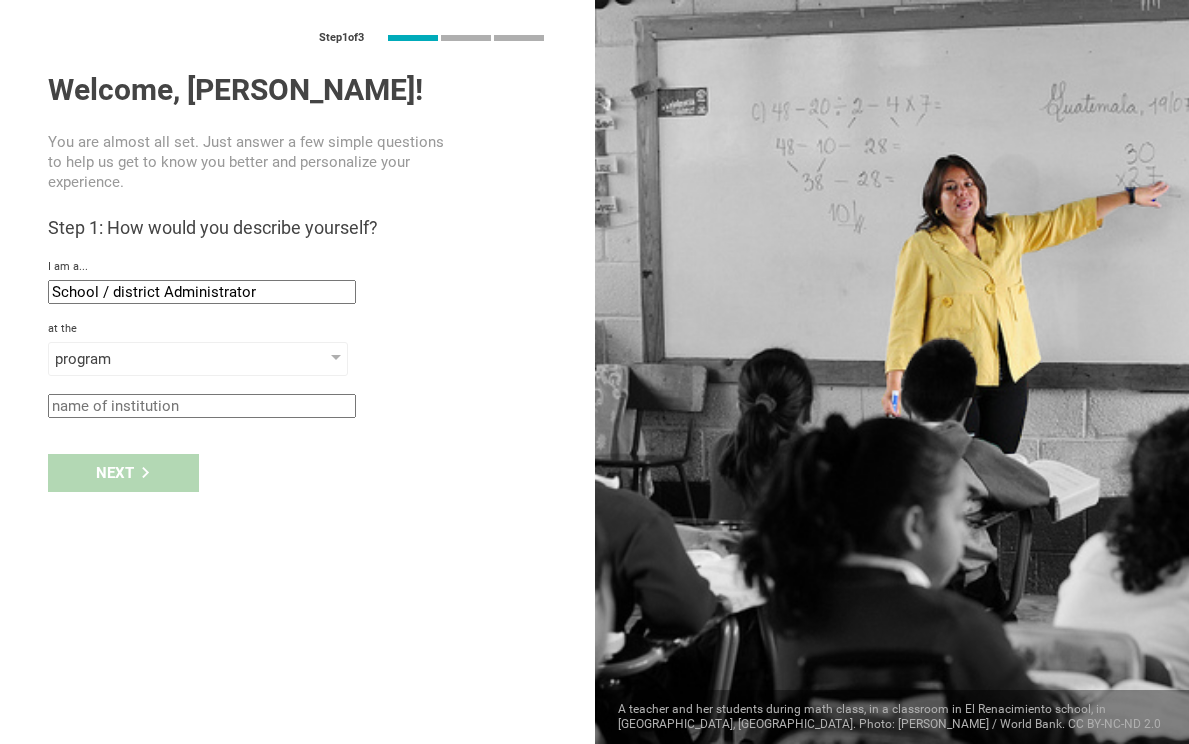 click on "Next" at bounding box center (297, 473) 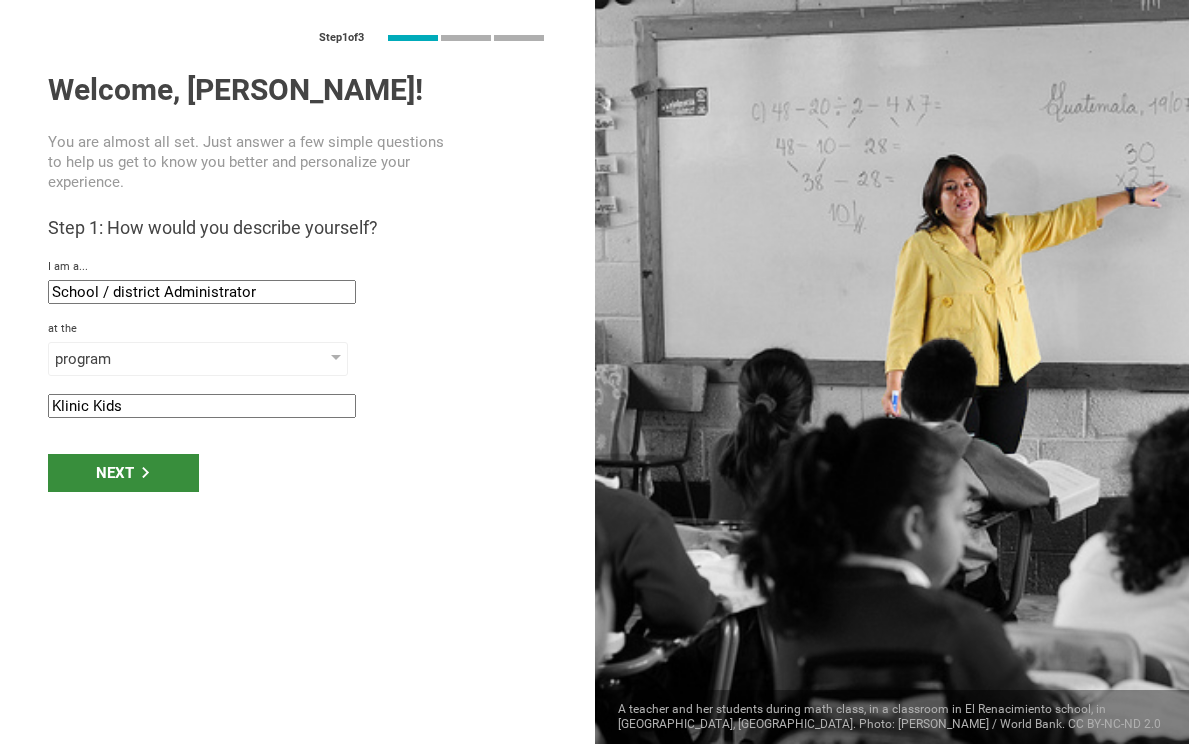 type on "Klinic Kids" 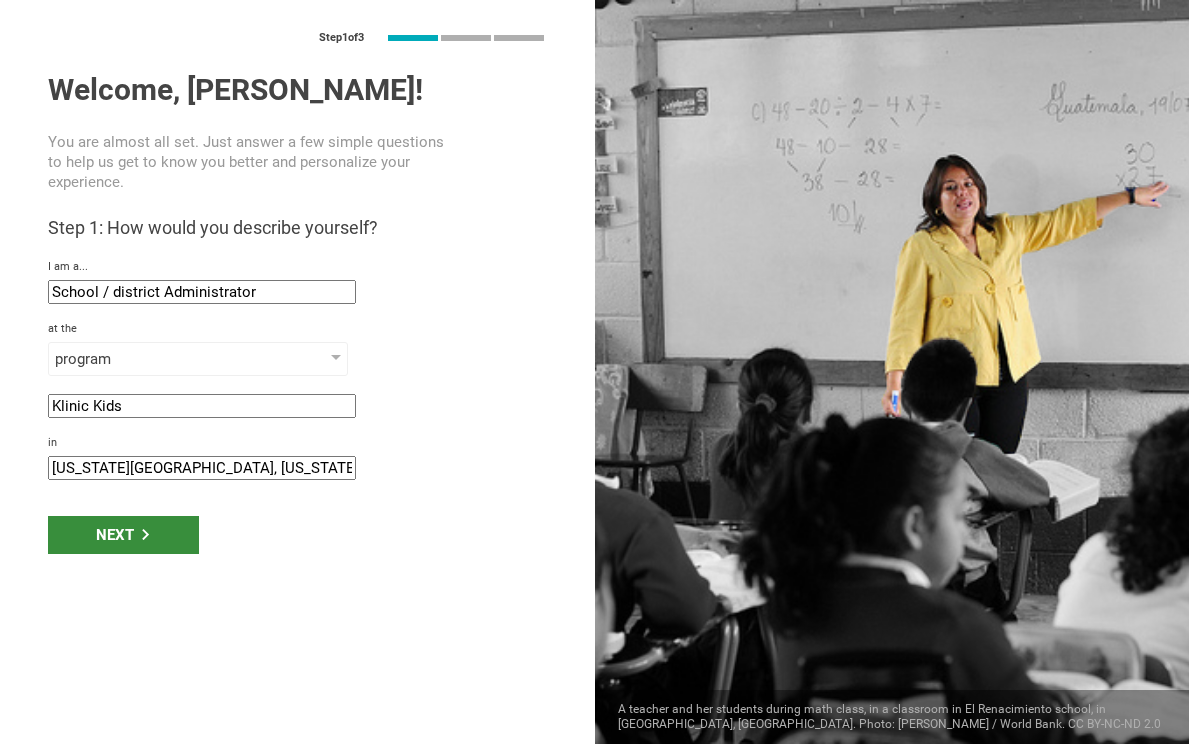 click on "Next" at bounding box center [123, 535] 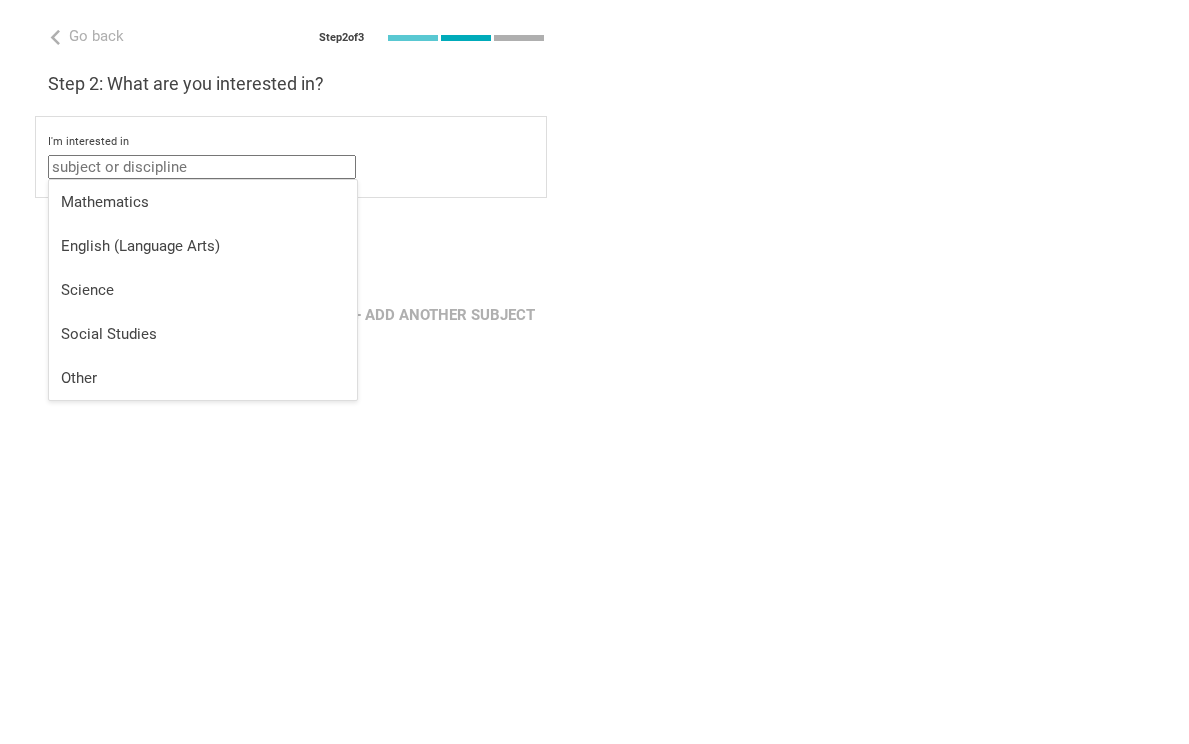 click at bounding box center [202, 167] 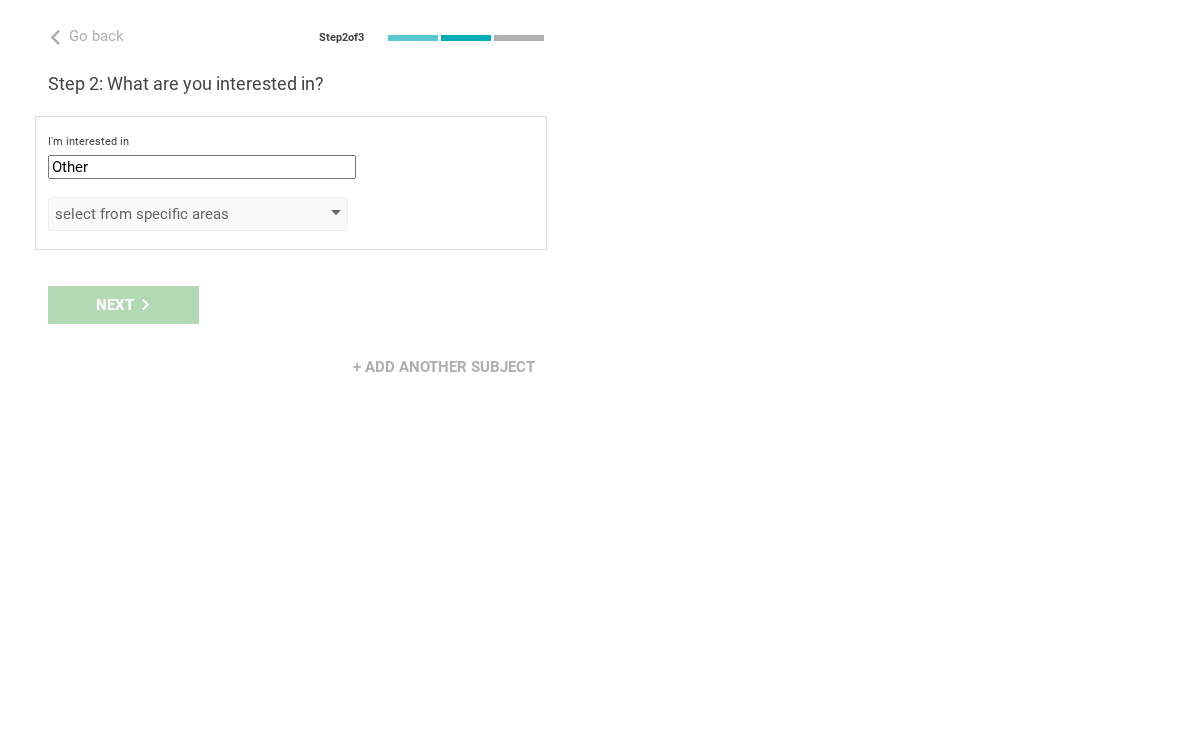 click on "select from specific areas" at bounding box center [169, 214] 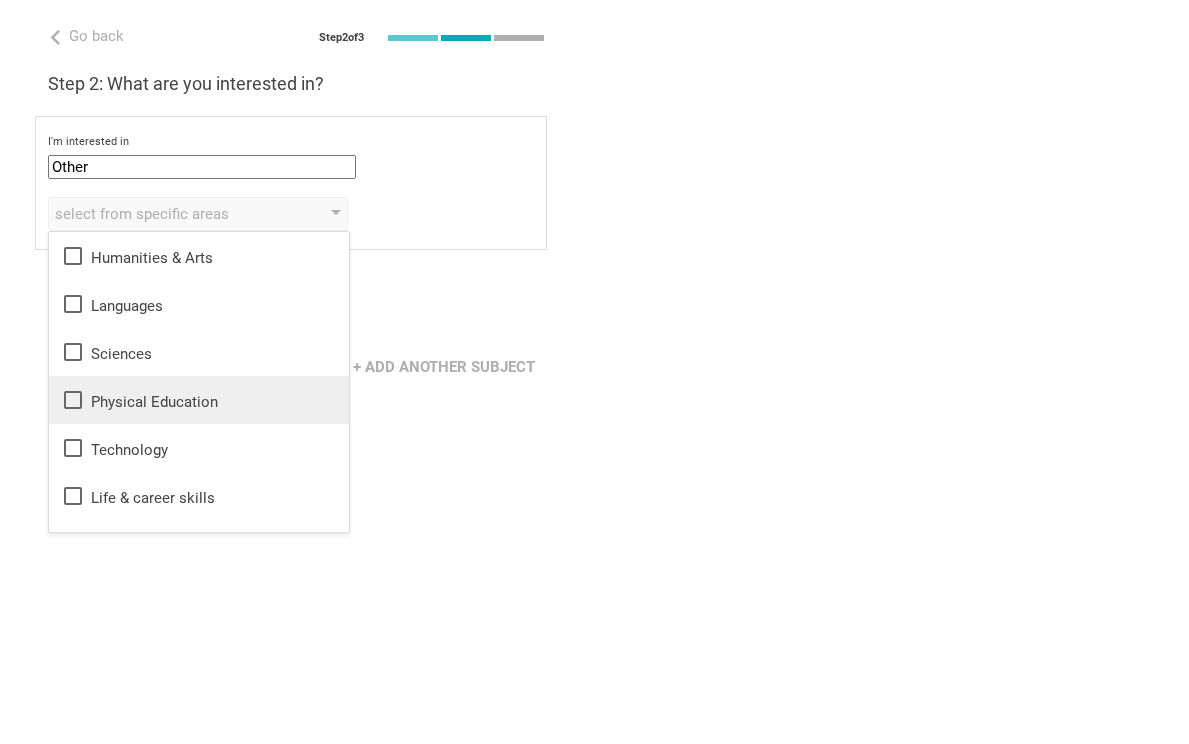 click on "Physical Education" at bounding box center [199, 400] 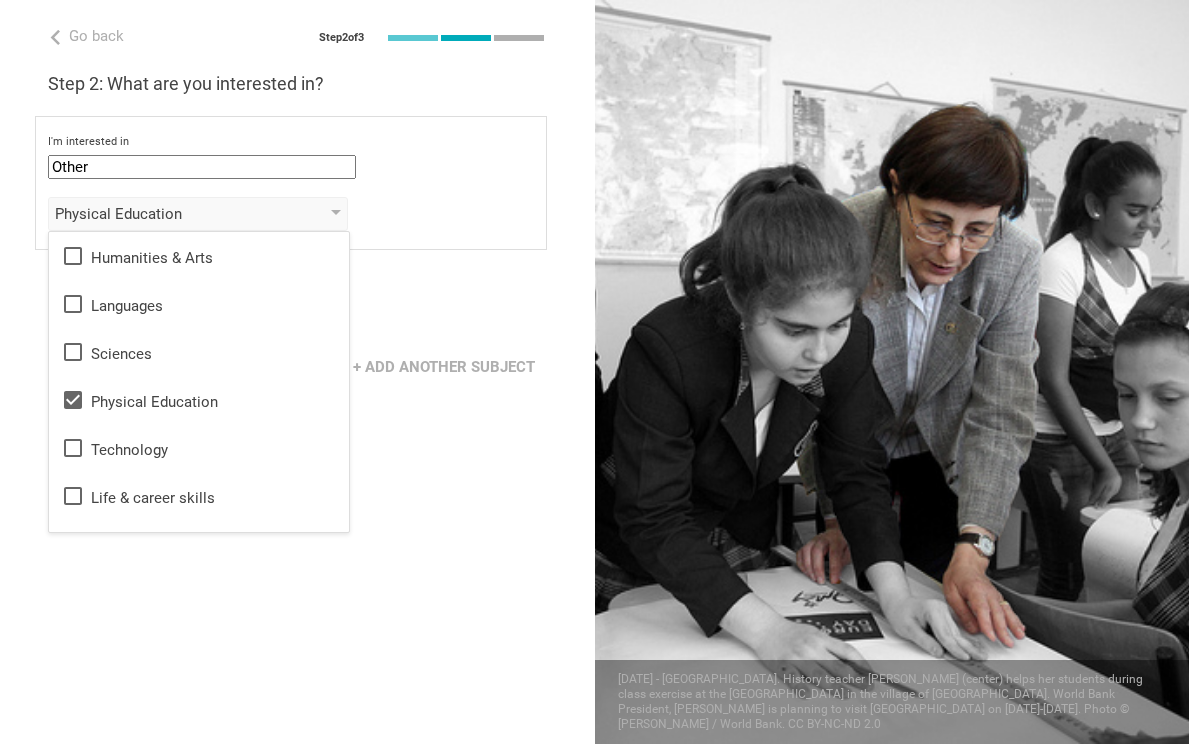 scroll, scrollTop: 36, scrollLeft: 0, axis: vertical 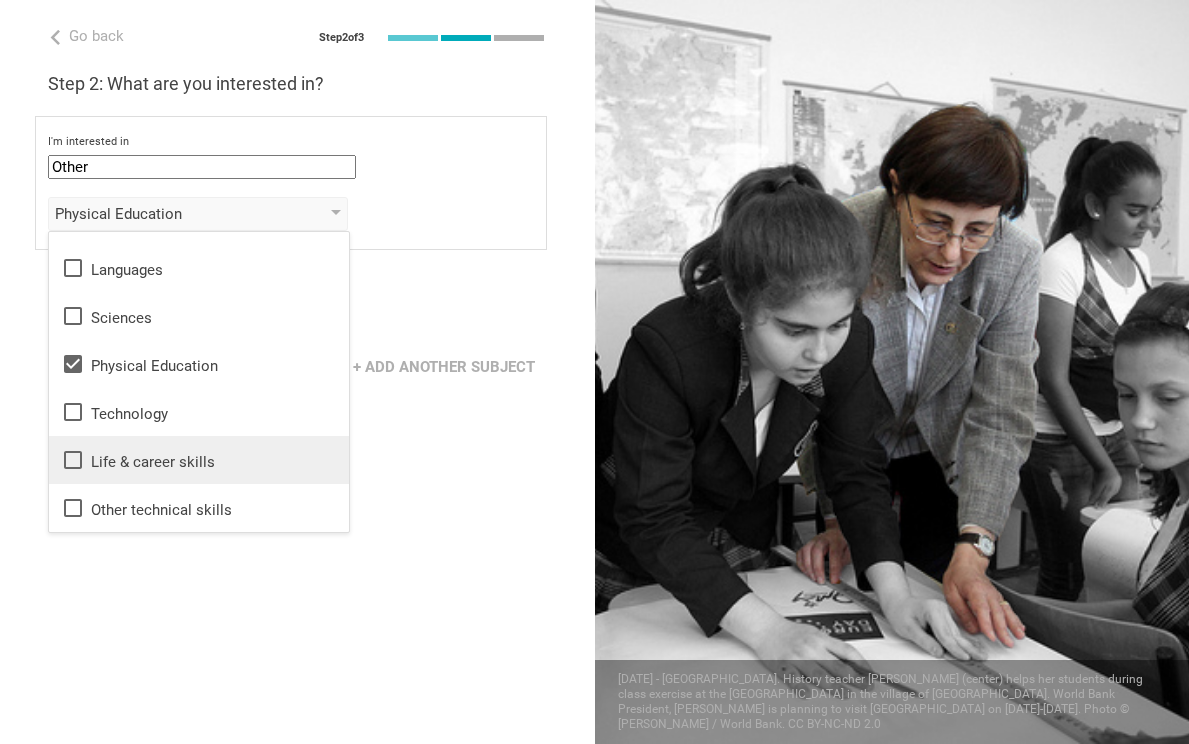 drag, startPoint x: 186, startPoint y: 466, endPoint x: 181, endPoint y: 479, distance: 13.928389 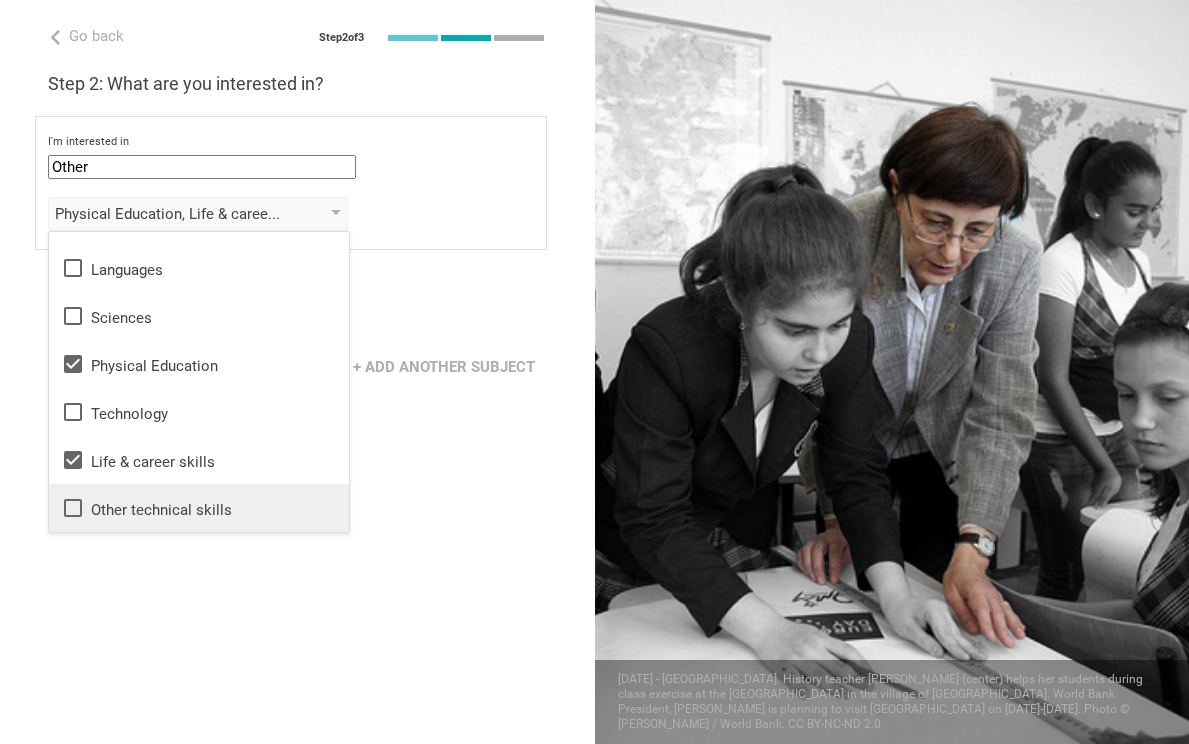 drag, startPoint x: 168, startPoint y: 515, endPoint x: 285, endPoint y: 505, distance: 117.426575 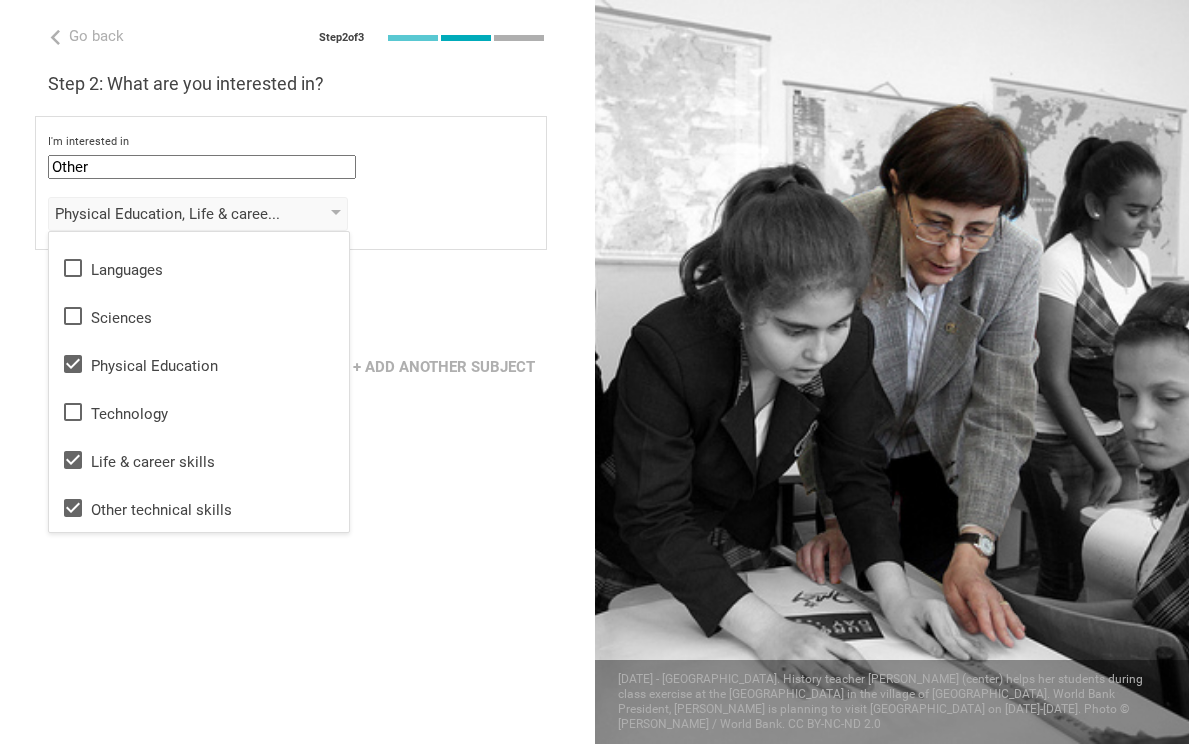 drag, startPoint x: 417, startPoint y: 497, endPoint x: 353, endPoint y: 465, distance: 71.55418 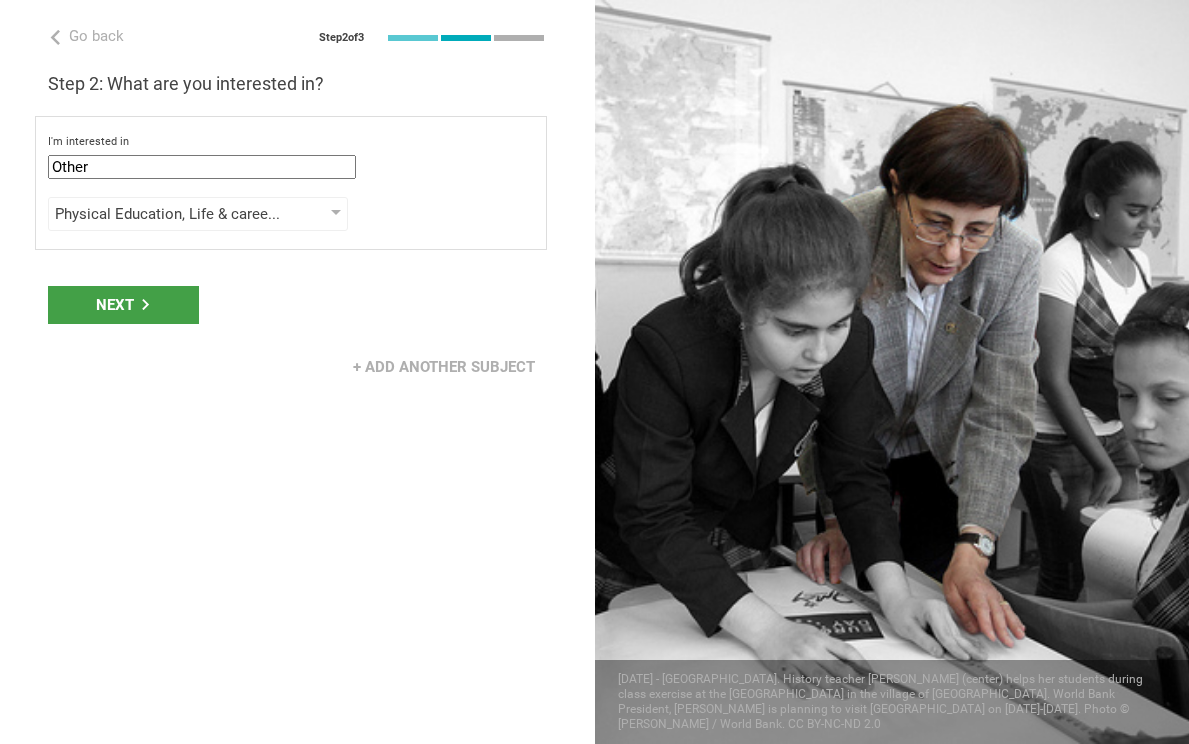 click on "Next" at bounding box center (123, 305) 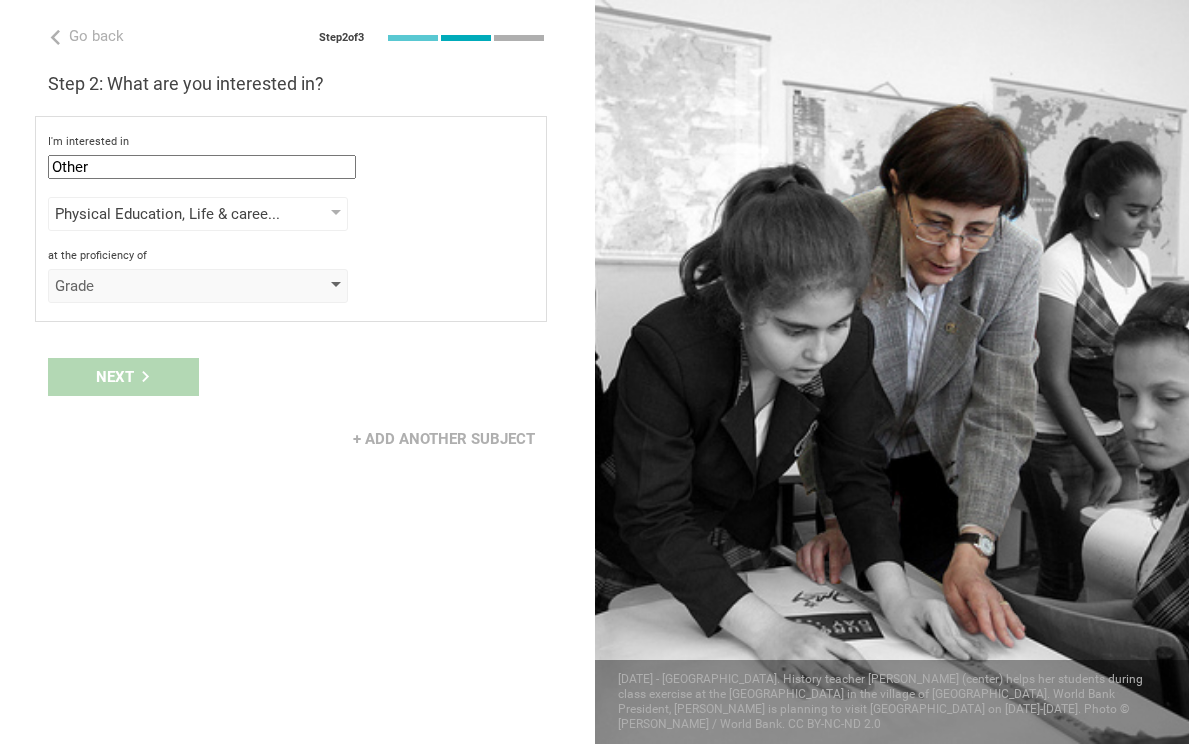 click on "Grade" at bounding box center (169, 286) 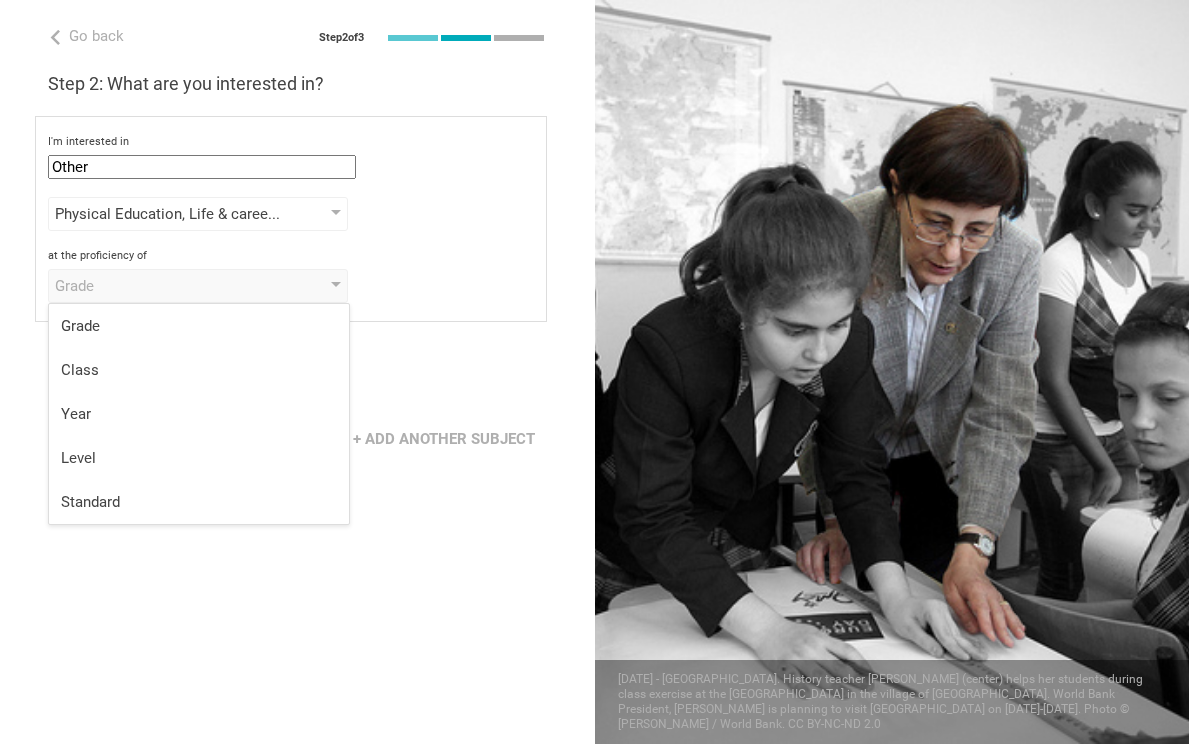 click on "Standard" at bounding box center [199, 502] 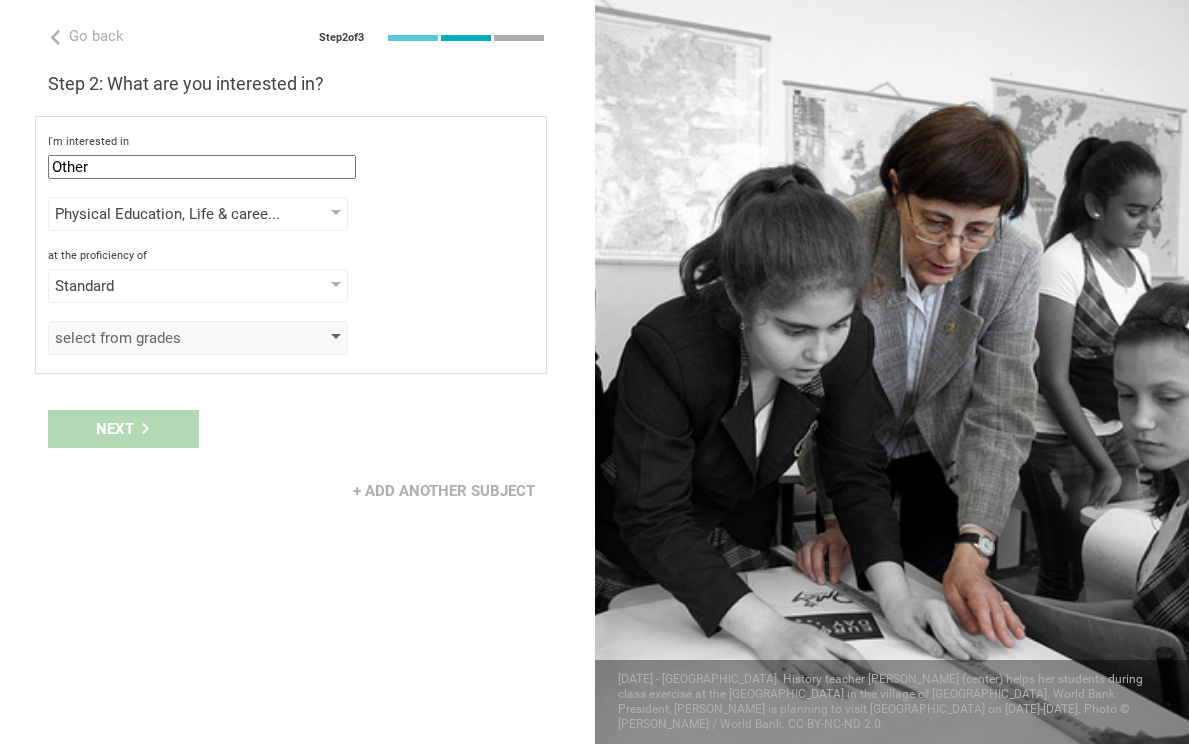 click on "select from grades" at bounding box center [169, 338] 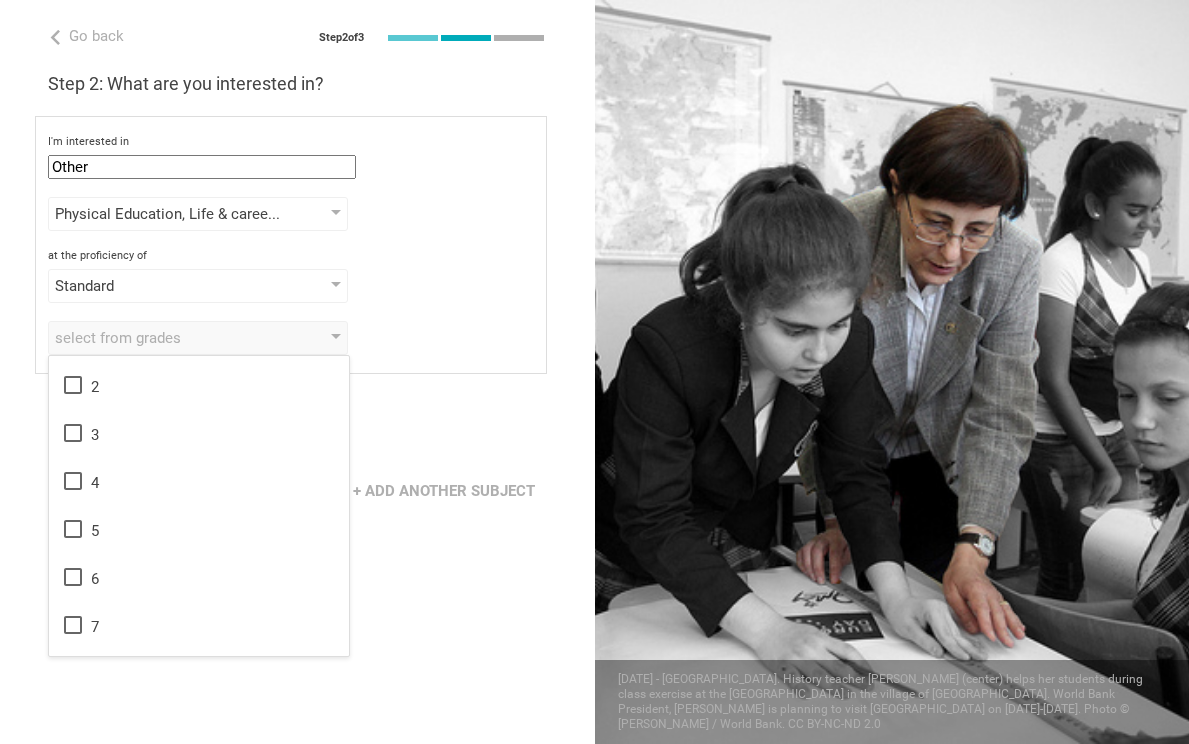 scroll, scrollTop: 0, scrollLeft: 0, axis: both 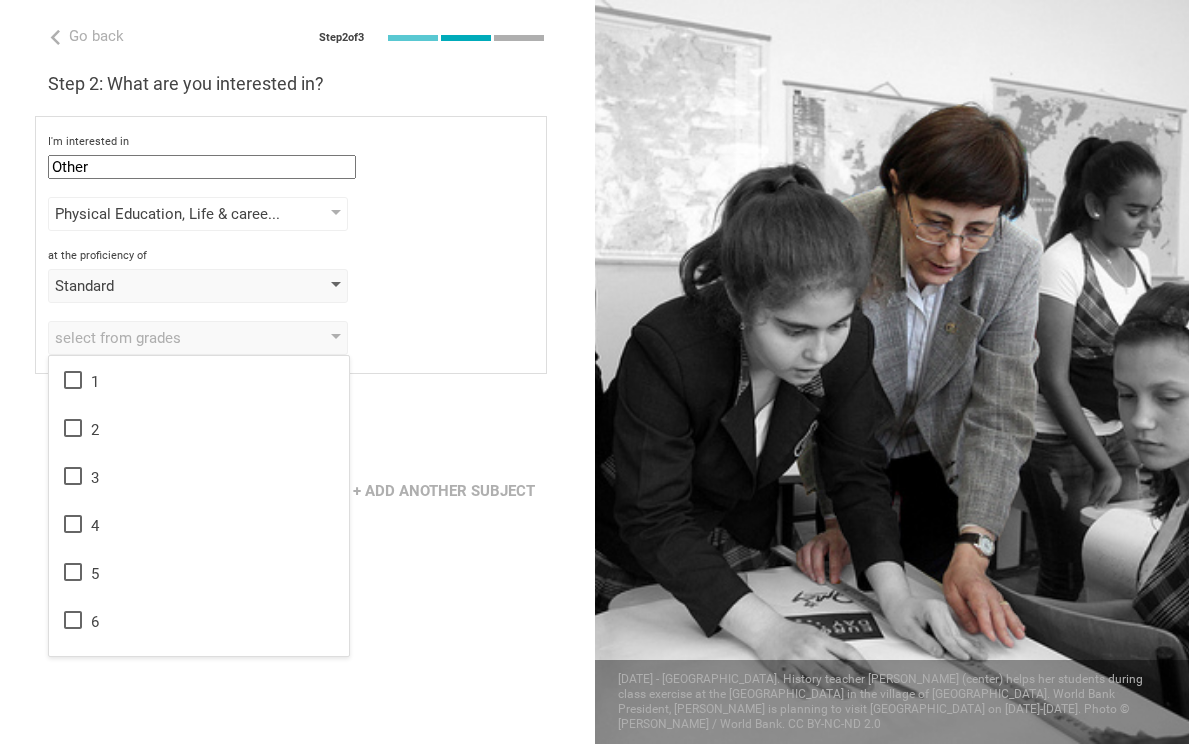 click on "Standard" at bounding box center [198, 286] 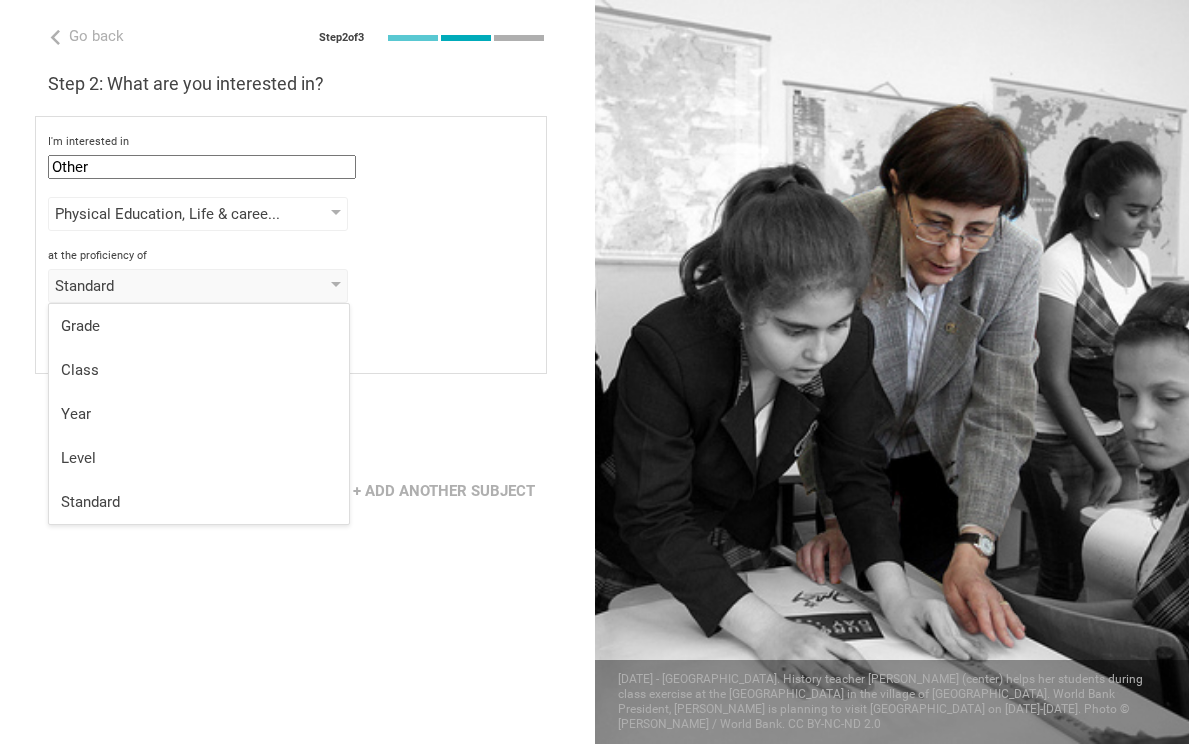 click on "Grade" at bounding box center (199, 326) 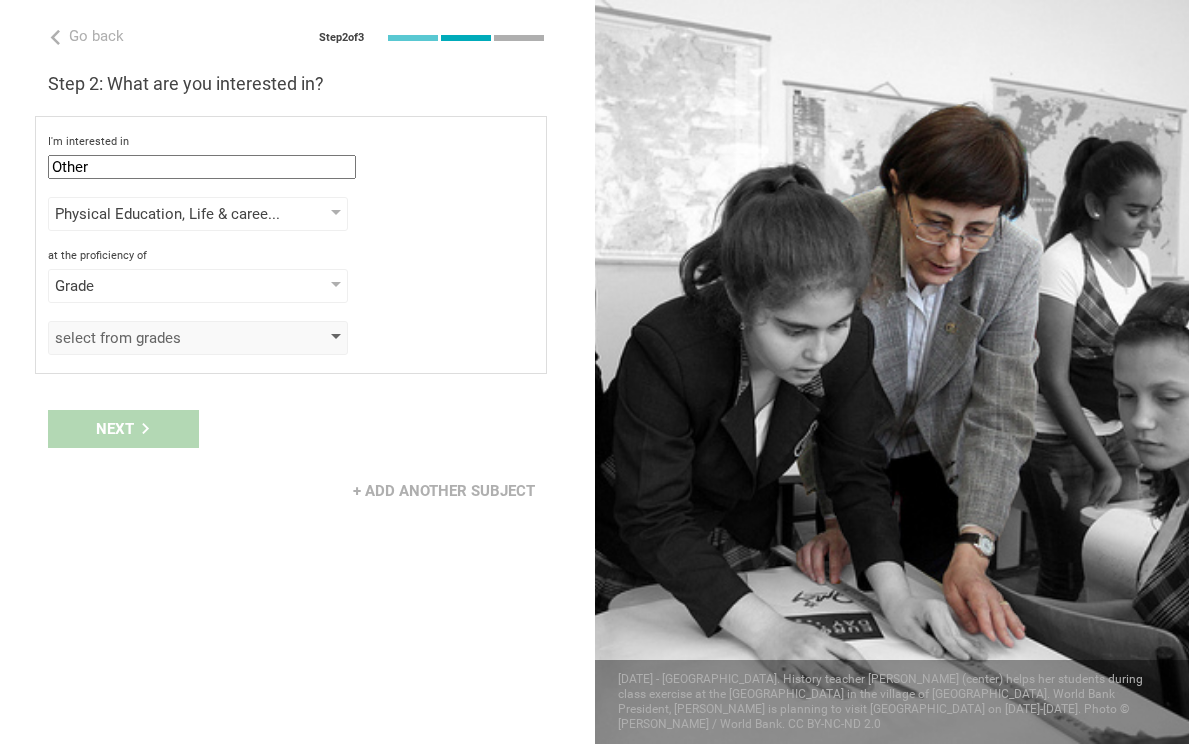 click on "select from grades" at bounding box center [169, 338] 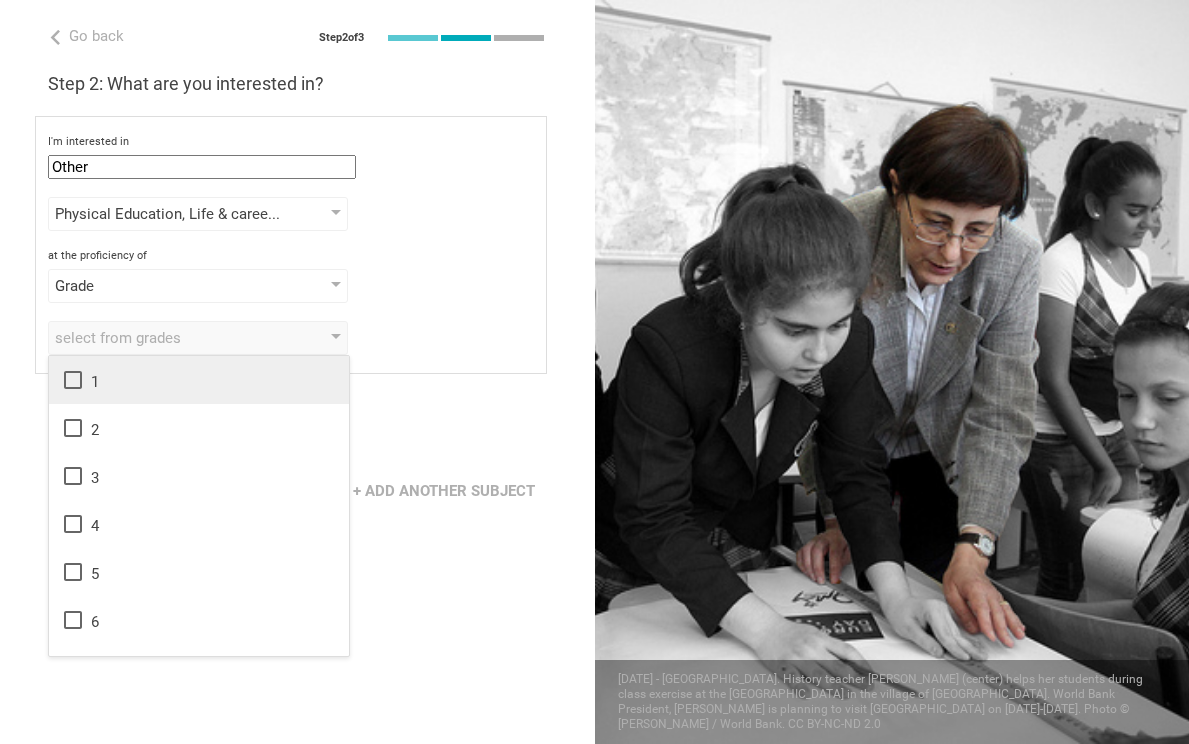 click 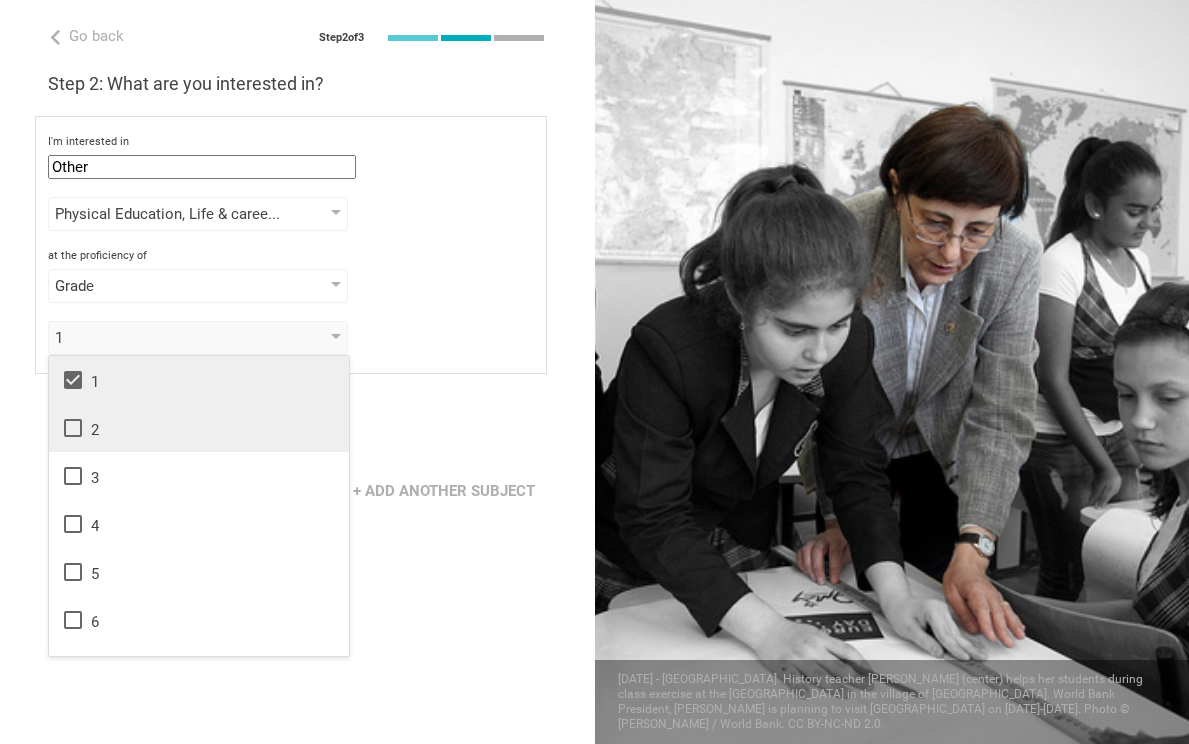 click 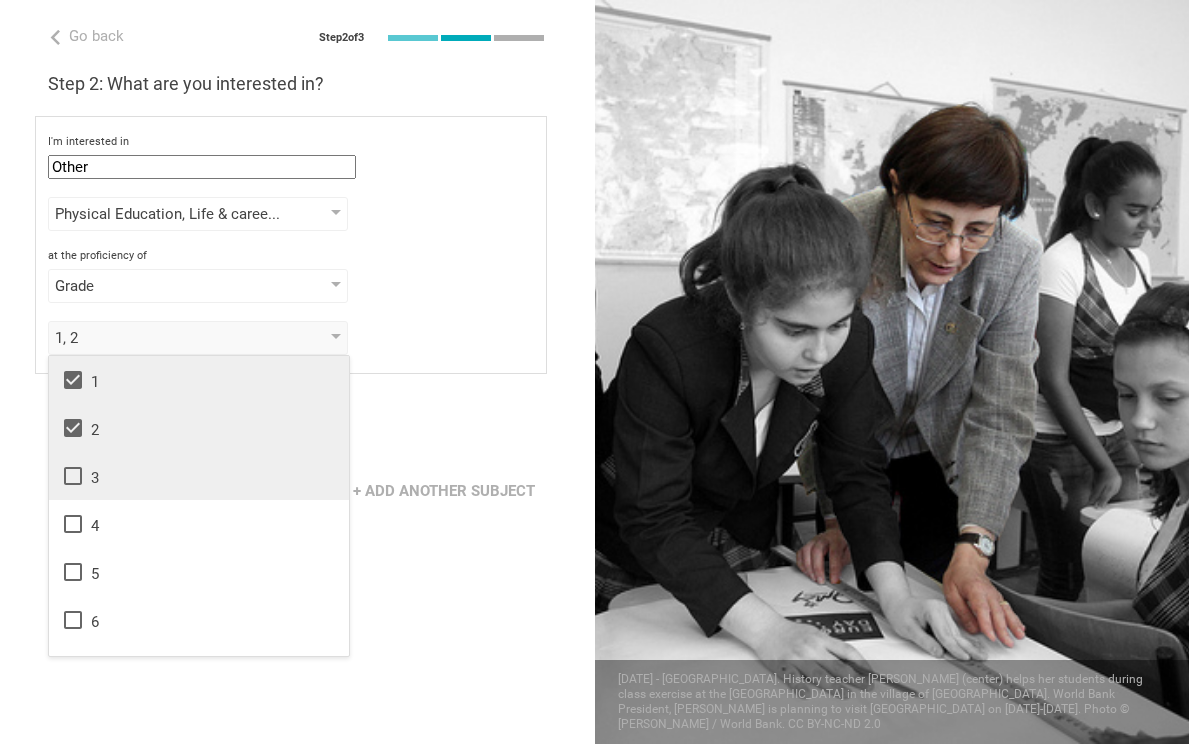 click on "3" at bounding box center (199, 476) 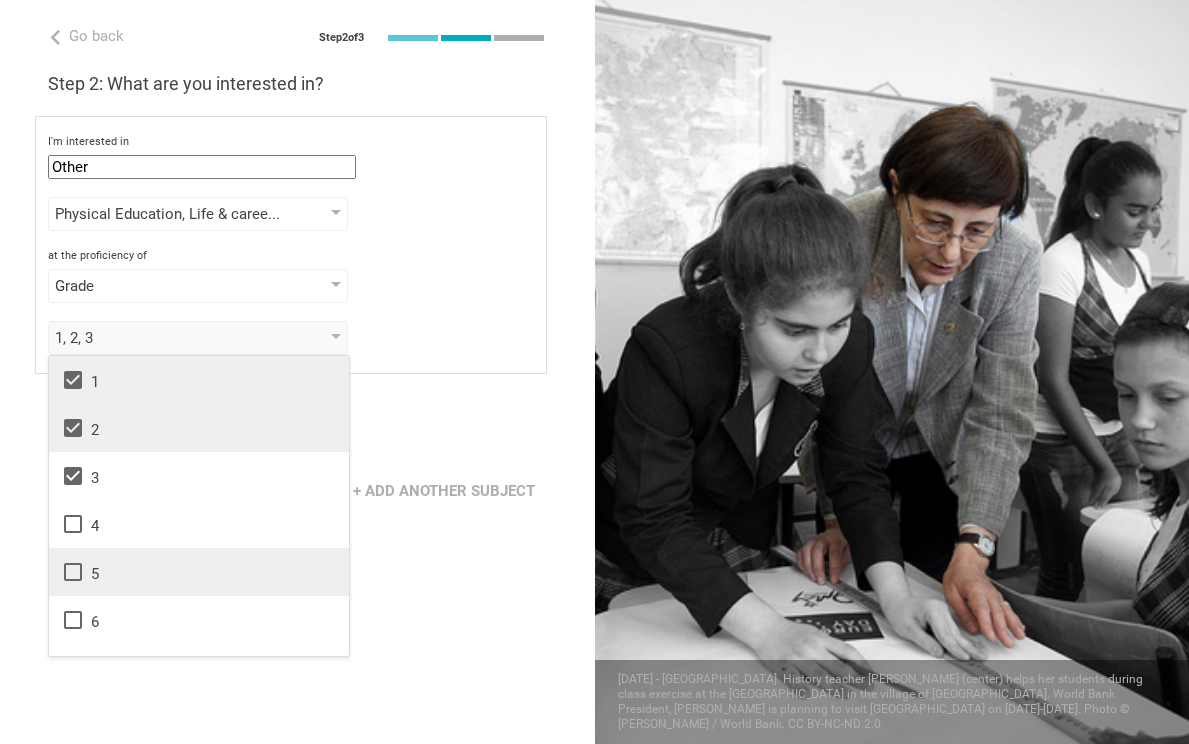 drag, startPoint x: 89, startPoint y: 533, endPoint x: 90, endPoint y: 567, distance: 34.0147 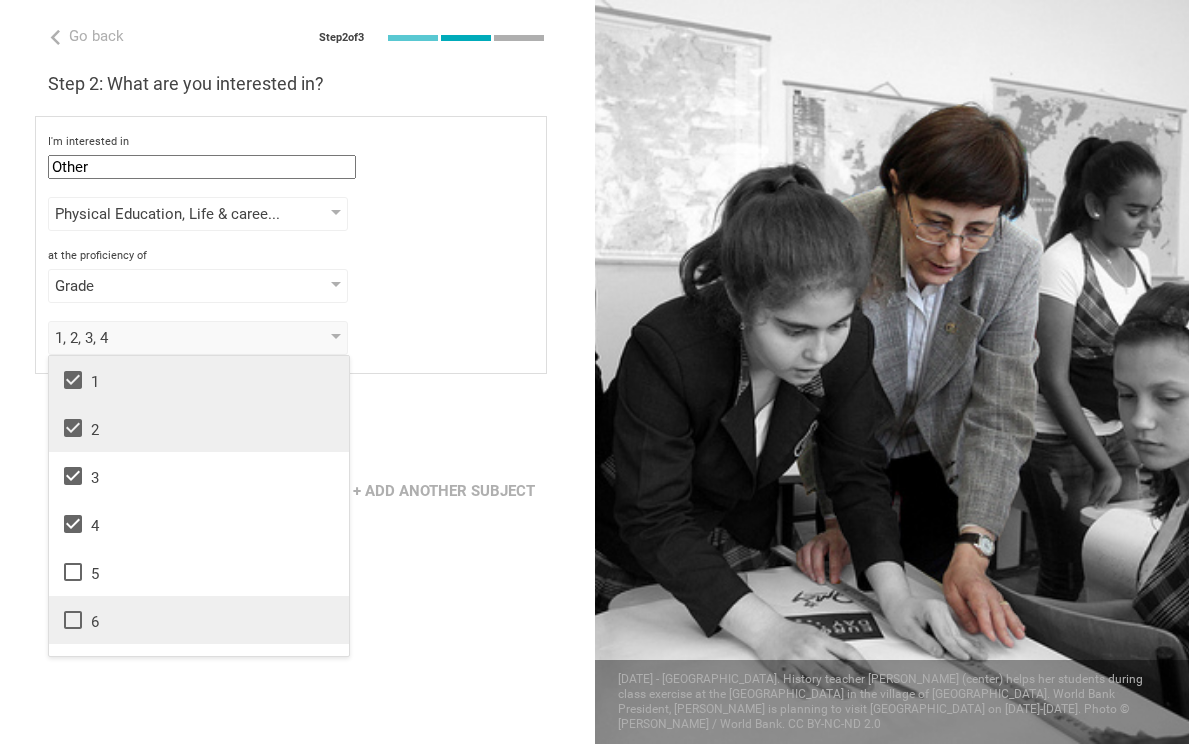 drag, startPoint x: 91, startPoint y: 574, endPoint x: 92, endPoint y: 598, distance: 24.020824 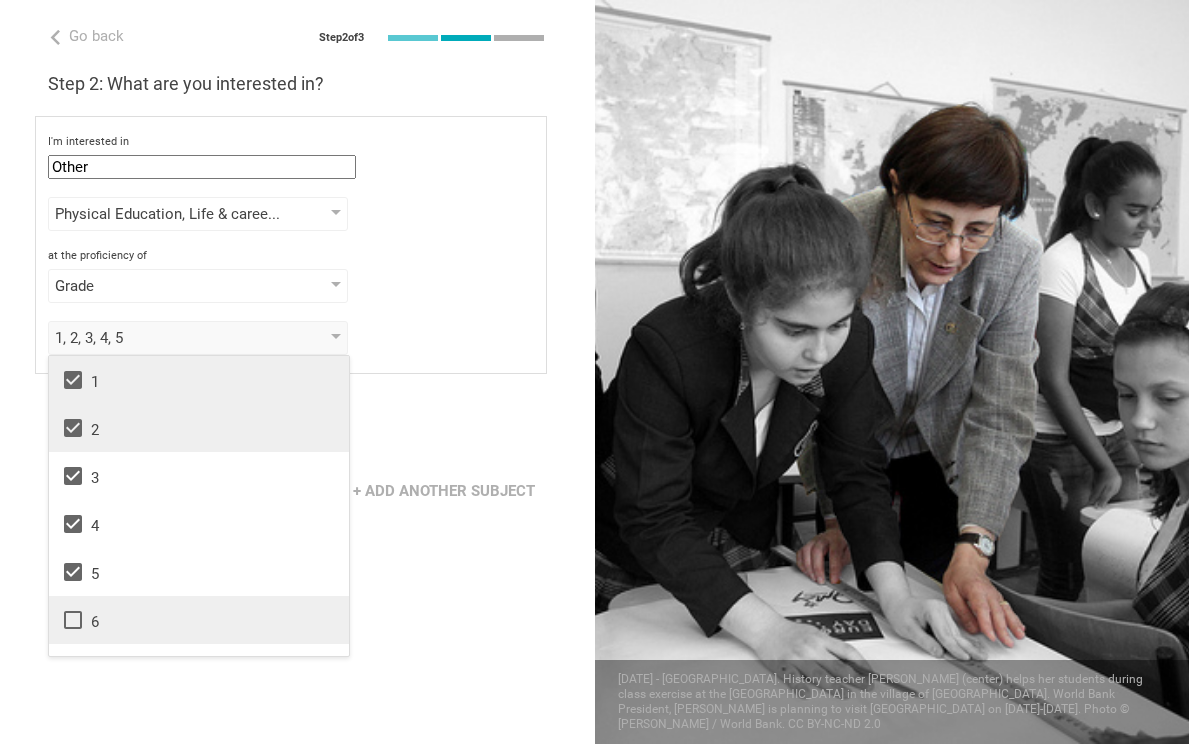 click on "6" at bounding box center (199, 620) 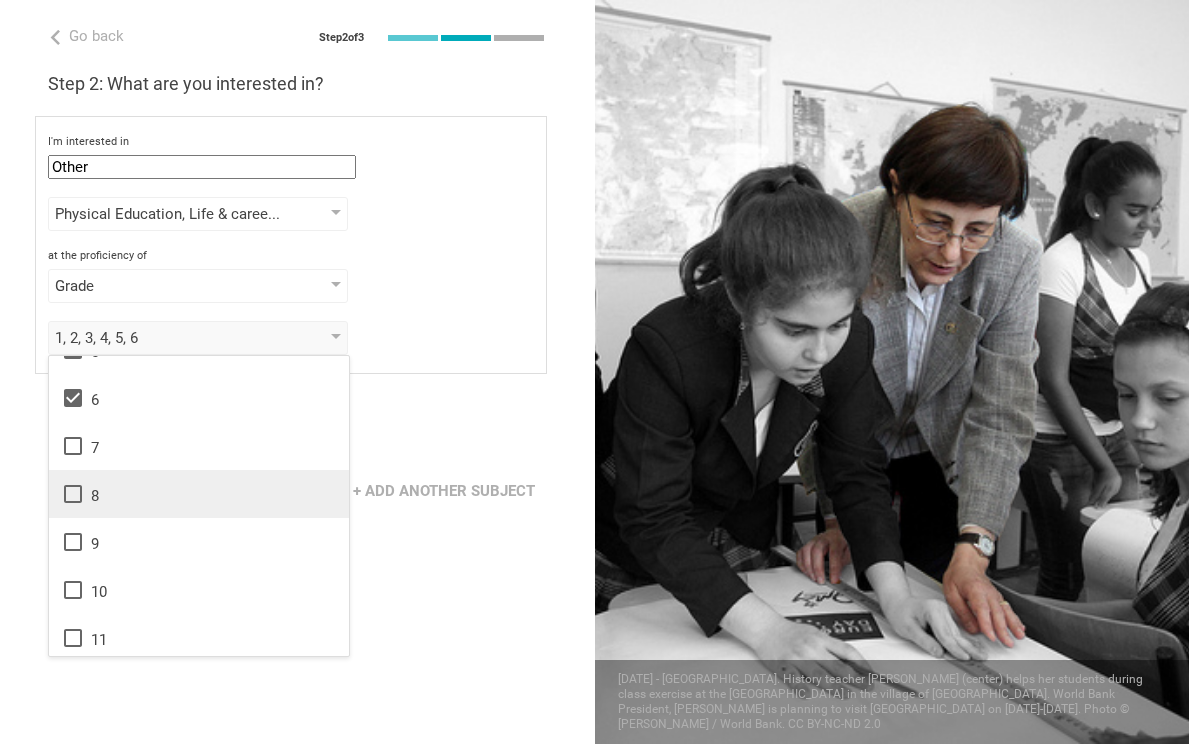 scroll, scrollTop: 217, scrollLeft: 0, axis: vertical 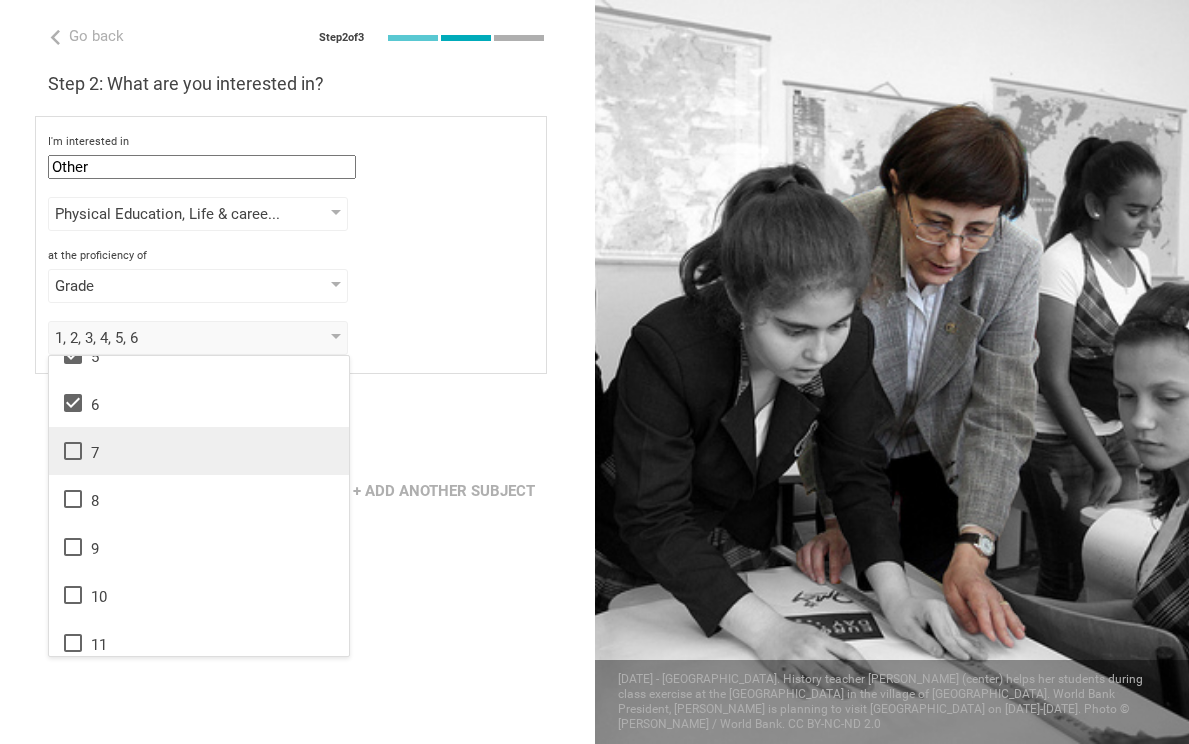 click on "7" at bounding box center [199, 451] 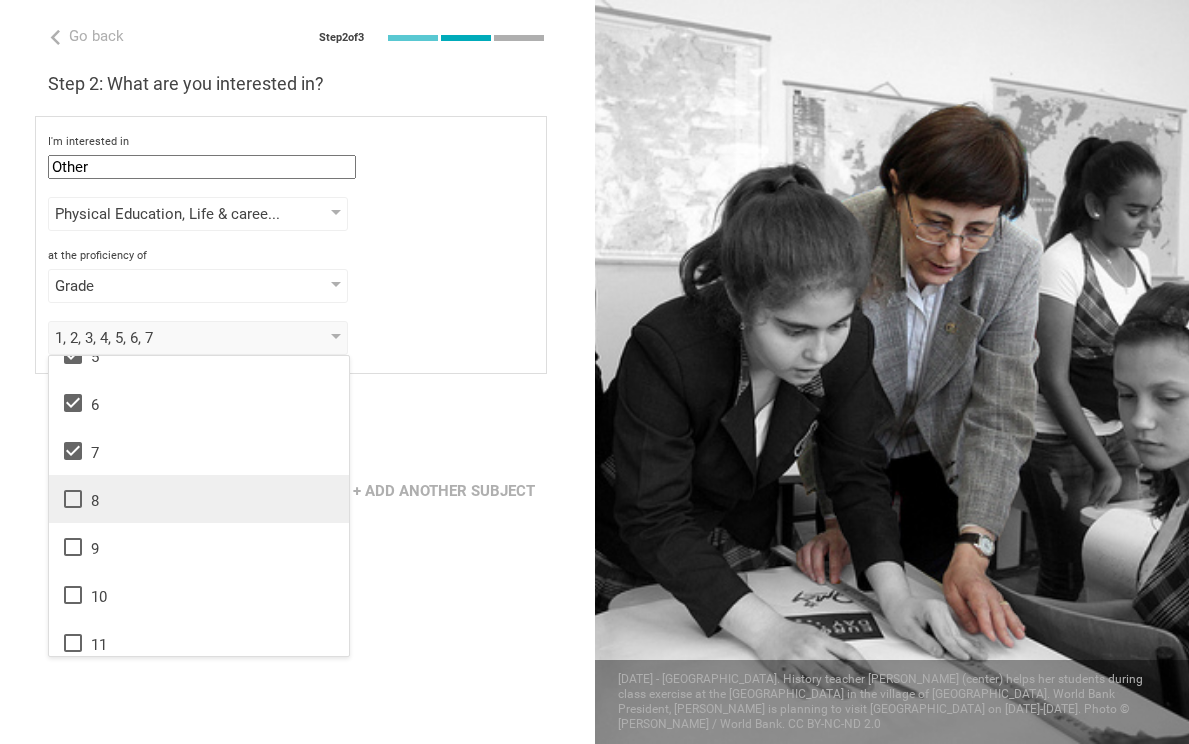 drag, startPoint x: 155, startPoint y: 496, endPoint x: 156, endPoint y: 507, distance: 11.045361 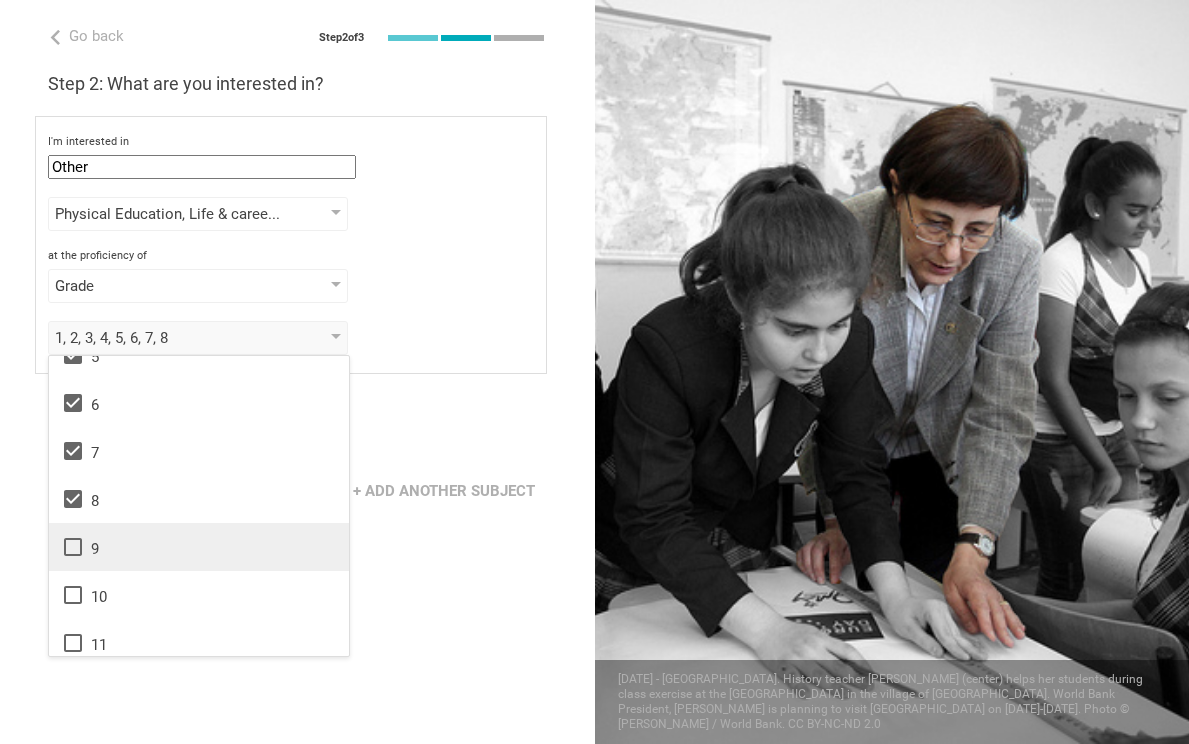 click on "9" at bounding box center [199, 547] 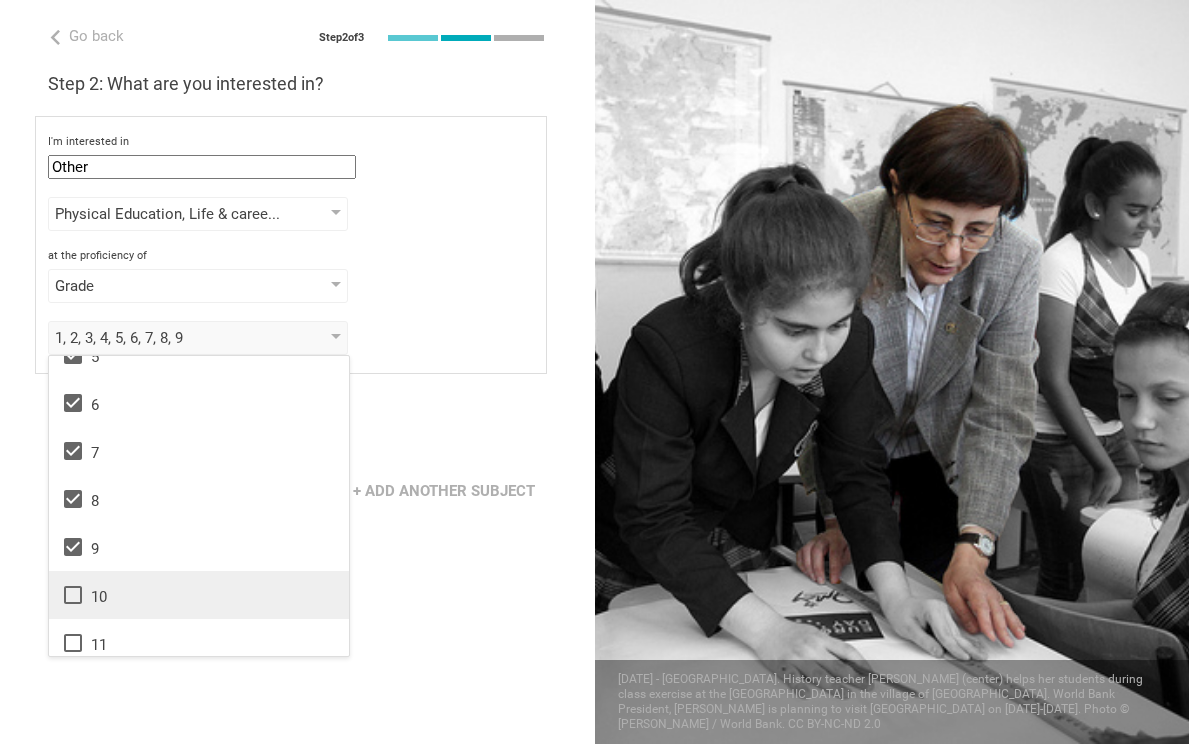 click on "10" at bounding box center (199, 595) 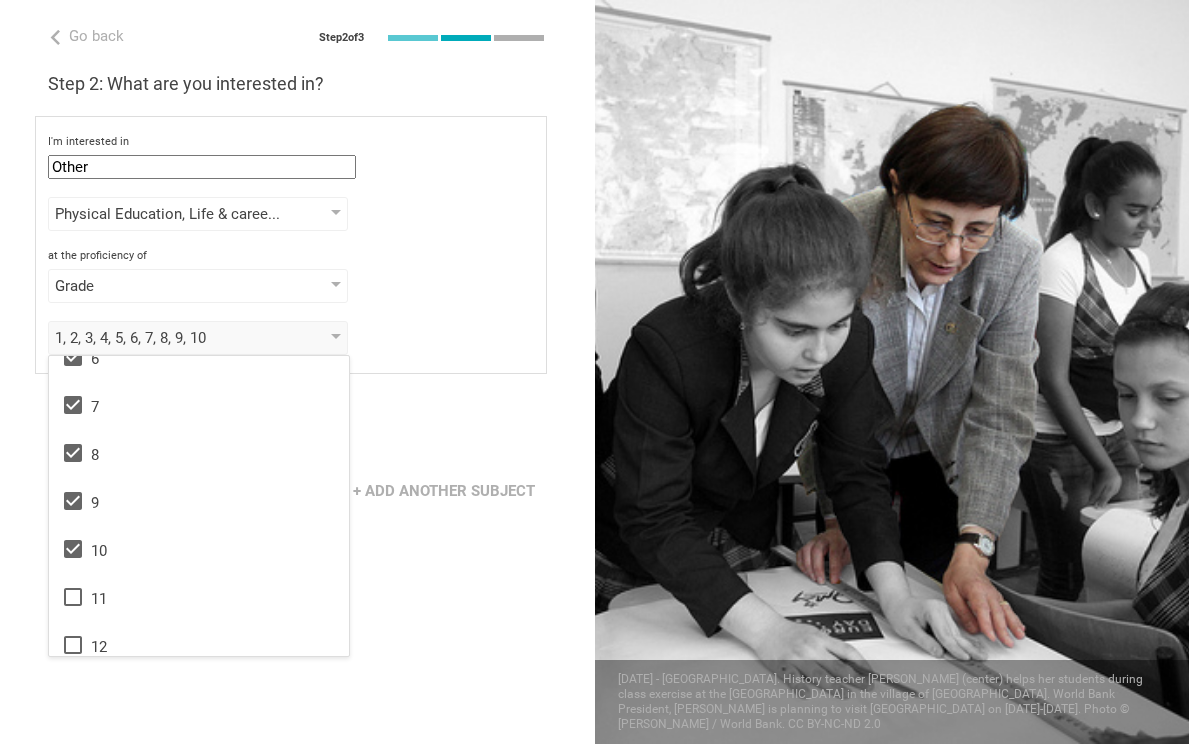 scroll, scrollTop: 324, scrollLeft: 0, axis: vertical 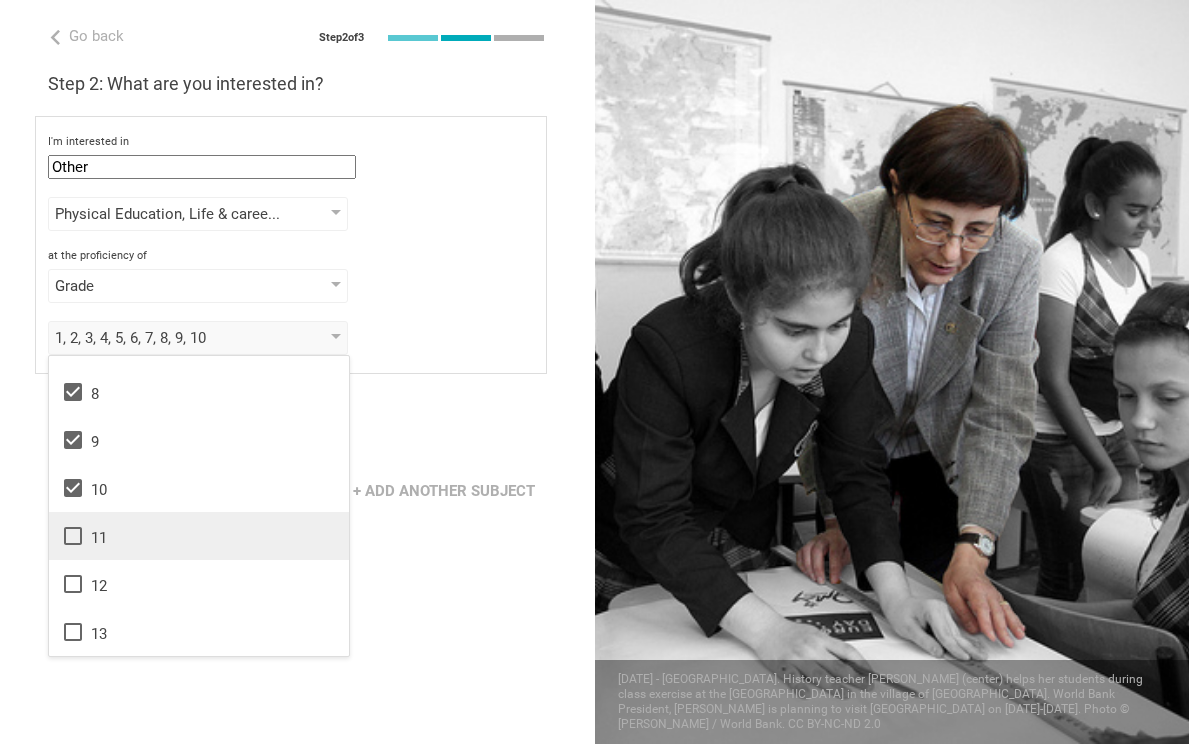 click on "11" at bounding box center [199, 536] 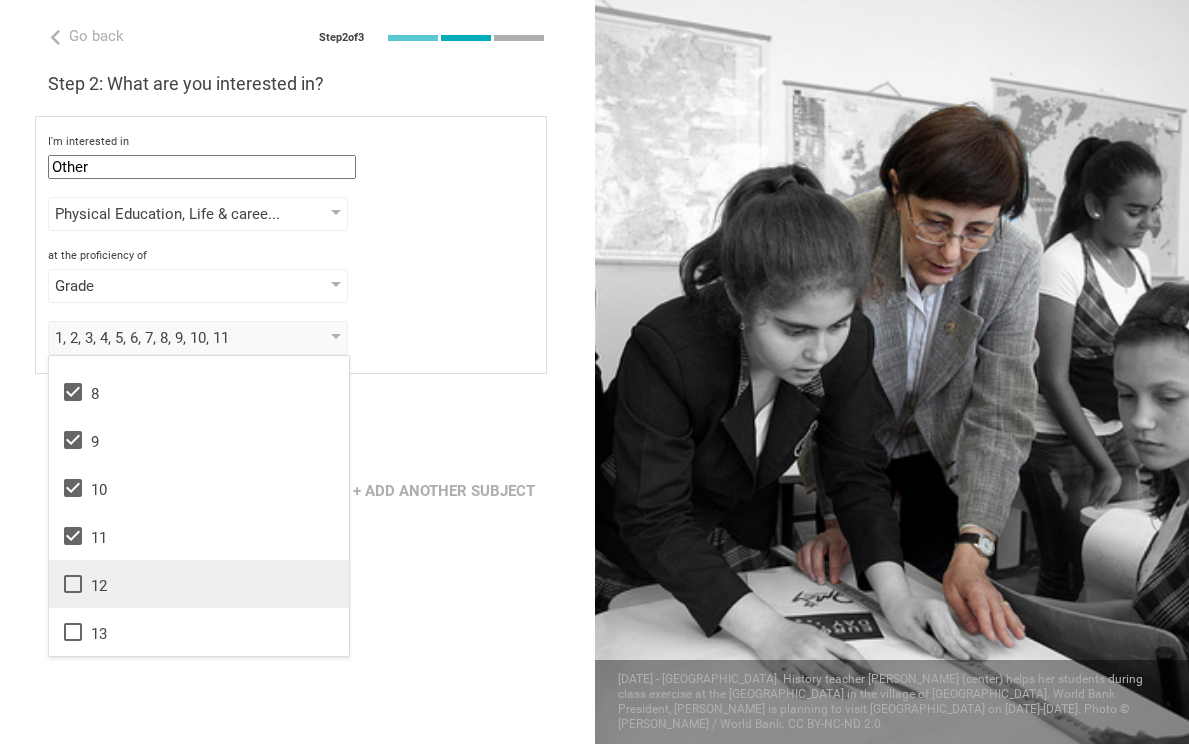 click on "12" at bounding box center [199, 584] 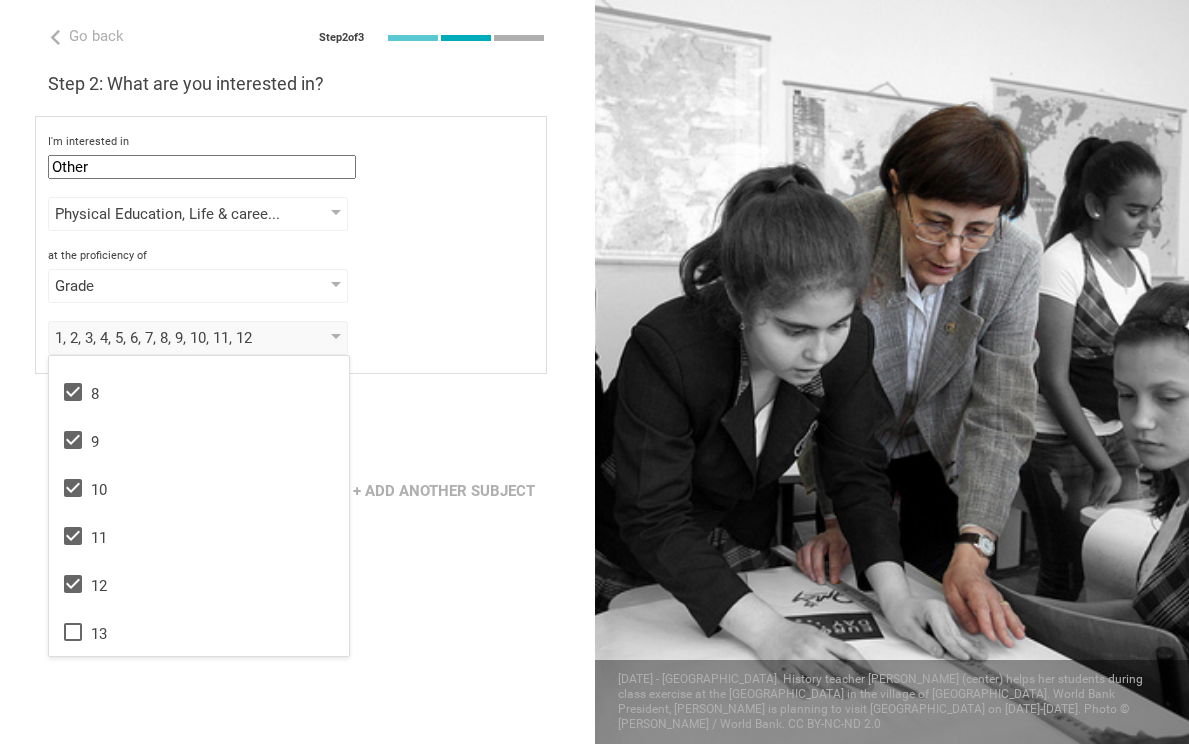 click on "Go back Step  2  of  3 Welcome, Angie! You are almost all set. Just answer a few simple questions to help us get to know you better and personalize your experience. Step 1: How would you describe yourself? I am a... School / district Administrator Teacher Professor / Lecturer Instructional Coach Vice Principal or Principal Curriculum writer / Instructional designer School / district Administrator EdTech maker / enthusiast at the program school district college university program institute company organization Klinic Kids in New York City, New York Step 2: What are you interested in? I'm interested in Other Mathematics English (Language Arts) Science Social Studies Other Physical Education, Life & career skills, Other technical skills Humanities & Arts Languages Sciences Physical Education Technology Life & career skills Other technical skills at the proficiency of Grade Grade Class Year Level Standard 1, 2, 3, 4, 5, 6, 7, 8, 9, 10, 11, 12 1 2 3 4 5 6 7 8 9 10 11 12 13 My program is public / government-funded" at bounding box center (297, 372) 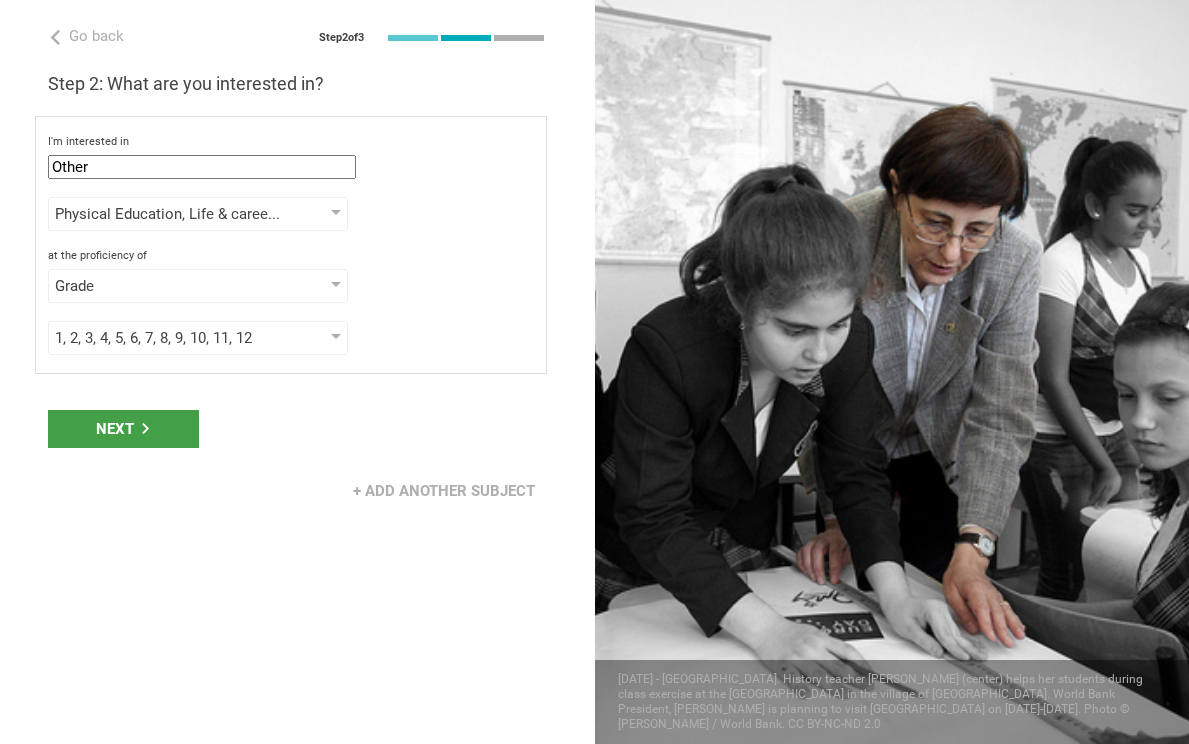 click on "Next" at bounding box center [123, 429] 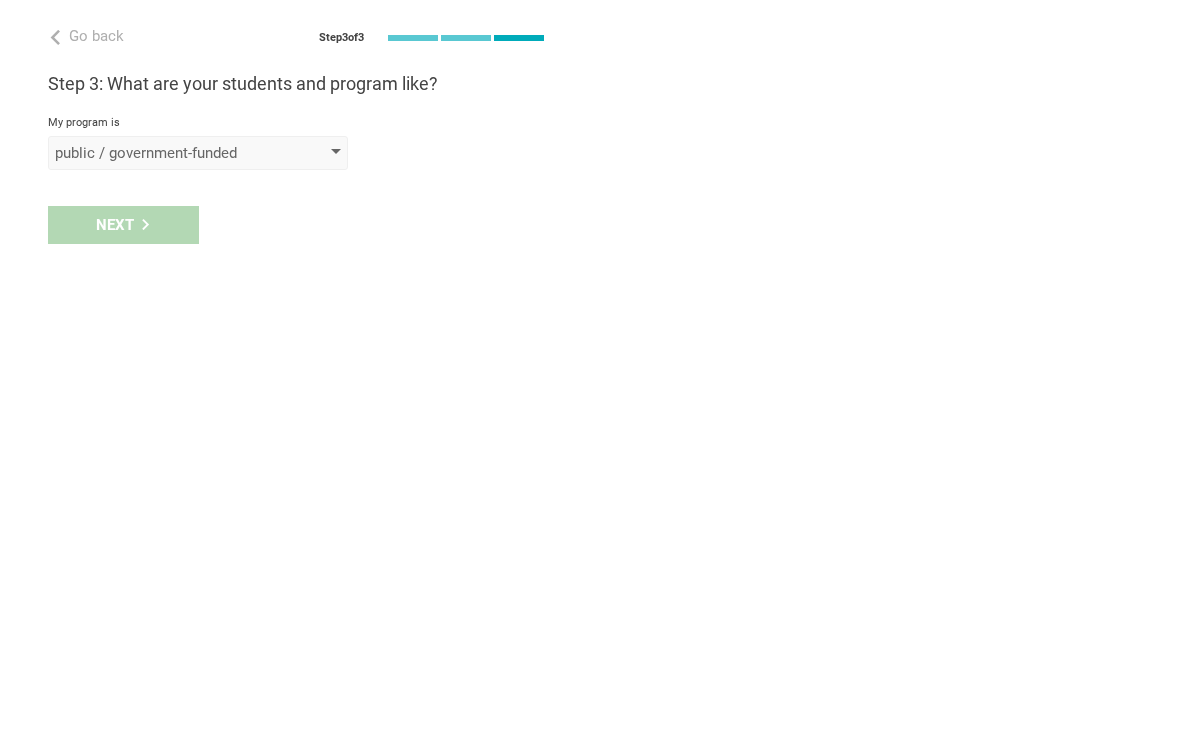 click on "public / government-funded" at bounding box center [169, 153] 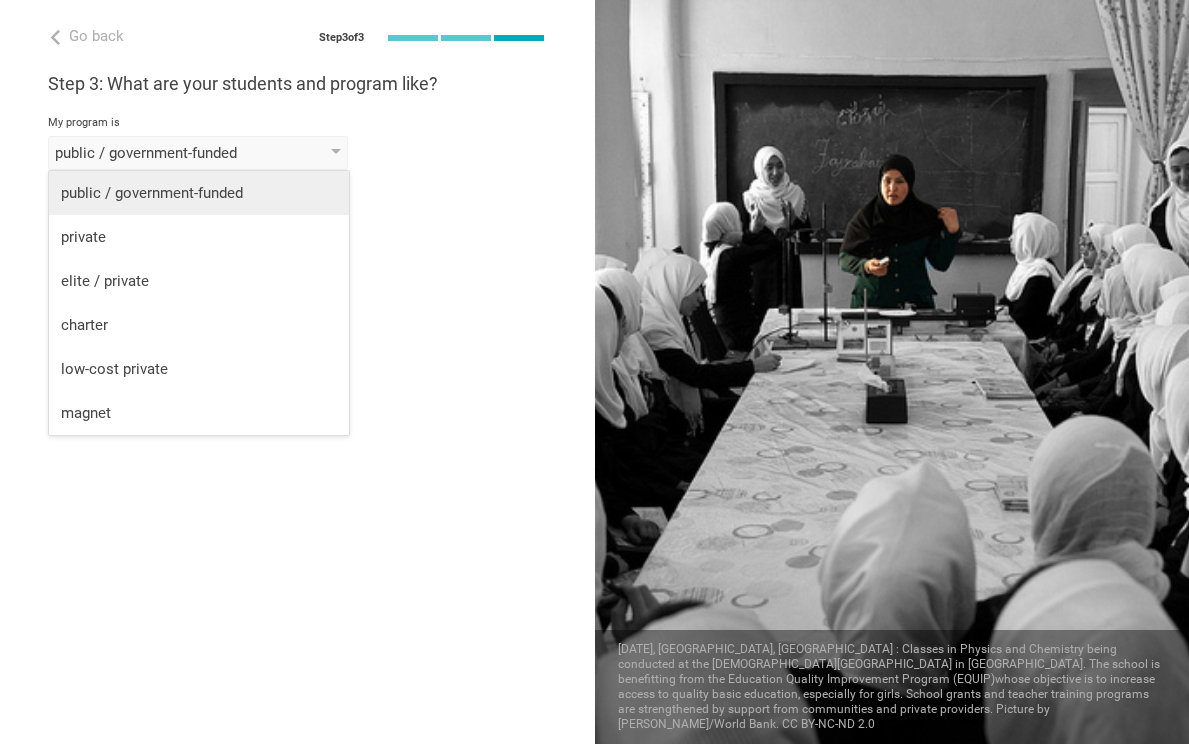 click on "public / government-funded" at bounding box center [199, 193] 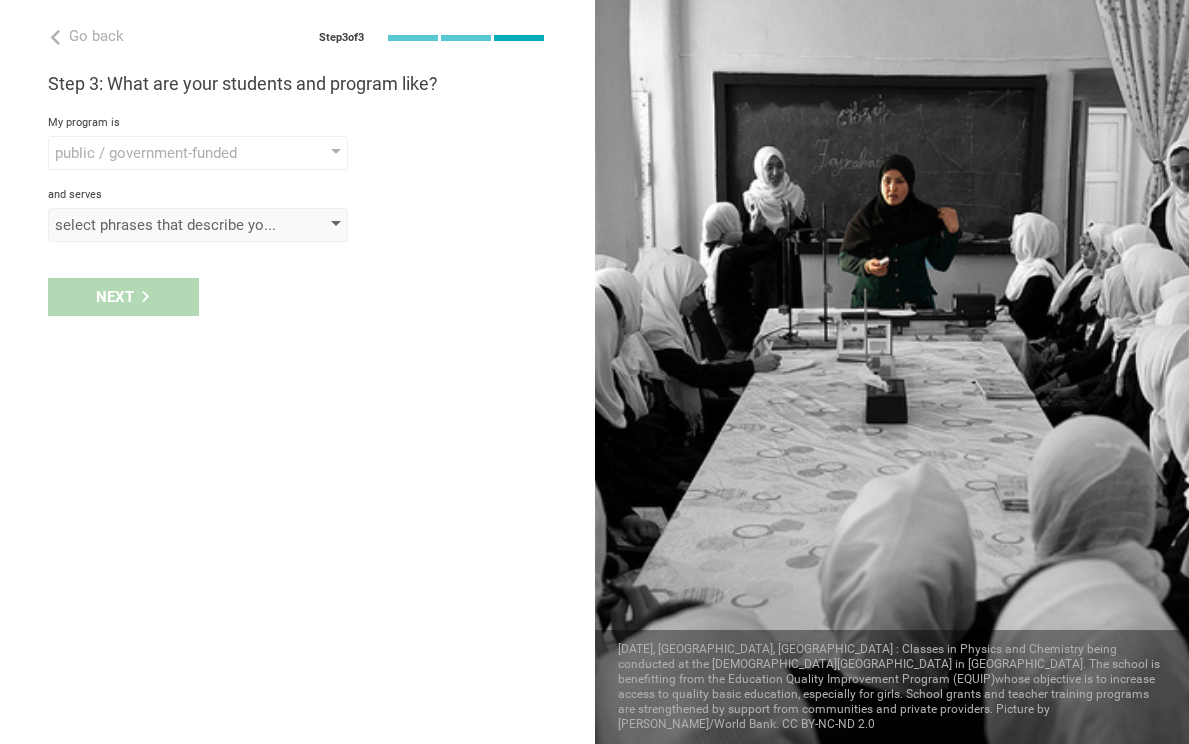 click on "select phrases that describe your student population" at bounding box center (169, 225) 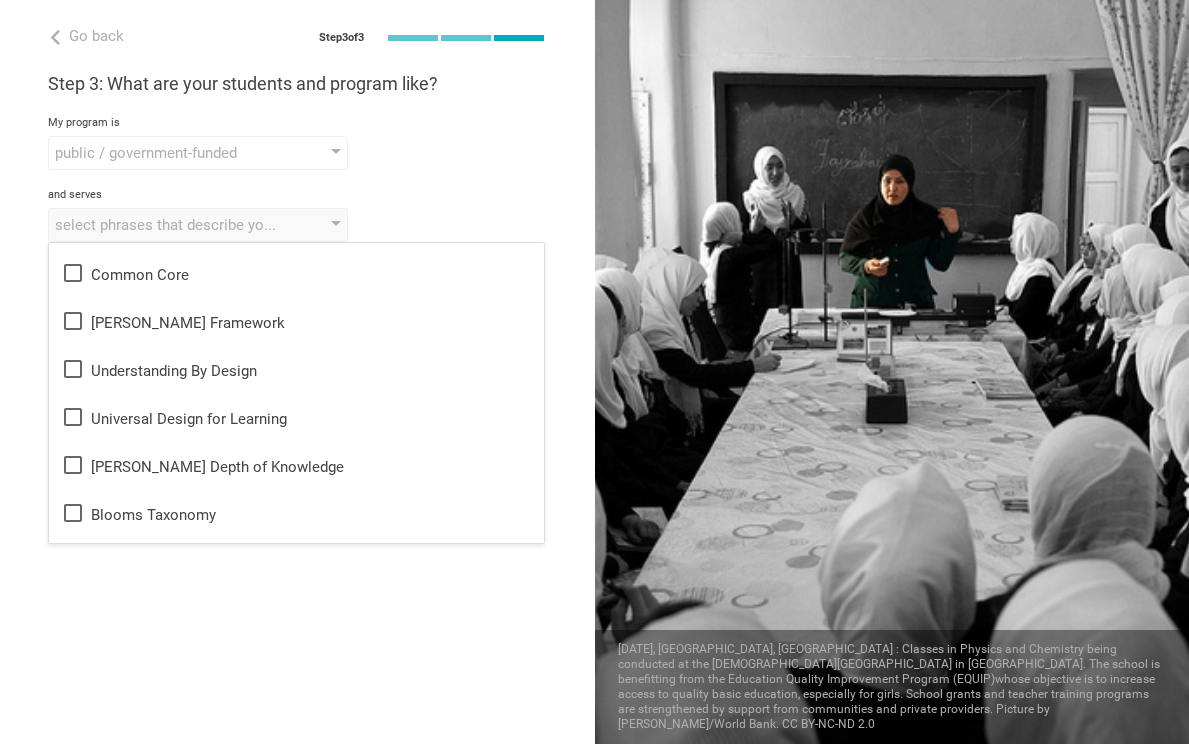 scroll, scrollTop: 0, scrollLeft: 0, axis: both 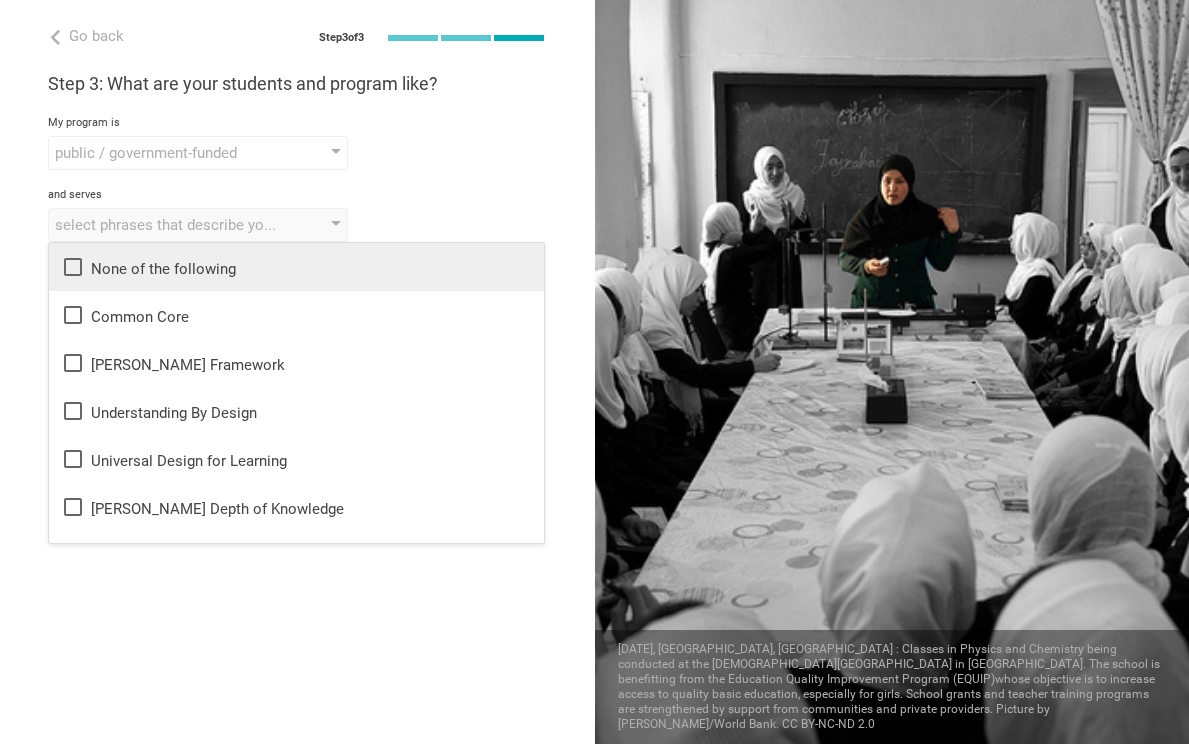click on "None of the following" at bounding box center (296, 267) 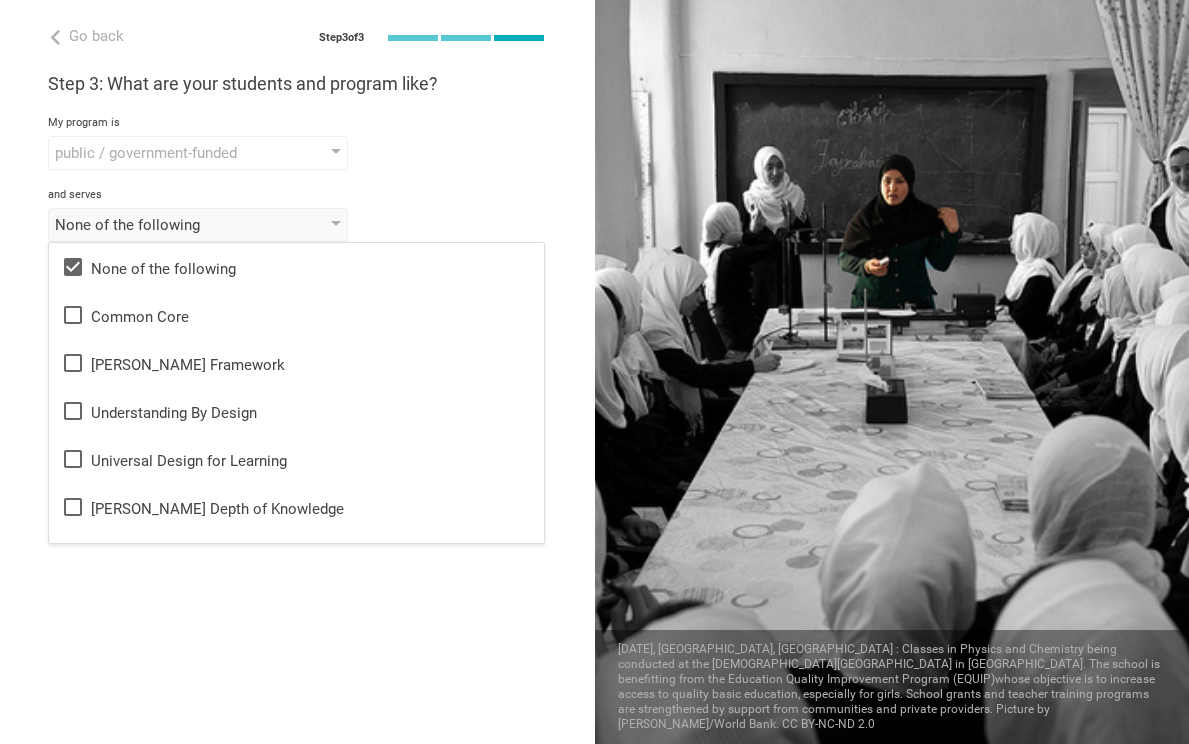 drag, startPoint x: 392, startPoint y: 198, endPoint x: 378, endPoint y: 200, distance: 14.142136 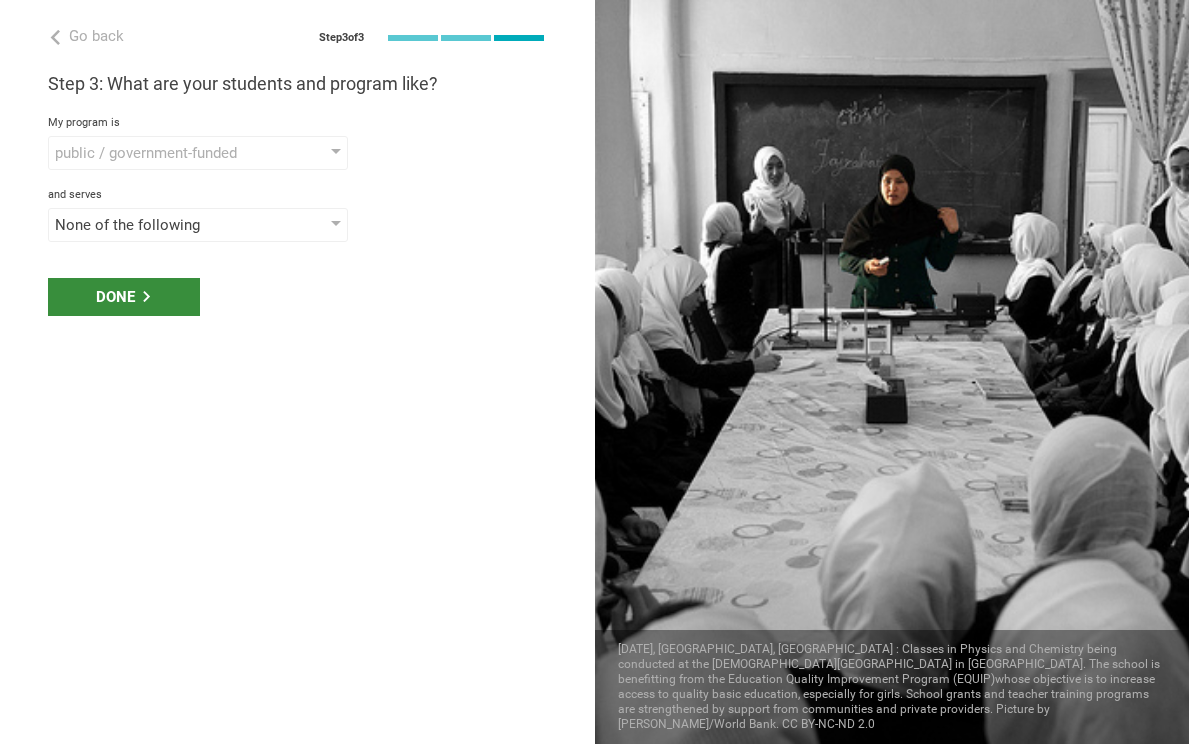 click on "Done" at bounding box center [124, 297] 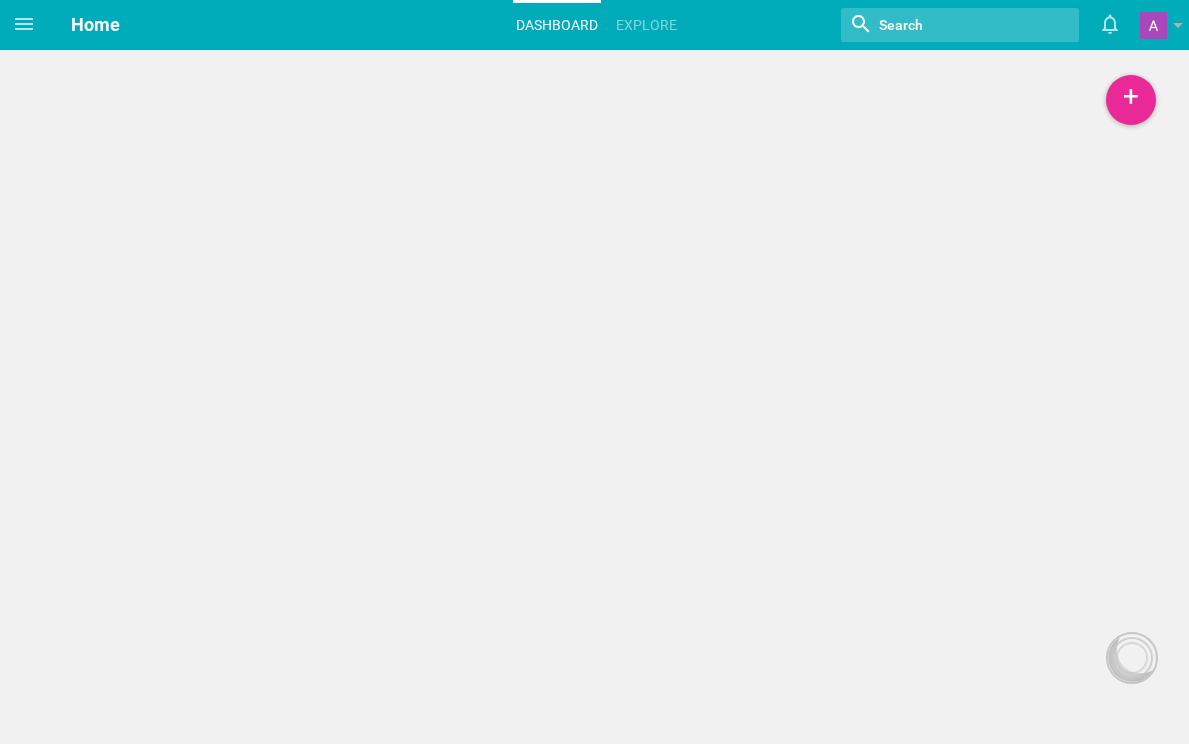 scroll, scrollTop: 0, scrollLeft: 0, axis: both 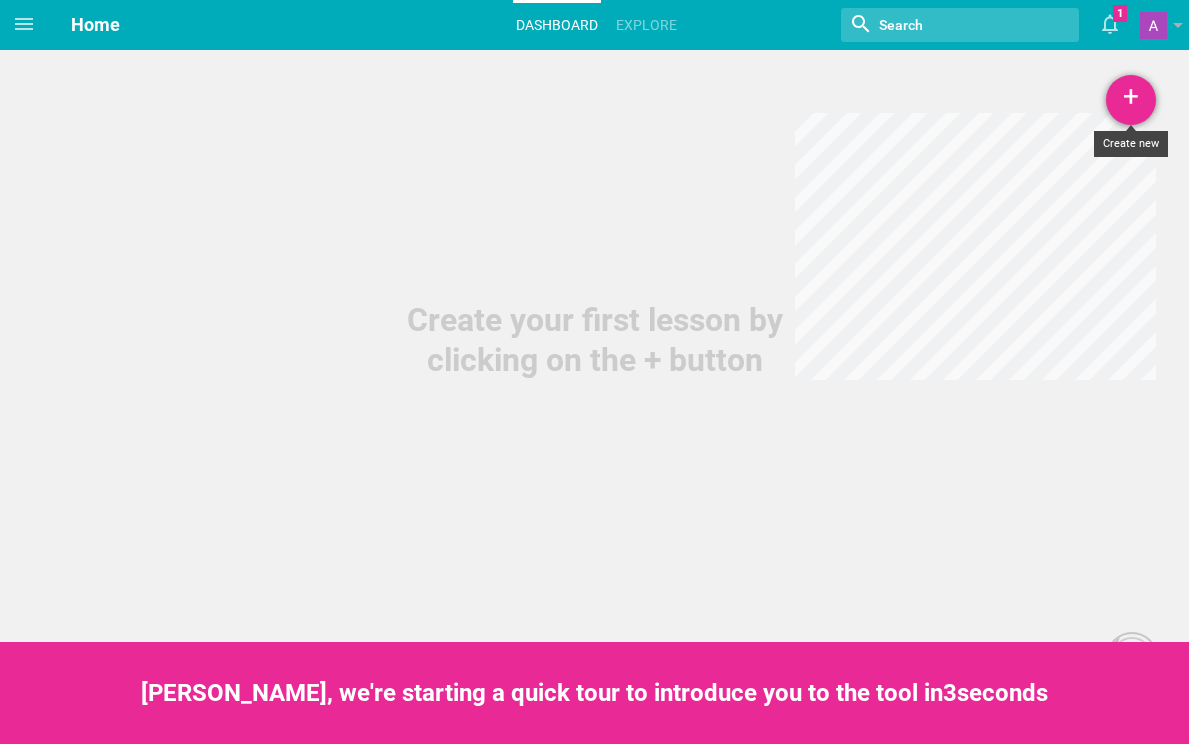 click on "+" at bounding box center (1131, 100) 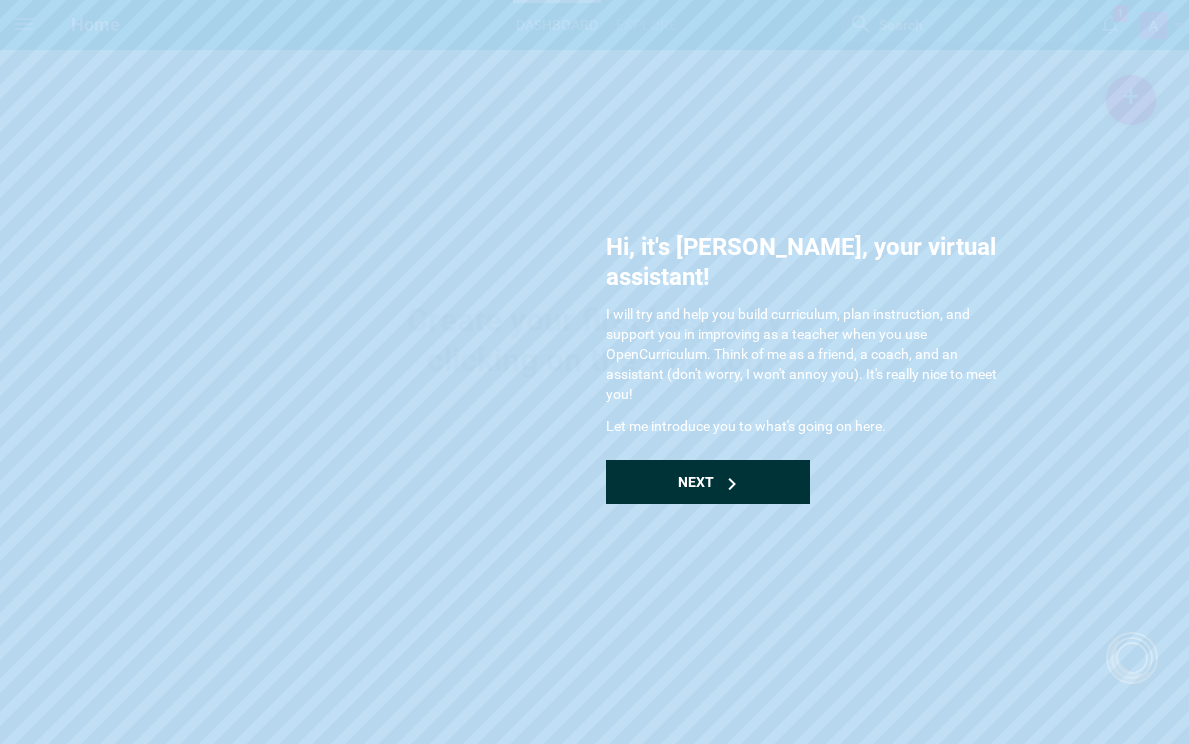 click on "Next" at bounding box center [708, 482] 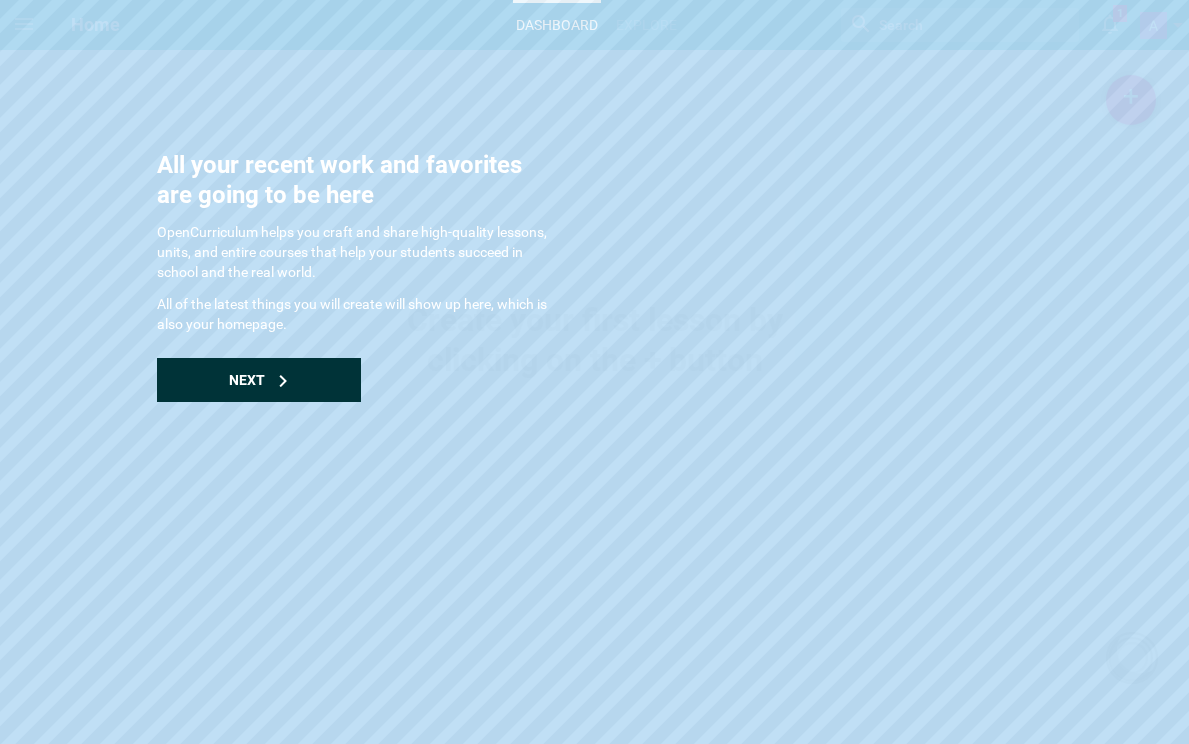 click 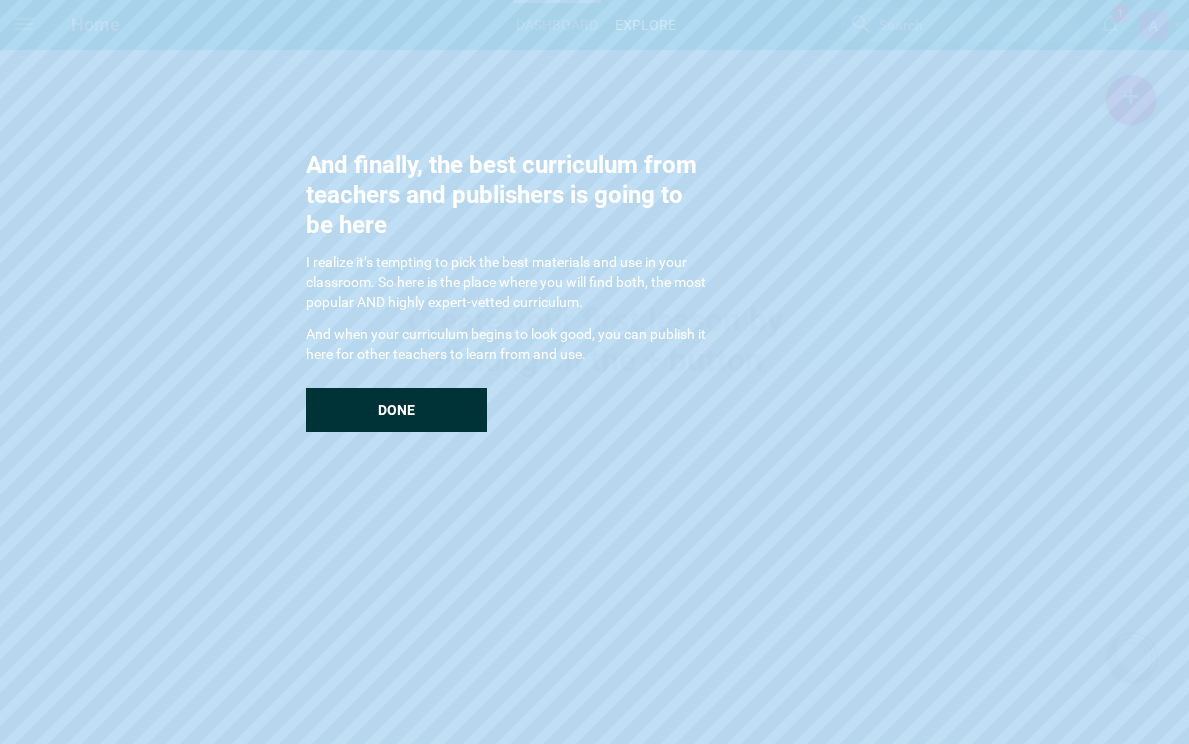 click on "Done" at bounding box center (396, 410) 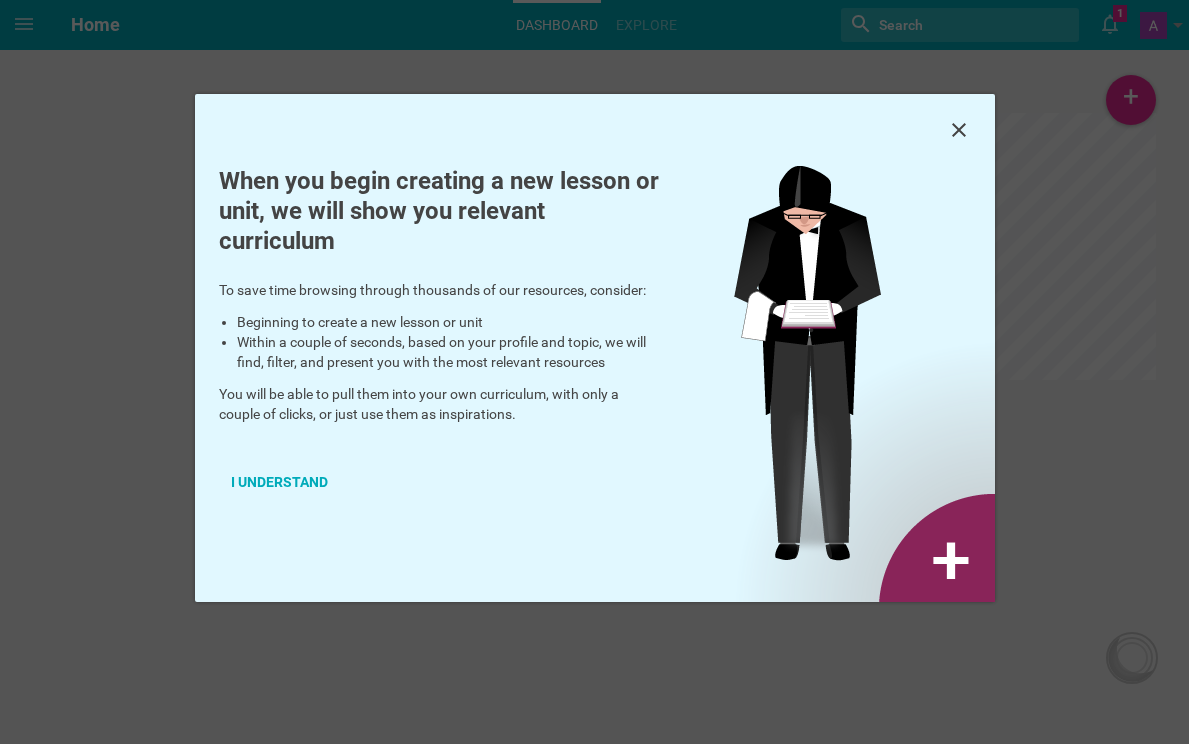 click on "I understand" at bounding box center (279, 482) 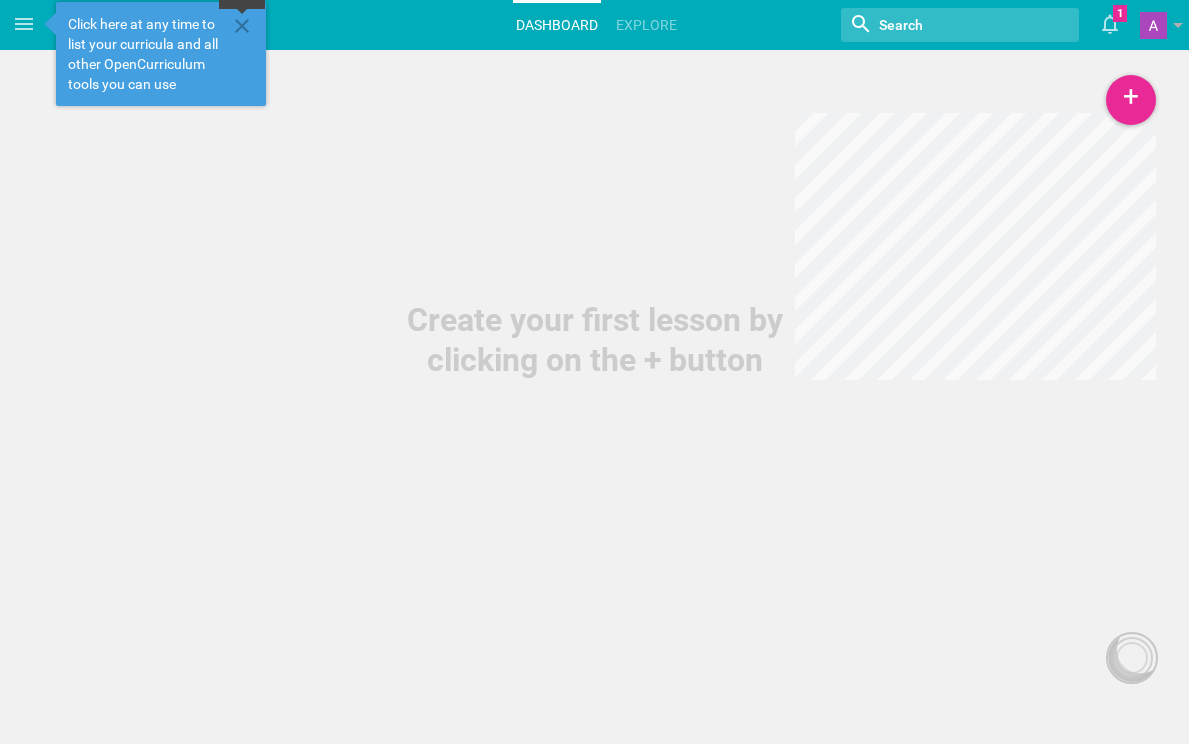 click 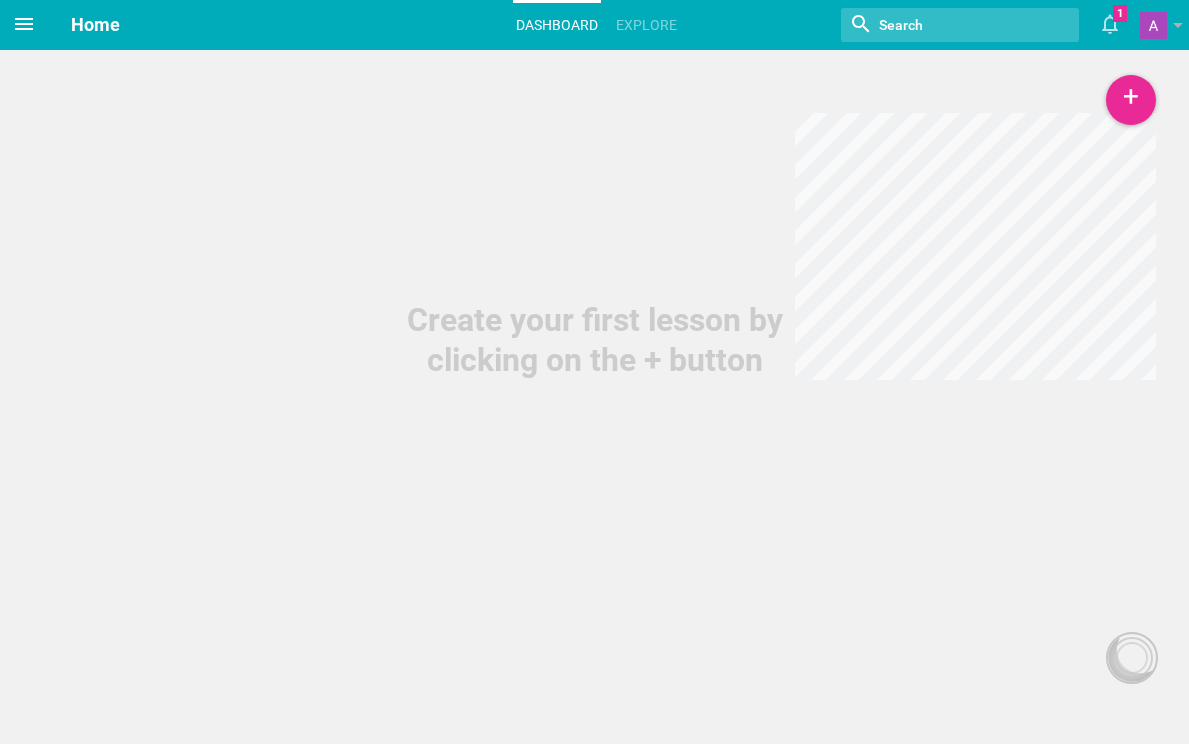 click 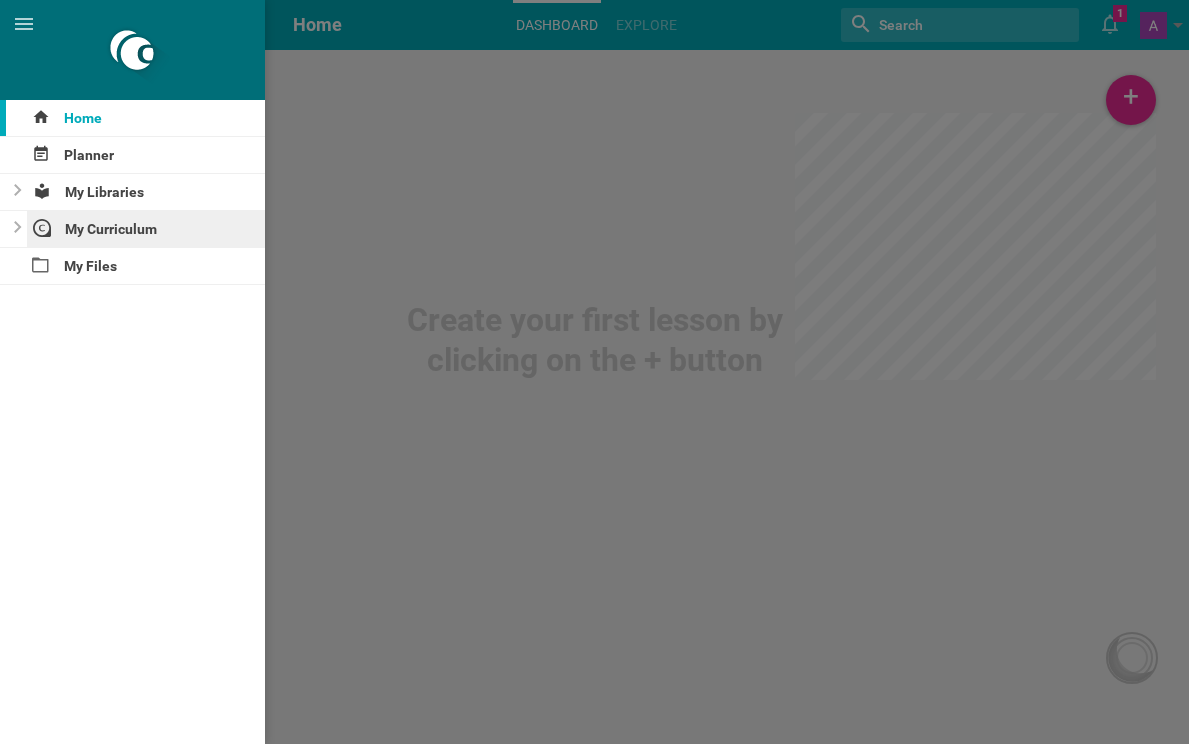 click on "My Curriculum" at bounding box center [146, 229] 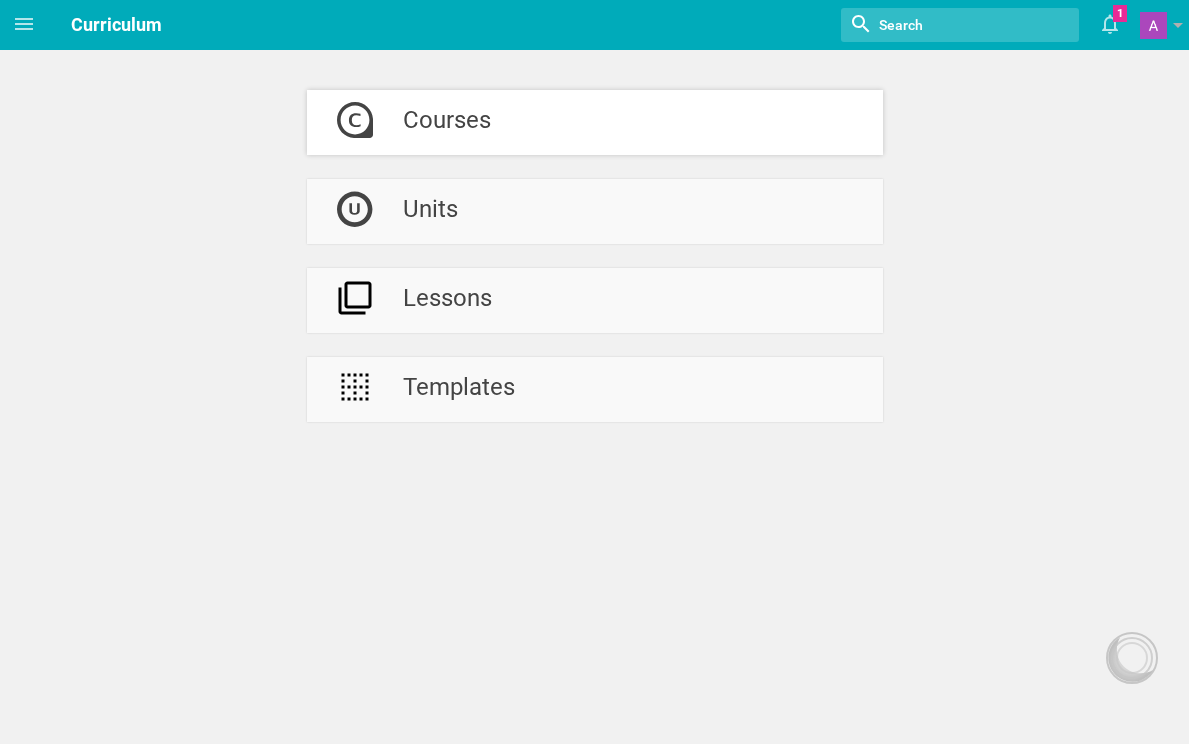click on "Courses" at bounding box center [447, 122] 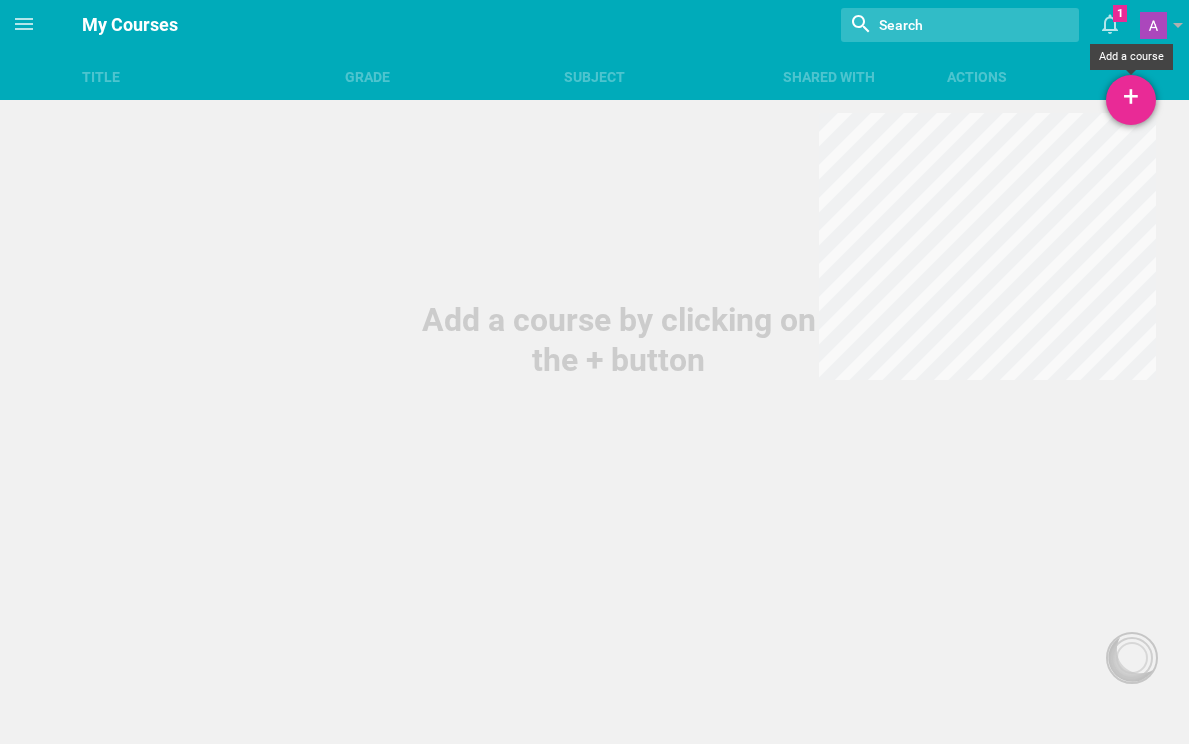 click on "+" at bounding box center (1131, 100) 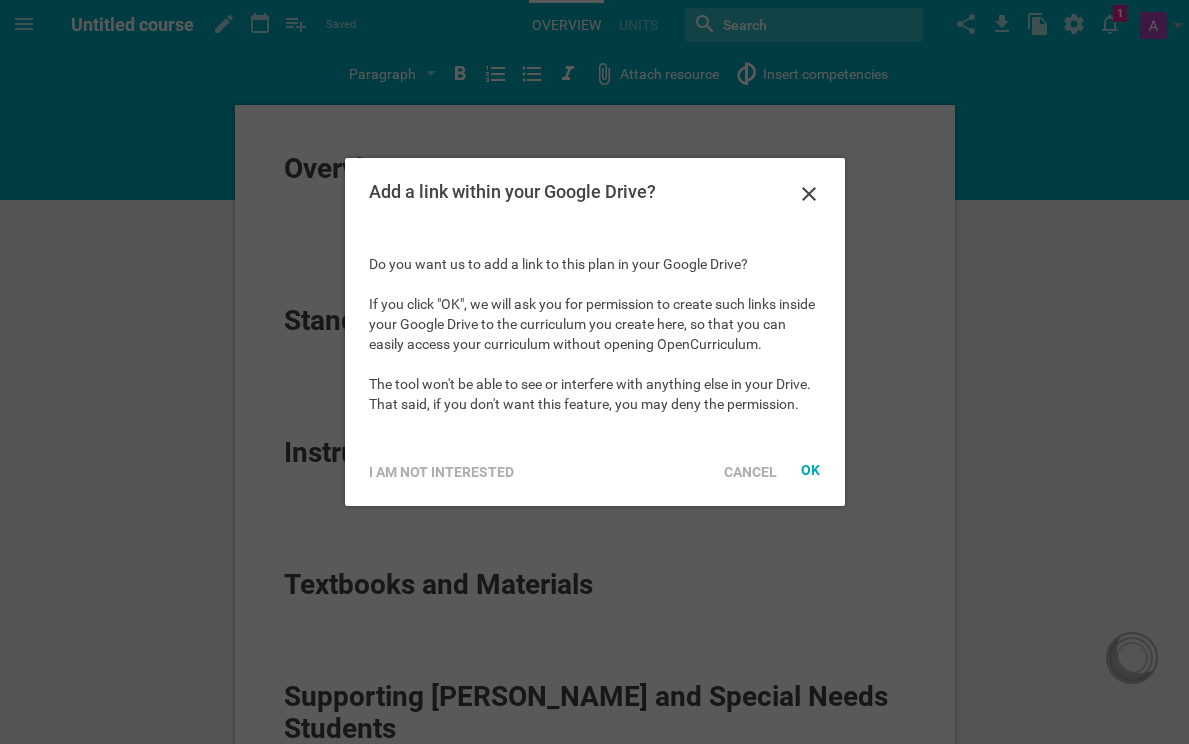 scroll, scrollTop: 0, scrollLeft: 0, axis: both 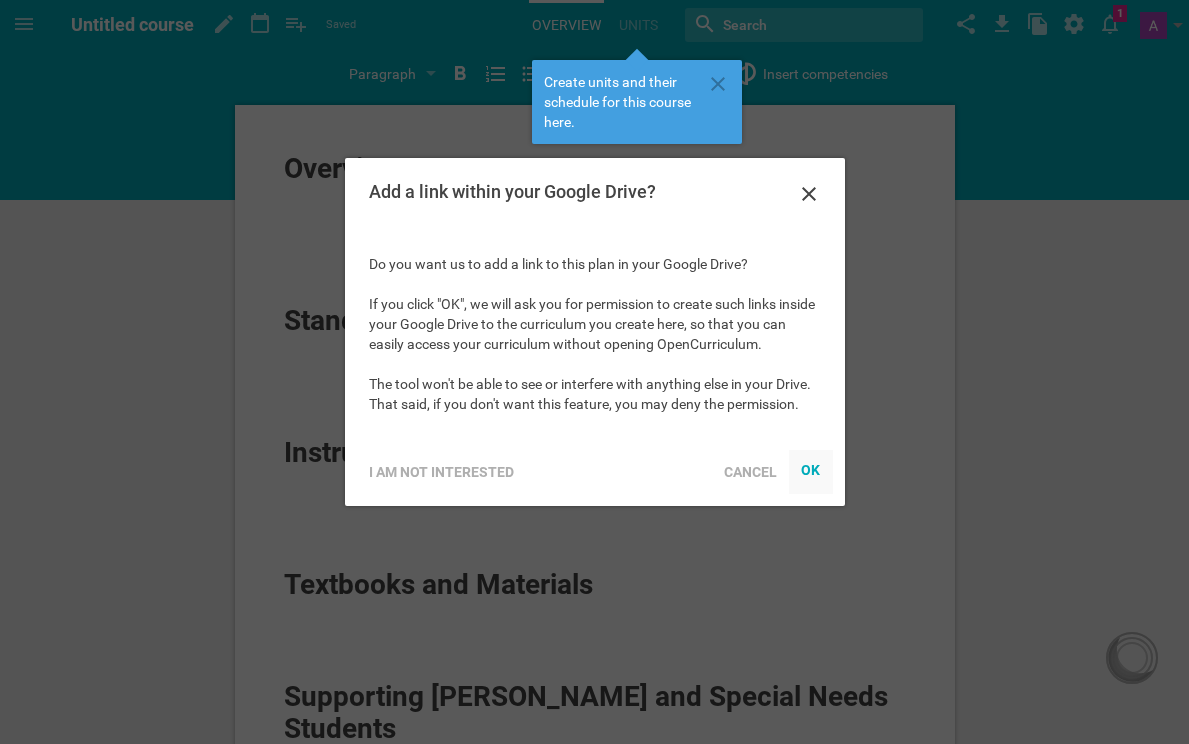 drag, startPoint x: 804, startPoint y: 462, endPoint x: 1603, endPoint y: 924, distance: 922.95447 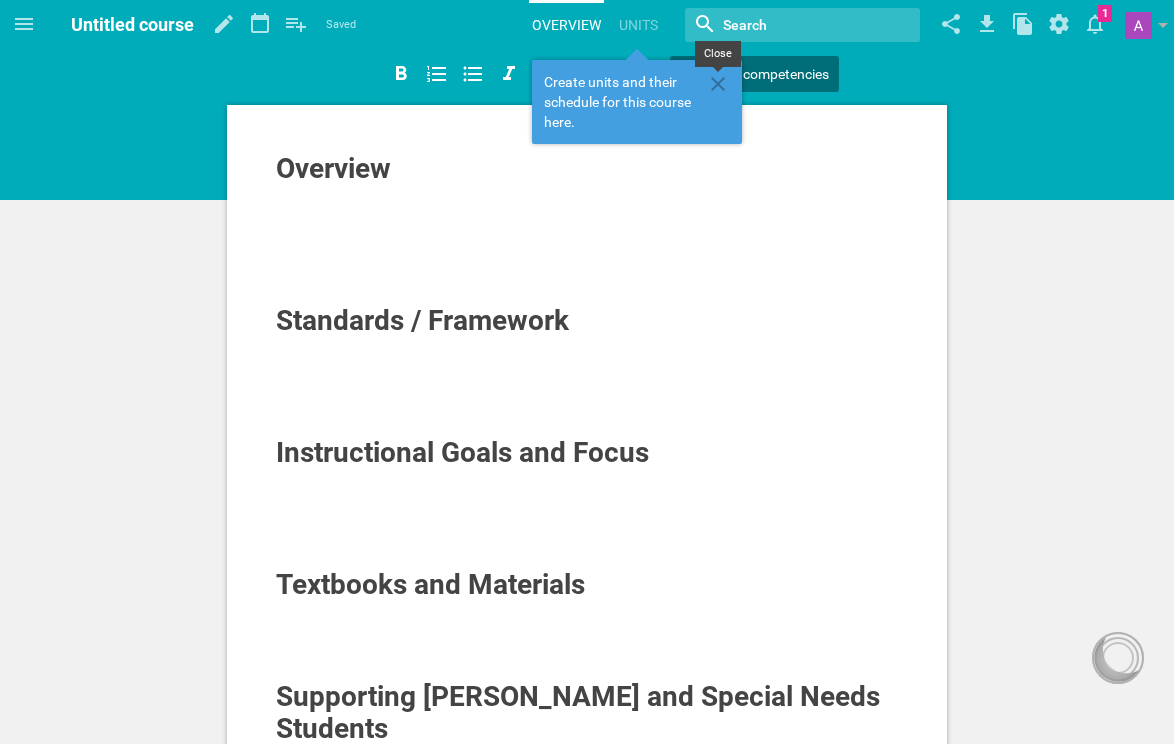 click 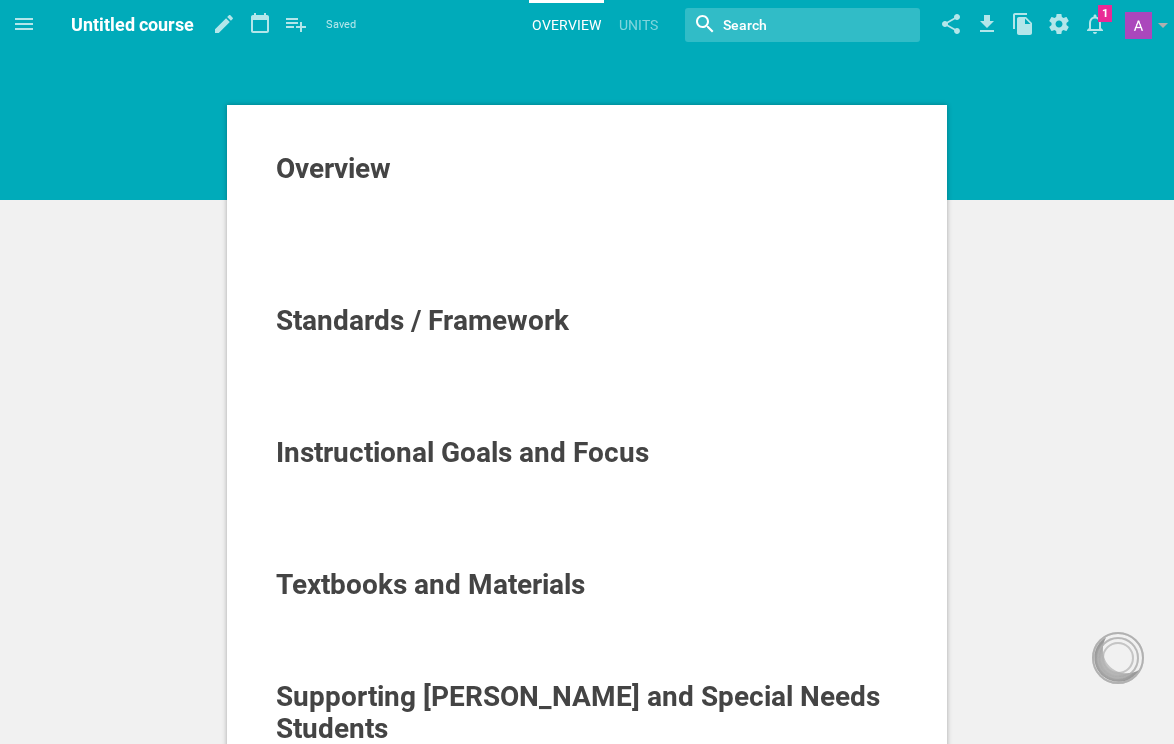 click on "Untitled course" at bounding box center (132, 24) 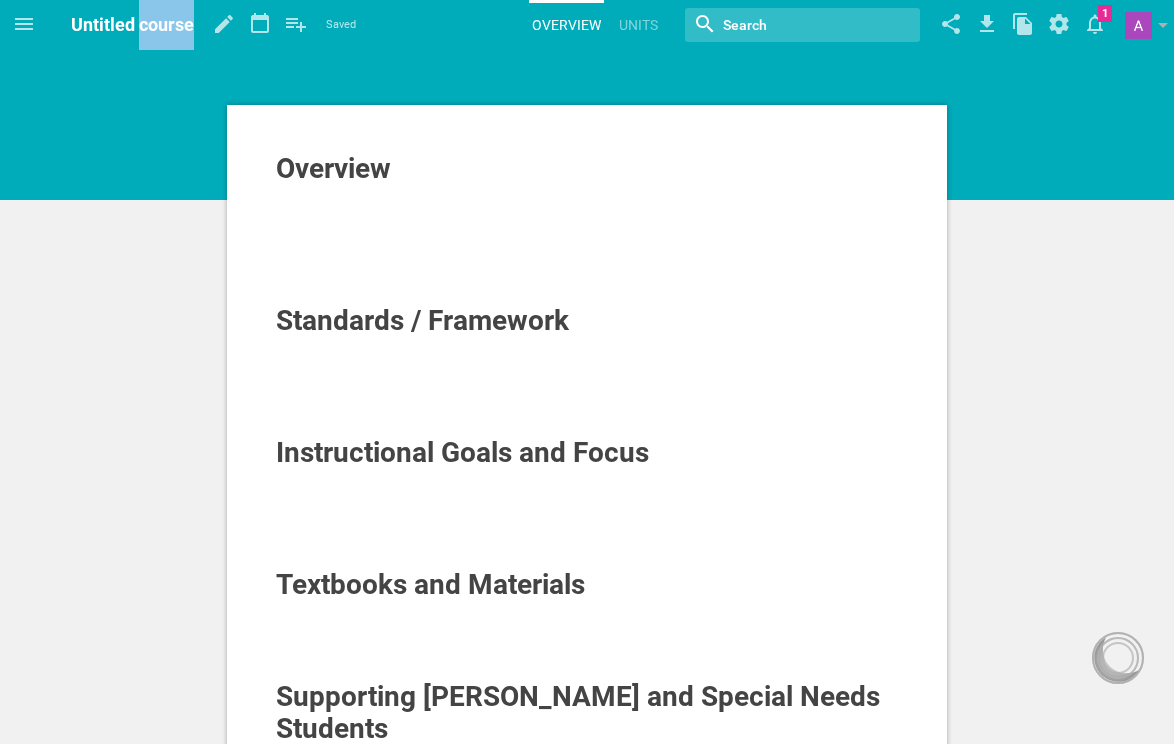 click on "Untitled course" at bounding box center (132, 24) 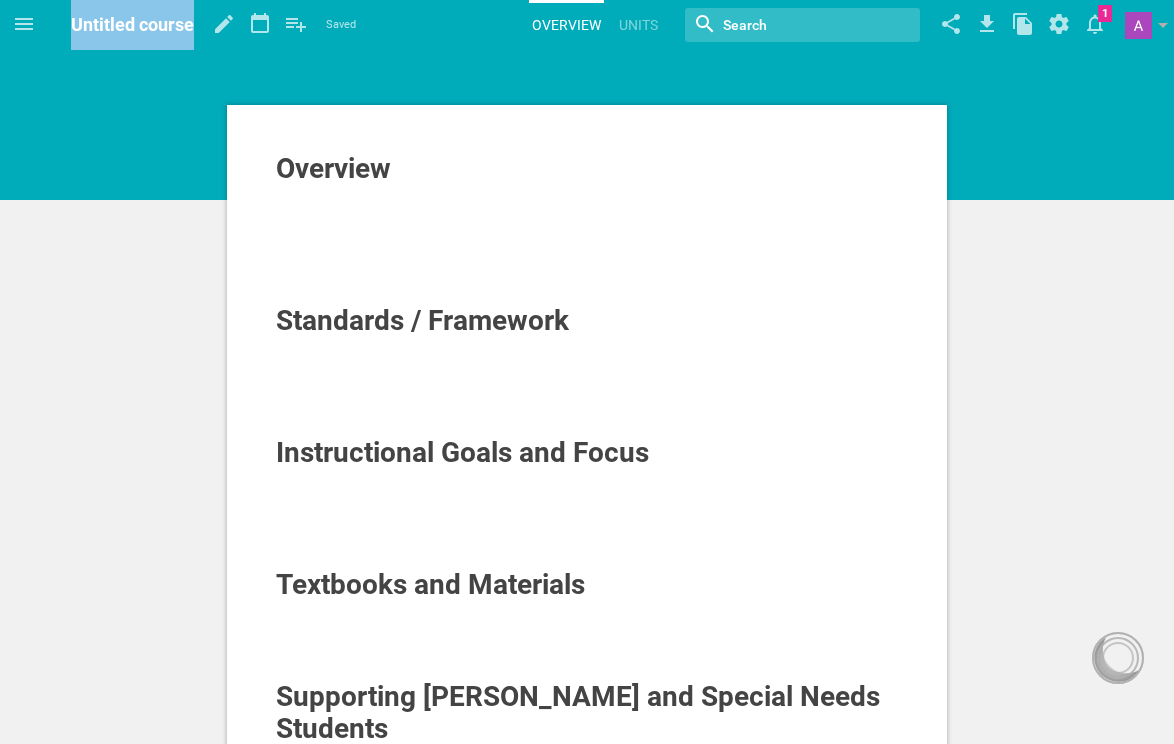 click on "Untitled course" at bounding box center [132, 24] 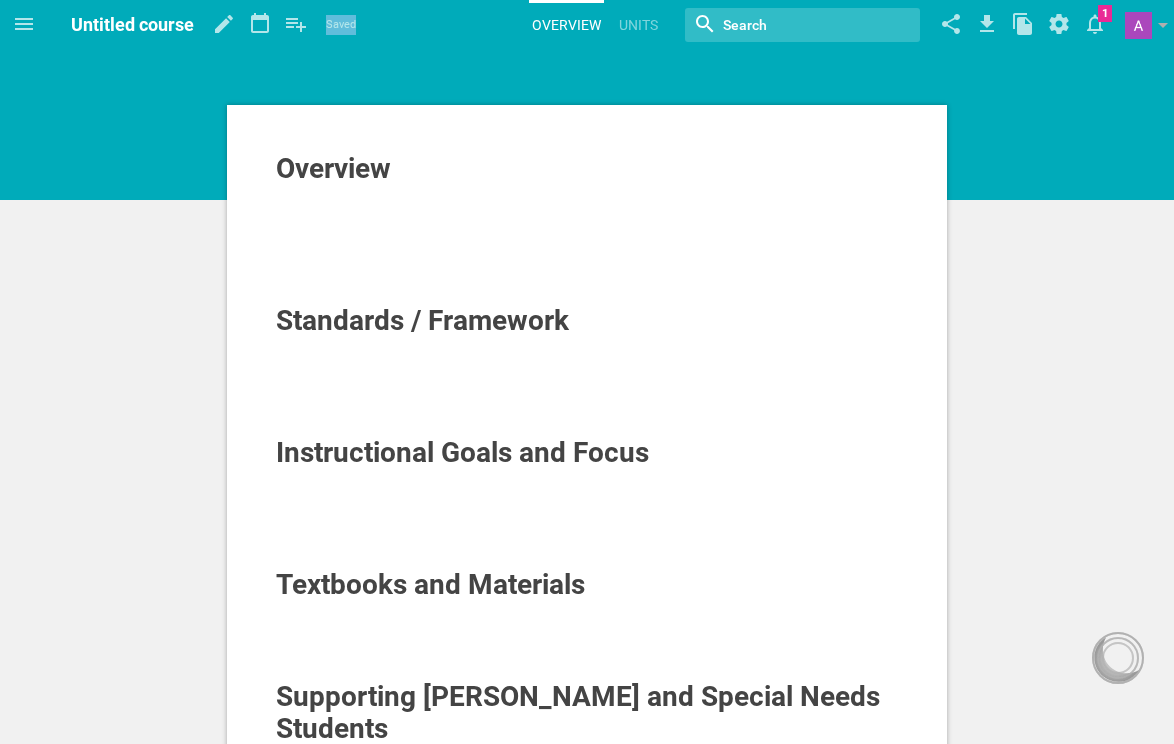 click 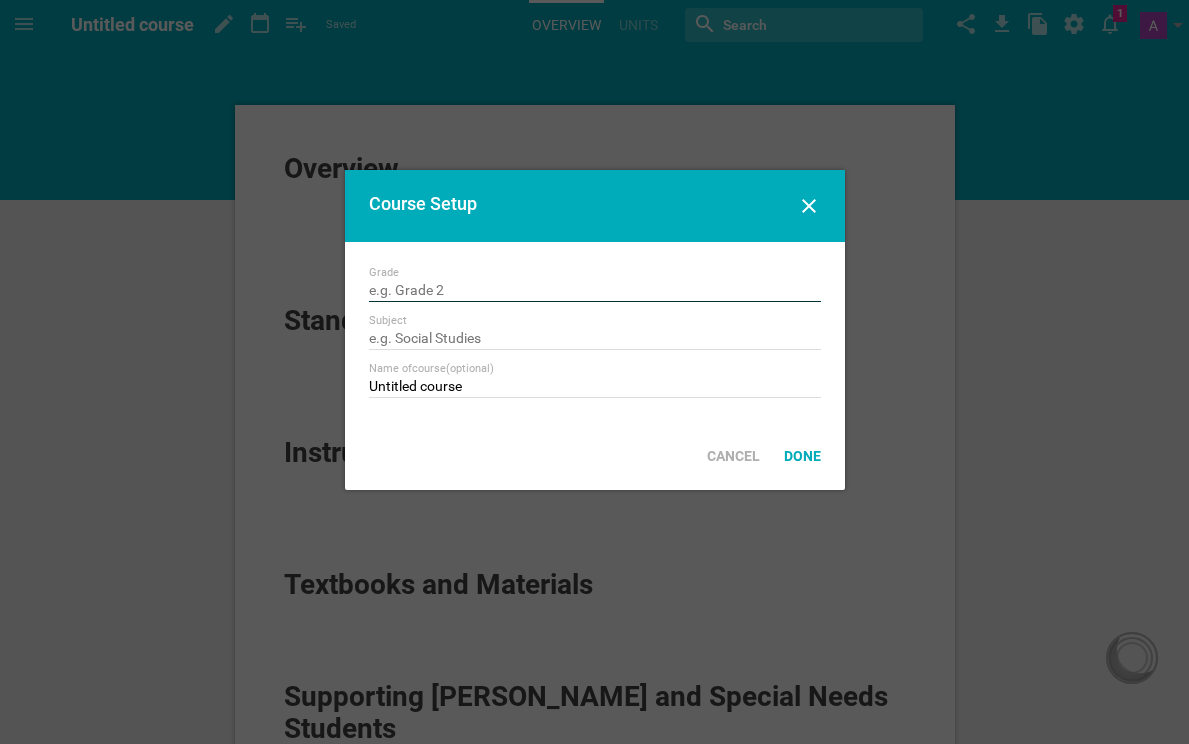 click at bounding box center [595, 292] 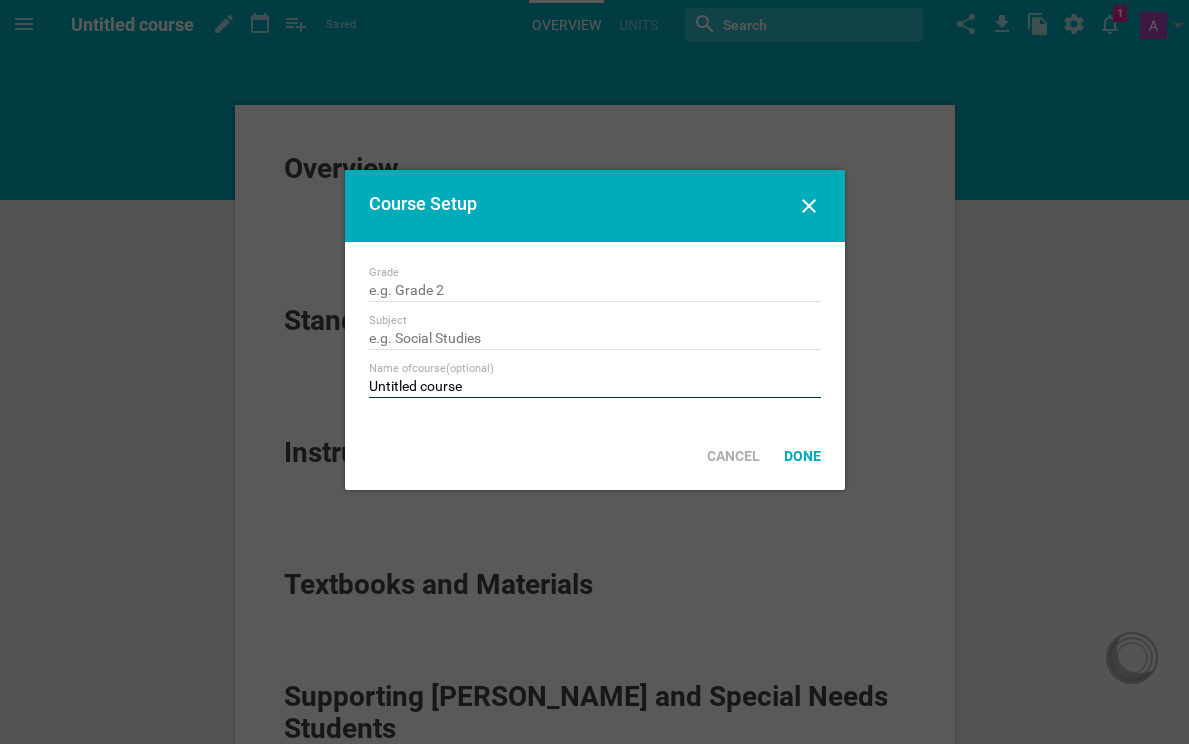 click on "Untitled course" at bounding box center (595, 388) 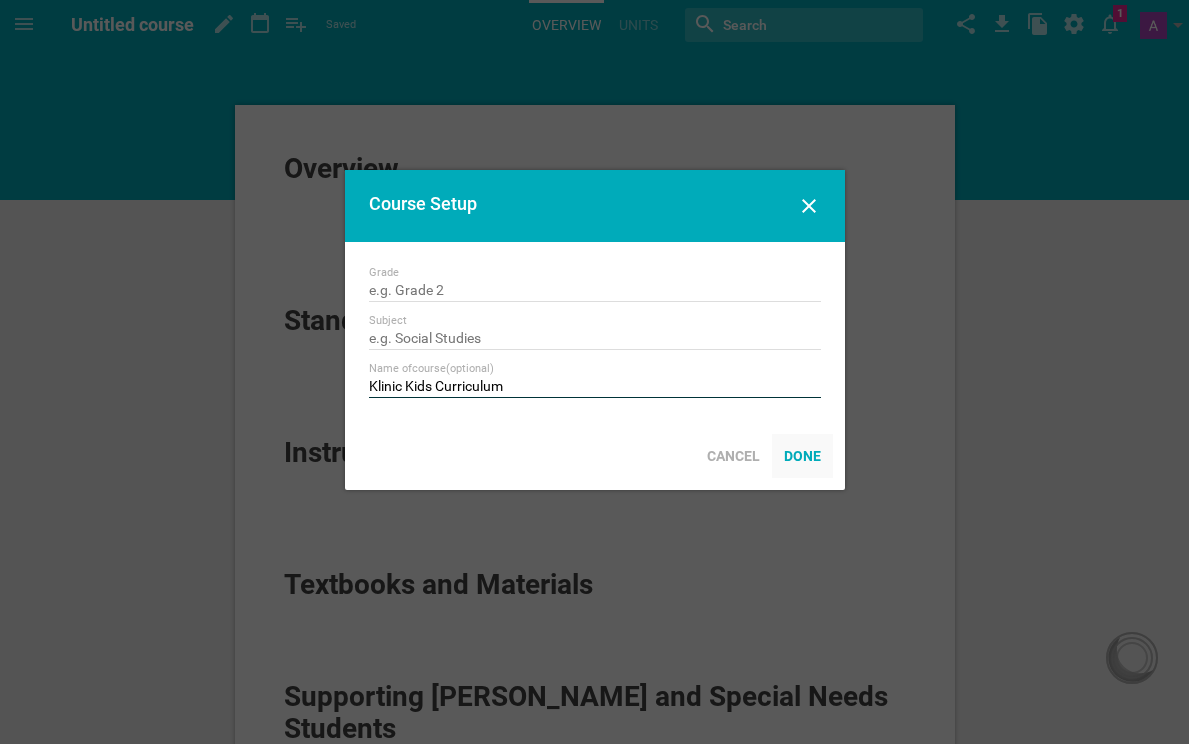 type on "Klinic Kids Curriculum" 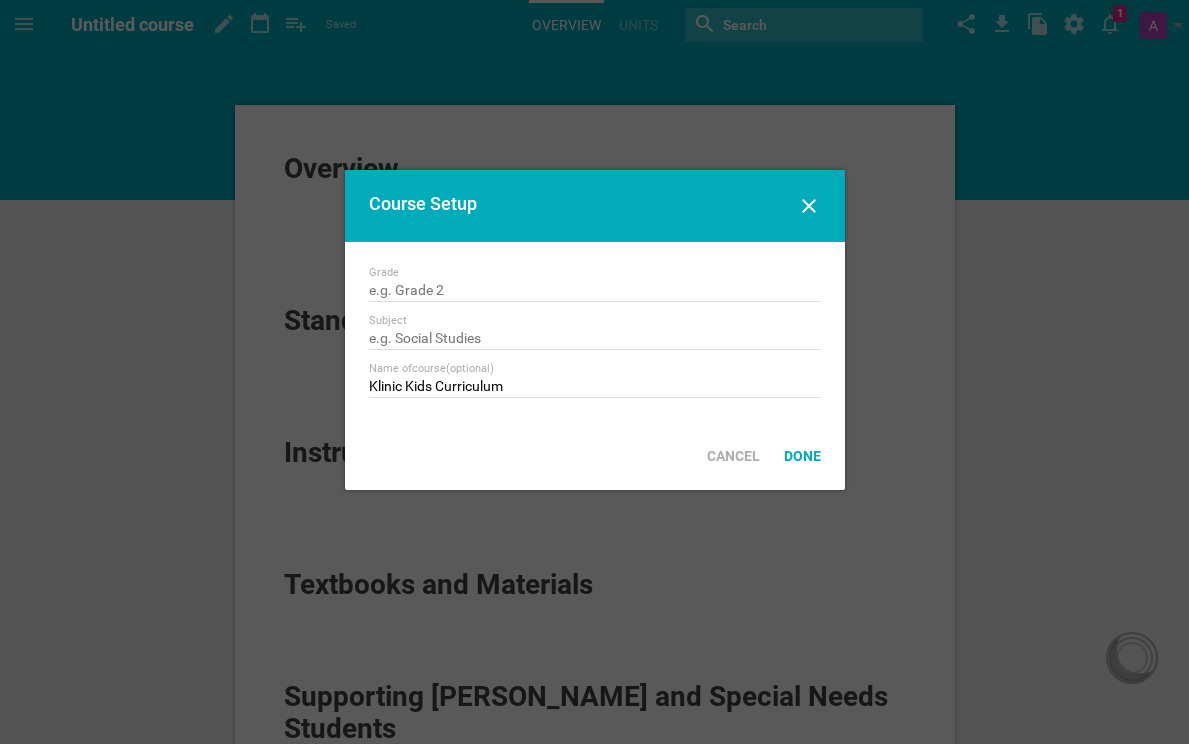 click on "Done" at bounding box center [802, 456] 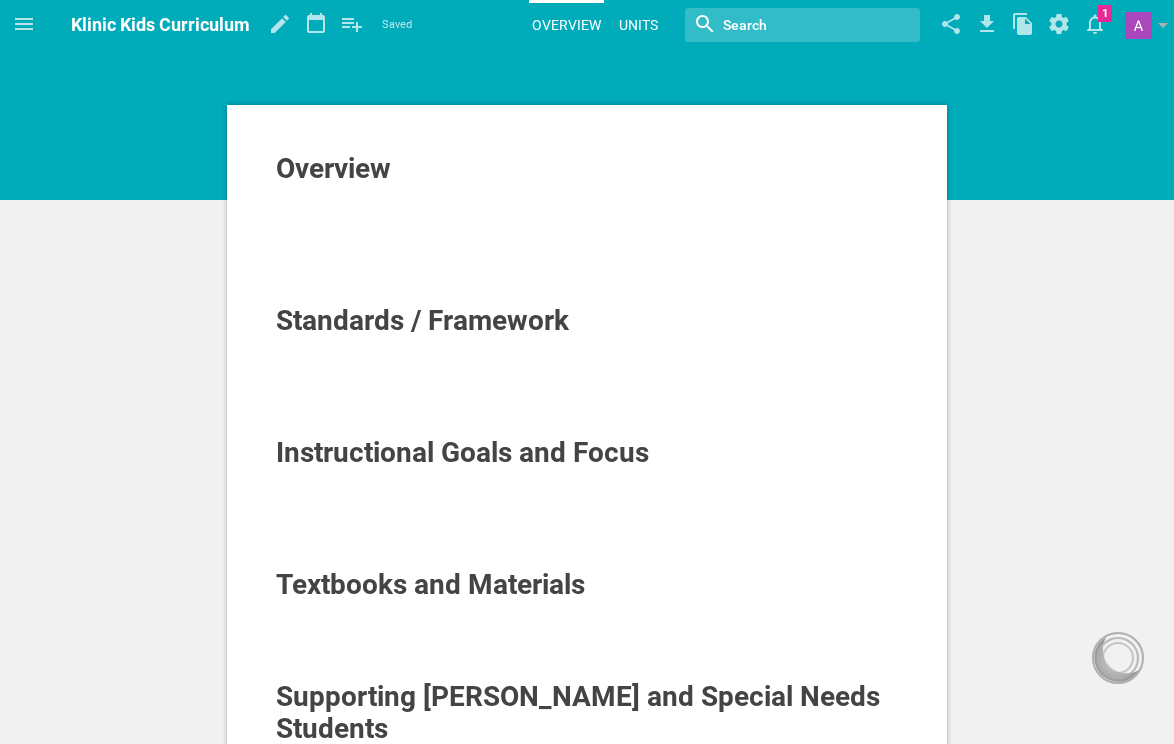 click on "Units" at bounding box center (638, 25) 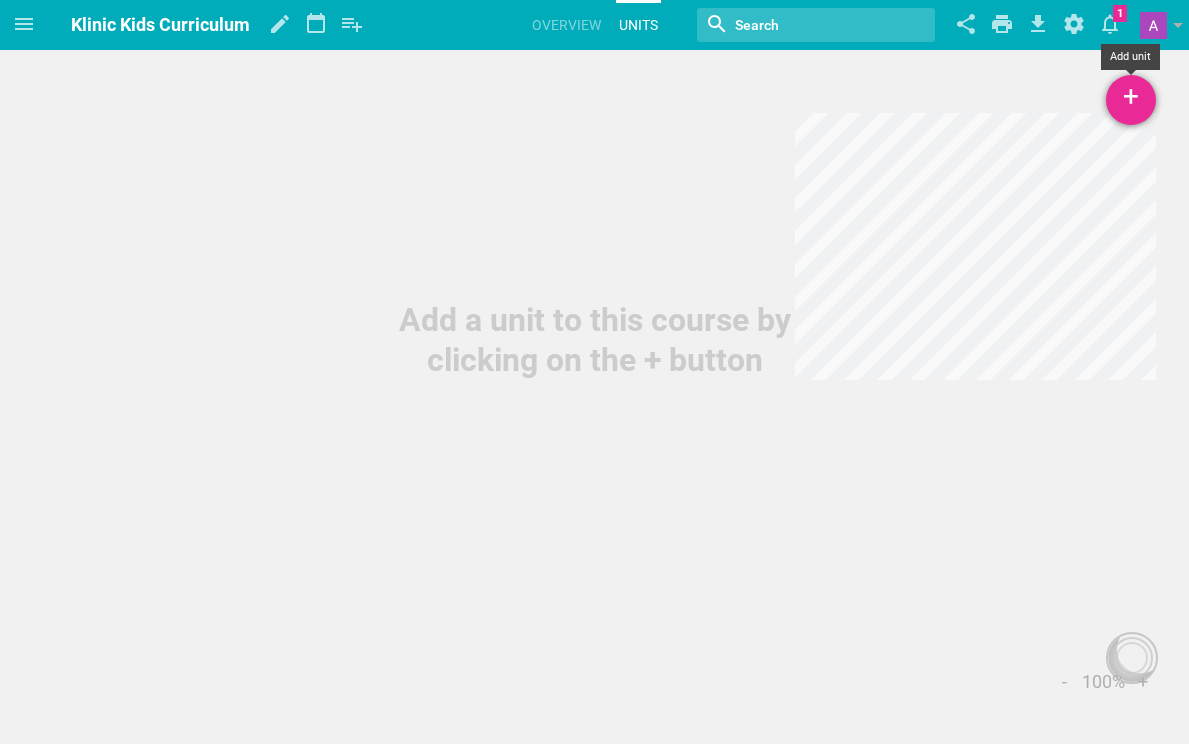 click on "+" at bounding box center (1131, 100) 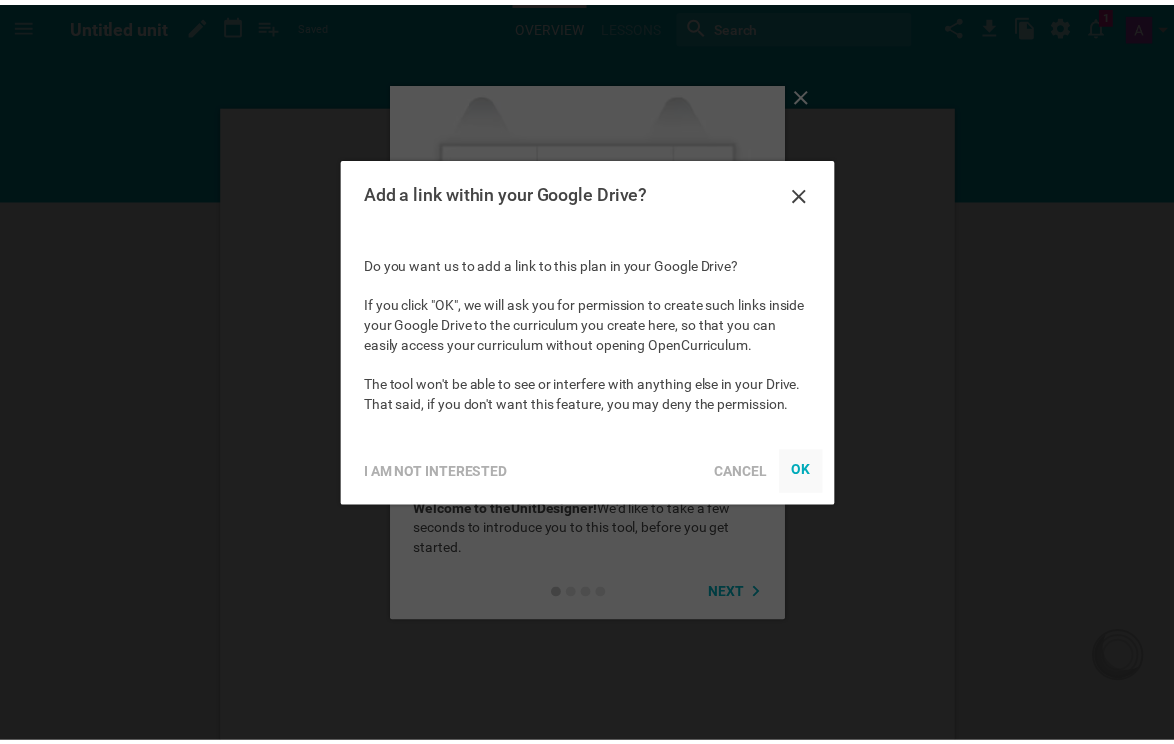 scroll, scrollTop: 0, scrollLeft: 0, axis: both 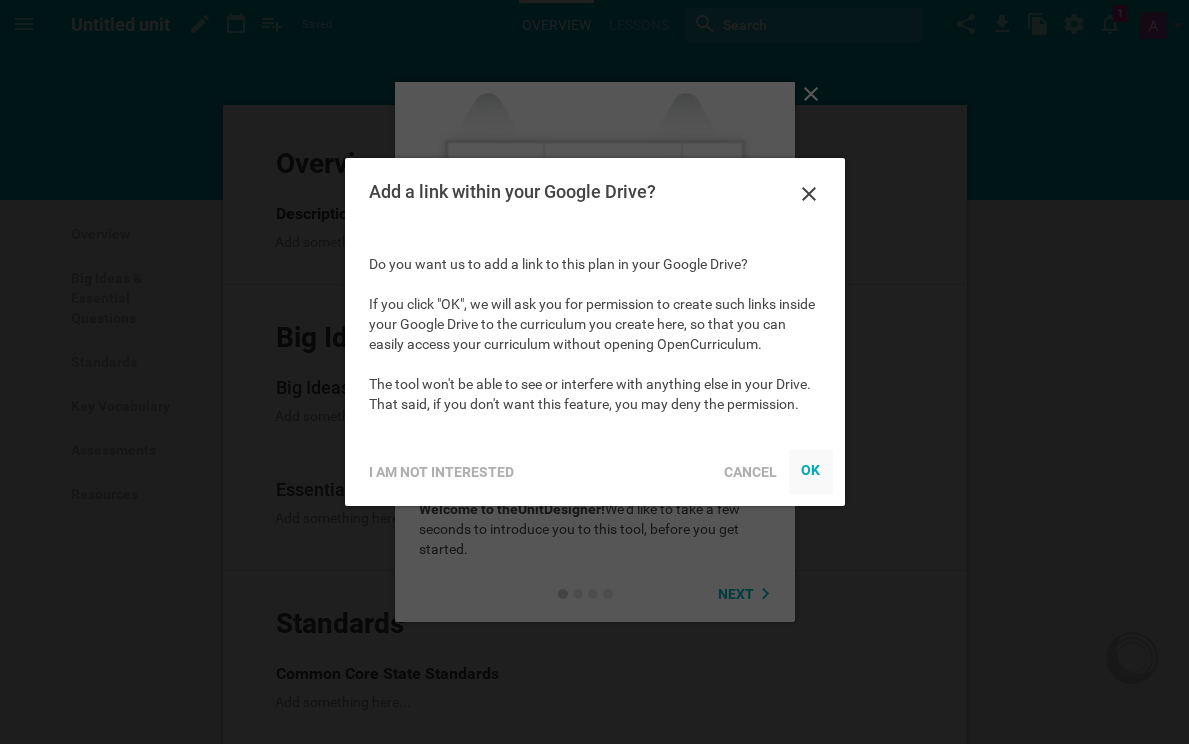 click on "OK" at bounding box center [810, 470] 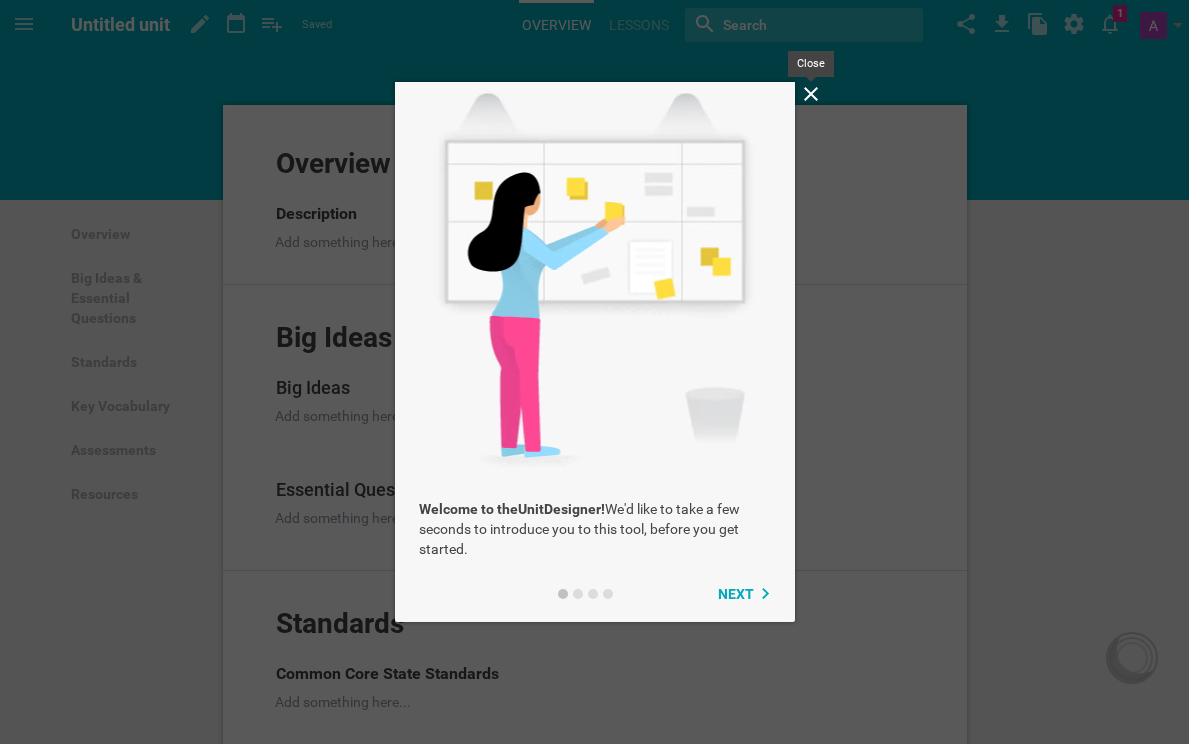 click 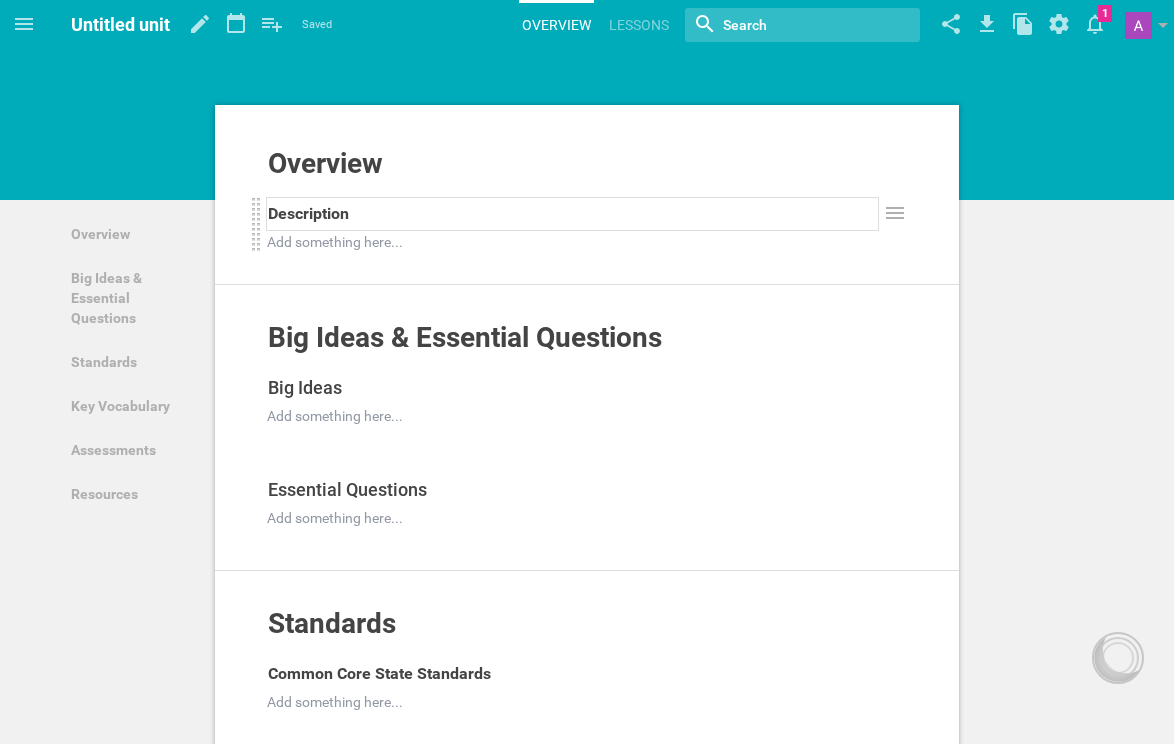 click on "Description" at bounding box center [308, 213] 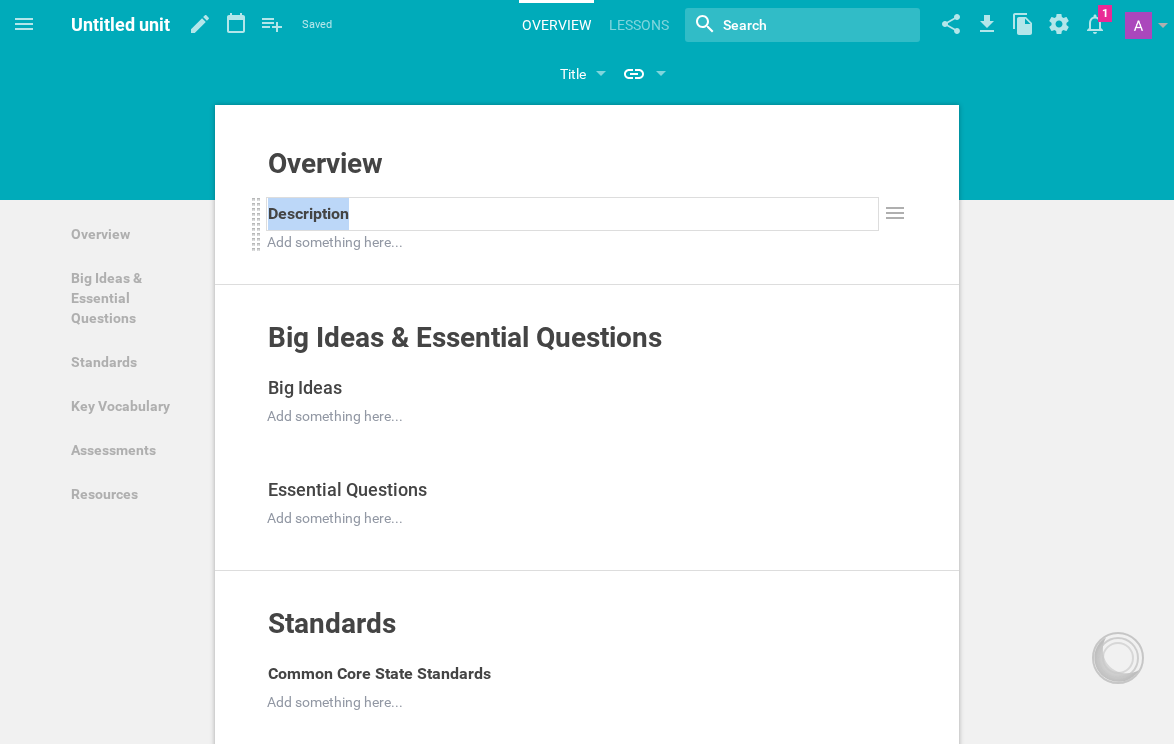 click on "Description" at bounding box center [308, 213] 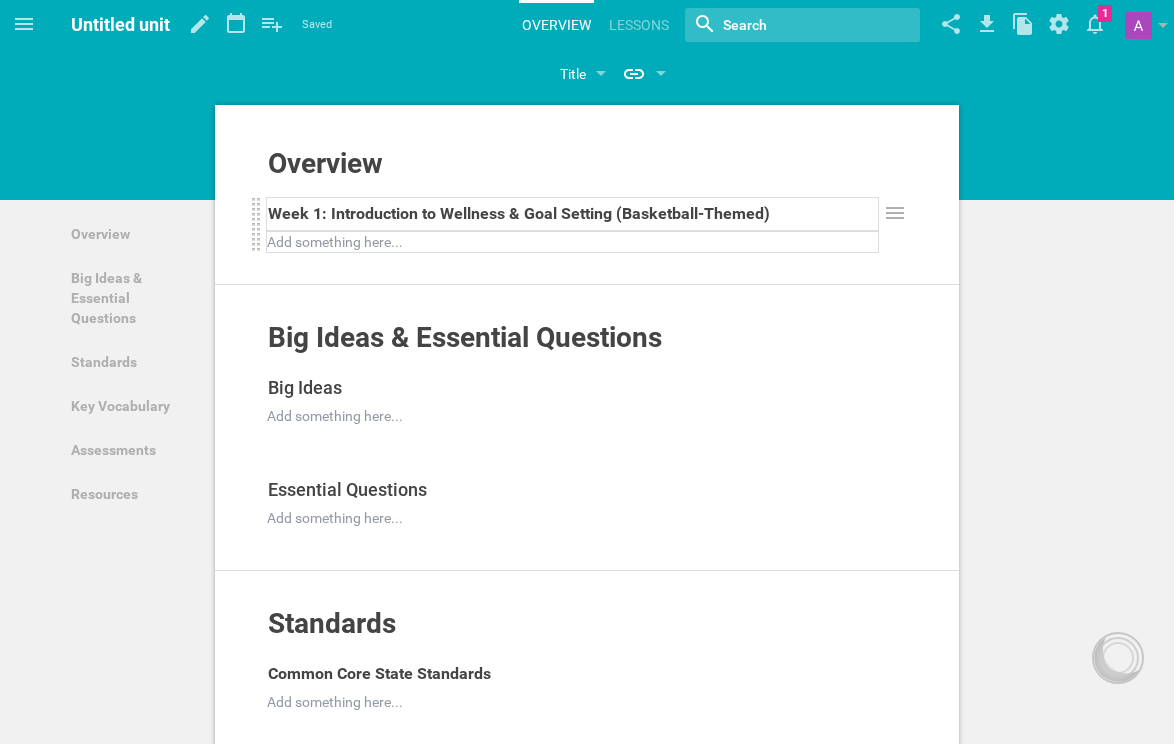 click at bounding box center [573, 242] 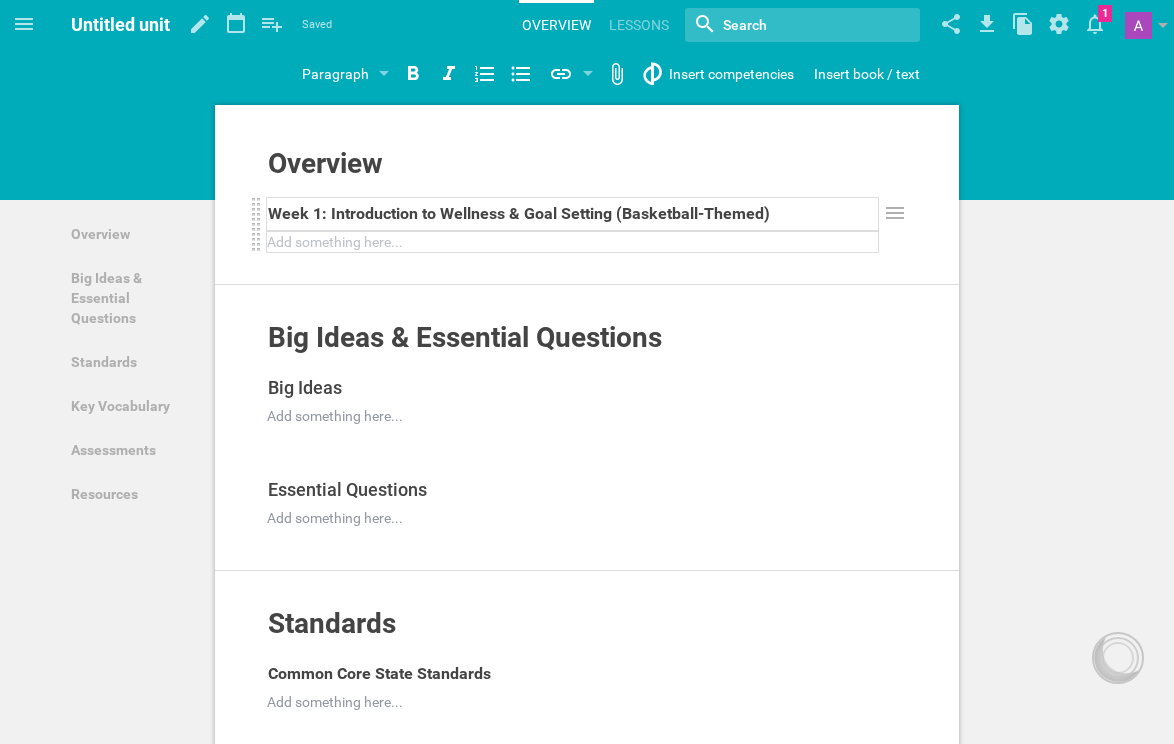 type 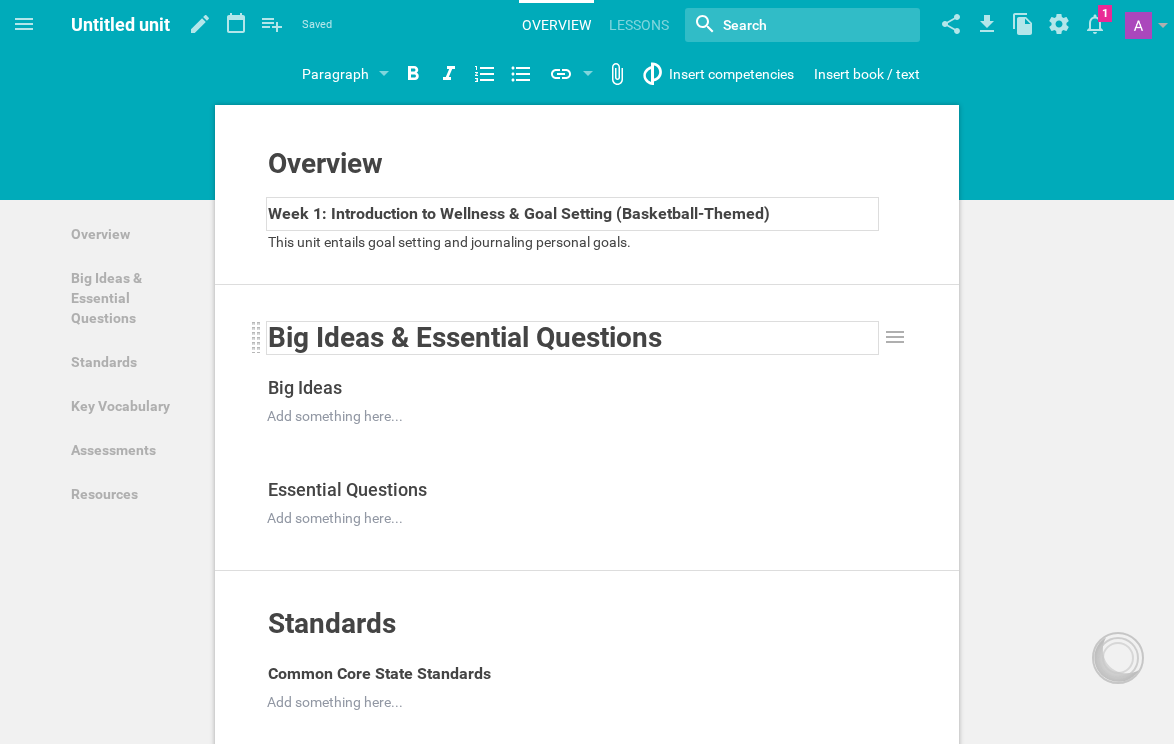 click on "Big Ideas & Essential Questions" at bounding box center (465, 337) 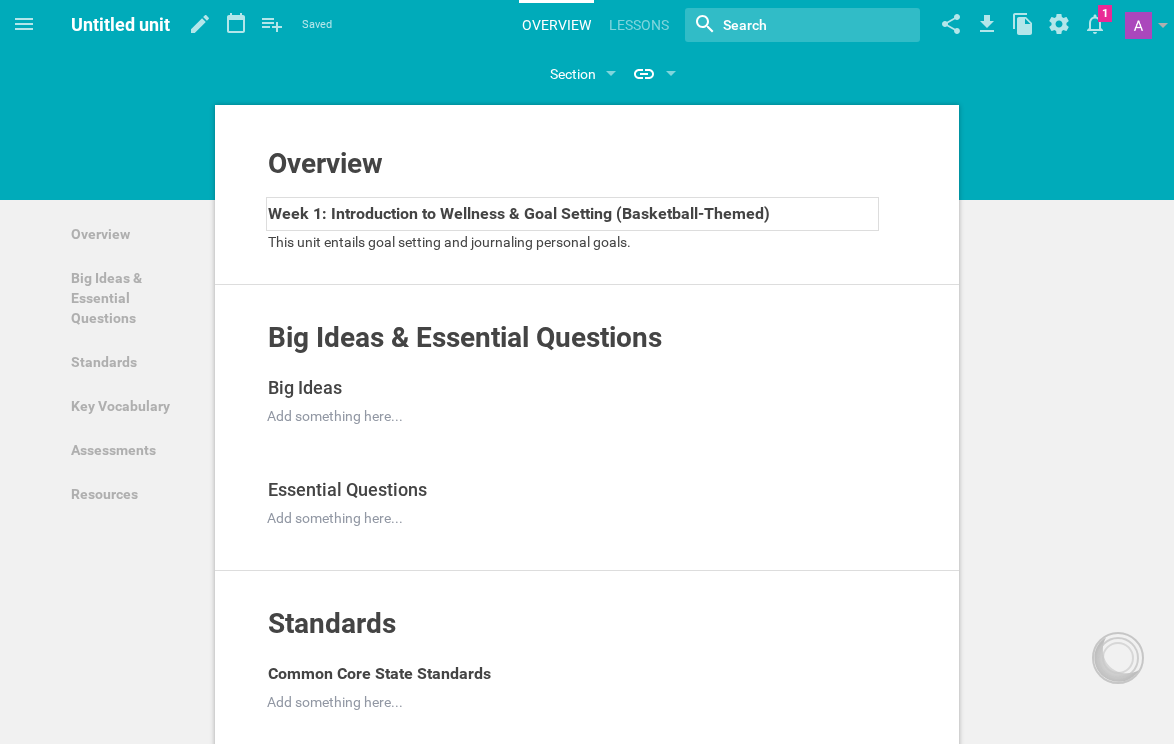 scroll, scrollTop: 0, scrollLeft: 0, axis: both 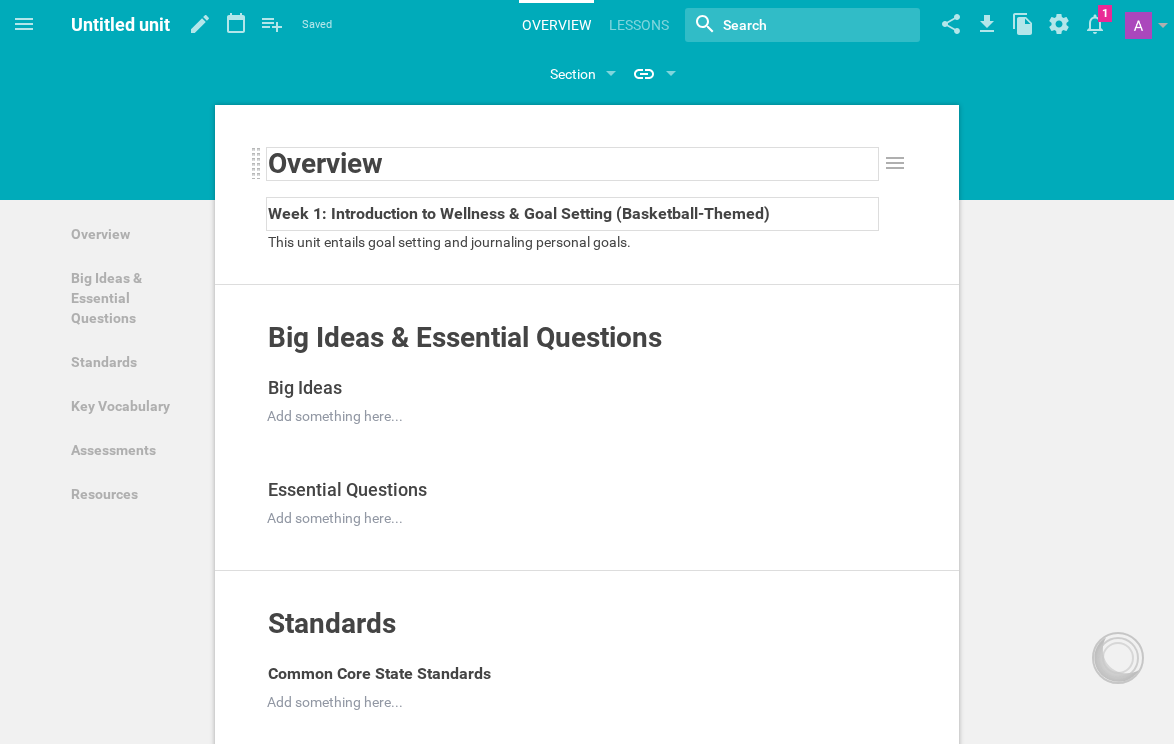 click on "Overview" at bounding box center [325, 163] 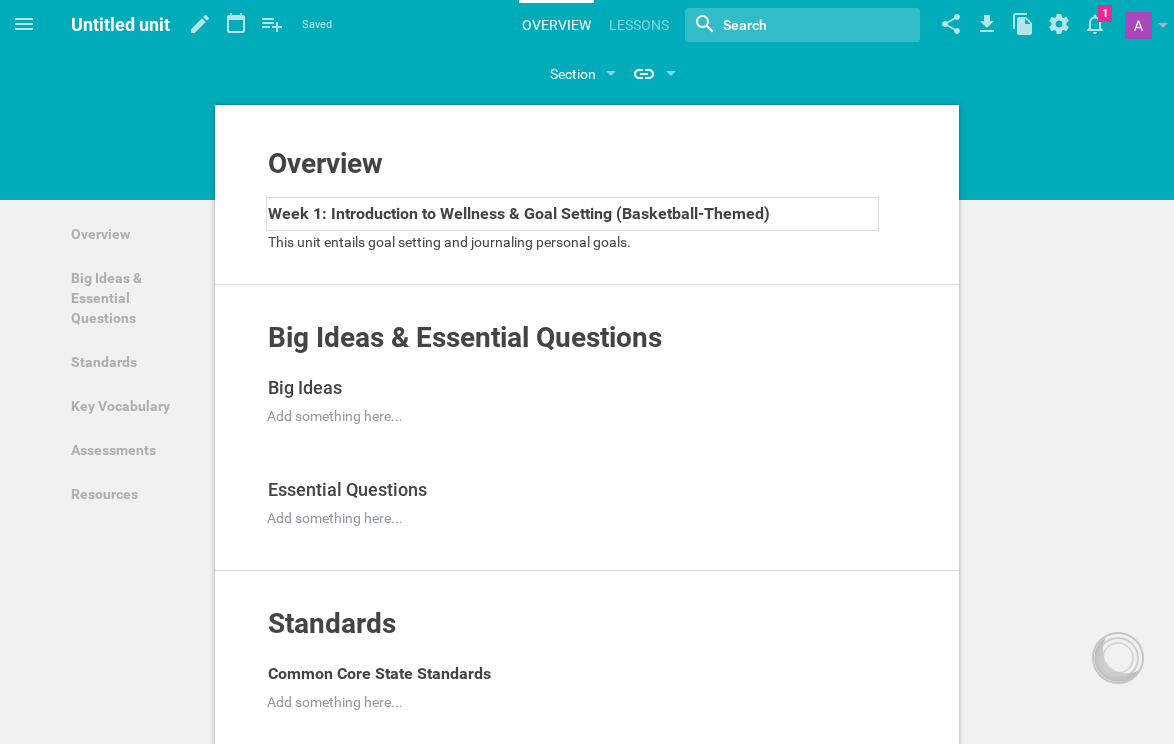 click on "Week 1: Introduction to Wellness & Goal Setting (Basketball-Themed)" at bounding box center (519, 213) 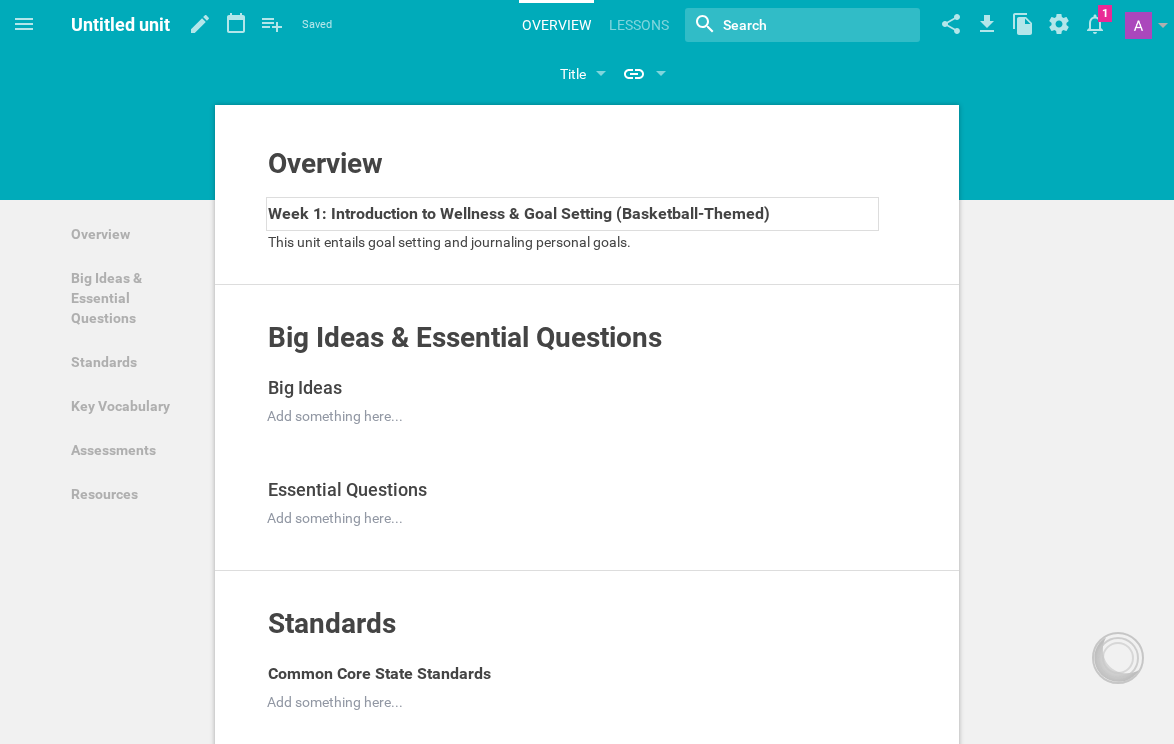 click on "Week 1: Introduction to Wellness & Goal Setting (Basketball-Themed)" at bounding box center [573, 214] 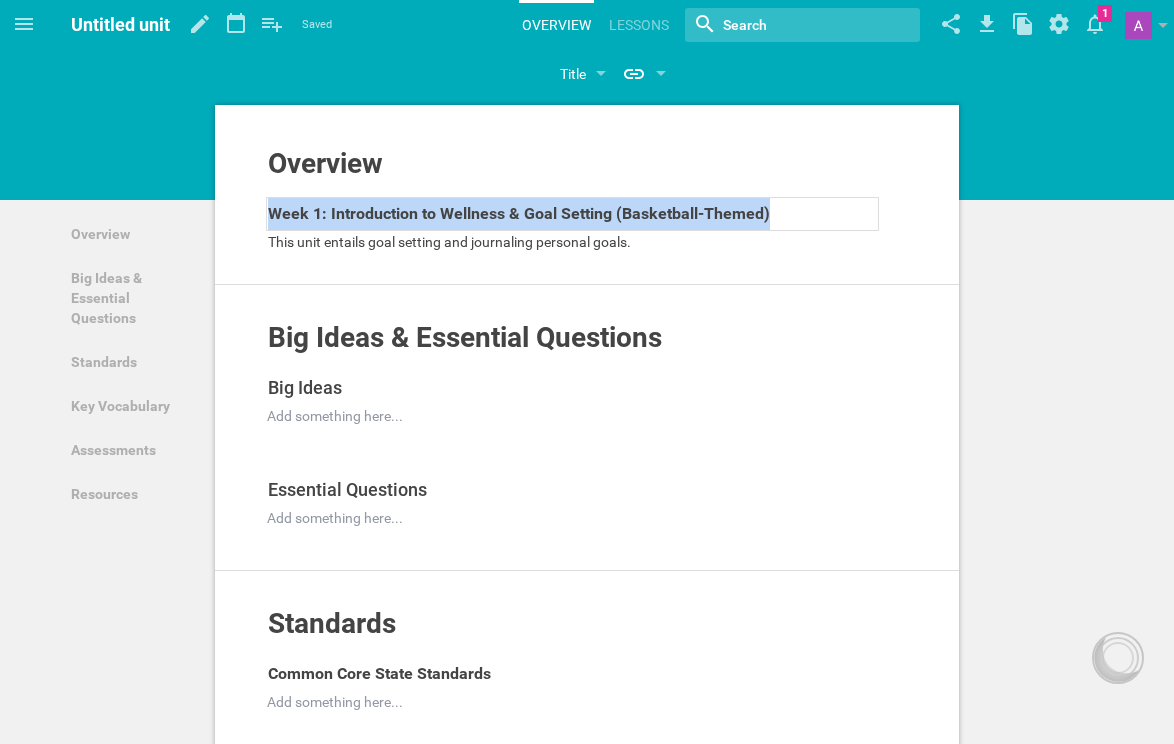 drag, startPoint x: 778, startPoint y: 213, endPoint x: 271, endPoint y: 203, distance: 507.0986 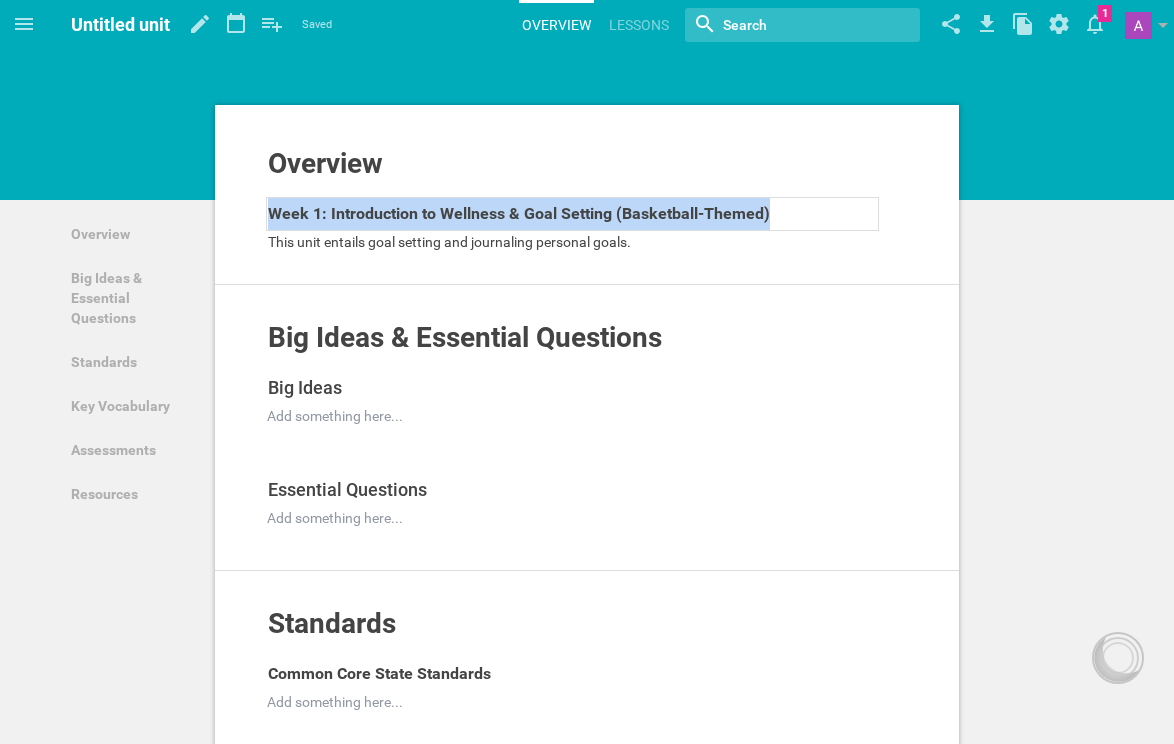 click on "Week 1: Introduction to Wellness & Goal Setting (Basketball-Themed)" at bounding box center (519, 213) 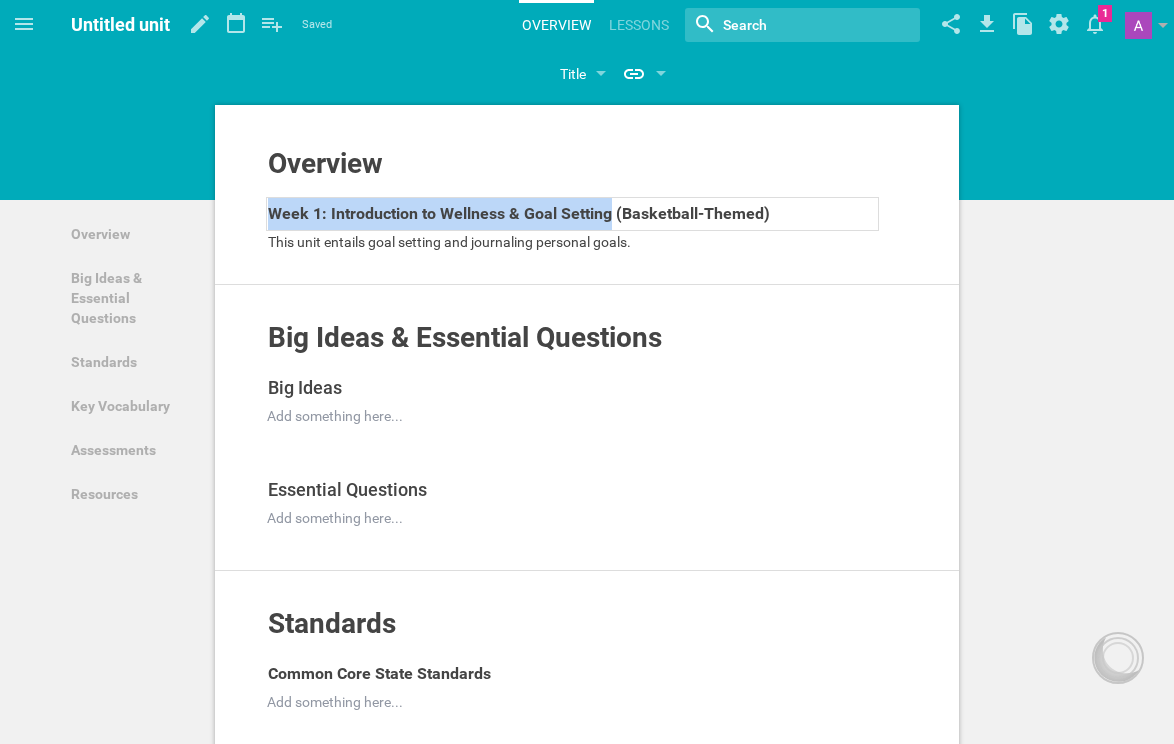 drag, startPoint x: 609, startPoint y: 215, endPoint x: 298, endPoint y: 207, distance: 311.10287 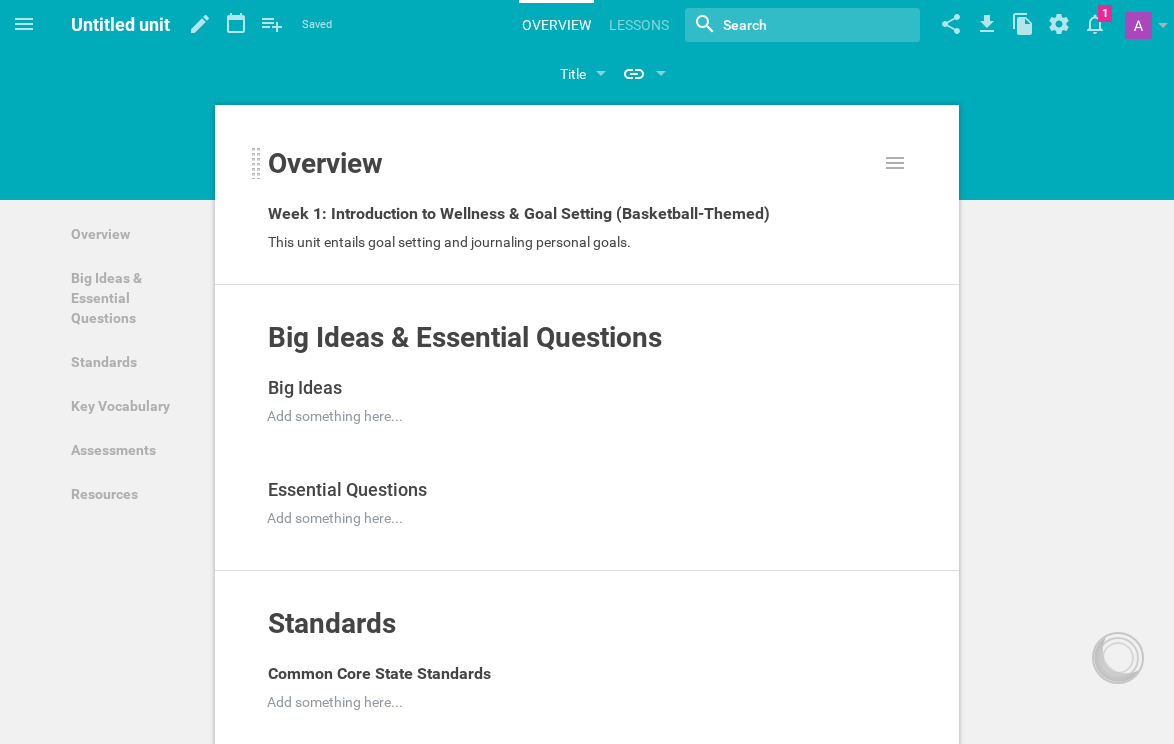 click on "Overview" at bounding box center [572, 172] 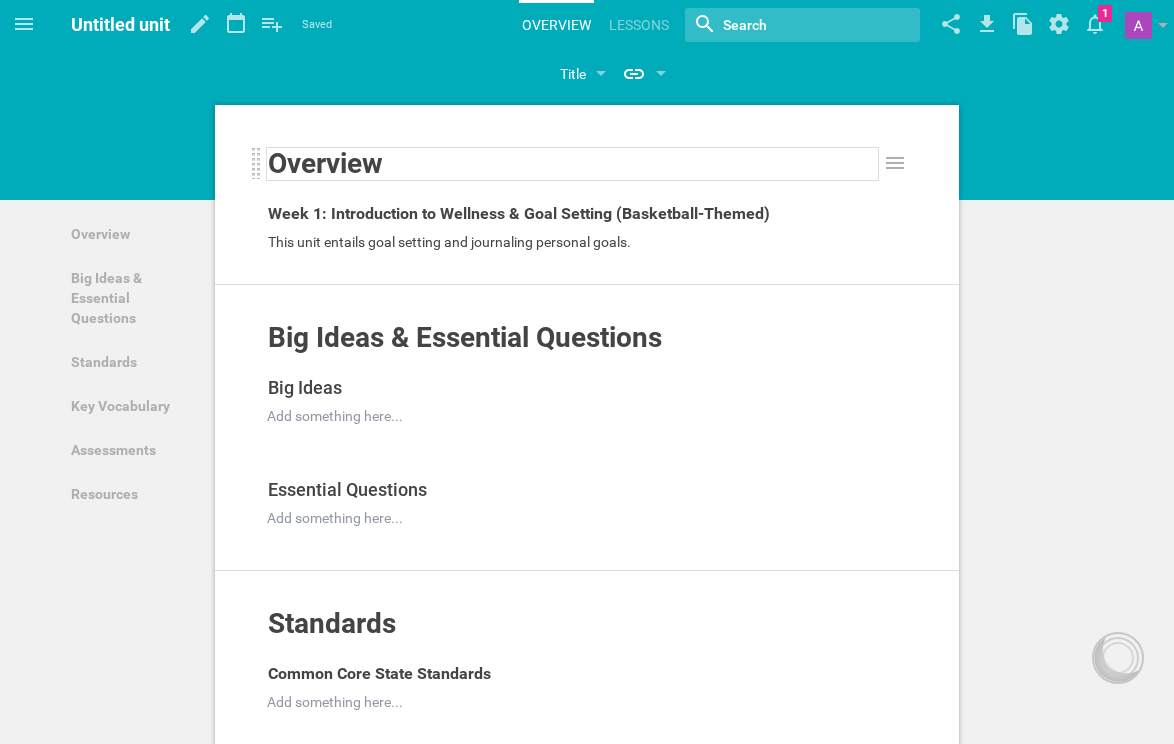 click on "Overview" at bounding box center [325, 163] 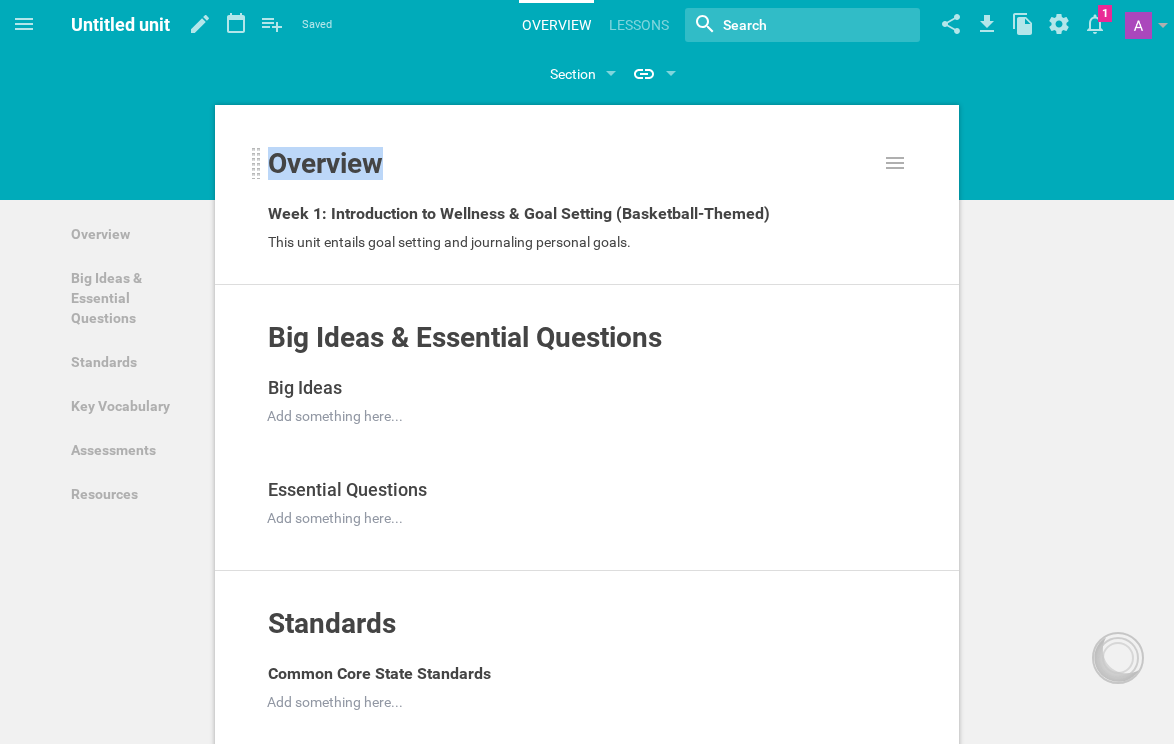 drag, startPoint x: 397, startPoint y: 166, endPoint x: 250, endPoint y: 158, distance: 147.21753 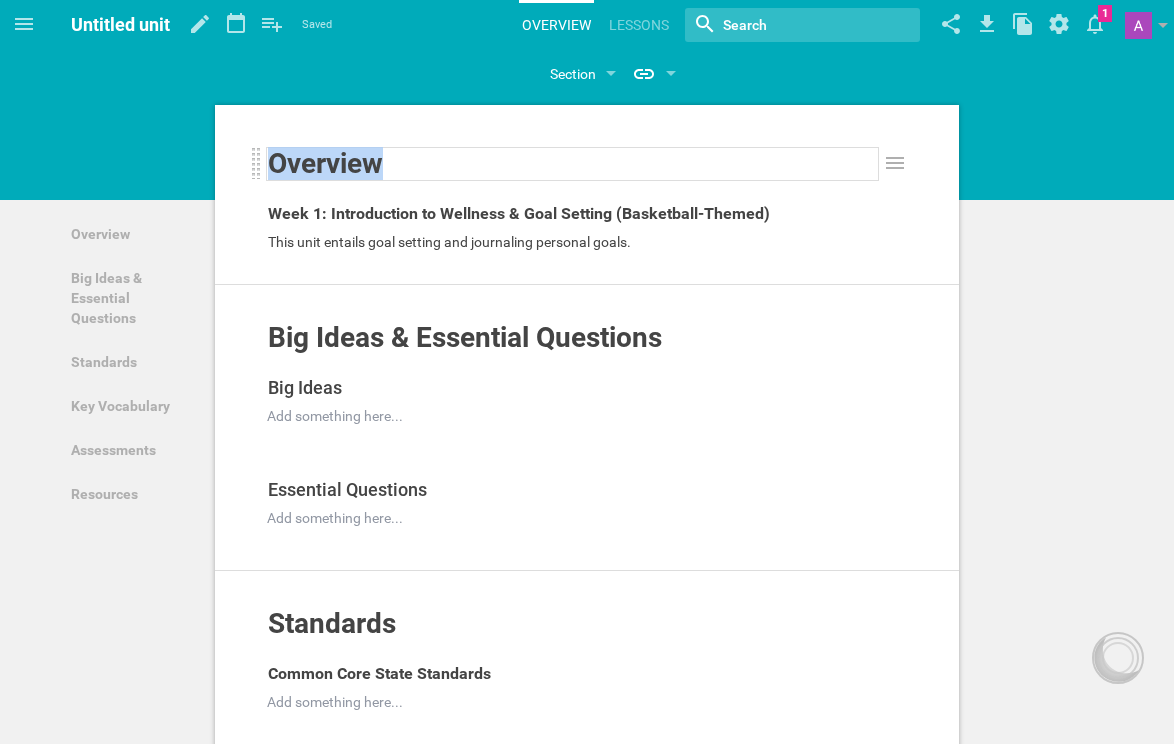 click on "Overview" at bounding box center (573, 164) 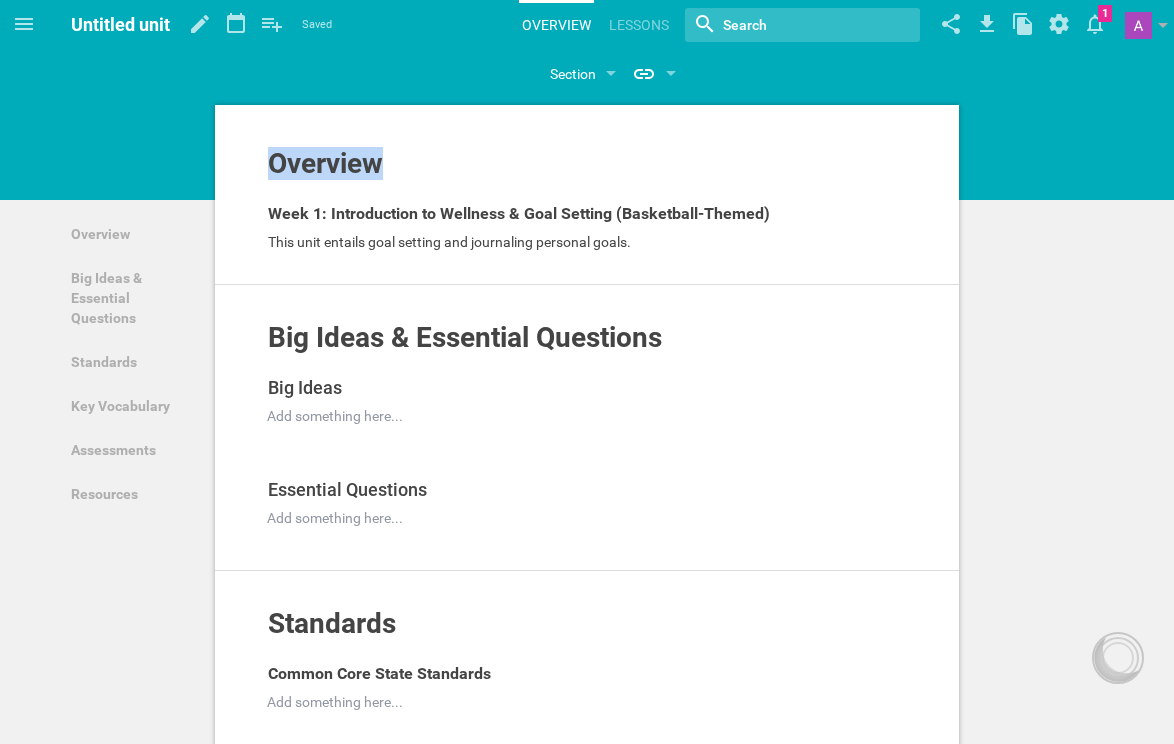drag, startPoint x: 440, startPoint y: 162, endPoint x: 245, endPoint y: 168, distance: 195.09229 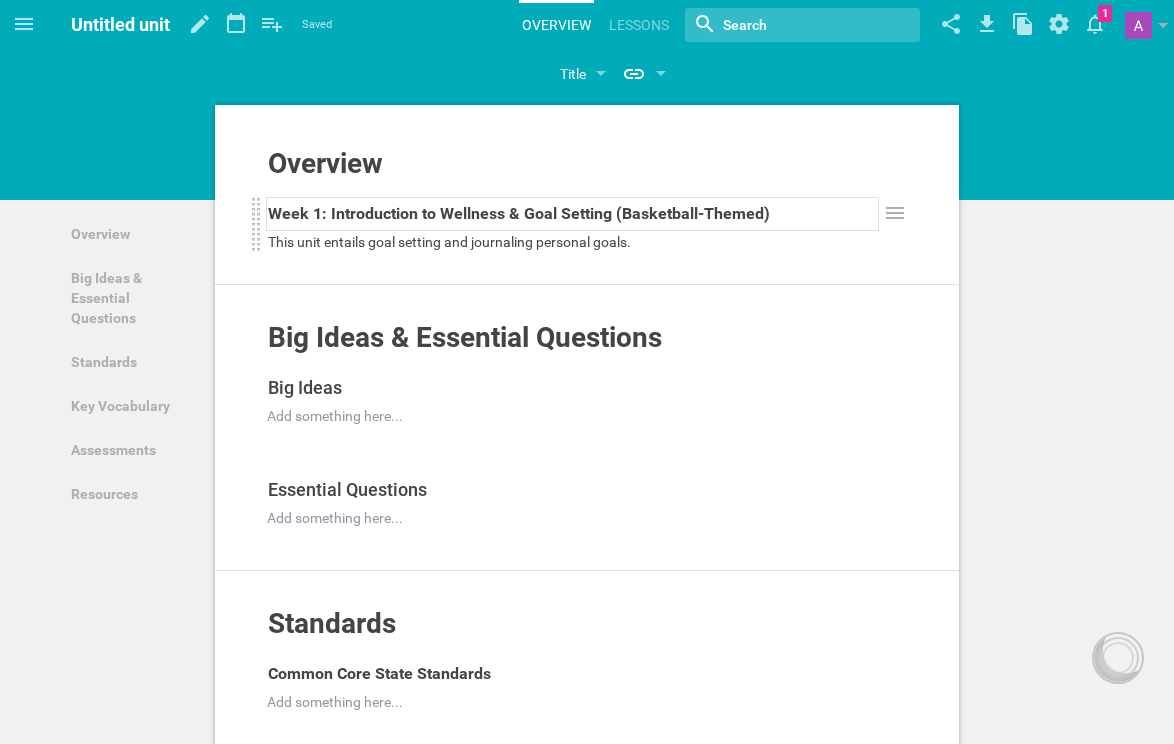 click on "Week 1: Introduction to Wellness & Goal Setting (Basketball-Themed)" at bounding box center [573, 214] 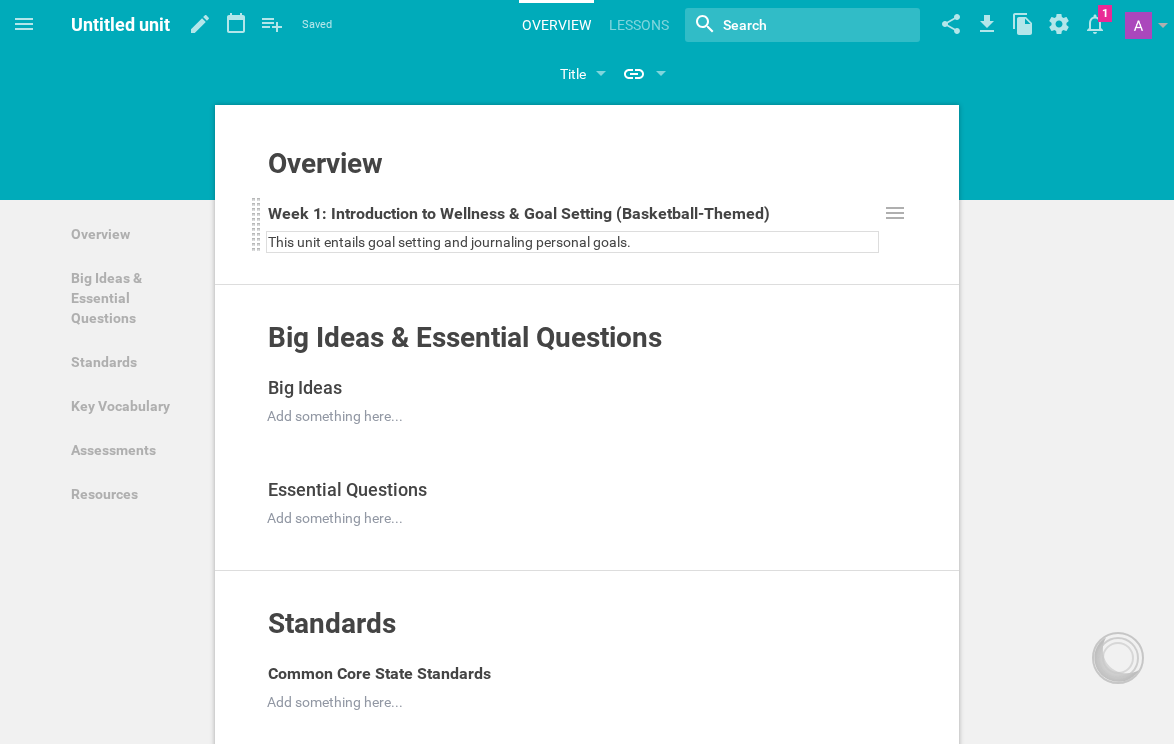 click on "This unit entails goal setting and journaling personal goals." at bounding box center (573, 242) 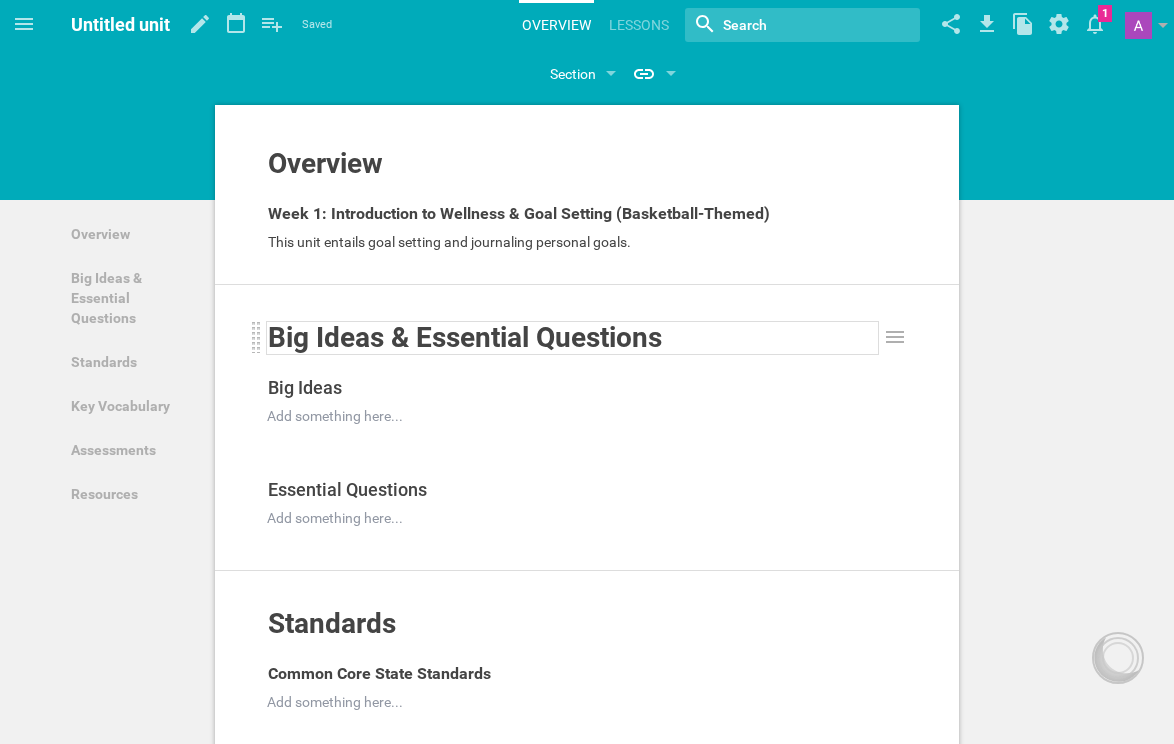 click on "Big Ideas & Essential Questions" at bounding box center (465, 337) 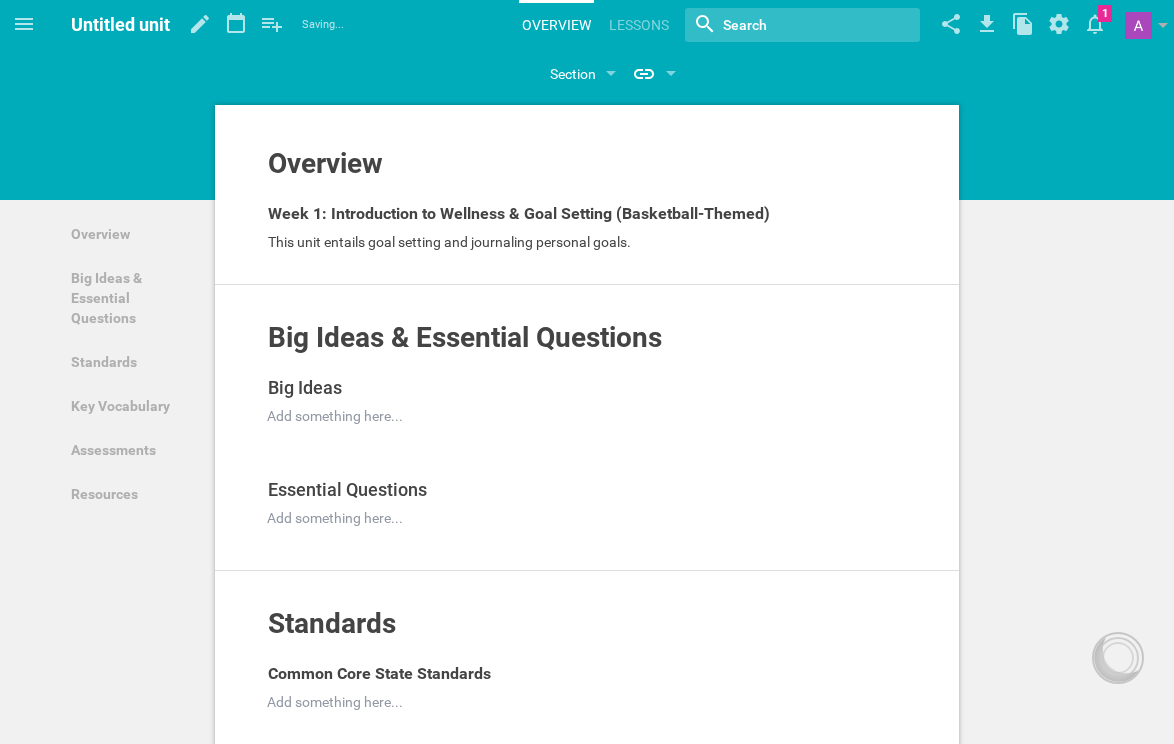 click on "Untitled unit" at bounding box center (120, 24) 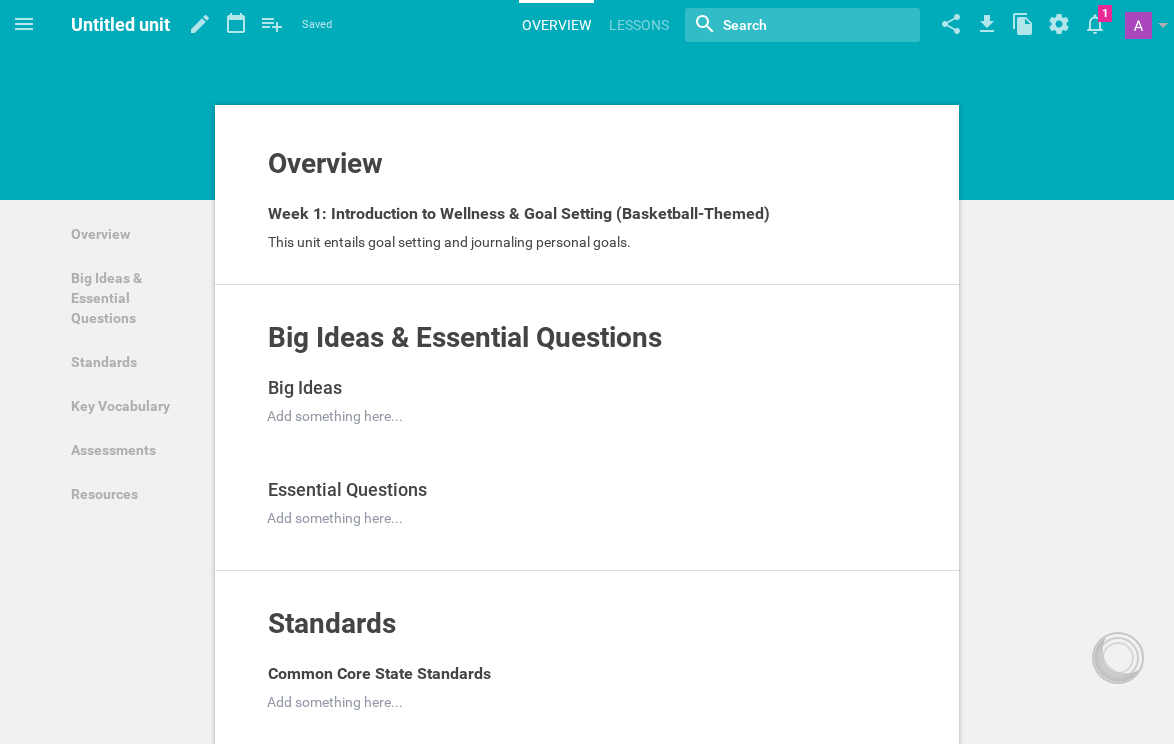 click on "Untitled unit" at bounding box center [120, 24] 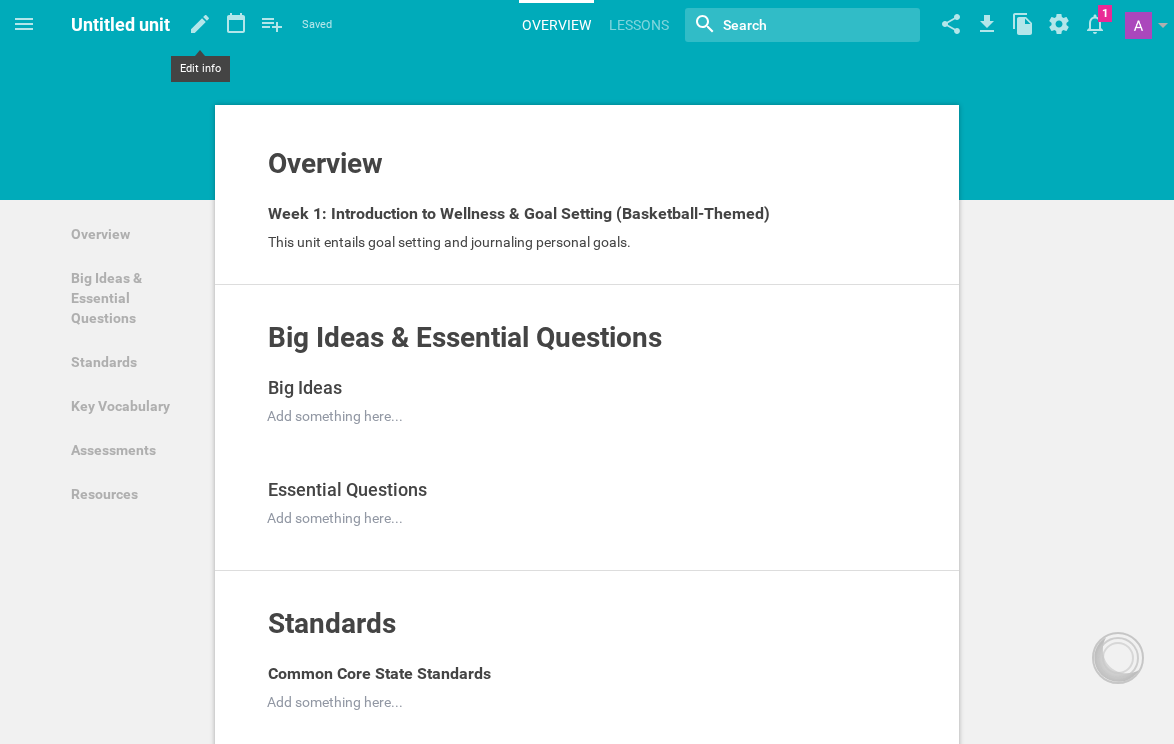 click 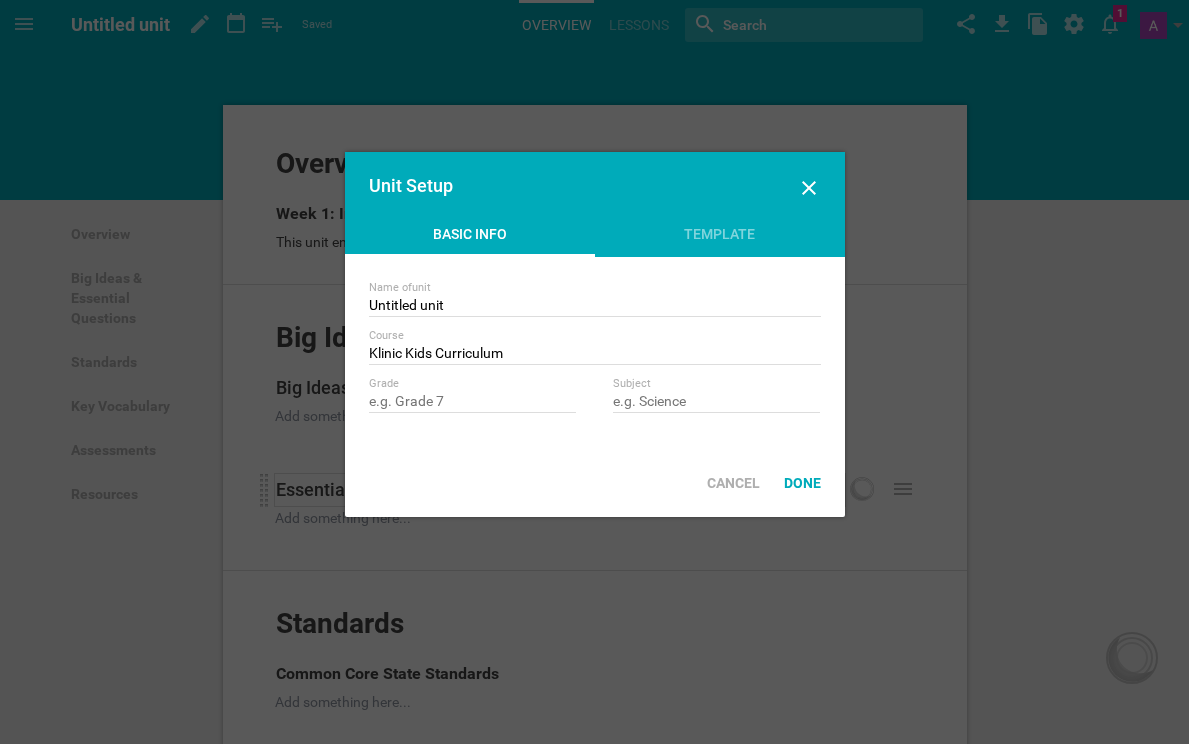 click on "Done" at bounding box center (802, 483) 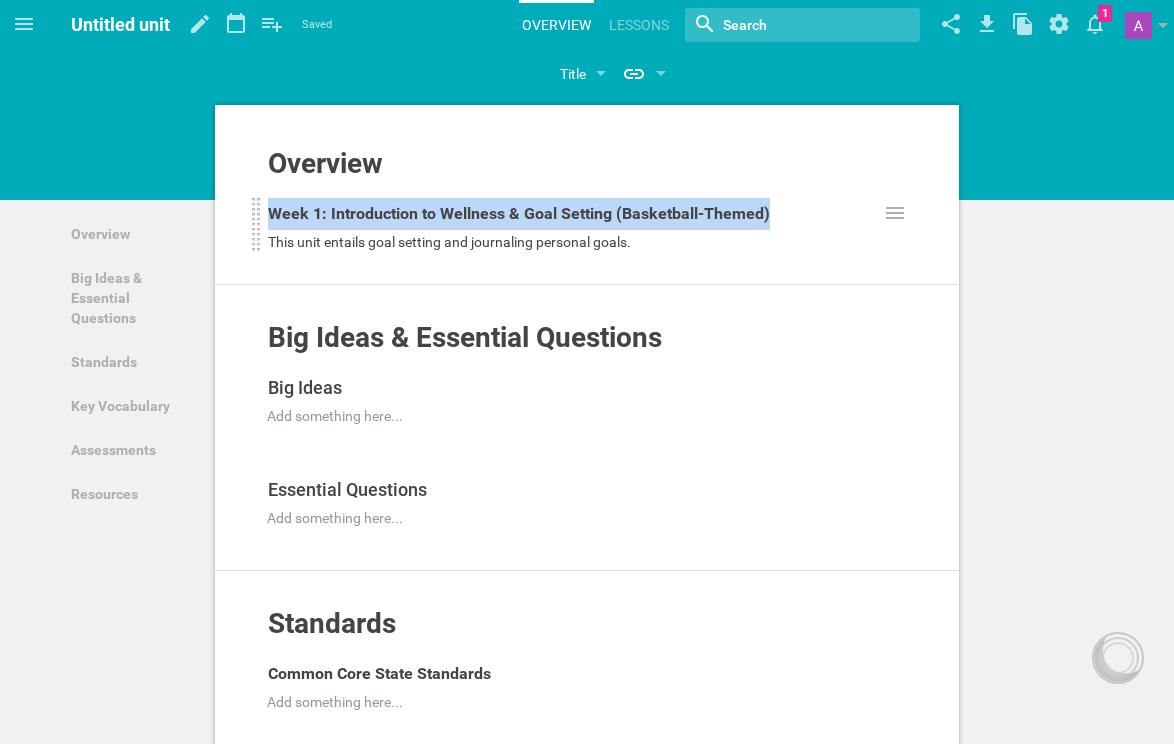 drag, startPoint x: 656, startPoint y: 227, endPoint x: 260, endPoint y: 216, distance: 396.15274 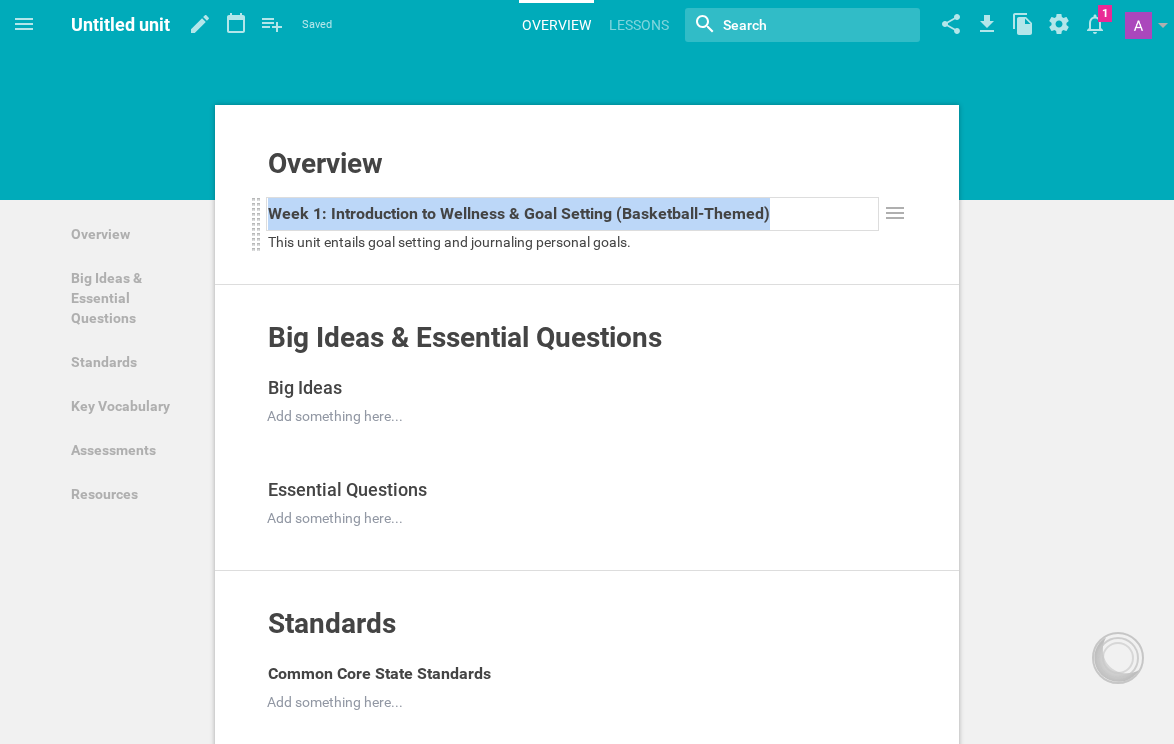 copy on "Week 1: Introduction to Wellness & Goal Setting (Basketball-Themed)" 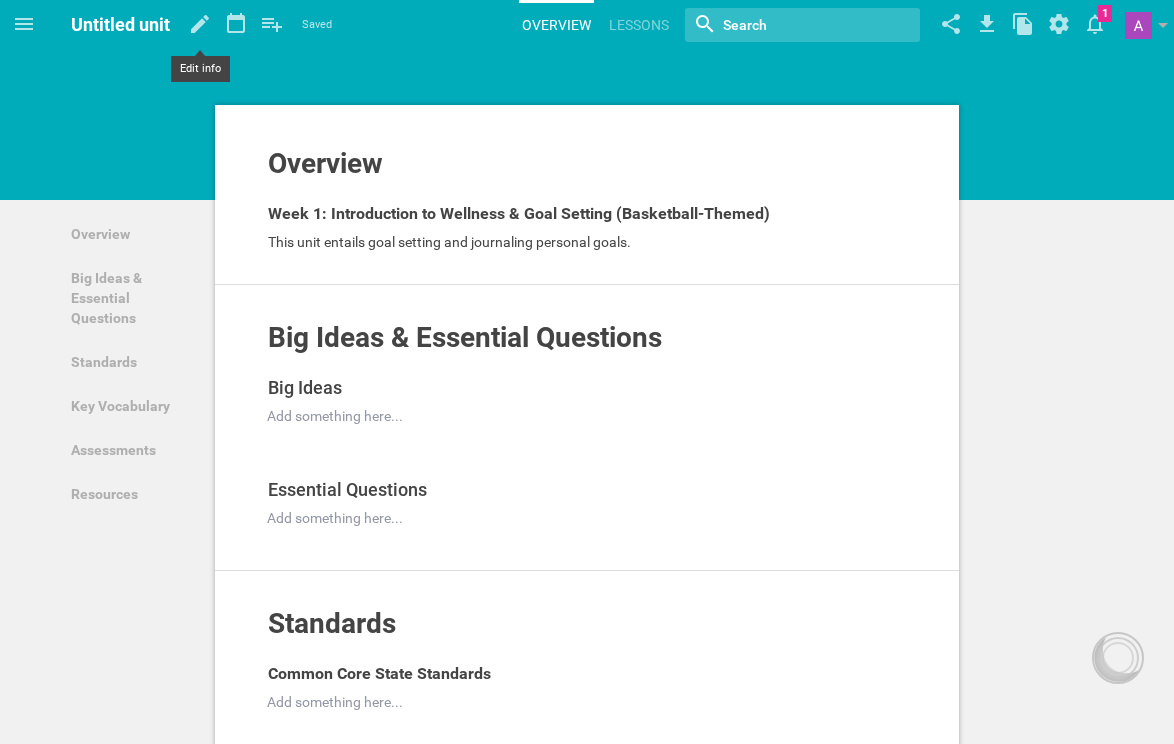 click 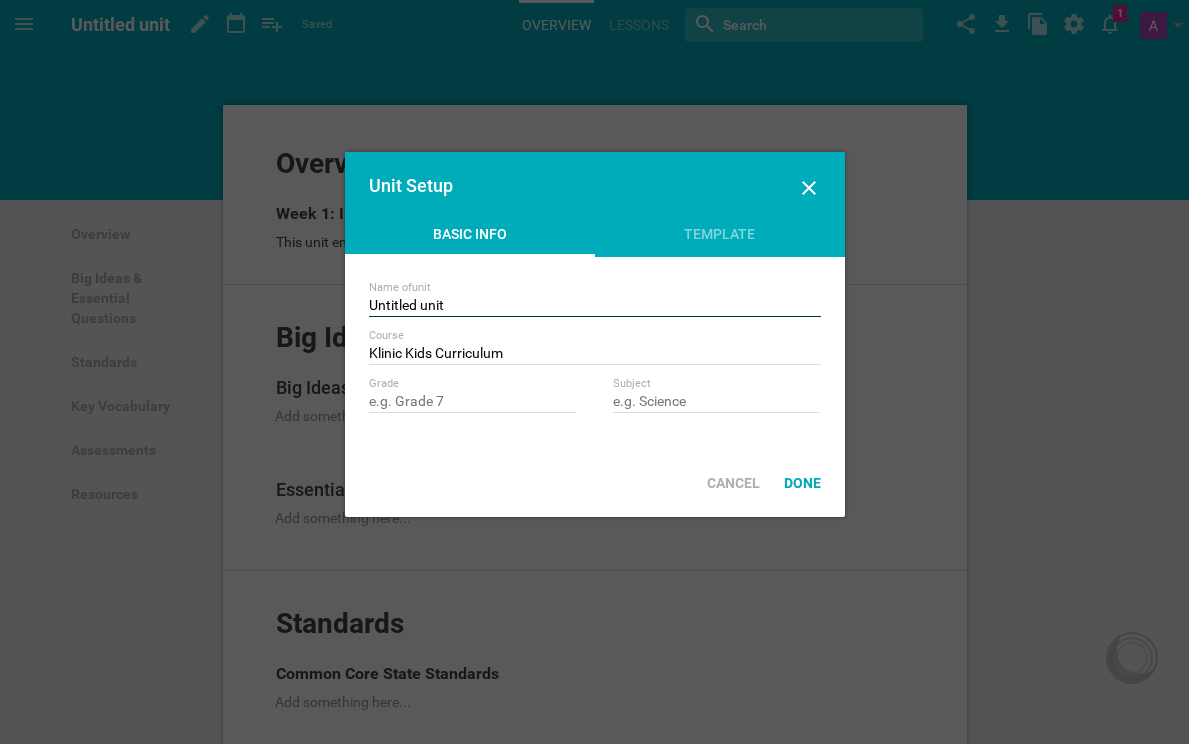 drag, startPoint x: 467, startPoint y: 307, endPoint x: 343, endPoint y: 296, distance: 124.486946 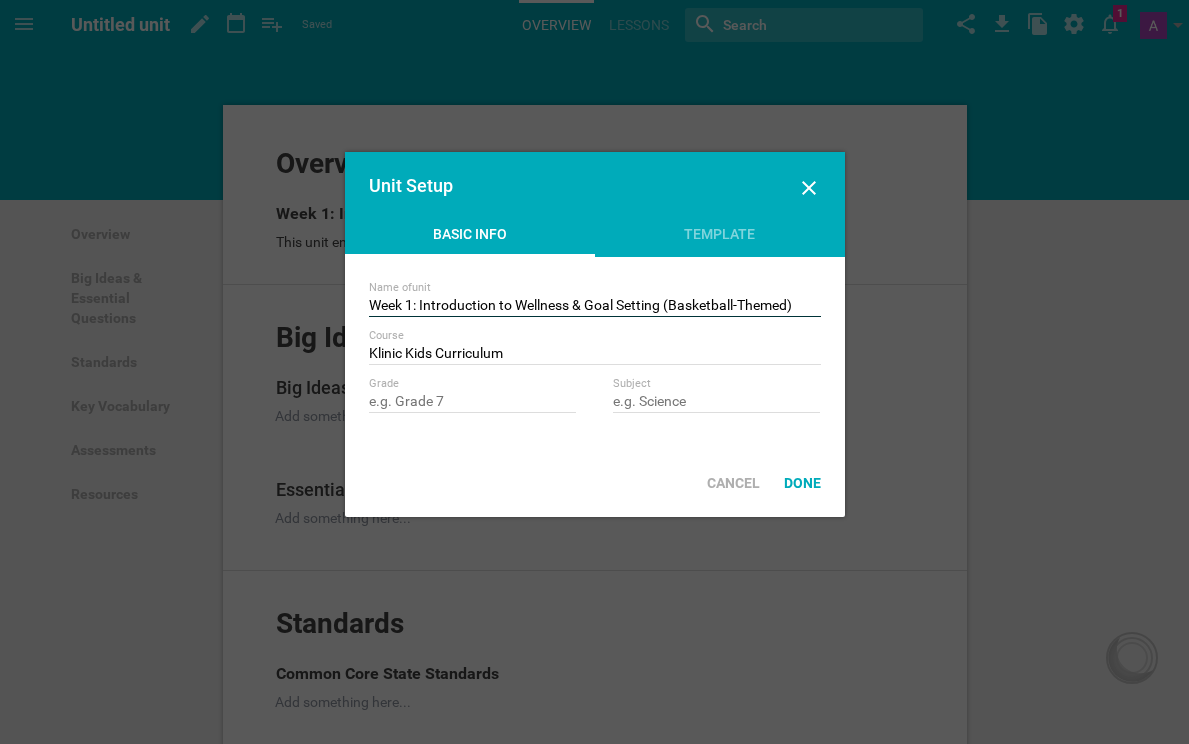 type on "Week 1: Introduction to Wellness & Goal Setting (Basketball-Themed)" 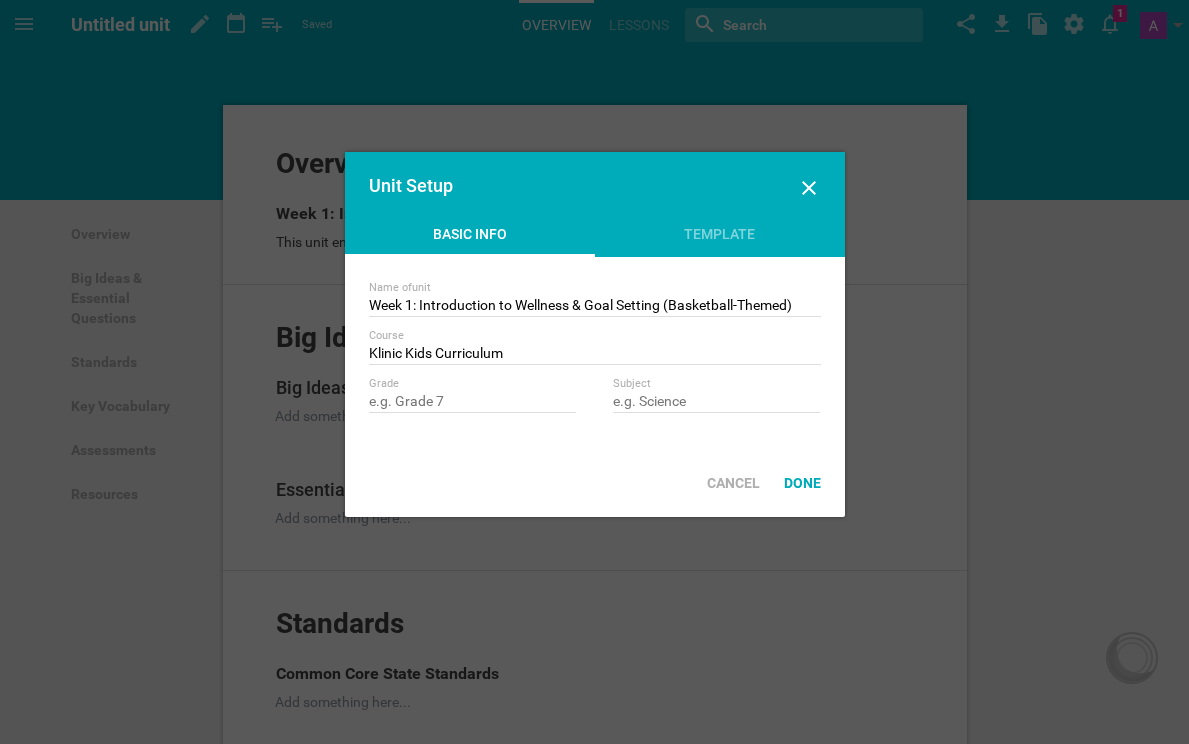 drag, startPoint x: 469, startPoint y: 378, endPoint x: 462, endPoint y: 386, distance: 10.630146 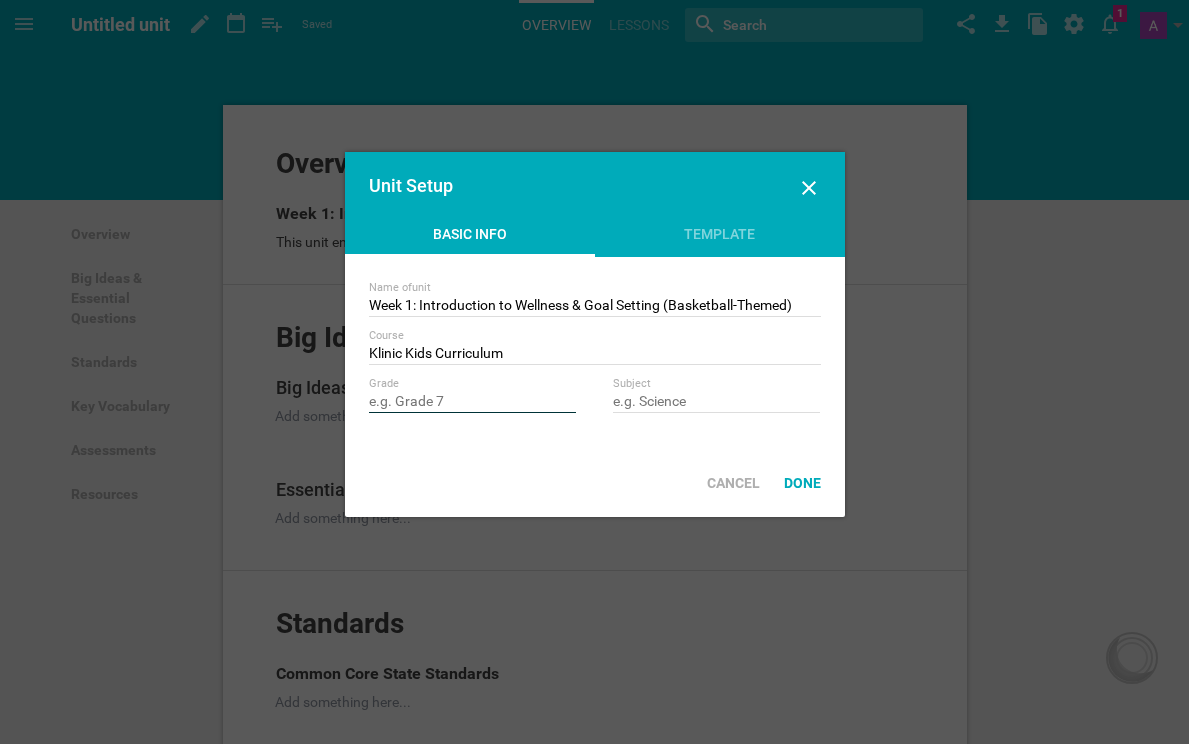 click at bounding box center [473, 403] 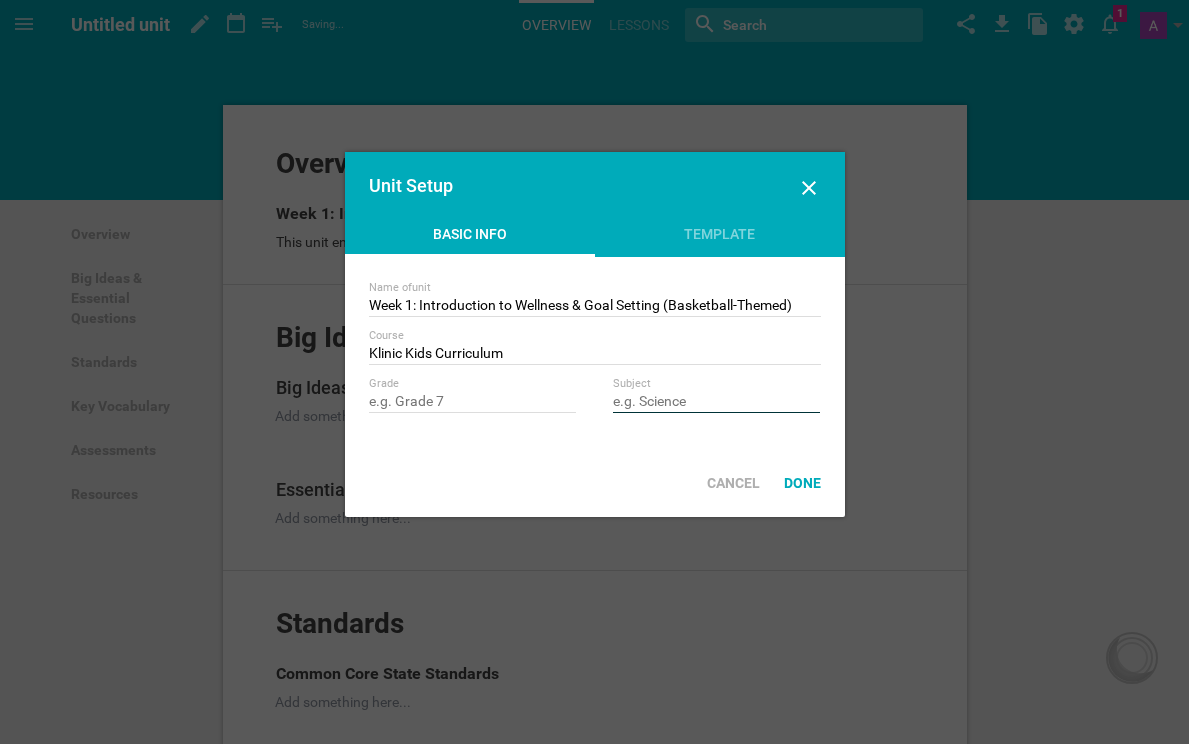 click at bounding box center (717, 403) 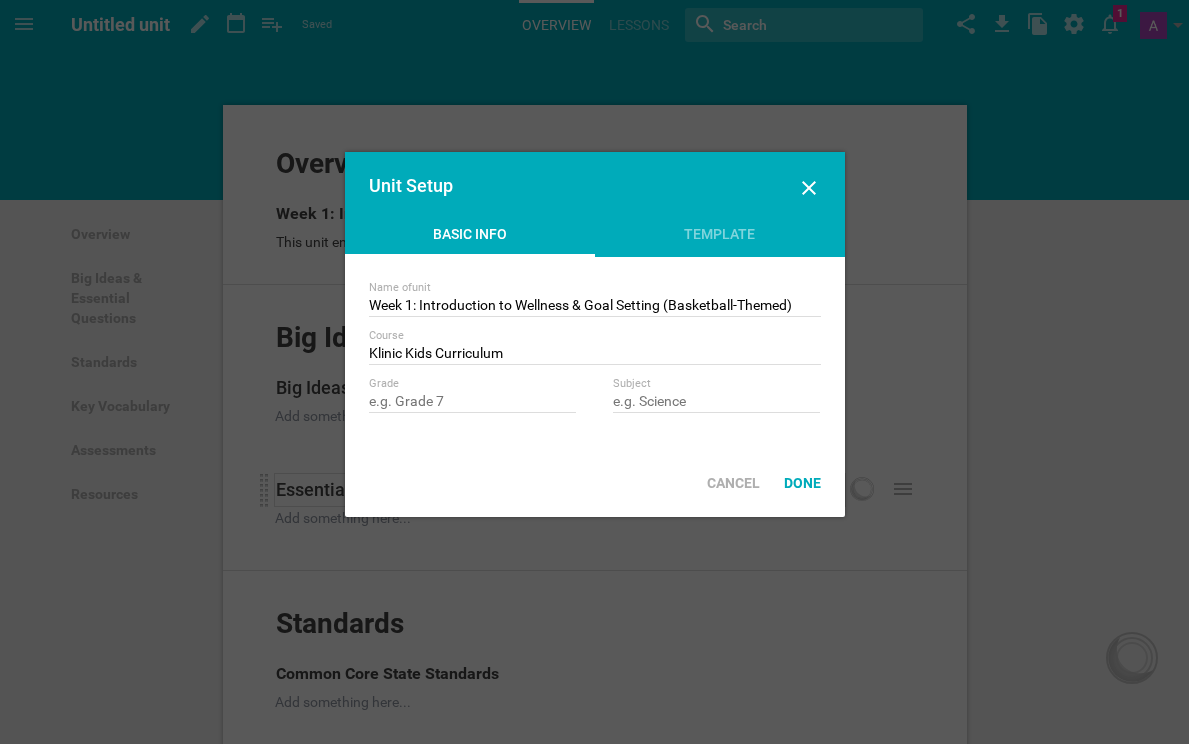 click on "Done" at bounding box center [802, 483] 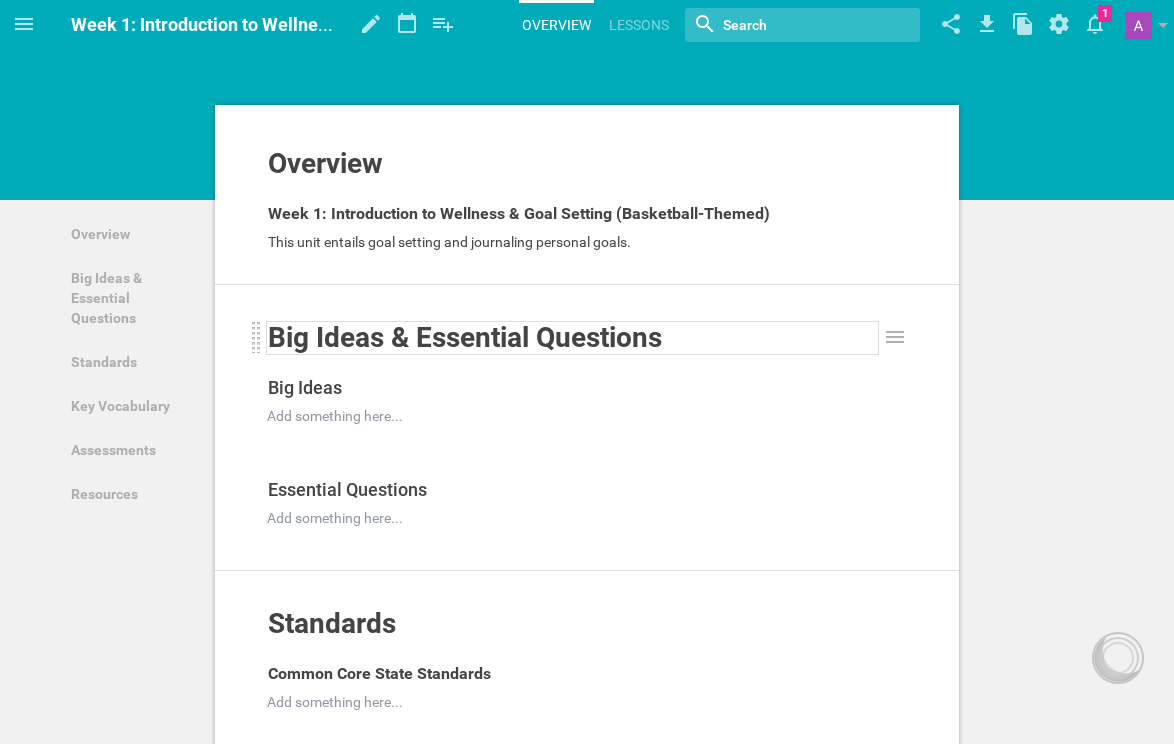 click on "Big Ideas & Essential Questions" at bounding box center (465, 337) 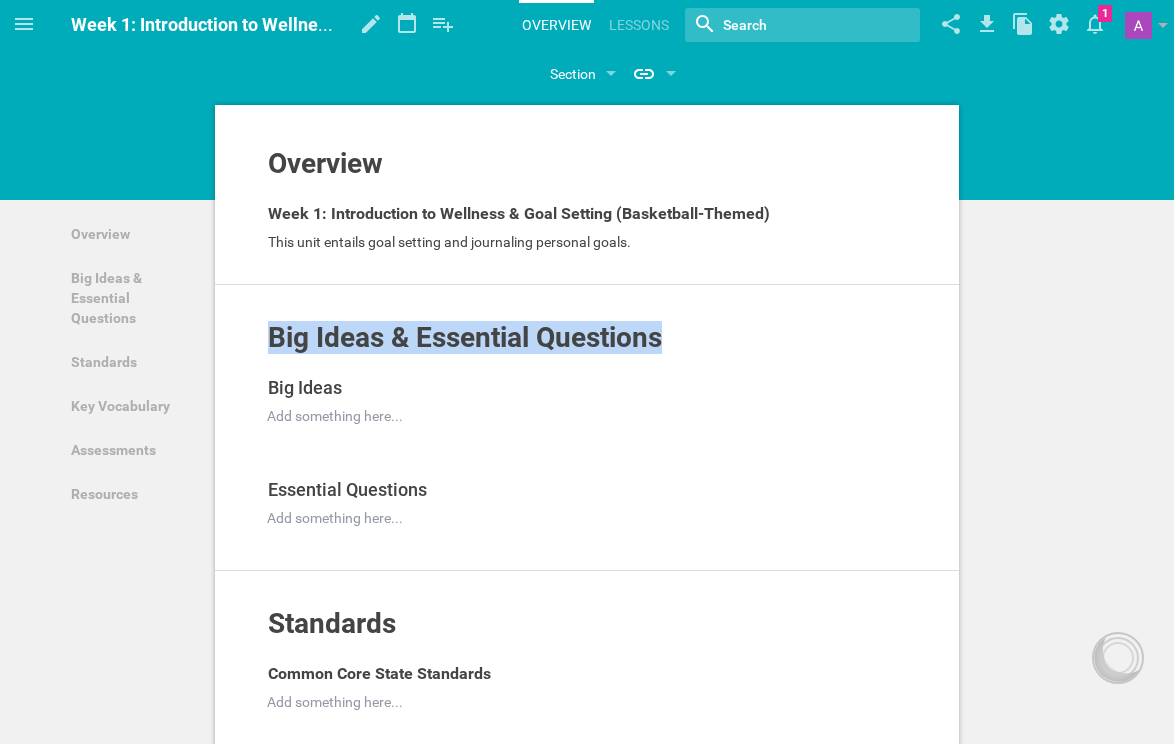 drag, startPoint x: 693, startPoint y: 341, endPoint x: 329, endPoint y: 265, distance: 371.84943 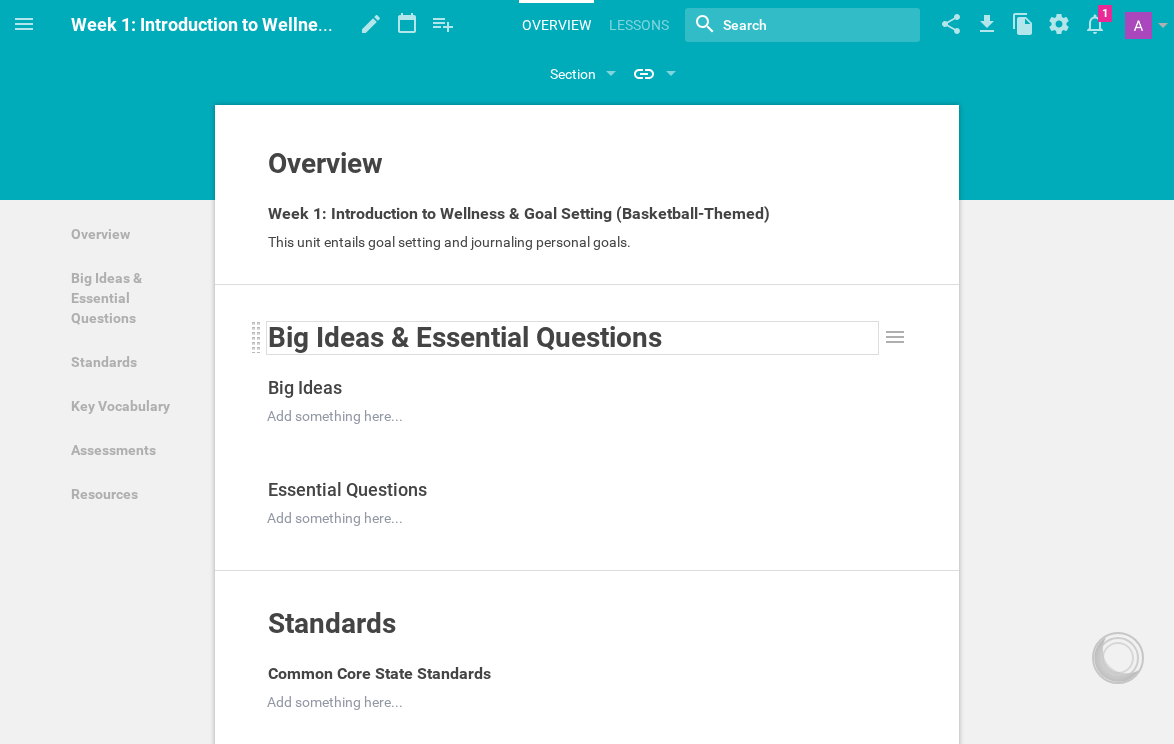 click on "Big Ideas & Essential Questions" at bounding box center [465, 337] 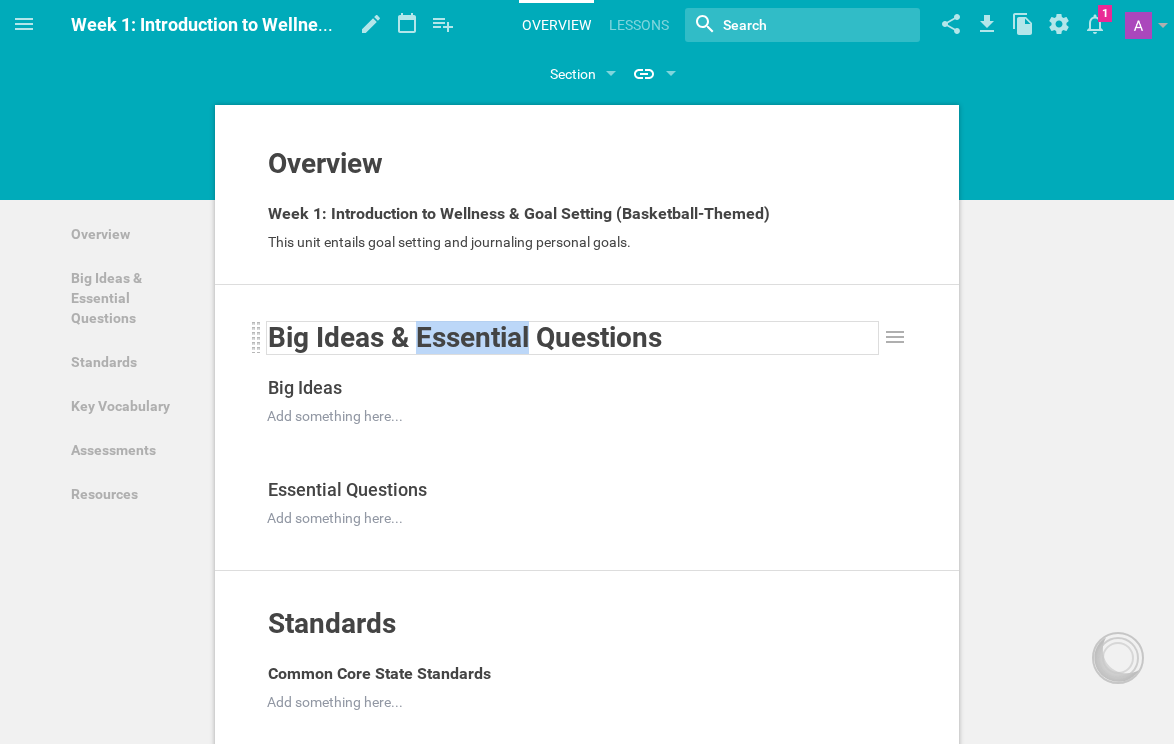 click on "Big Ideas & Essential Questions" at bounding box center (465, 337) 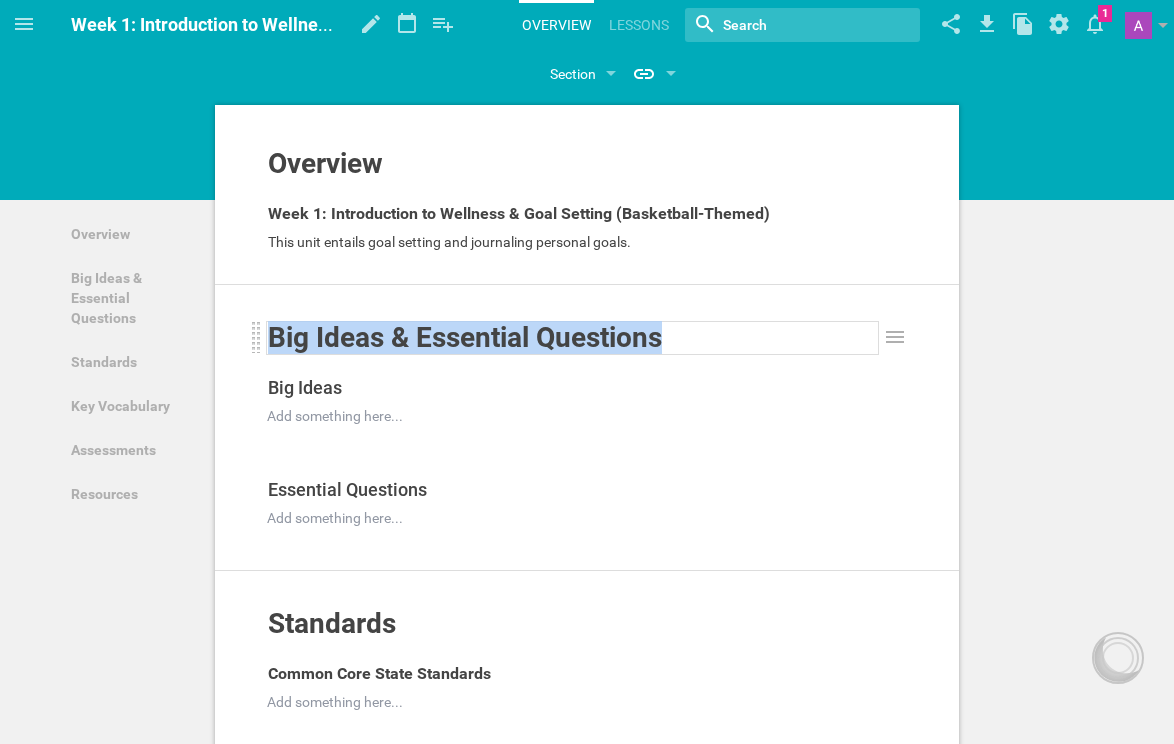 click on "Big Ideas & Essential Questions" at bounding box center (465, 337) 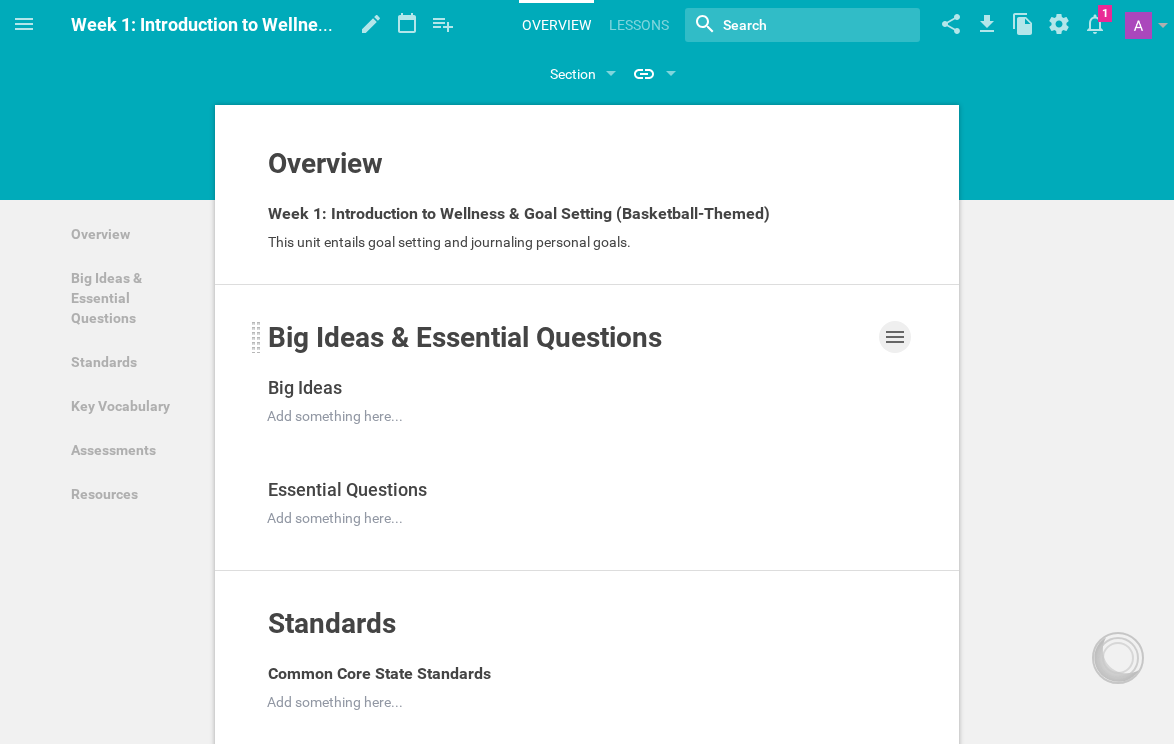 click 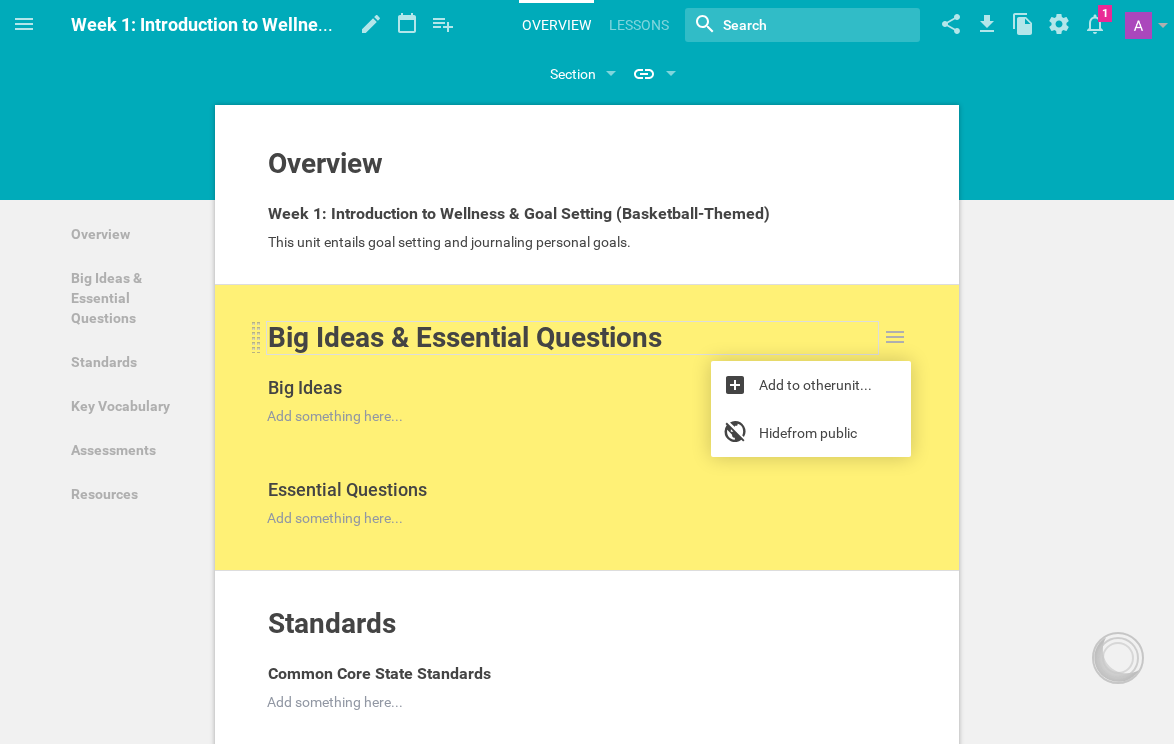 click on "Big Ideas & Essential Questions" at bounding box center [573, 338] 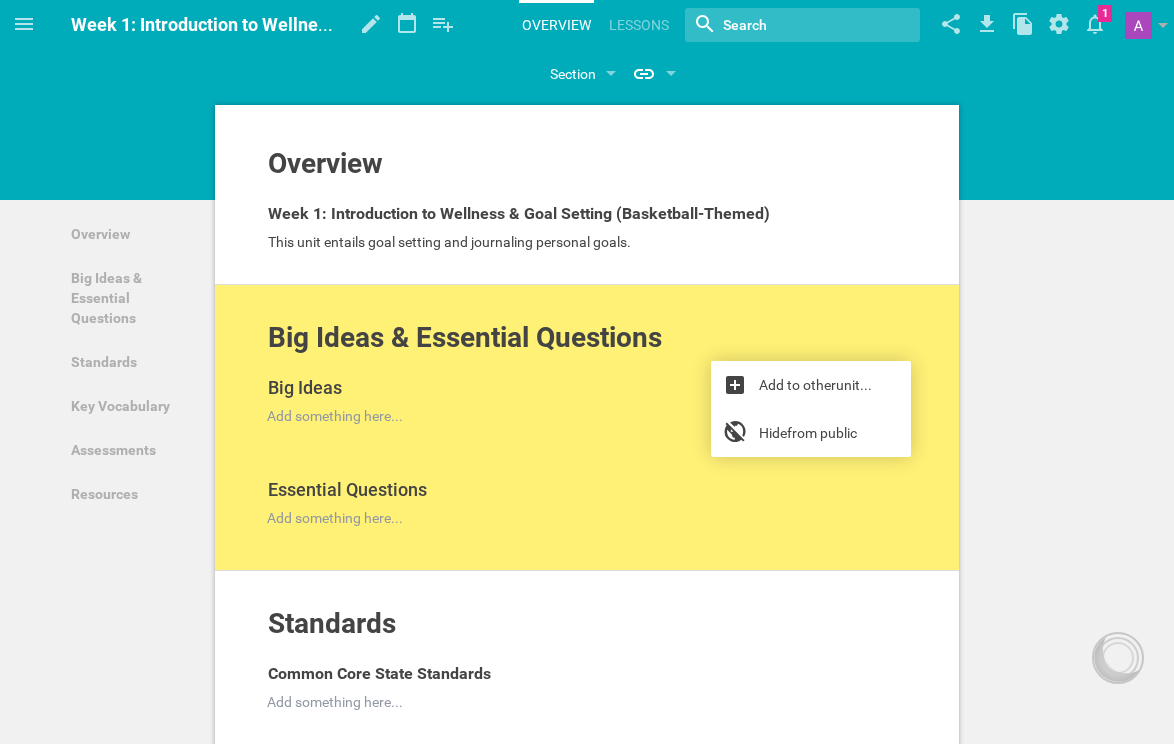 click on "Big Ideas & Essential Questions Add to other  unit ... Hide  from public Big Ideas Add to other  unit ... Duplicate Hide  from public Delete Add something here... Add to other  unit ... Duplicate Hide  from public Delete Essential Questions Add to other  unit ... Duplicate Hide  from public Delete Add something here... Add to other  unit ... Duplicate Hide  from public Delete" at bounding box center (587, 428) 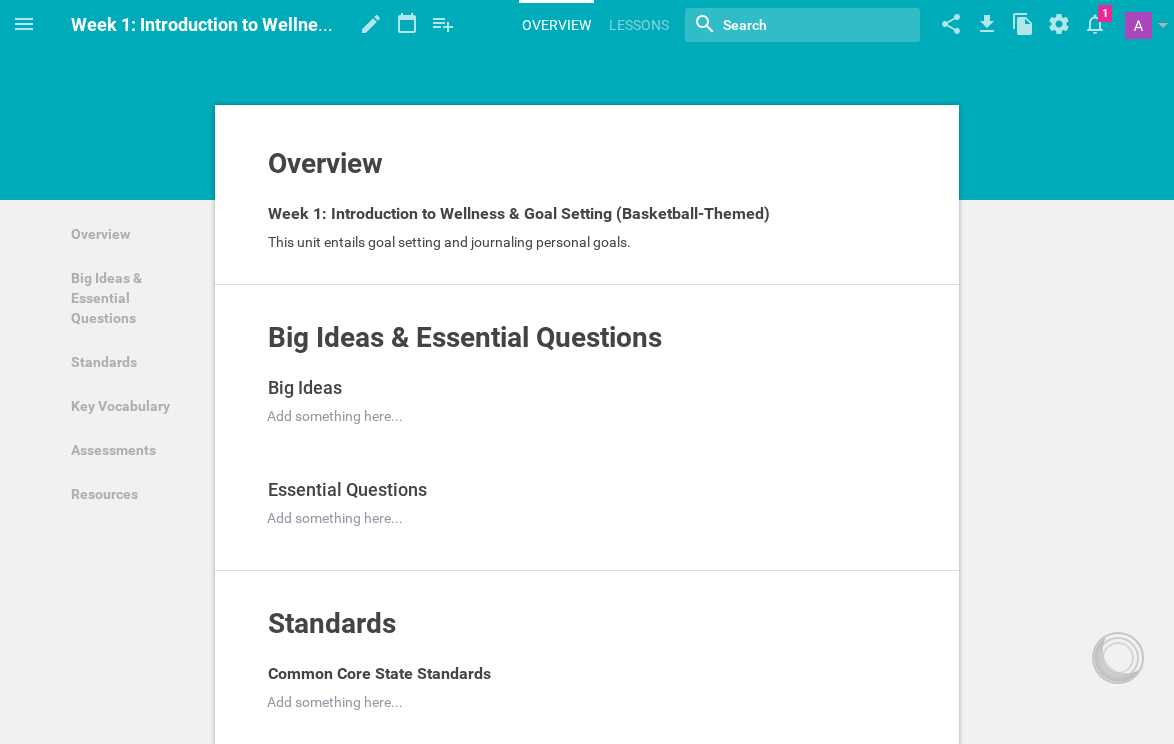 drag, startPoint x: 1021, startPoint y: 390, endPoint x: 999, endPoint y: 383, distance: 23.086792 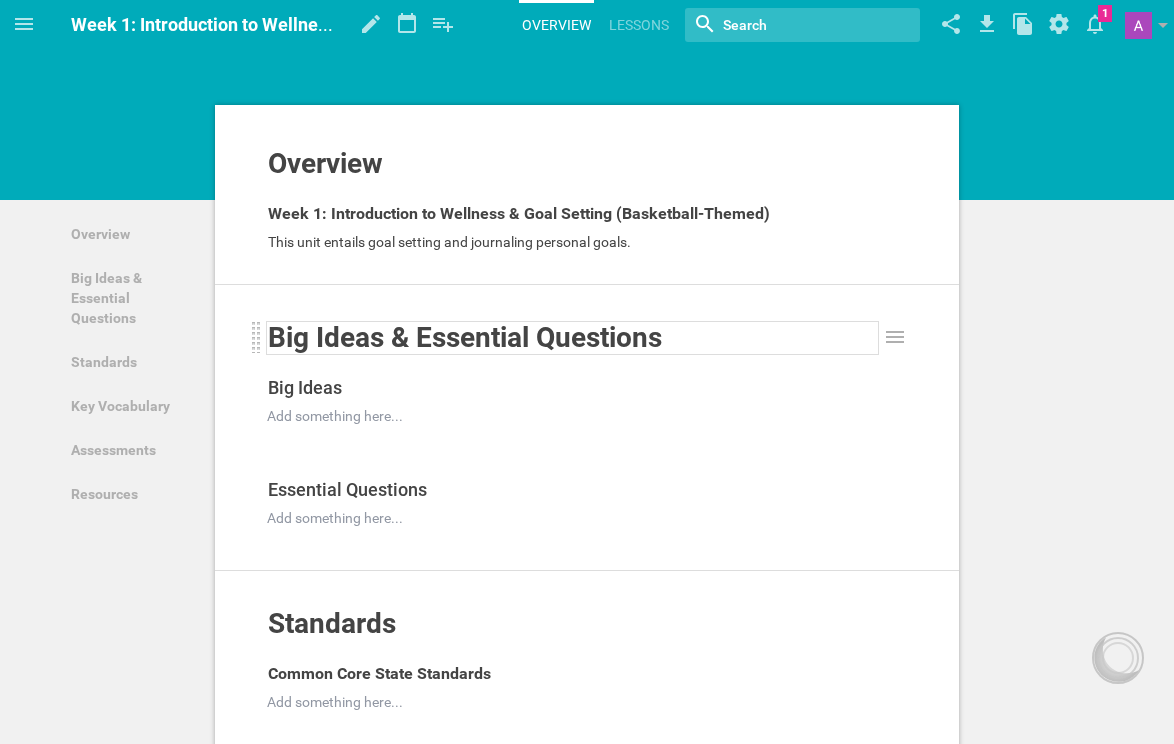 drag, startPoint x: 670, startPoint y: 368, endPoint x: 670, endPoint y: 349, distance: 19 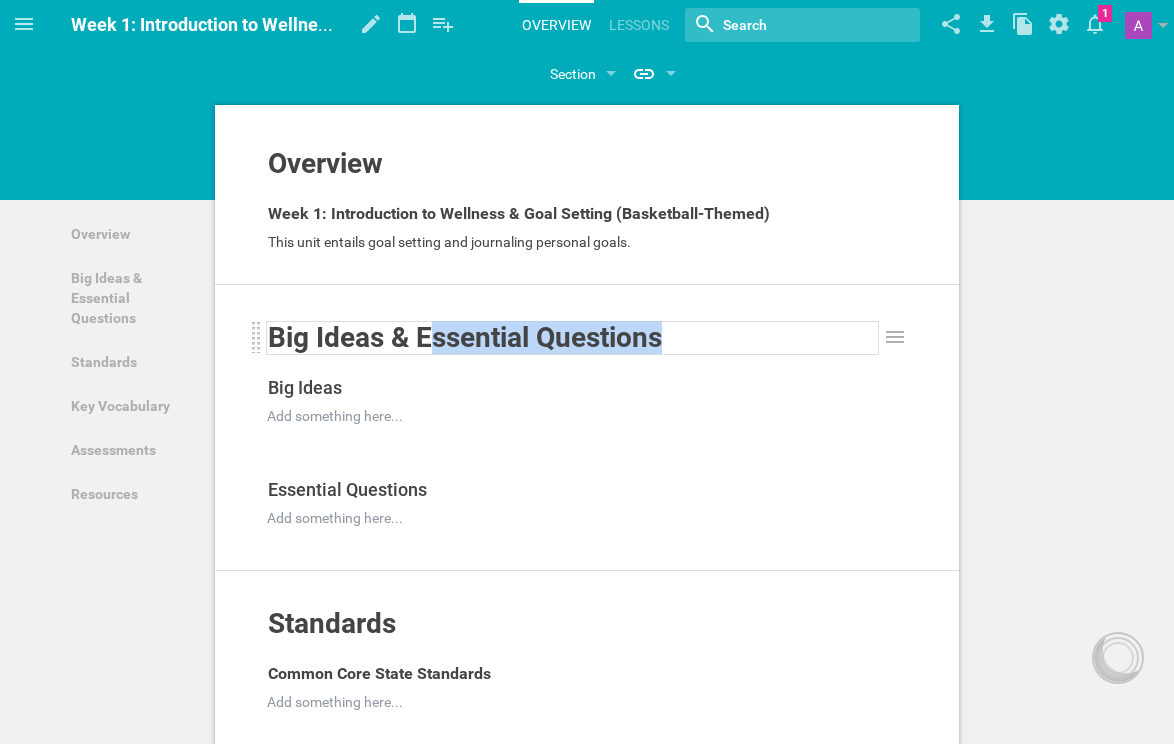 drag, startPoint x: 664, startPoint y: 341, endPoint x: 434, endPoint y: 335, distance: 230.07825 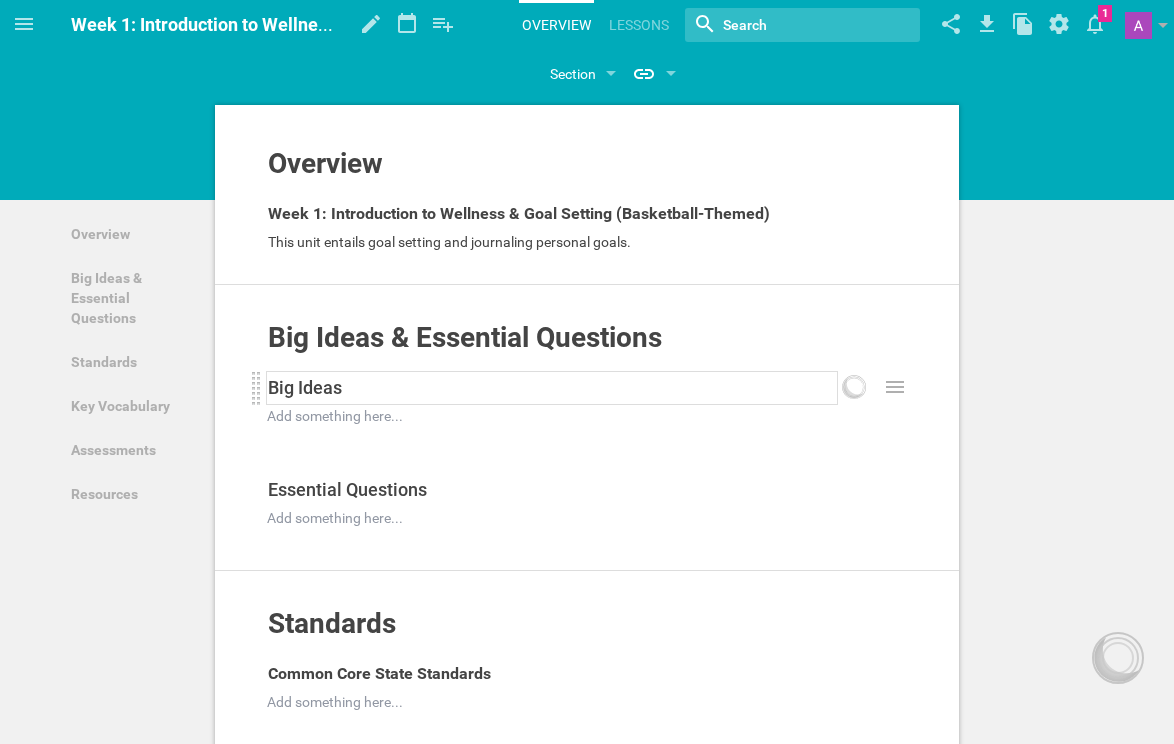 click on "Big Ideas" at bounding box center [305, 387] 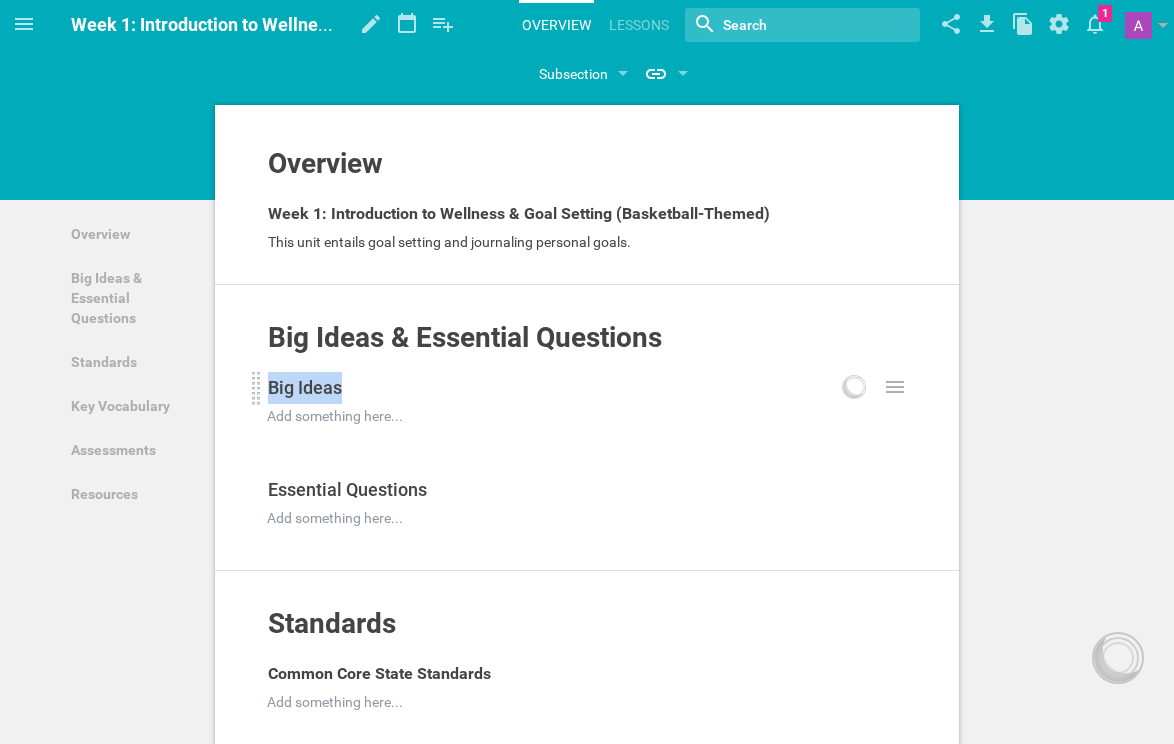 drag, startPoint x: 282, startPoint y: 385, endPoint x: 264, endPoint y: 384, distance: 18.027756 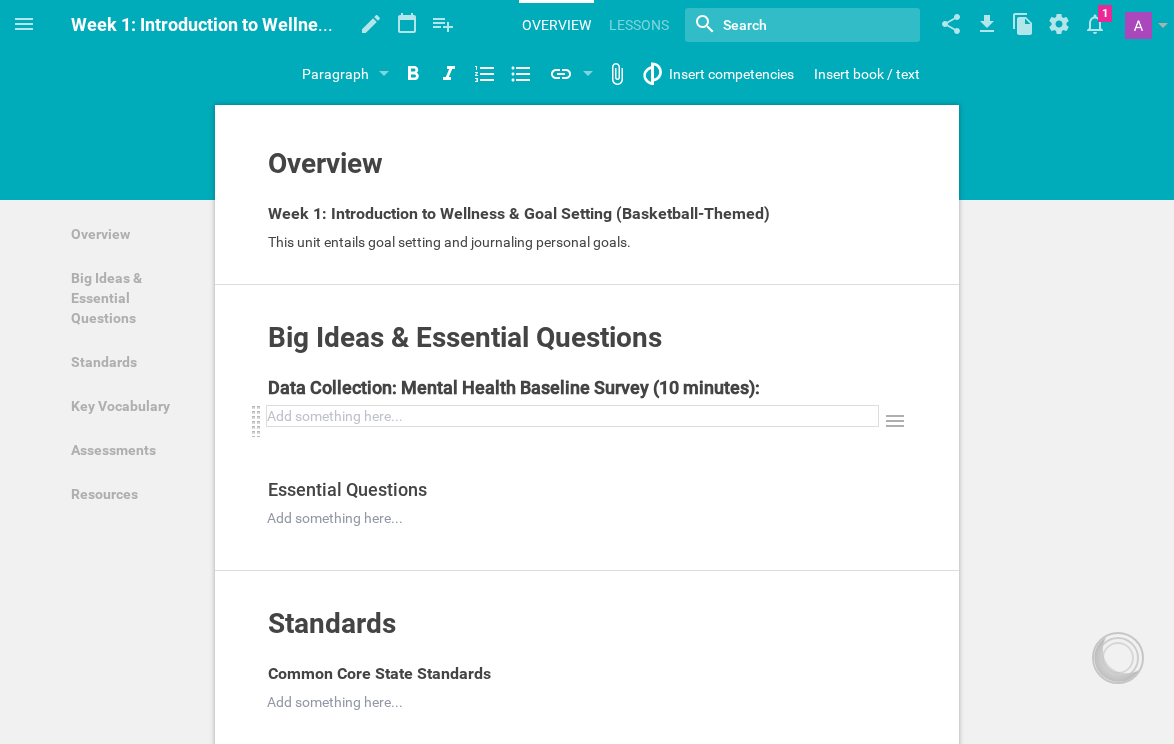 drag, startPoint x: 299, startPoint y: 424, endPoint x: 341, endPoint y: 411, distance: 43.965897 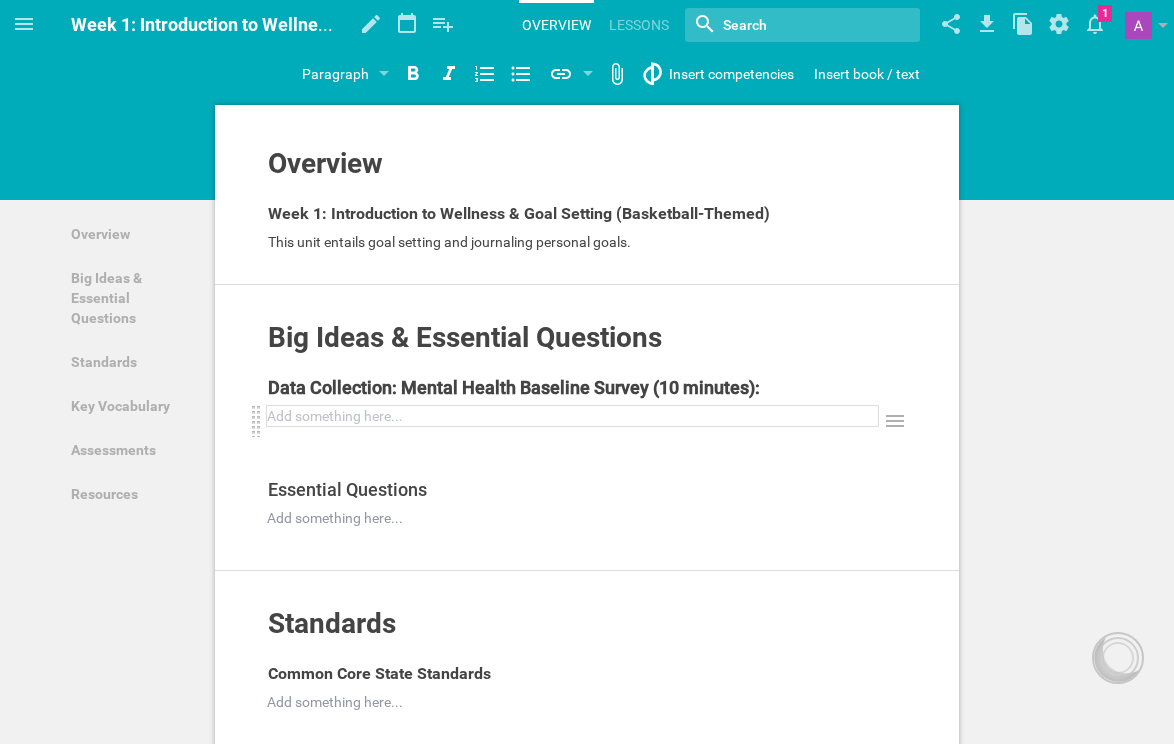 click at bounding box center [573, 416] 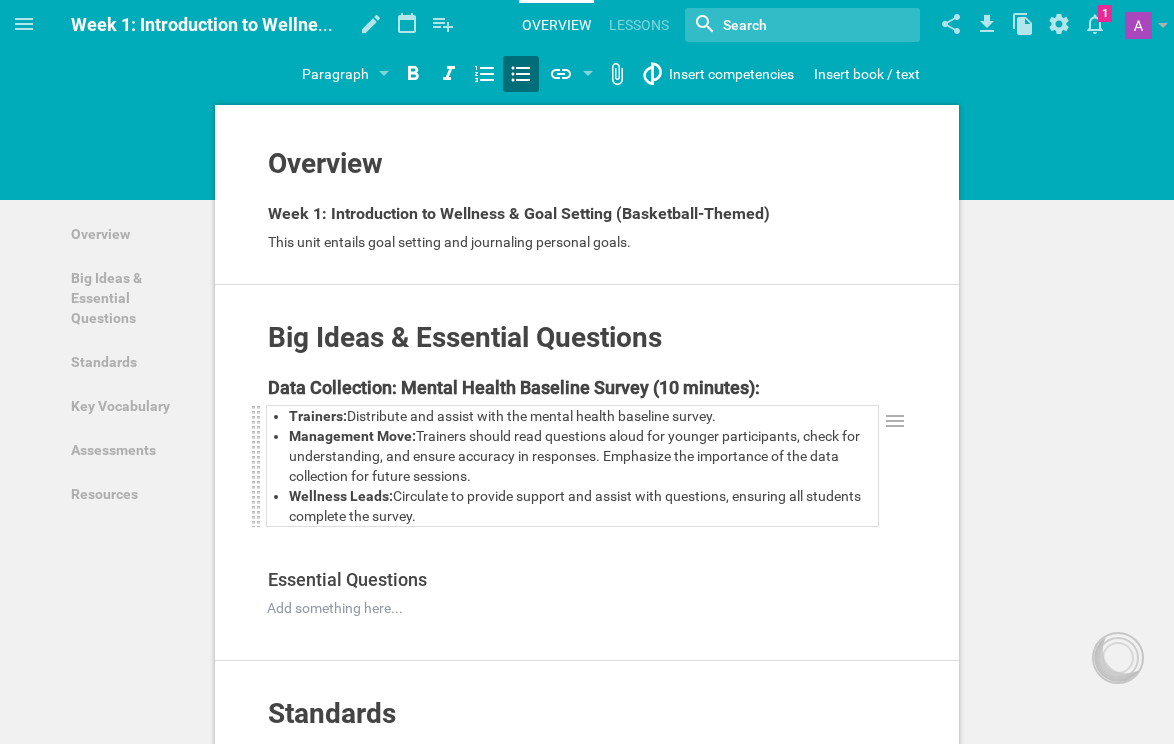 click at bounding box center [895, 466] 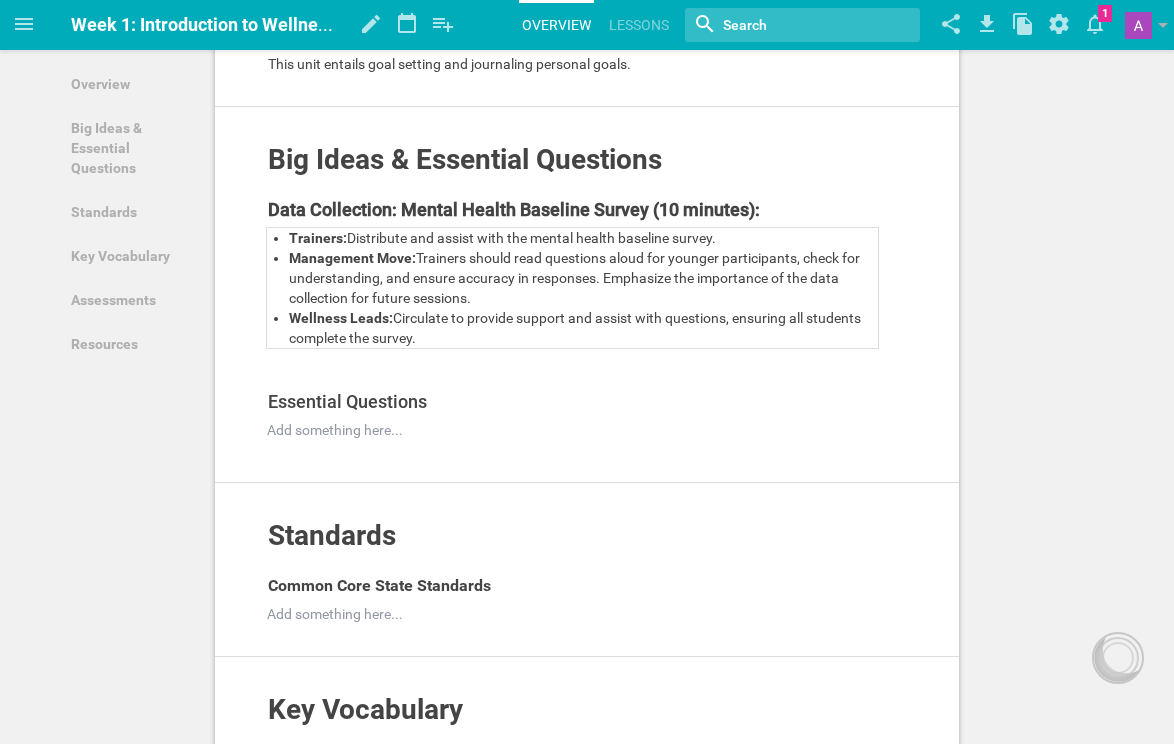 scroll, scrollTop: 179, scrollLeft: 0, axis: vertical 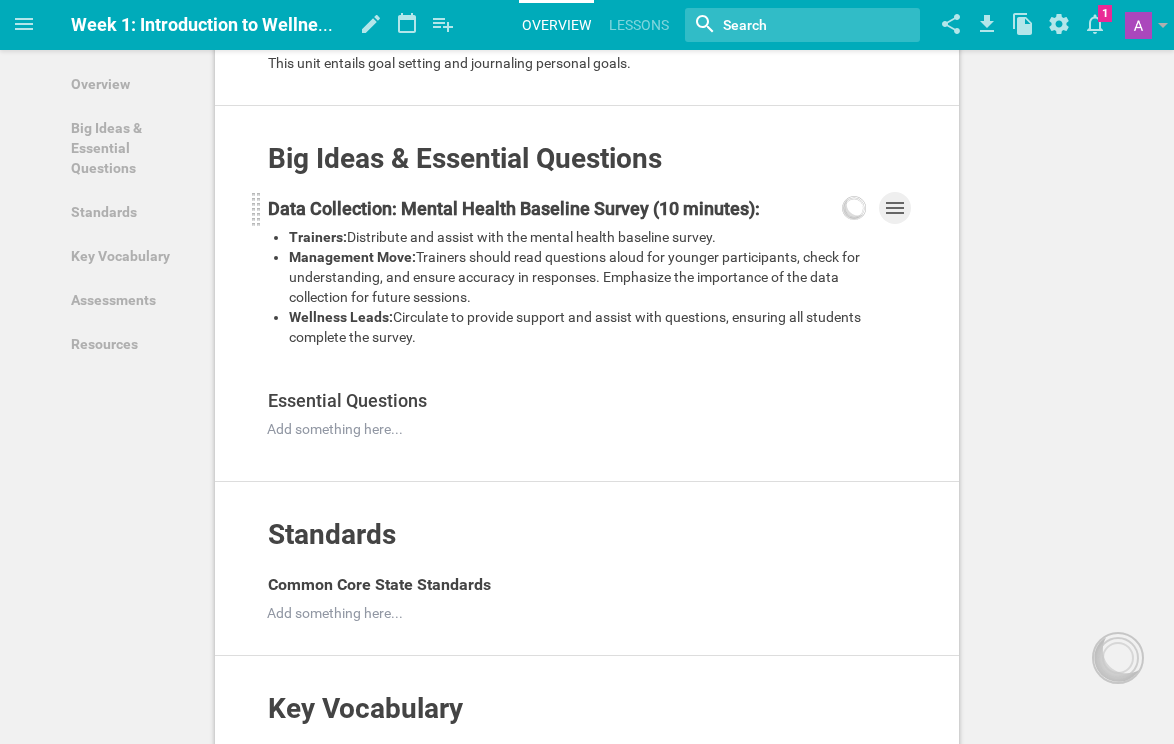 click 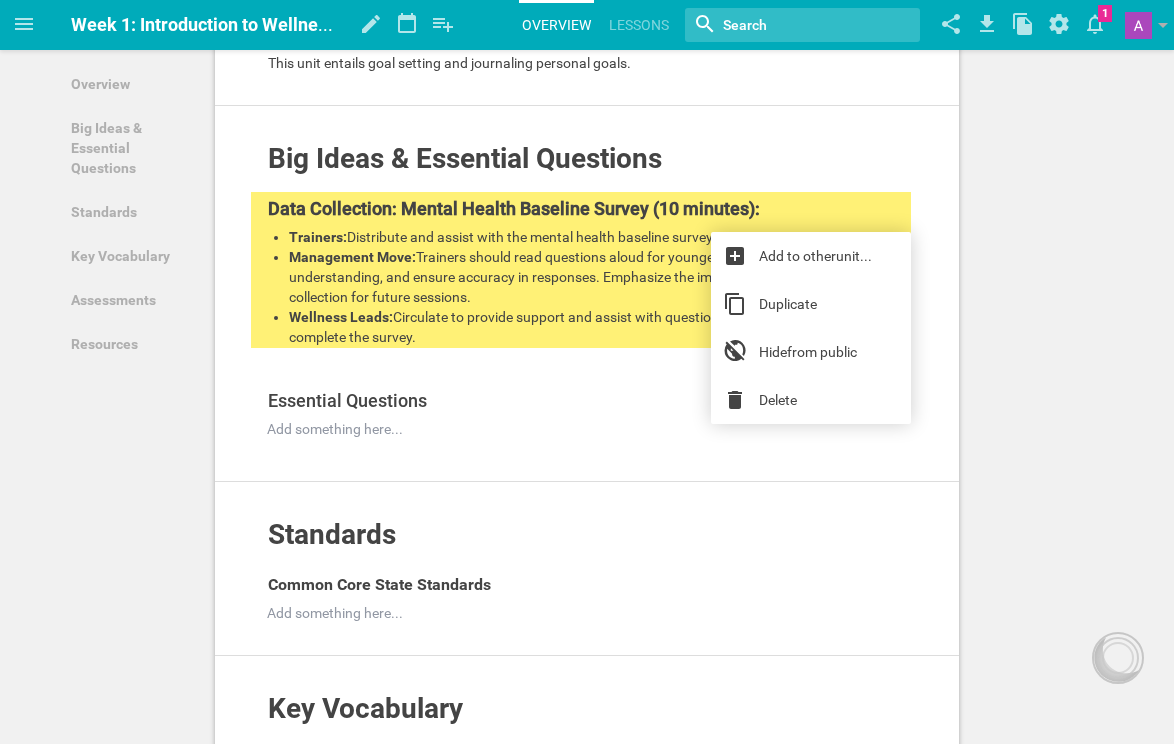 click on "Add to other  unit ..." at bounding box center (811, 256) 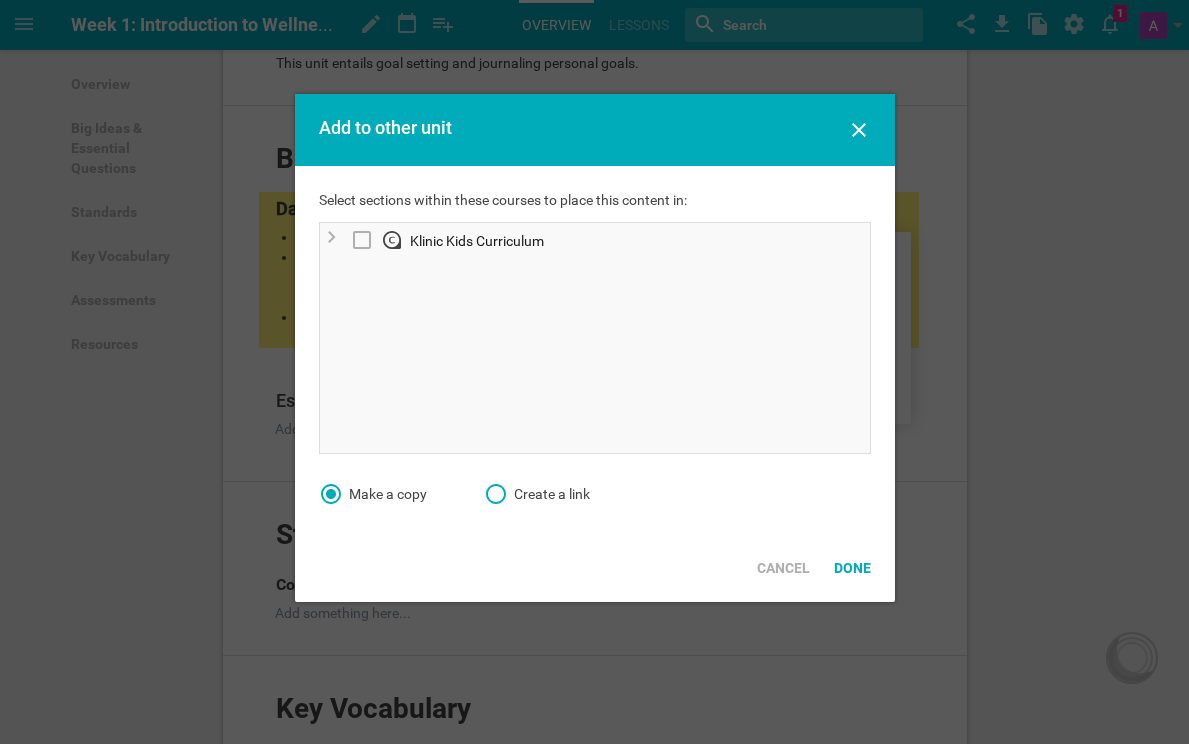 click 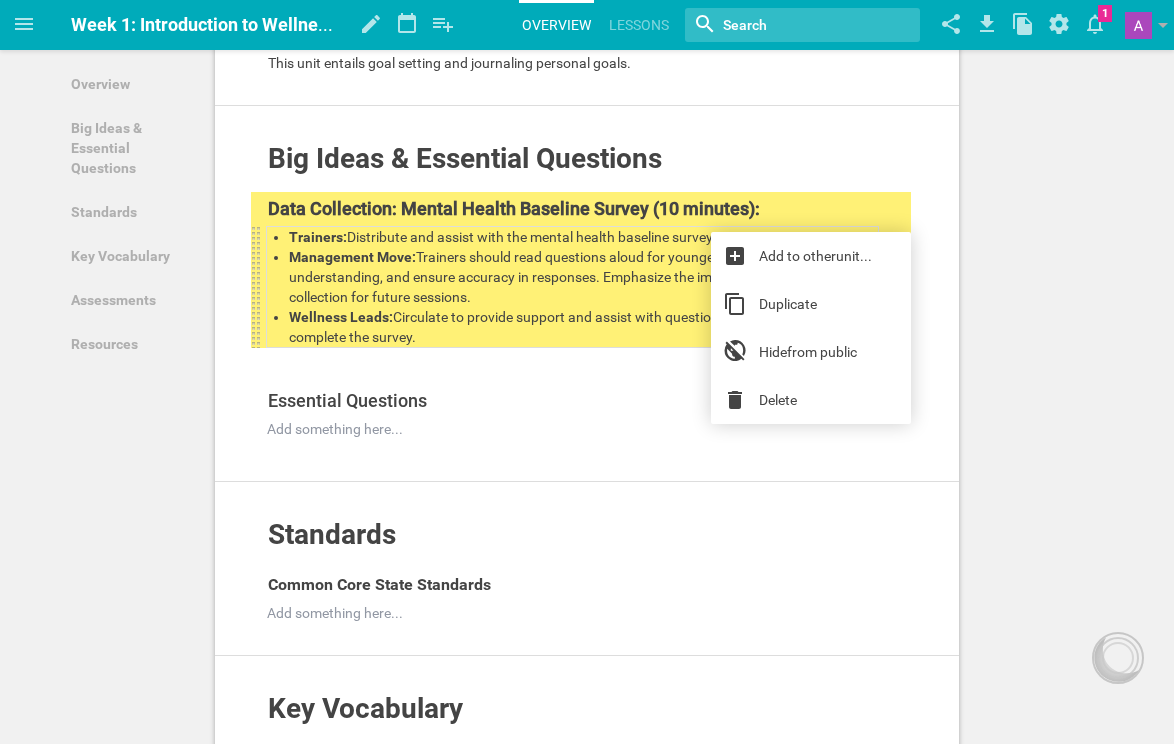 click on "Duplicate" at bounding box center [811, 304] 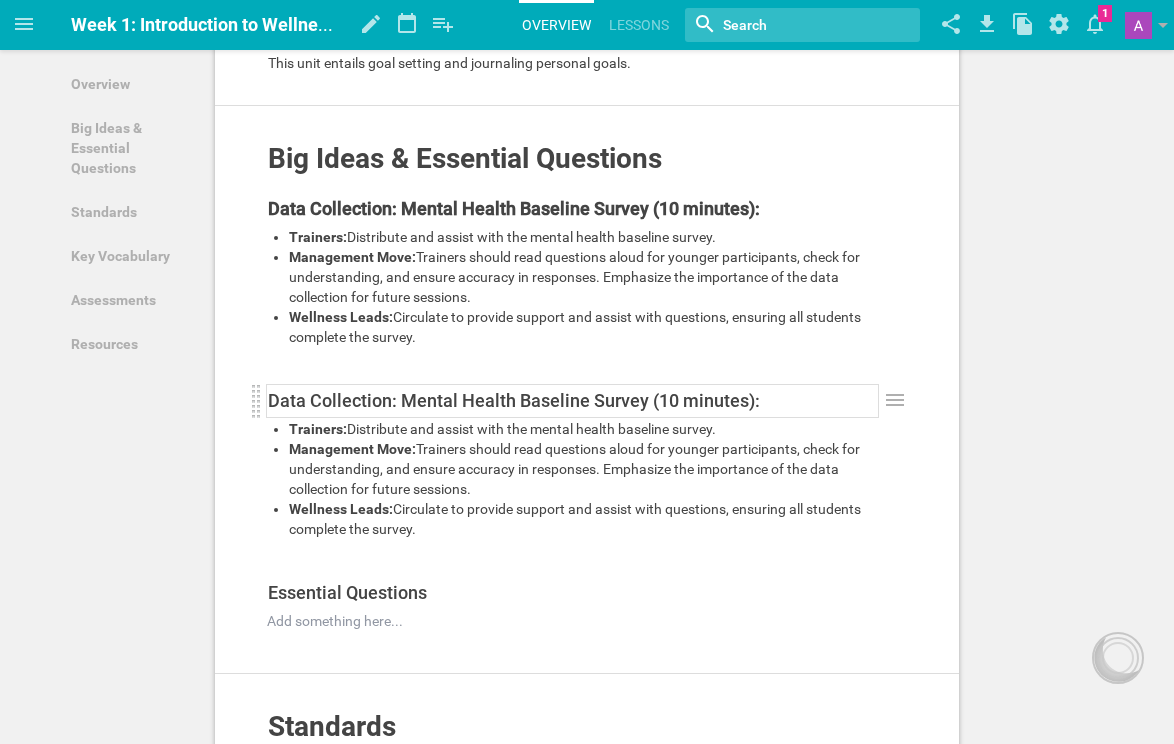 click on "Data Collection: Mental Health Baseline Survey (10 minutes):" at bounding box center [514, 400] 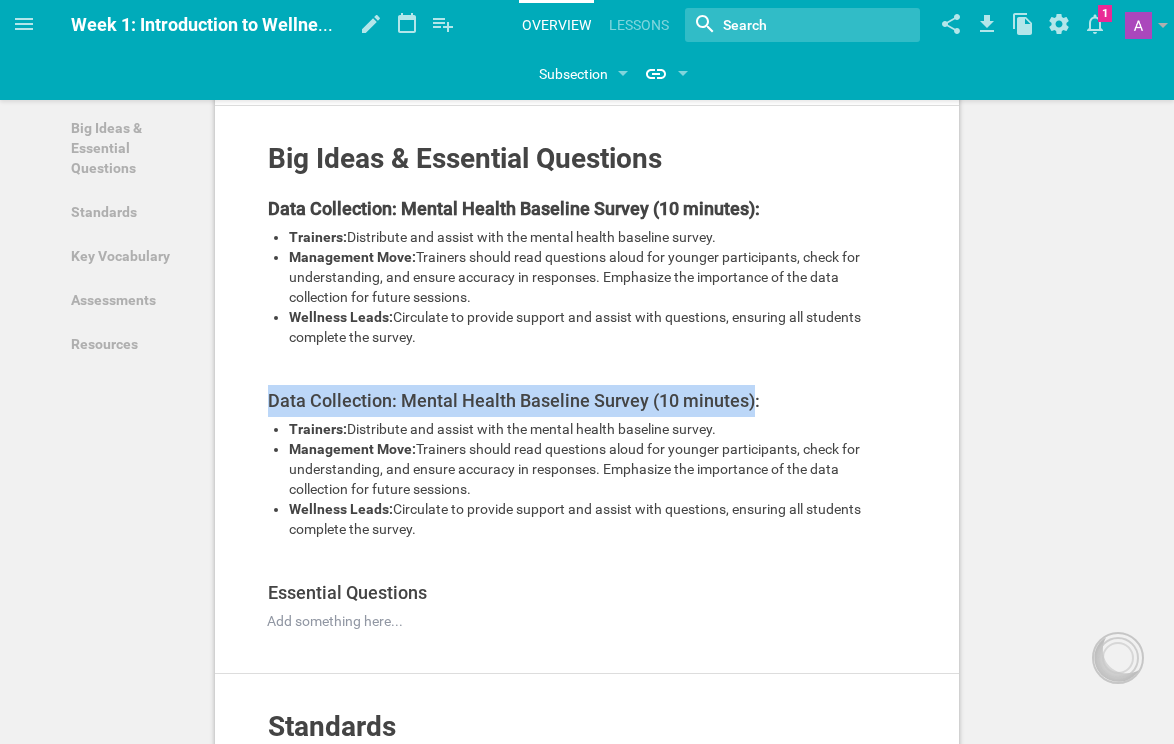 drag, startPoint x: 749, startPoint y: 463, endPoint x: 250, endPoint y: 444, distance: 499.3616 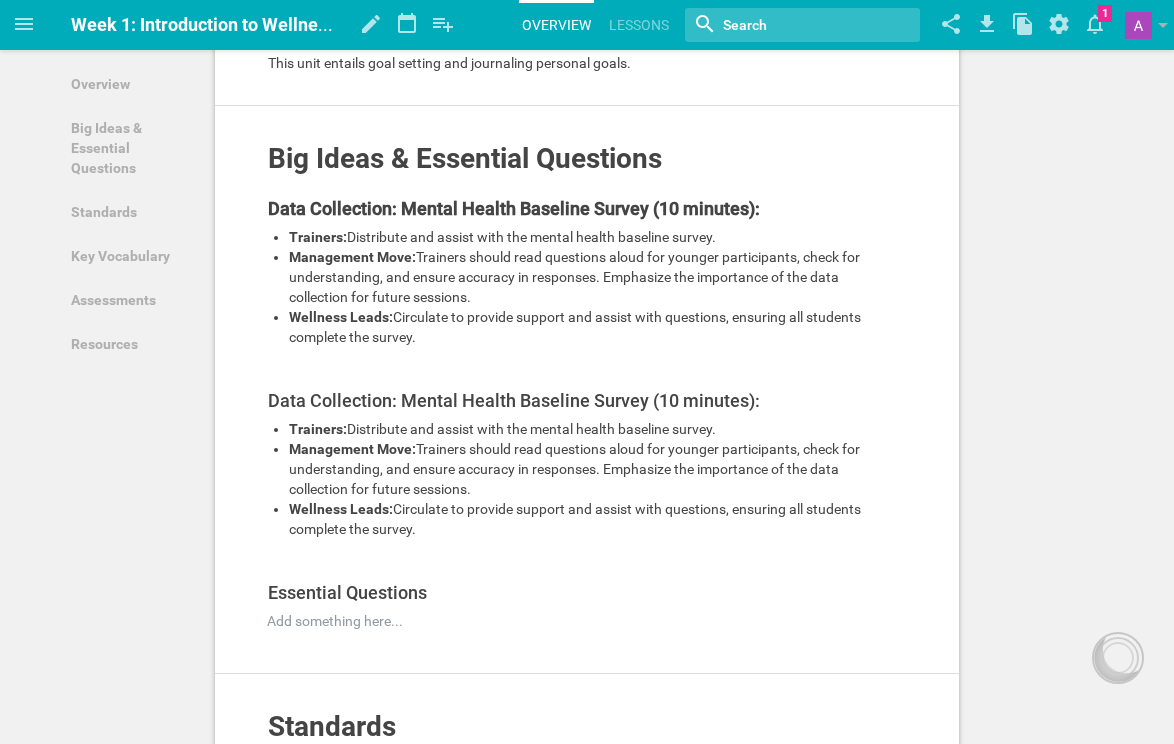 type 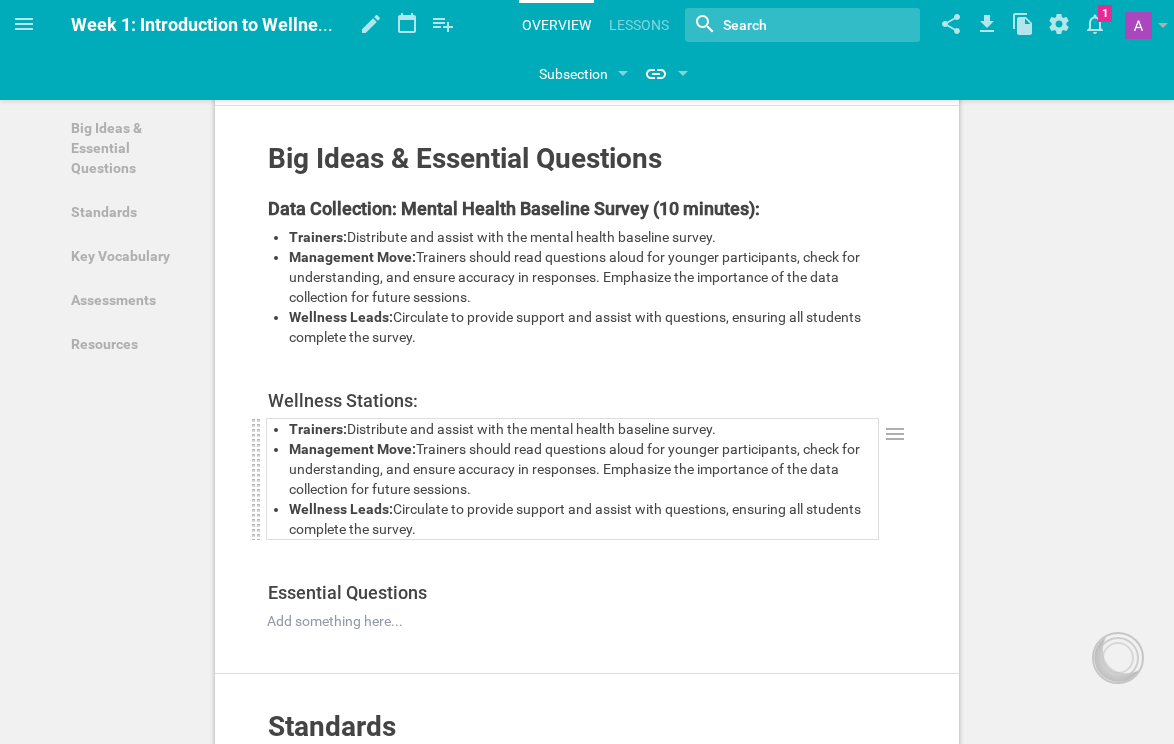 drag, startPoint x: 423, startPoint y: 508, endPoint x: 424, endPoint y: 532, distance: 24.020824 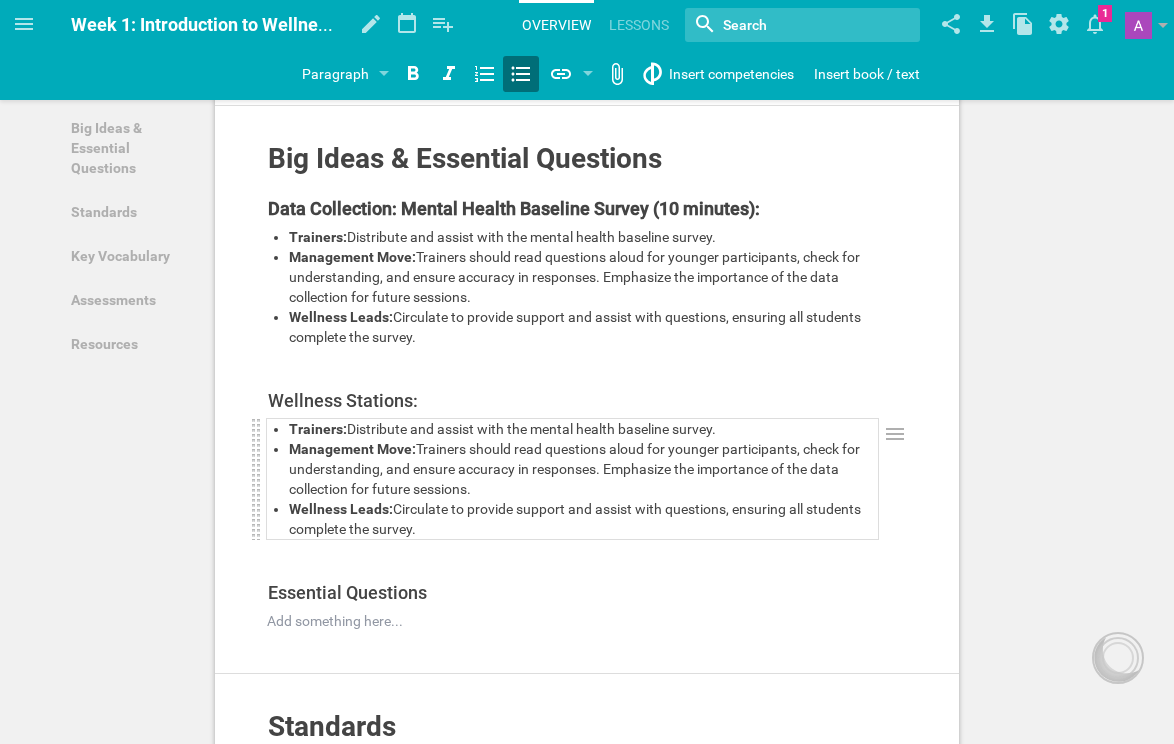drag, startPoint x: 373, startPoint y: 624, endPoint x: 271, endPoint y: 479, distance: 177.28226 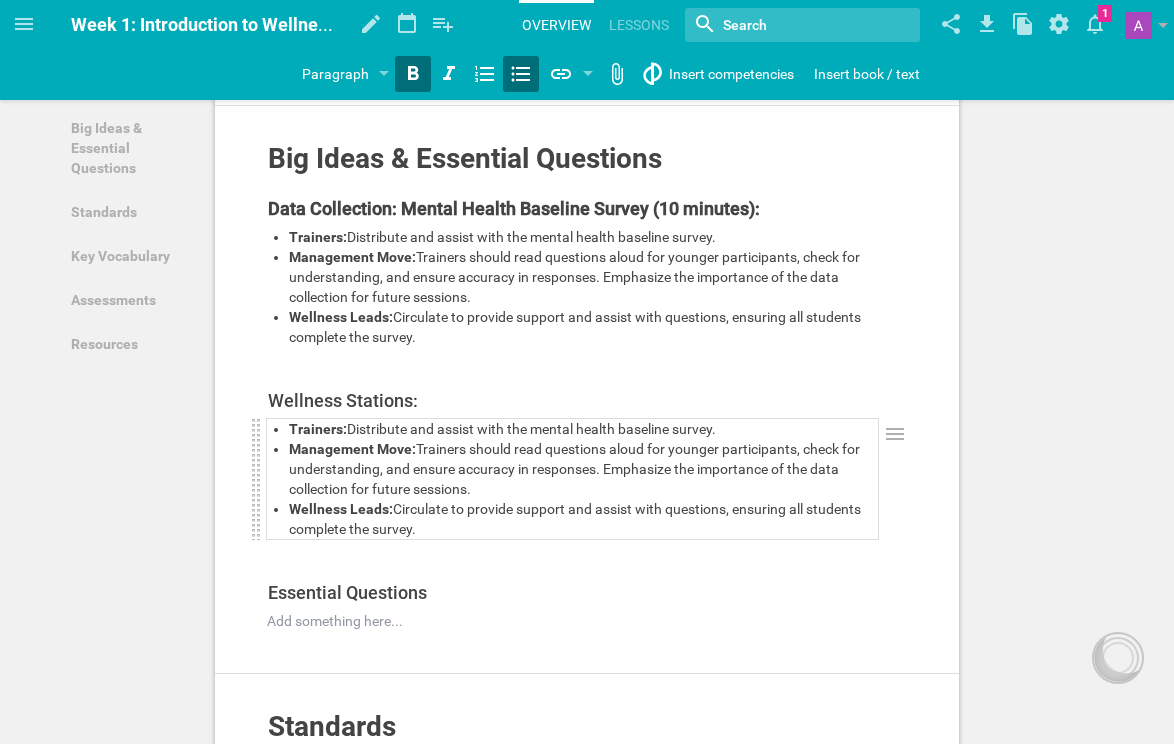 scroll, scrollTop: 364, scrollLeft: 0, axis: vertical 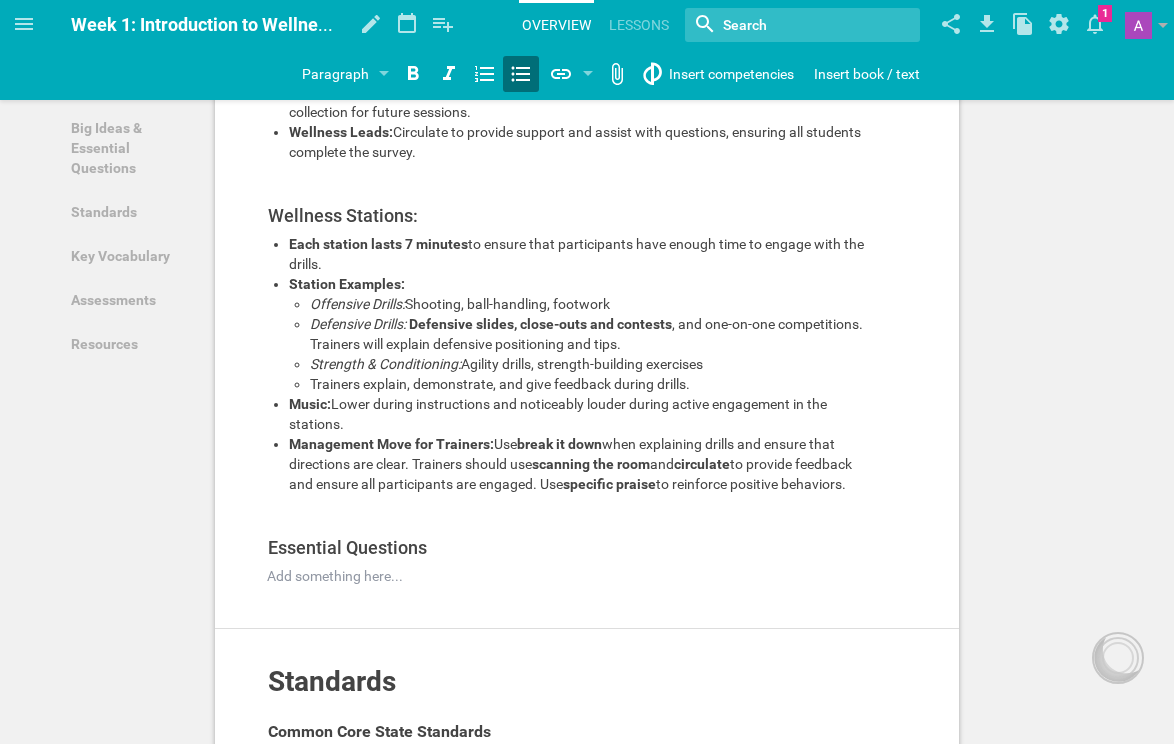 click on "Overview Add to other  unit ... Hide  from public Week 1: Introduction to Wellness & Goal Setting (Basketball-Themed) This unit entails goal setting and journaling personal goals. Add to other  unit ... Duplicate Hide  from public Delete Big Ideas & Essential Questions Add to other  unit ... Hide  from public Data Collection: Mental Health Baseline Survey (10 minutes): Add to other  unit ... Duplicate Hide  from public Delete Trainers:  Distribute and assist with the mental health baseline survey.
Management Move:  Trainers should read questions aloud for younger participants, check for understanding, and ensure accuracy in responses. Emphasize the importance of the data collection for future sessions.
Wellness Leads:  Circulate to provide support and assist with questions, ensuring all students complete the survey.
Add to other  unit ... Duplicate Hide  from public Delete Wellness Stations: Add to other  unit ... Duplicate Hide  from public Delete Each station lasts 7 minutes Station Examples:
unit" at bounding box center [587, 680] 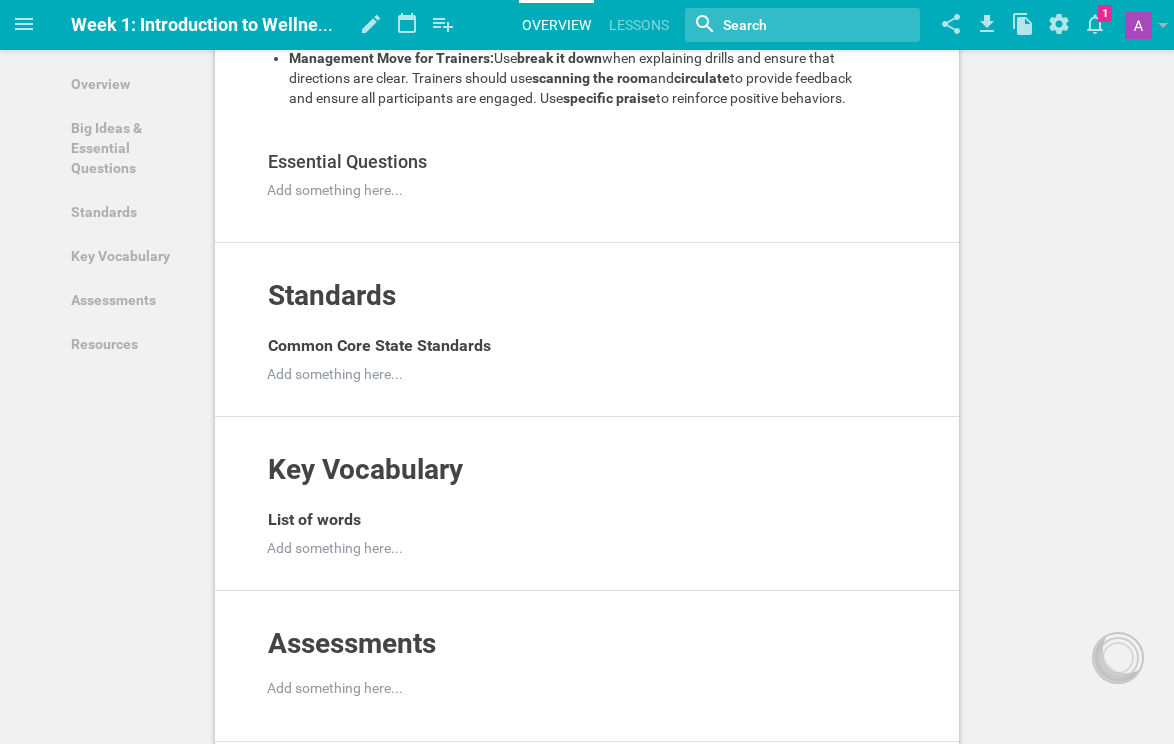 scroll, scrollTop: 746, scrollLeft: 0, axis: vertical 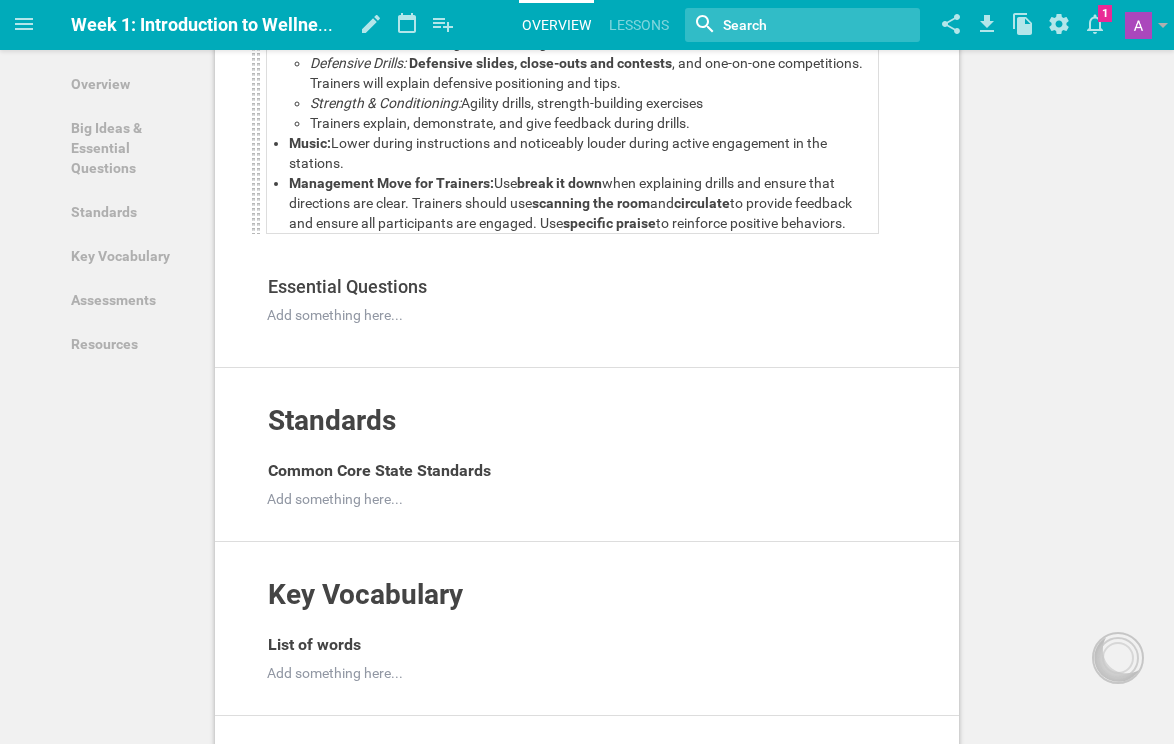 click on "Management Move for Trainers:  Use  break it down  when explaining drills and ensure that directions are clear. Trainers should use  scanning the room  and  circulate  to provide feedback and ensure all participants are engaged. Use  specific praise  to reinforce positive behaviors." at bounding box center (583, 203) 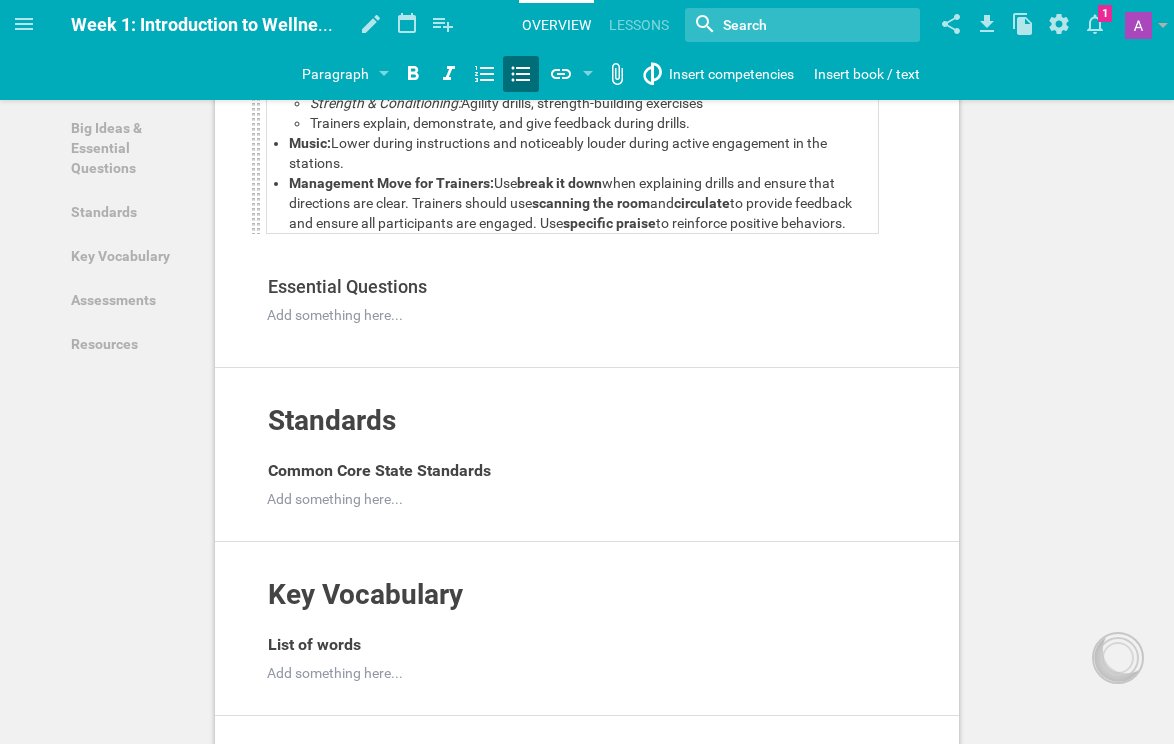 click on "to reinforce positive behaviors." at bounding box center (751, 223) 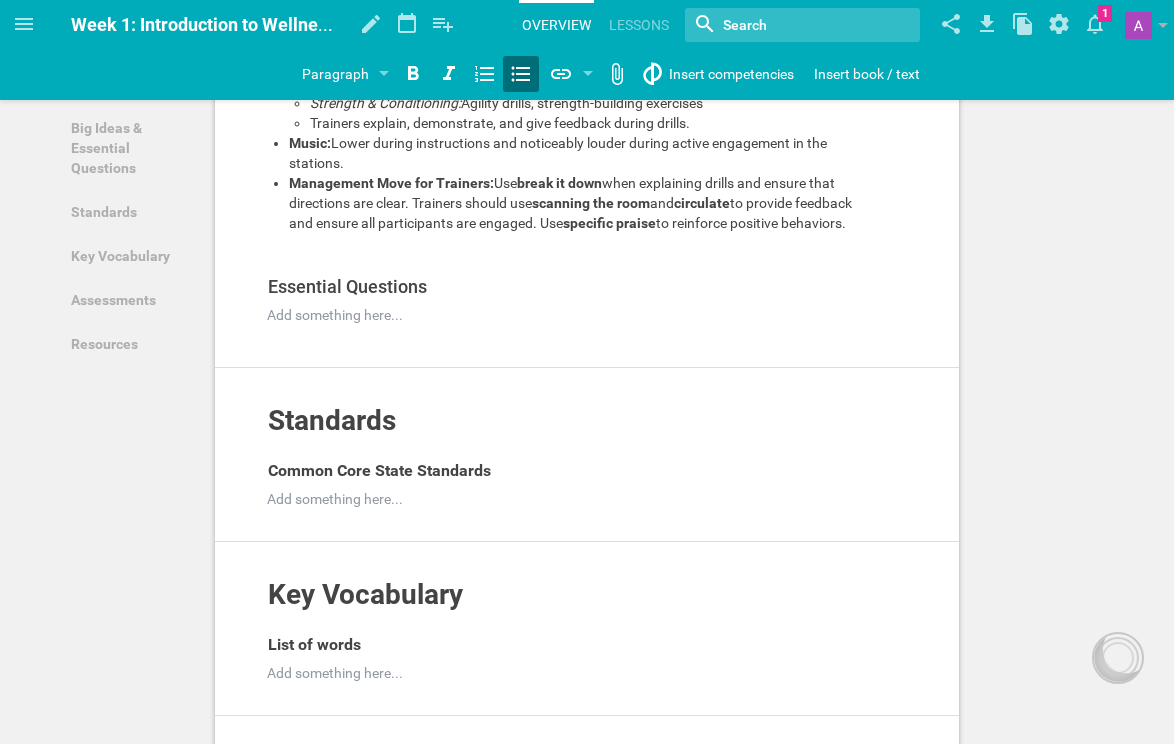 drag, startPoint x: 854, startPoint y: 426, endPoint x: 453, endPoint y: 474, distance: 403.8626 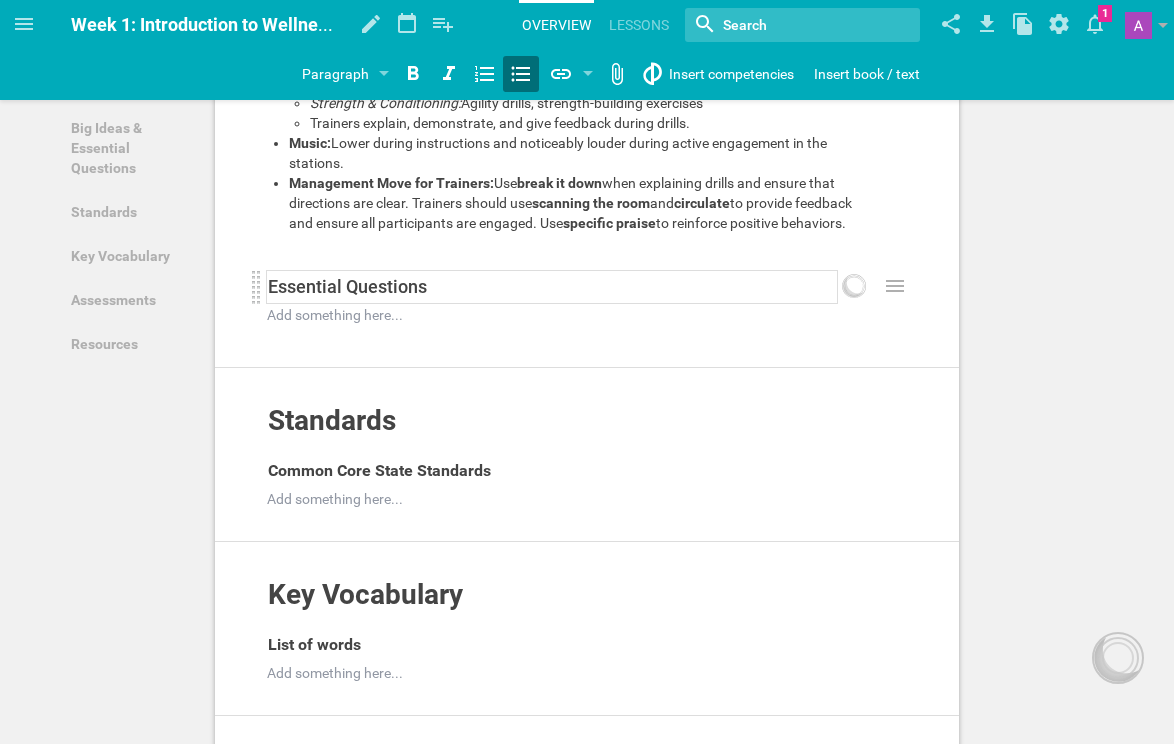 drag, startPoint x: 394, startPoint y: 522, endPoint x: 406, endPoint y: 522, distance: 12 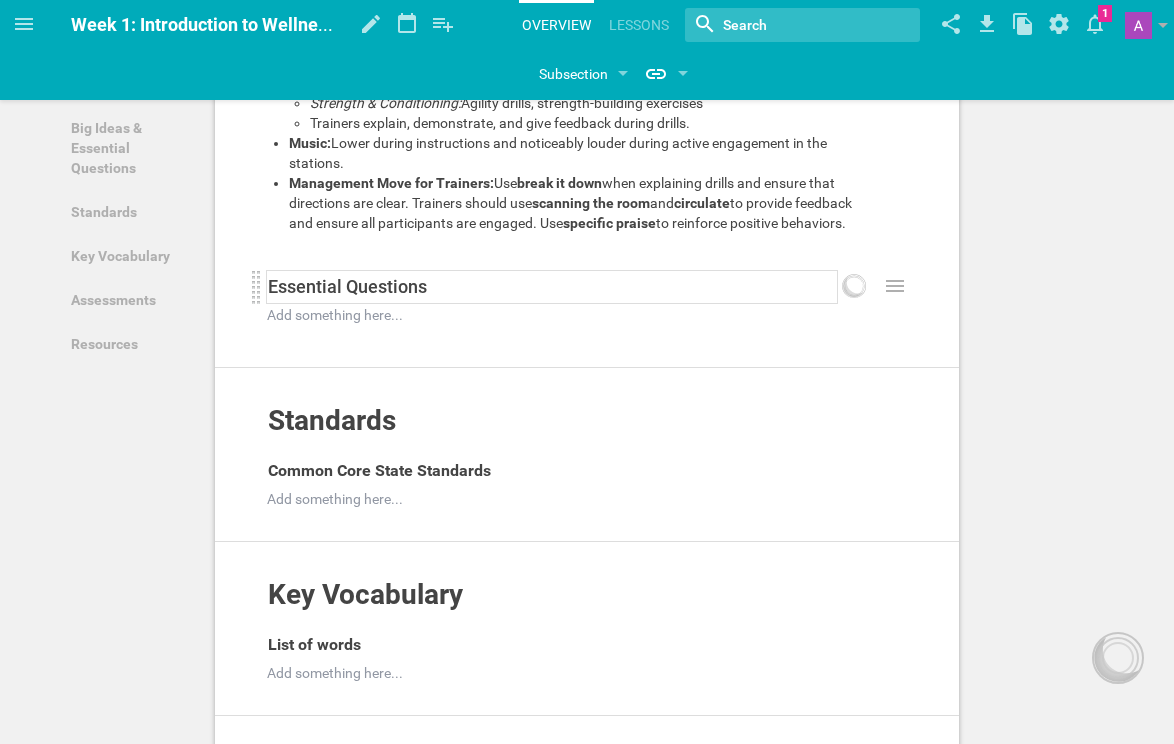drag, startPoint x: 436, startPoint y: 526, endPoint x: 463, endPoint y: 528, distance: 27.073973 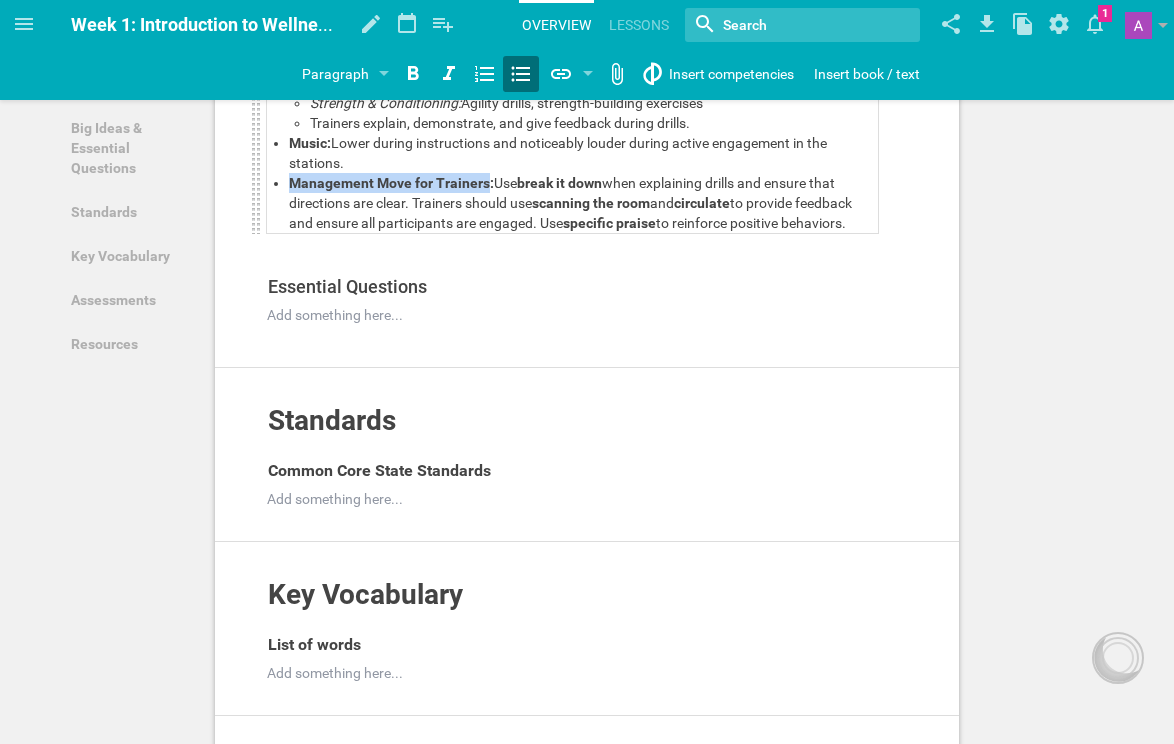 drag, startPoint x: 291, startPoint y: 383, endPoint x: 474, endPoint y: 384, distance: 183.00273 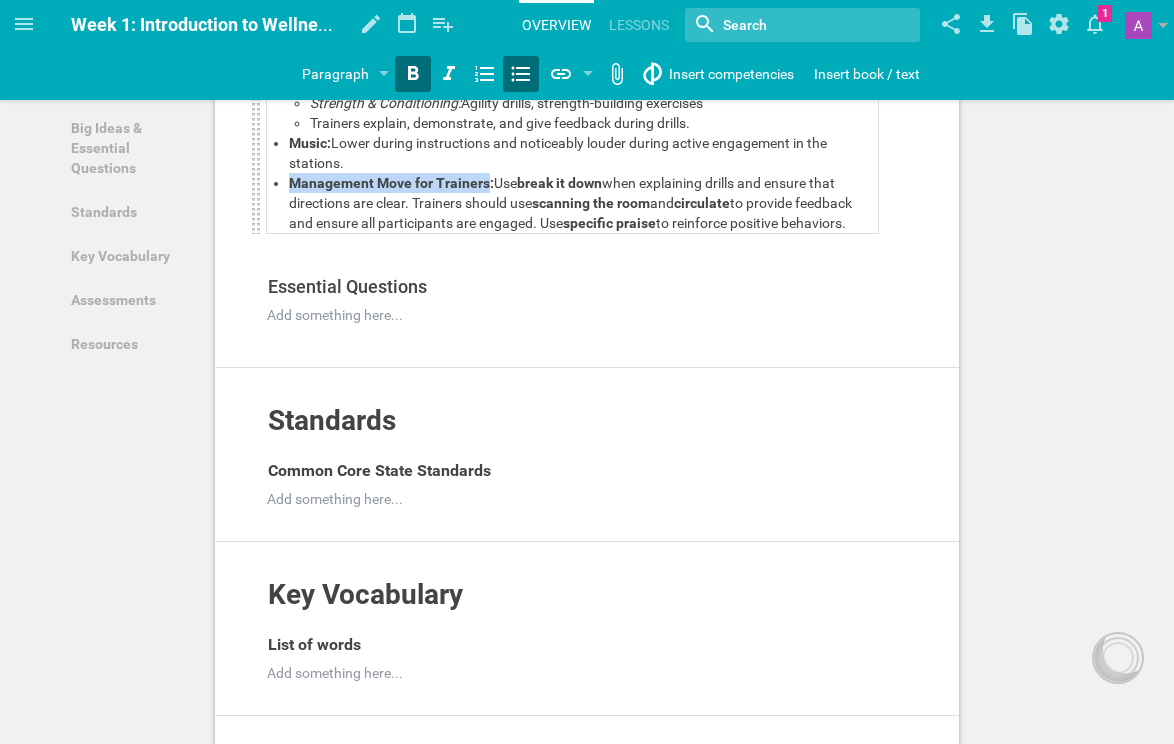 type 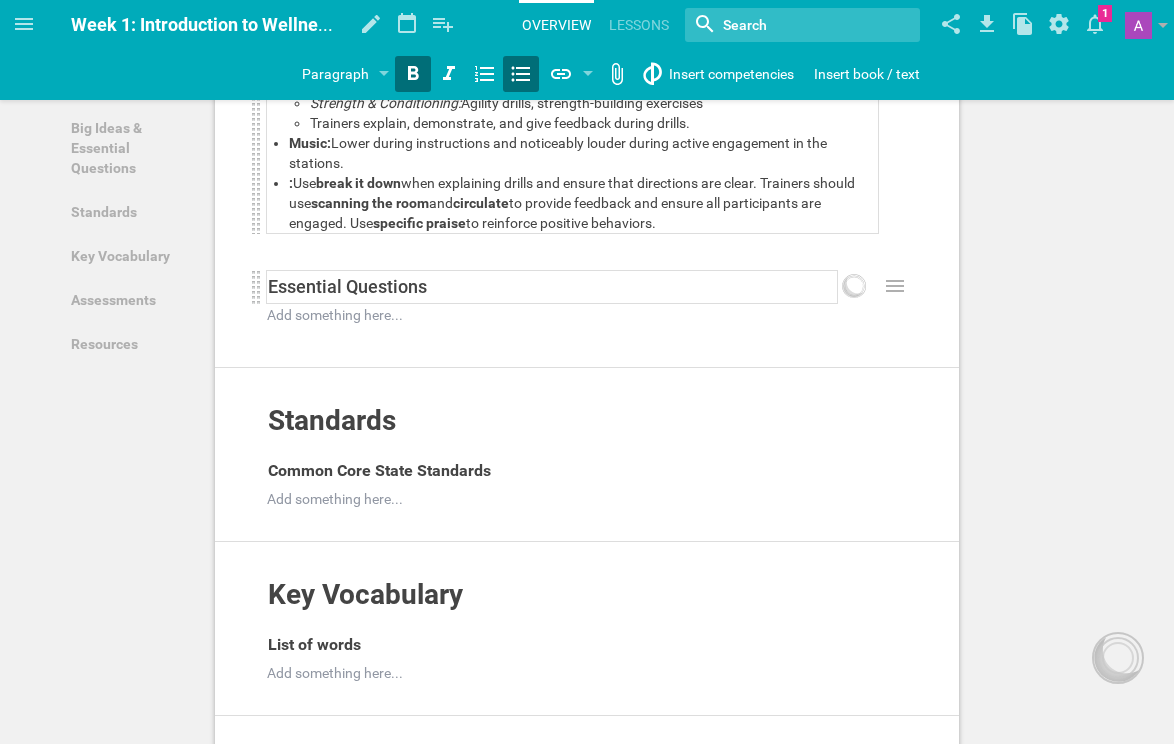 click on "Essential Questions" at bounding box center (347, 286) 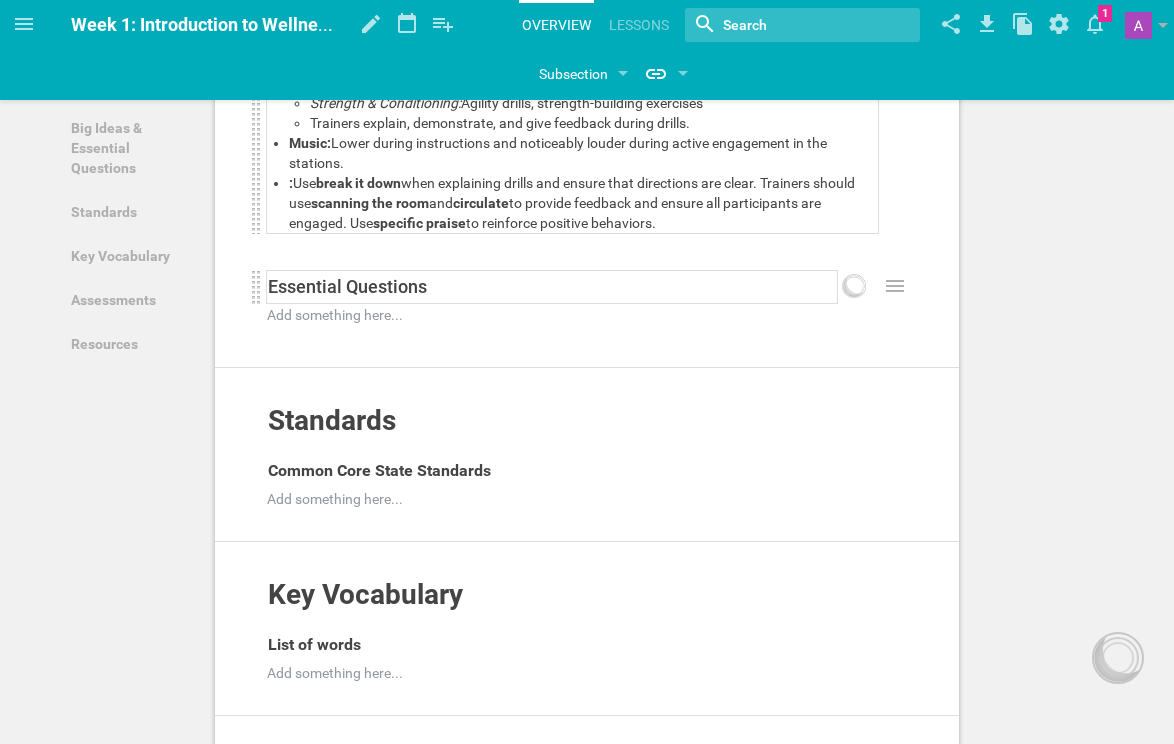 click on "Essential Questions" at bounding box center [552, 287] 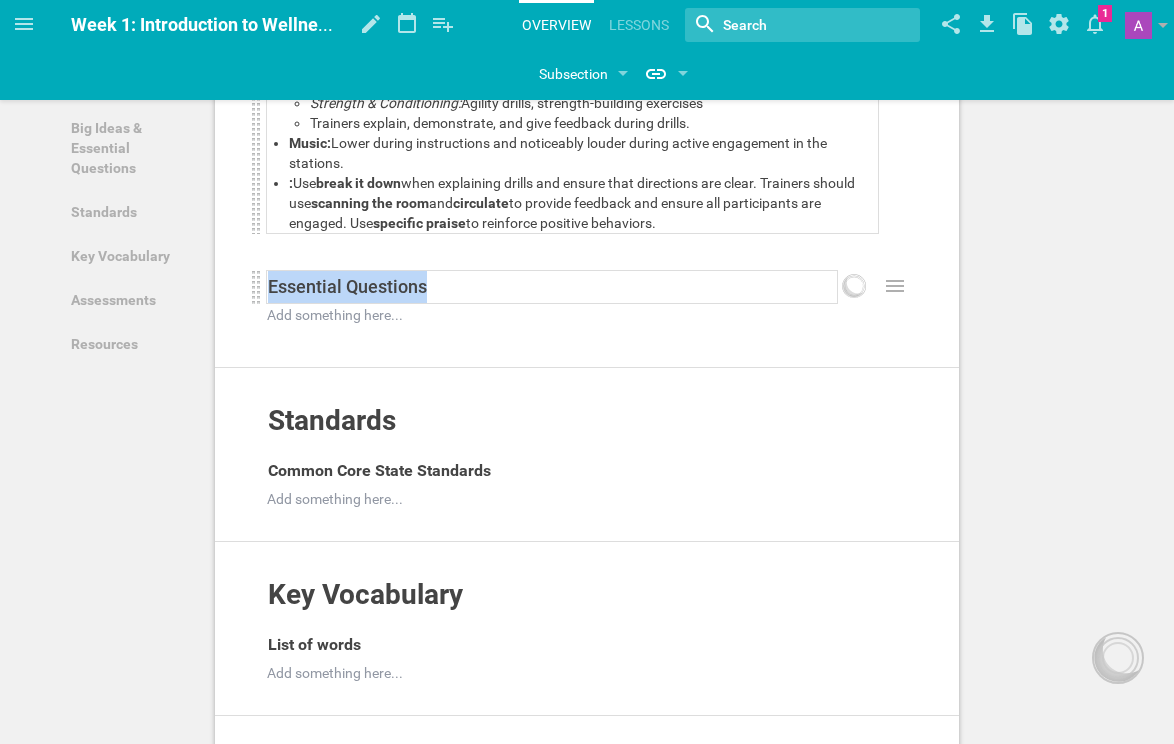 click on "Essential Questions" at bounding box center (552, 287) 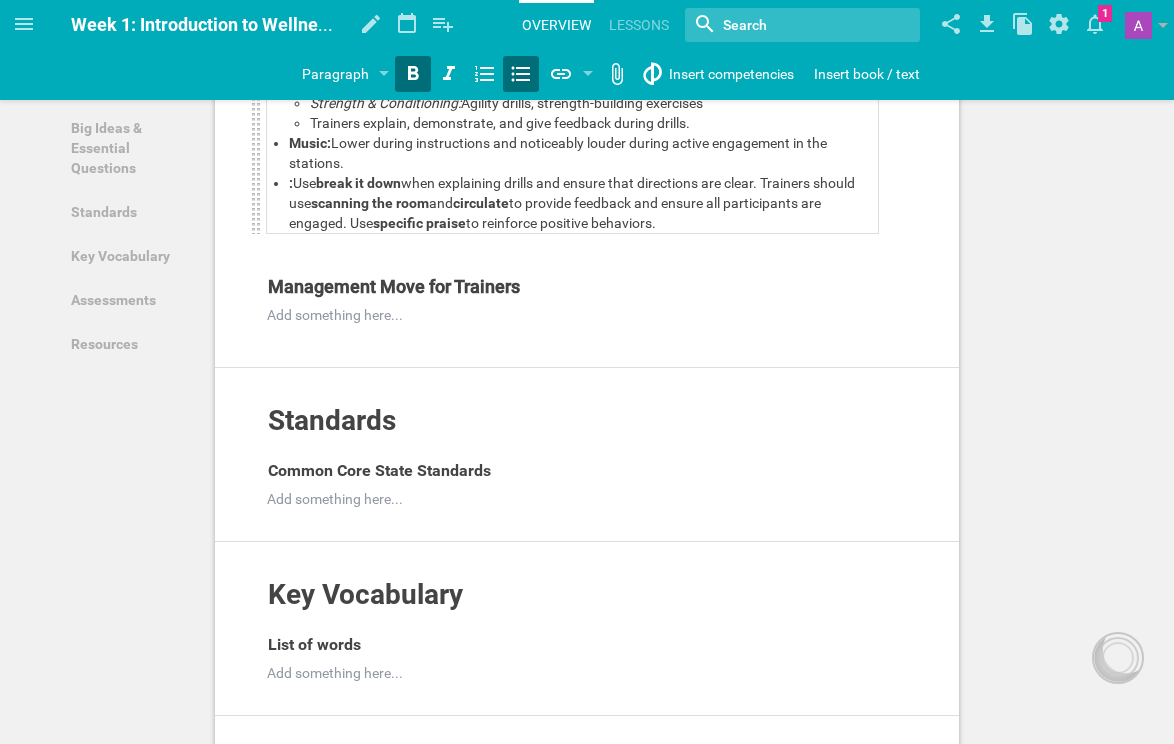drag, startPoint x: 660, startPoint y: 425, endPoint x: 333, endPoint y: 388, distance: 329.0866 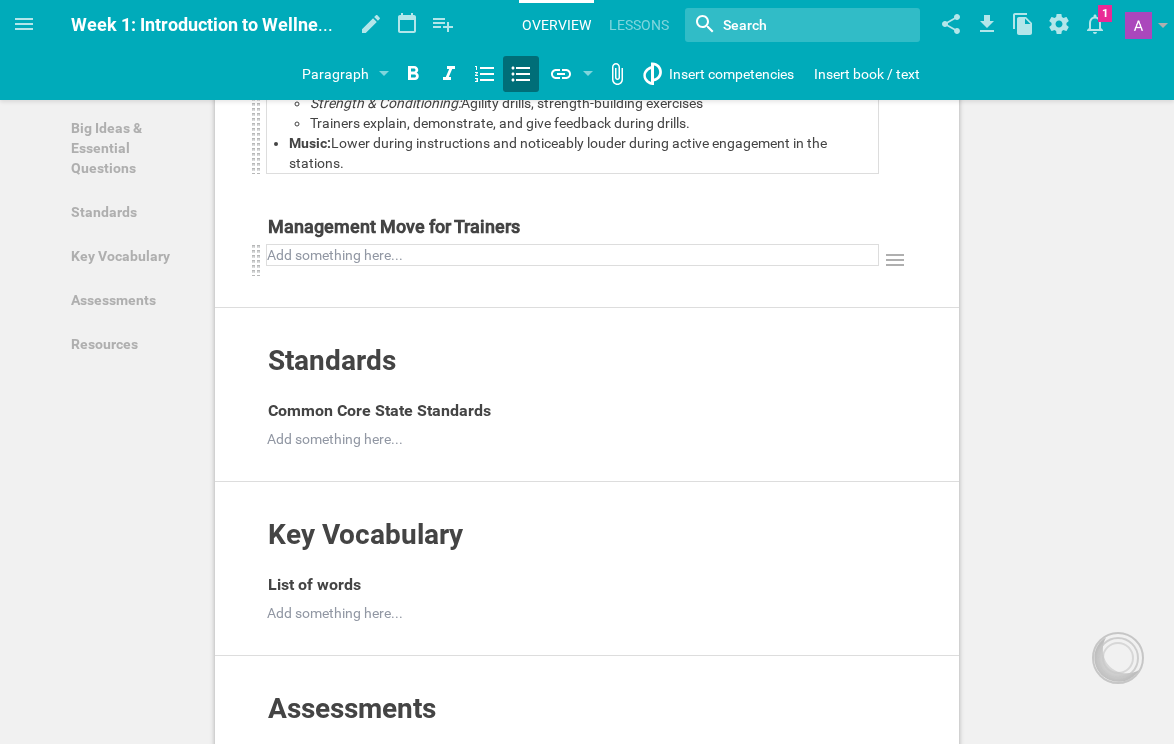 click at bounding box center (573, 255) 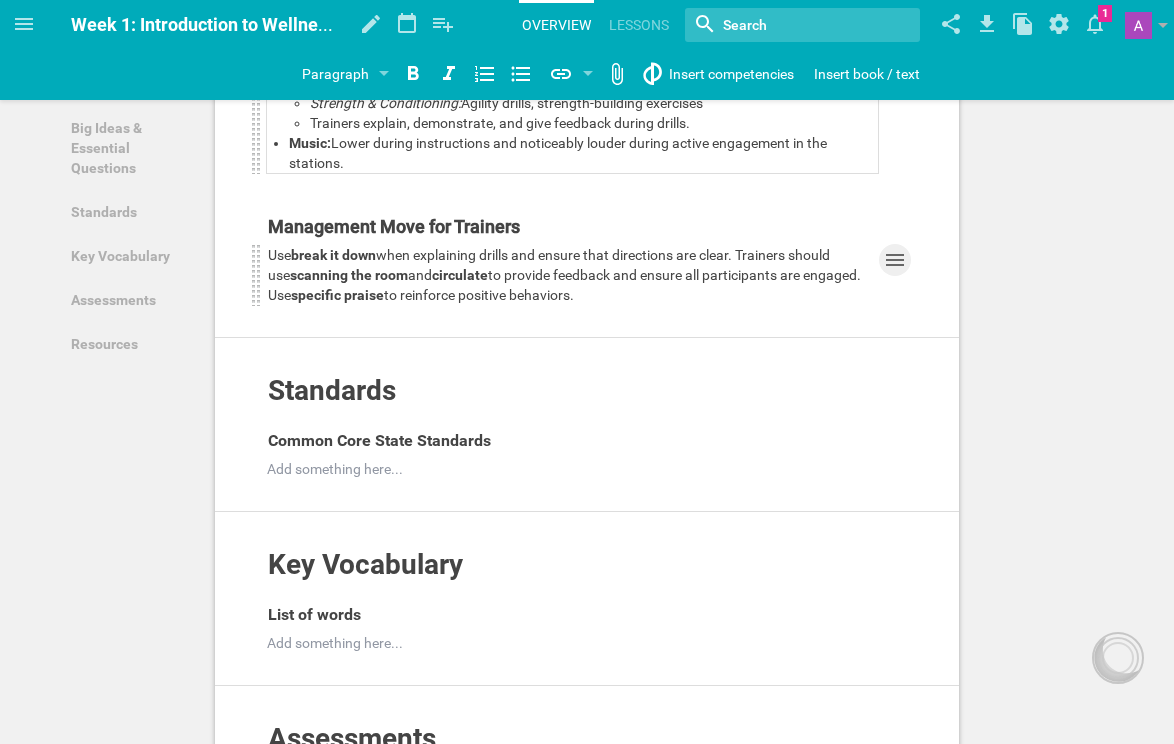 click at bounding box center [895, 260] 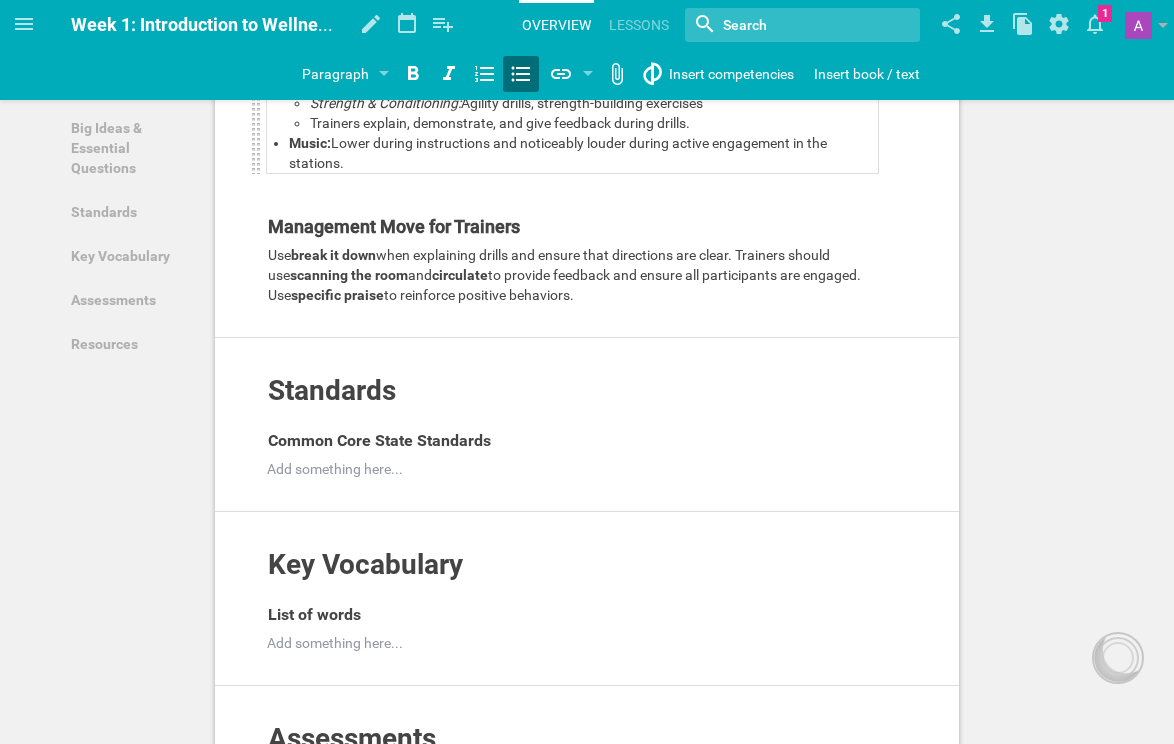 click on "Strength & Conditioning:  Agility drills, strength-building exercises" at bounding box center (594, 103) 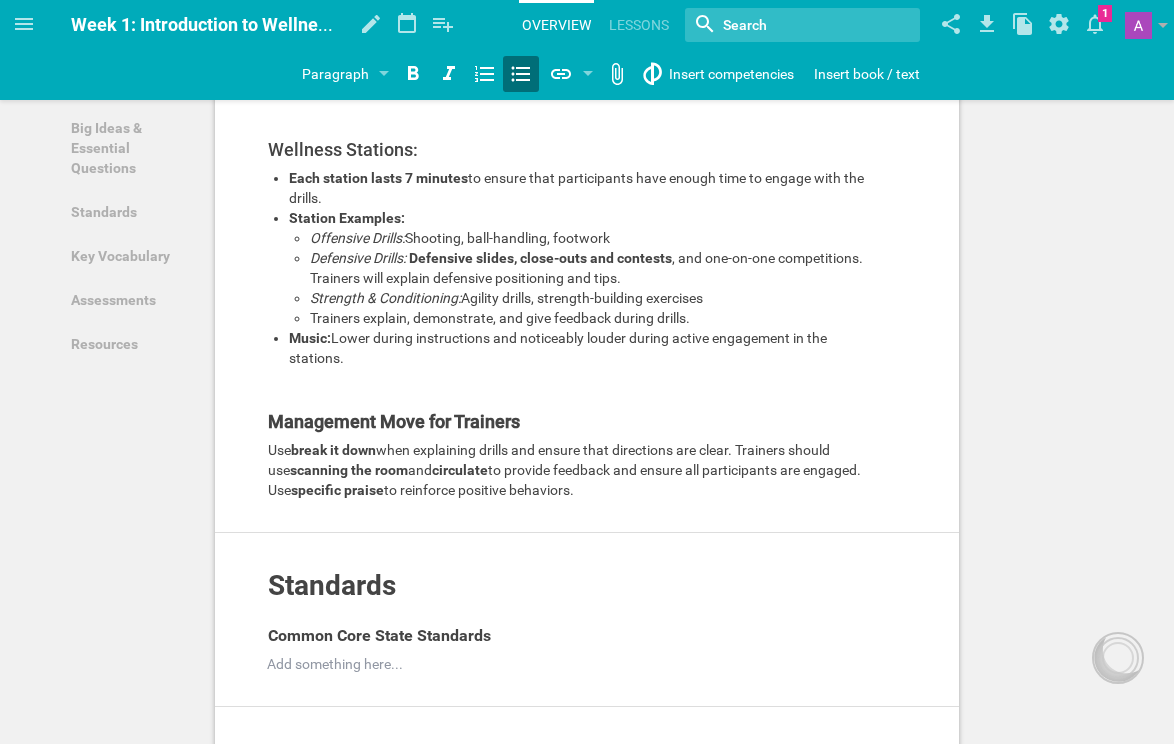 scroll, scrollTop: 365, scrollLeft: 0, axis: vertical 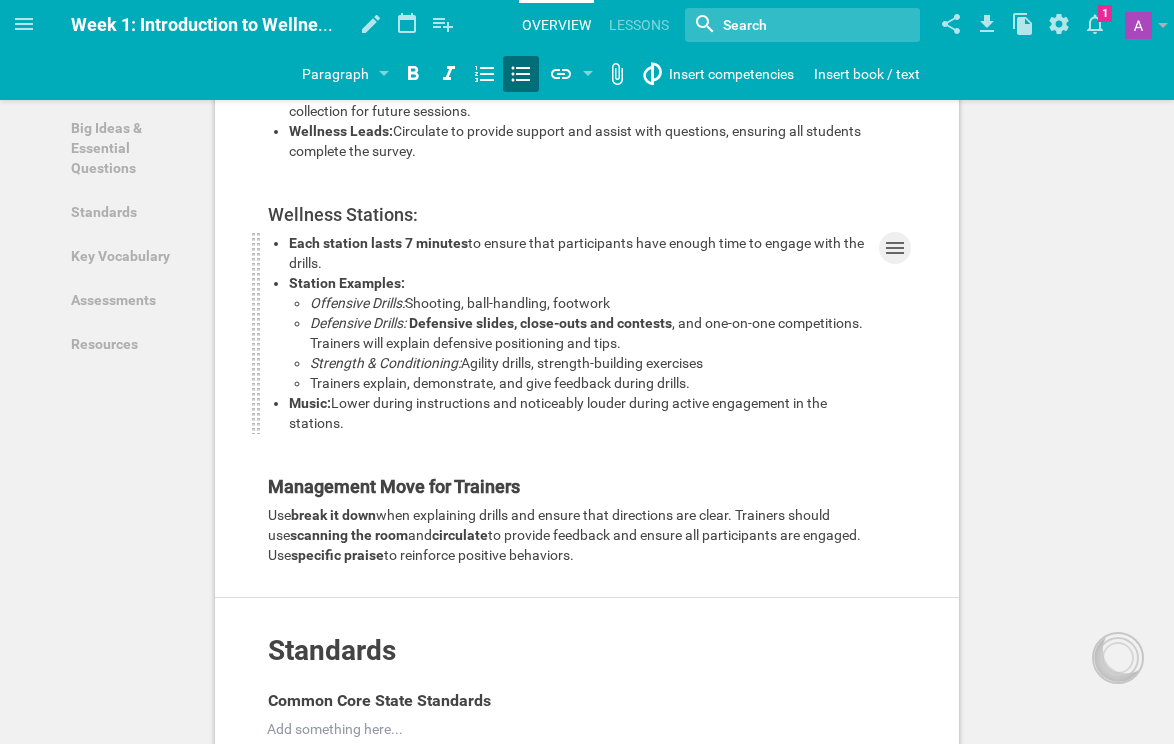 click 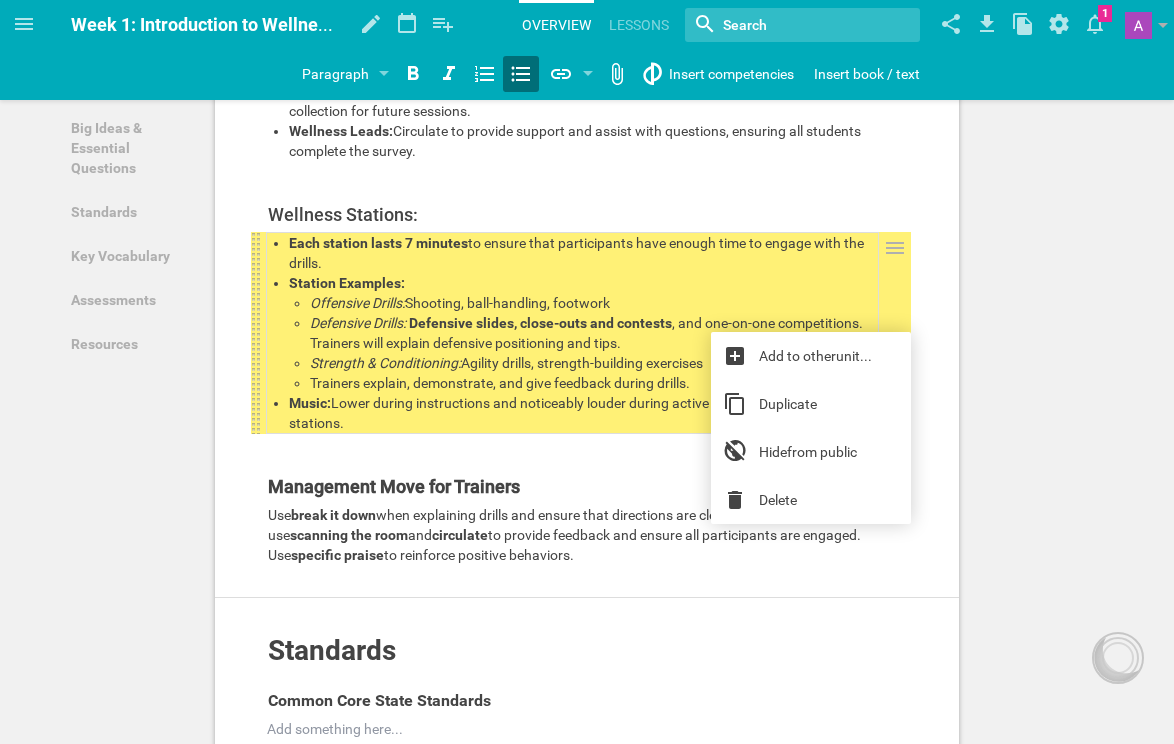 click on "Duplicate" at bounding box center [811, 404] 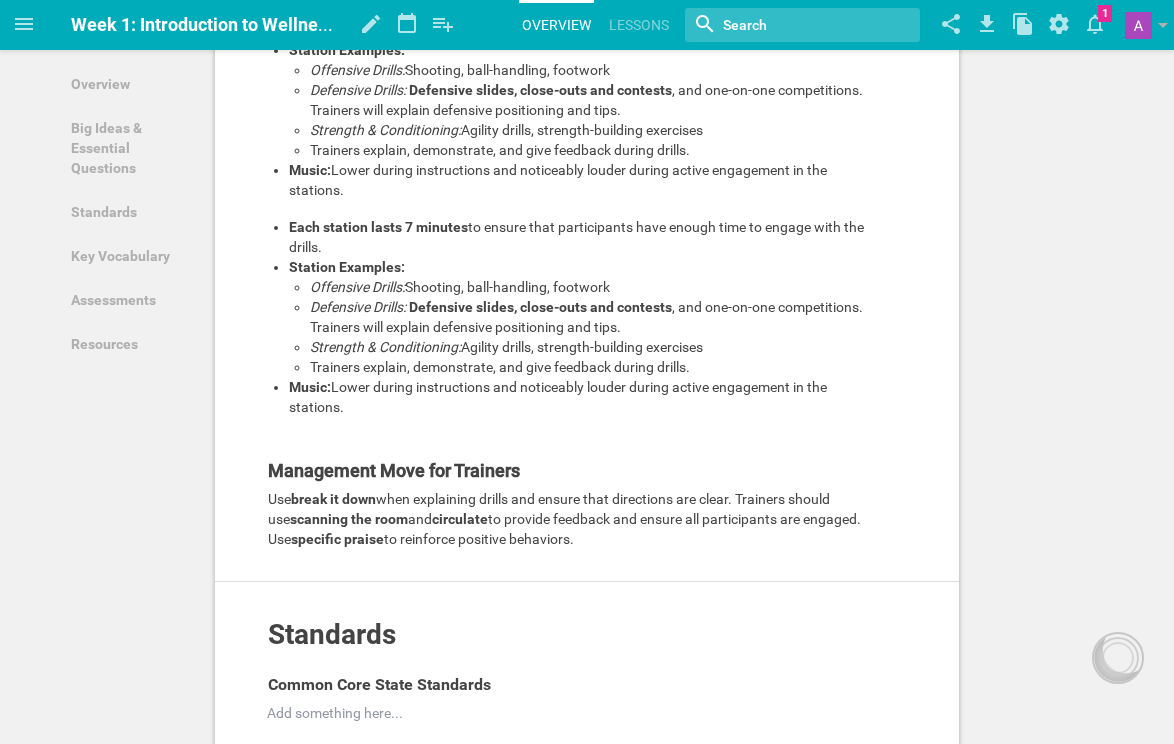 scroll, scrollTop: 629, scrollLeft: 0, axis: vertical 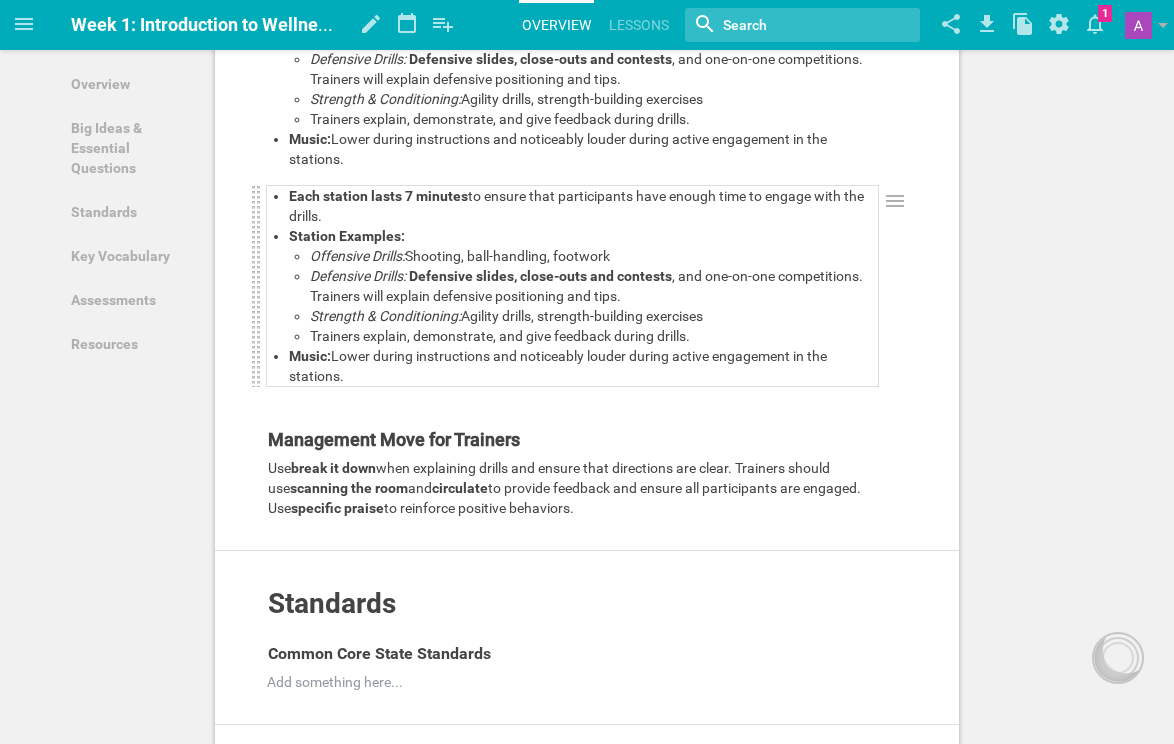 click on "Station Examples:" at bounding box center [583, 236] 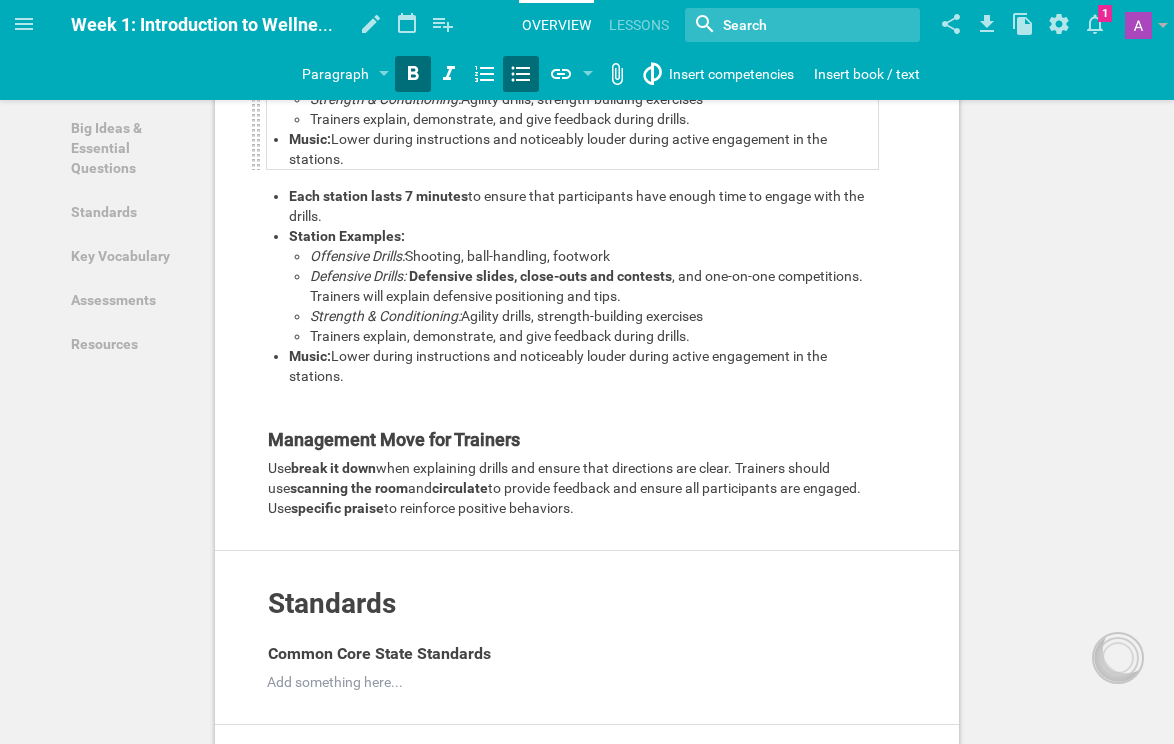 drag, startPoint x: 338, startPoint y: 667, endPoint x: 296, endPoint y: 332, distance: 337.62256 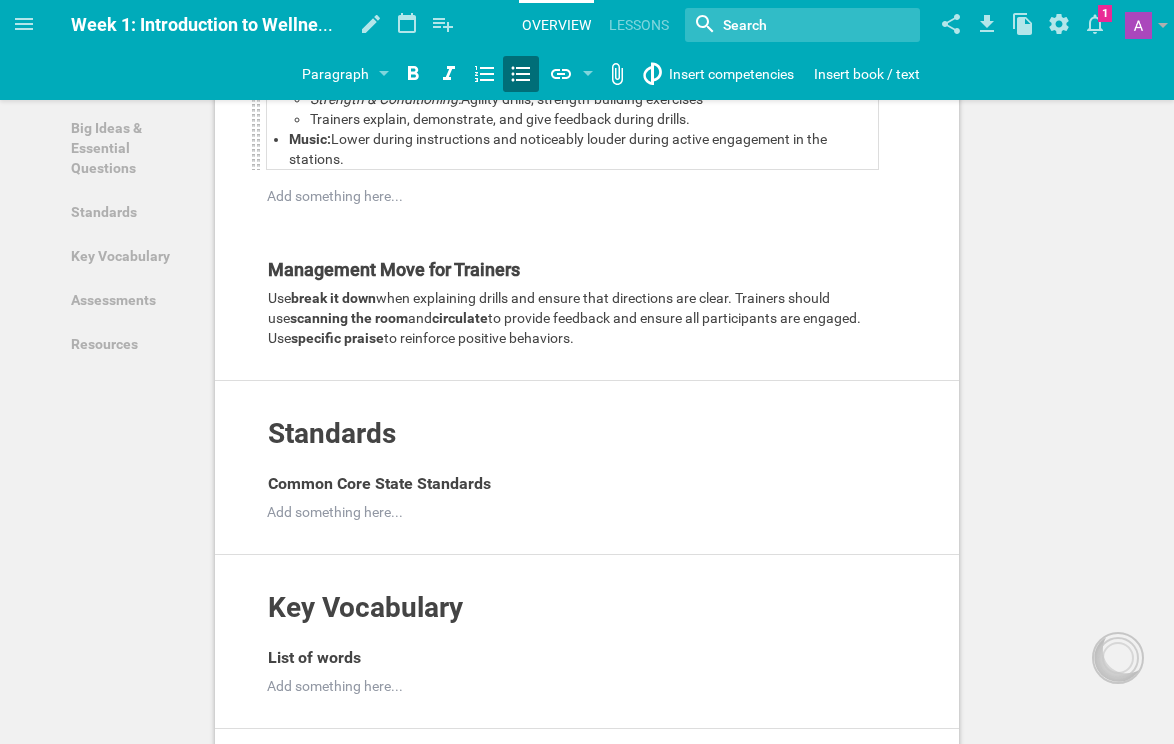 drag, startPoint x: 634, startPoint y: 140, endPoint x: 299, endPoint y: 135, distance: 335.03732 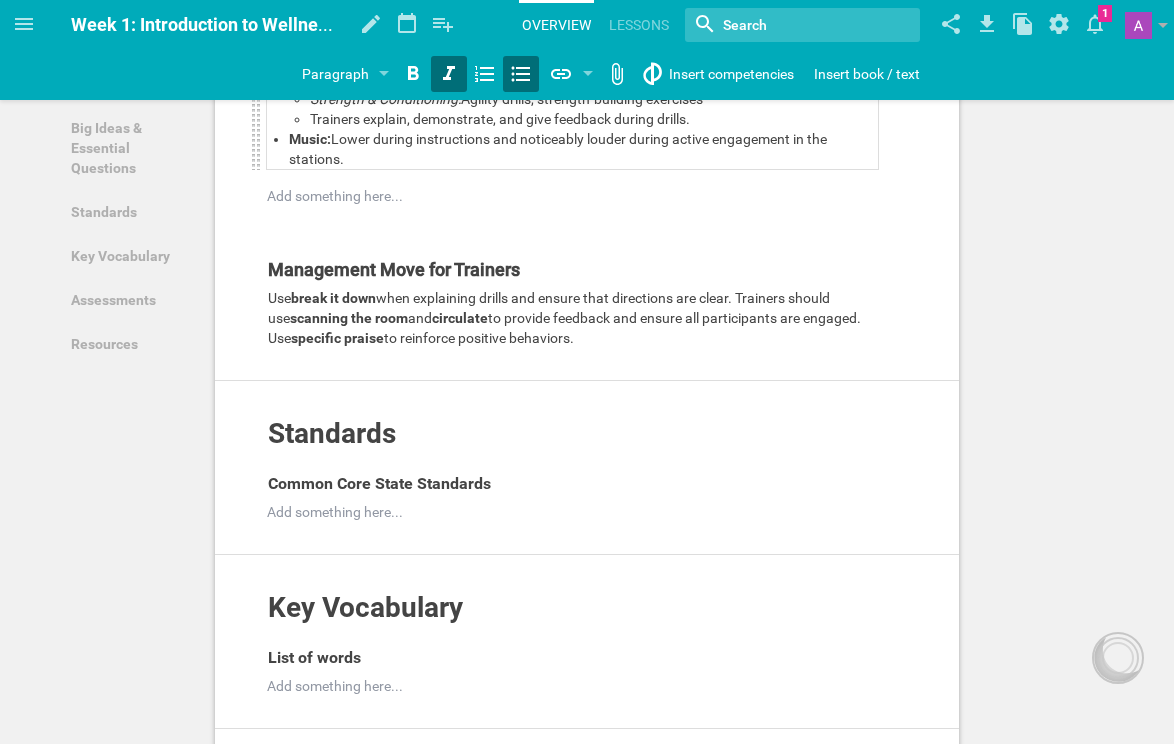 copy on "Offensive Drills:  Shooting, ball-handling, footwork" 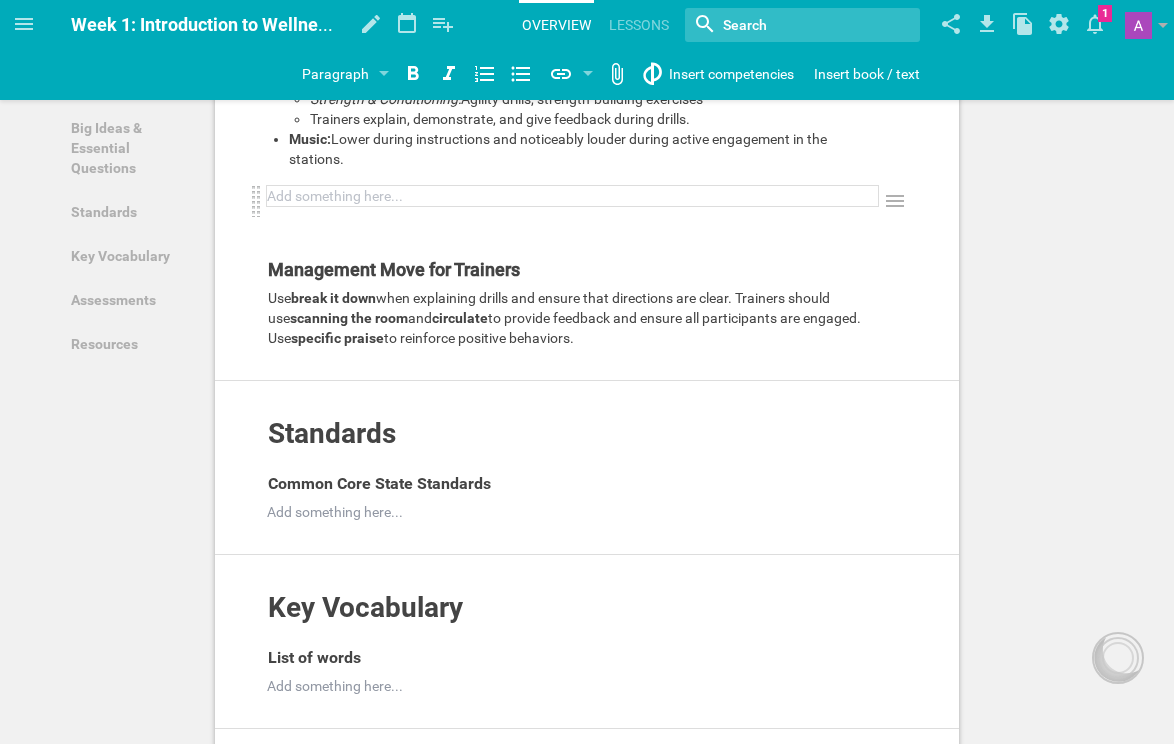 click at bounding box center [573, 196] 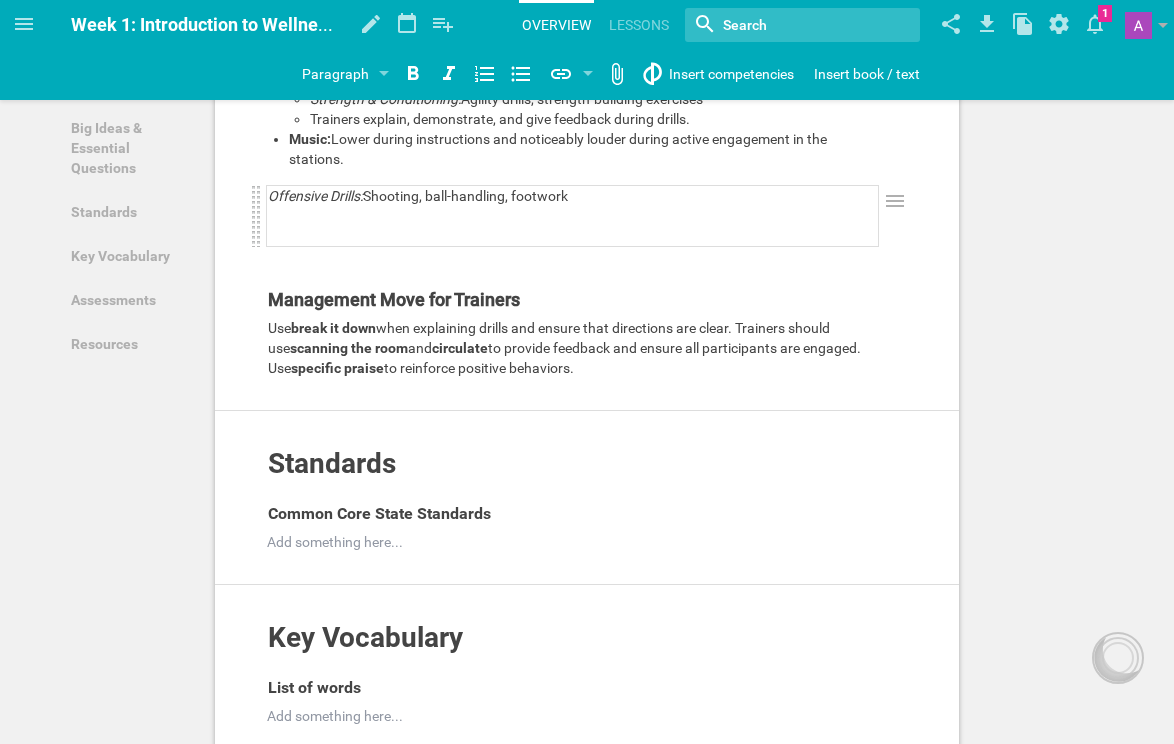 type 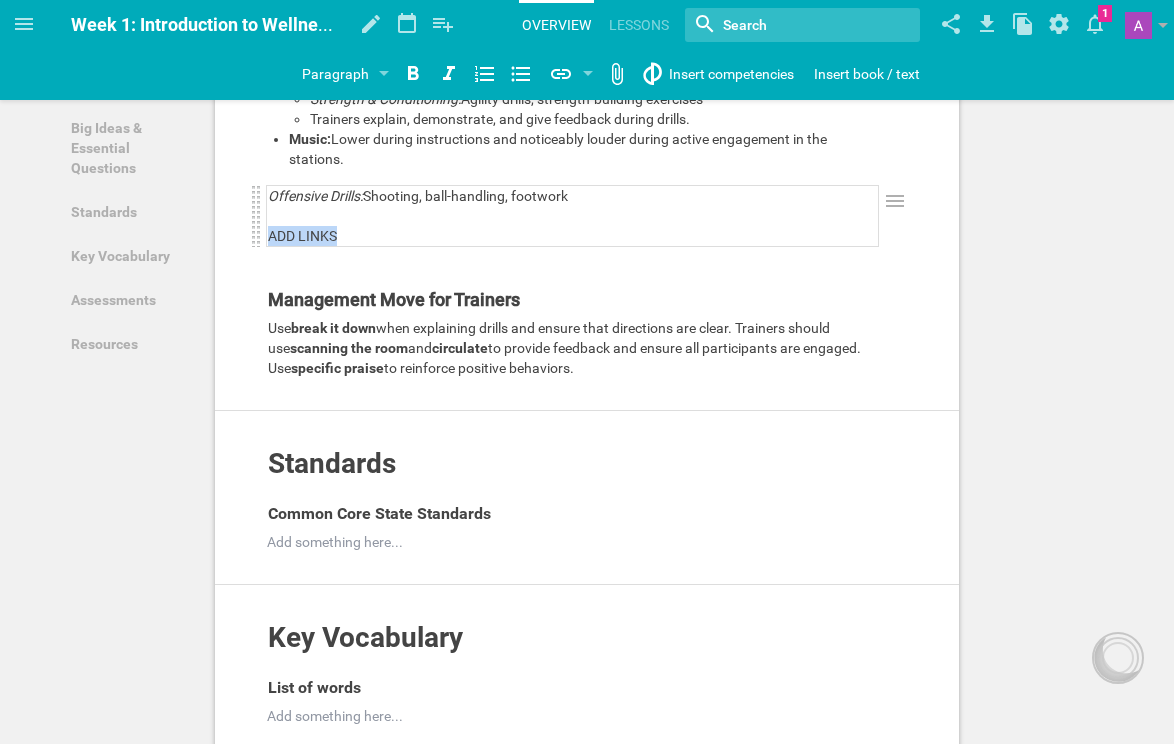 drag, startPoint x: 286, startPoint y: 411, endPoint x: 301, endPoint y: 405, distance: 16.155495 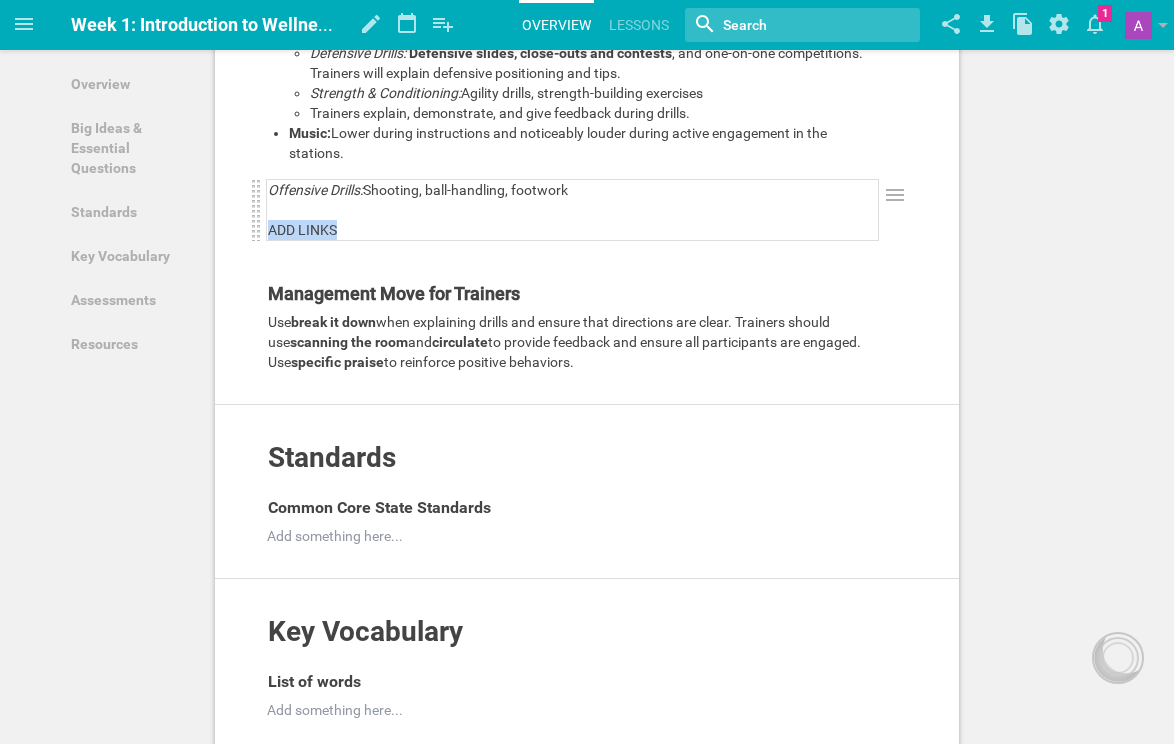 scroll, scrollTop: 640, scrollLeft: 0, axis: vertical 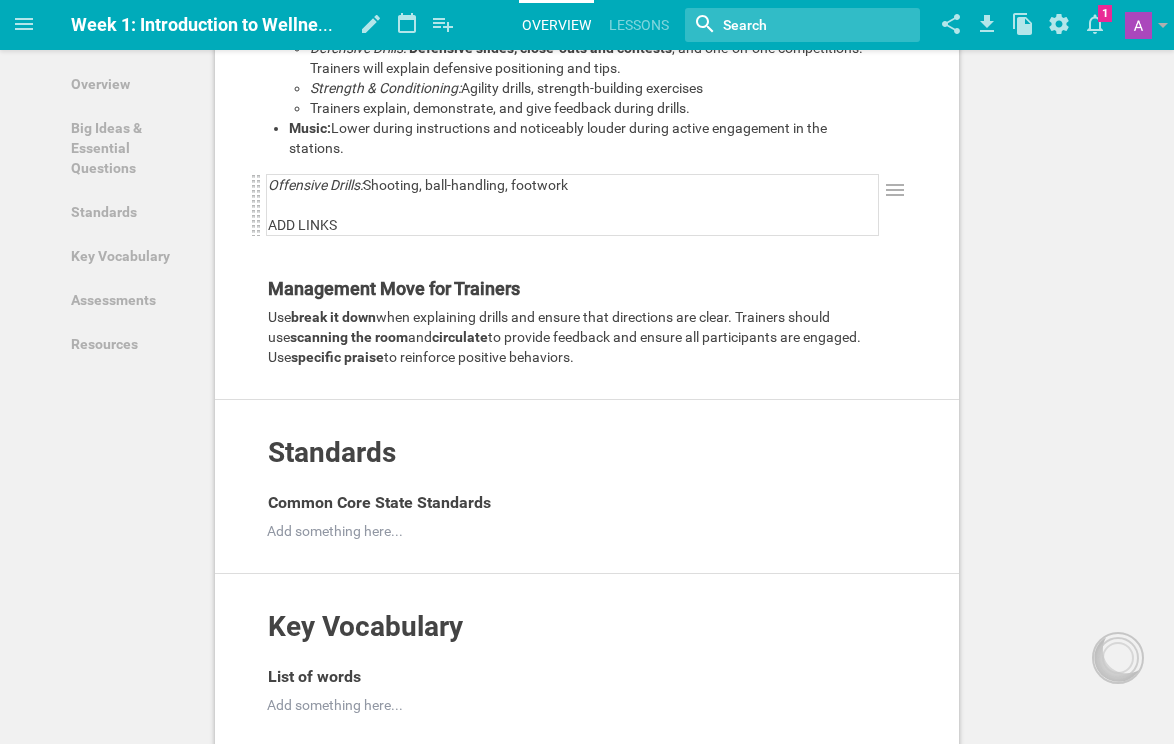 click on "Offensive Drills:  Shooting, ball-handling, footwork ADD LINKS" at bounding box center [573, 205] 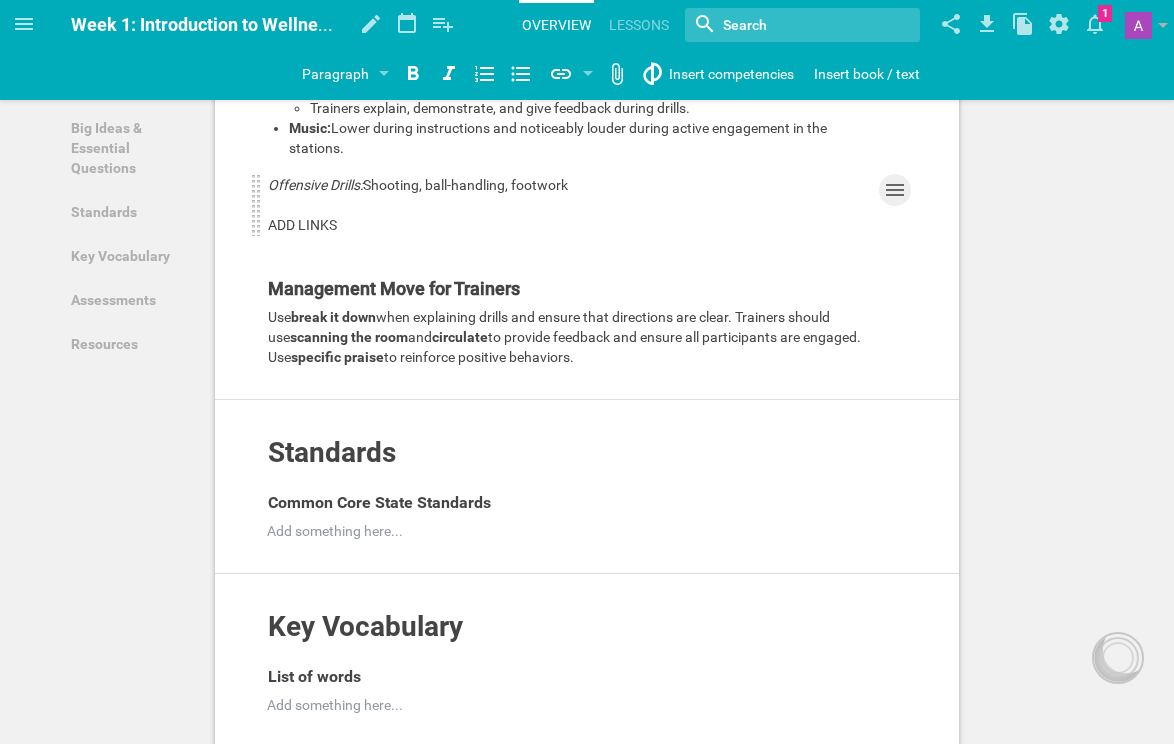 click at bounding box center (895, 190) 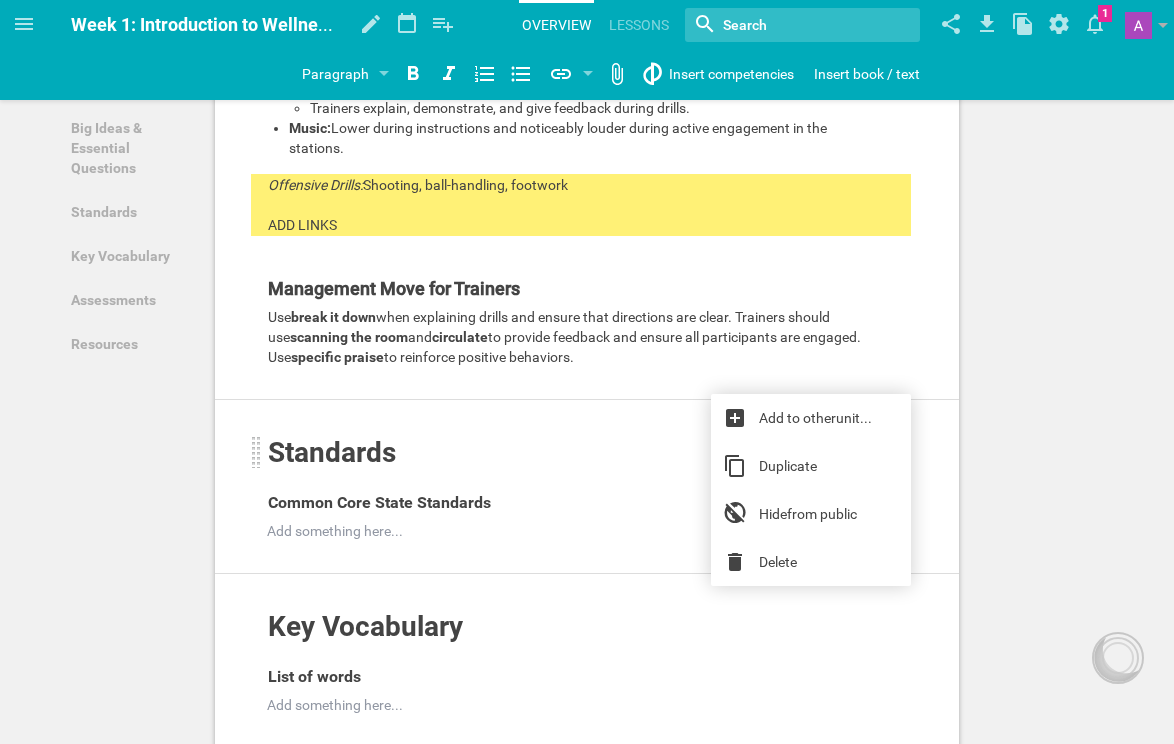 click on "Delete" at bounding box center (811, 562) 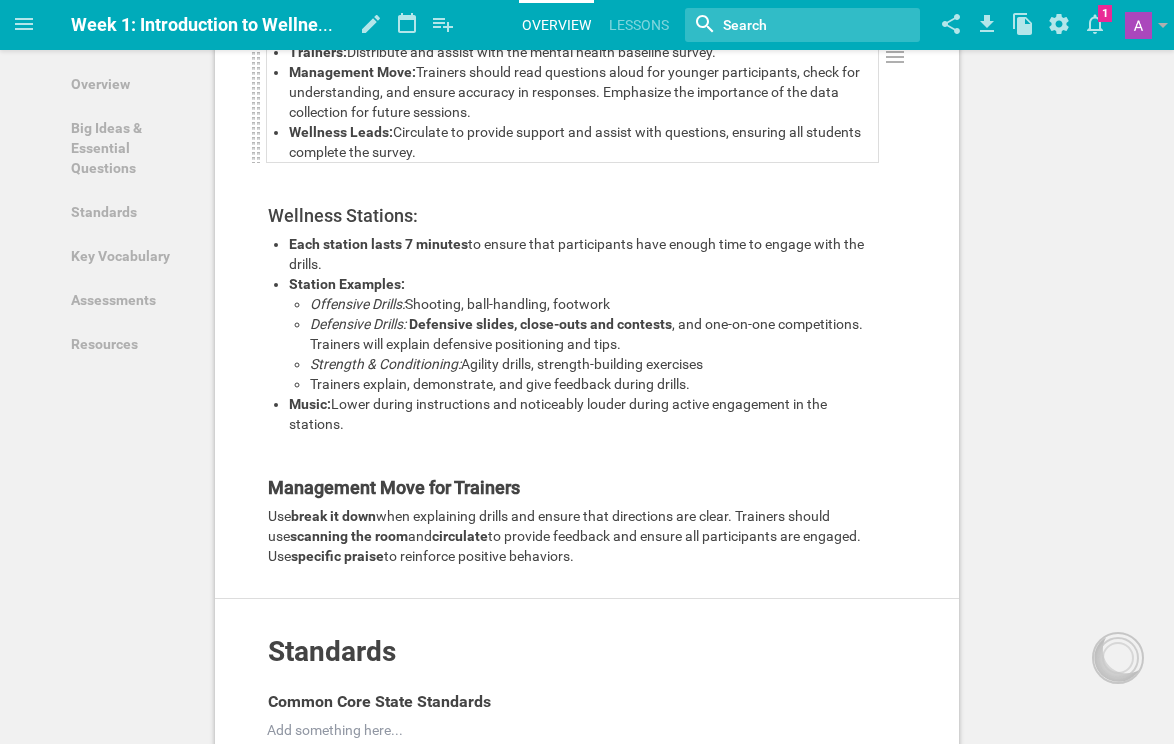 scroll, scrollTop: 365, scrollLeft: 0, axis: vertical 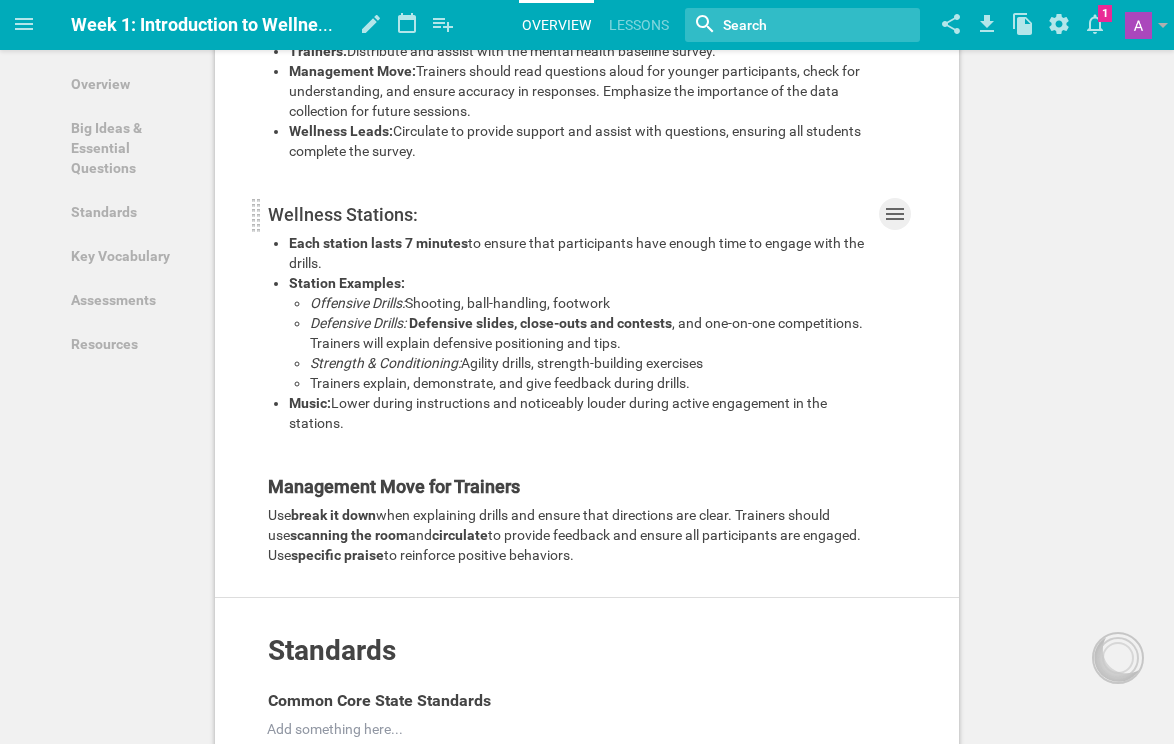 click 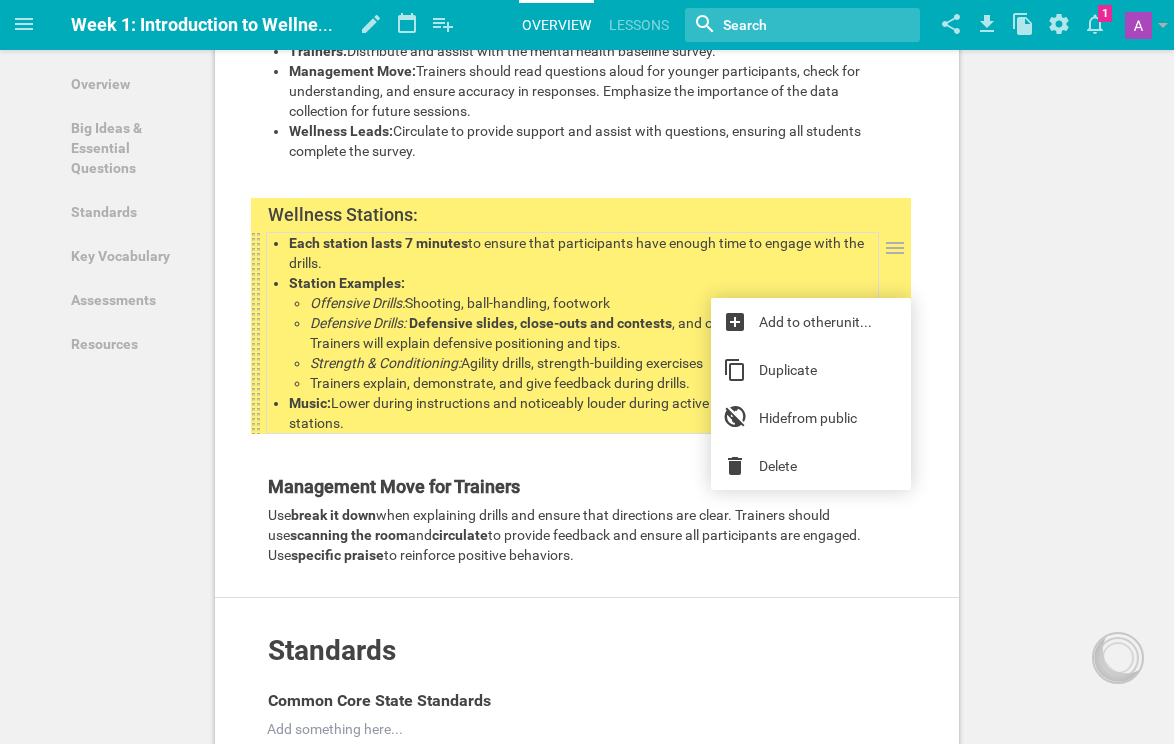 click on "Duplicate" at bounding box center (811, 370) 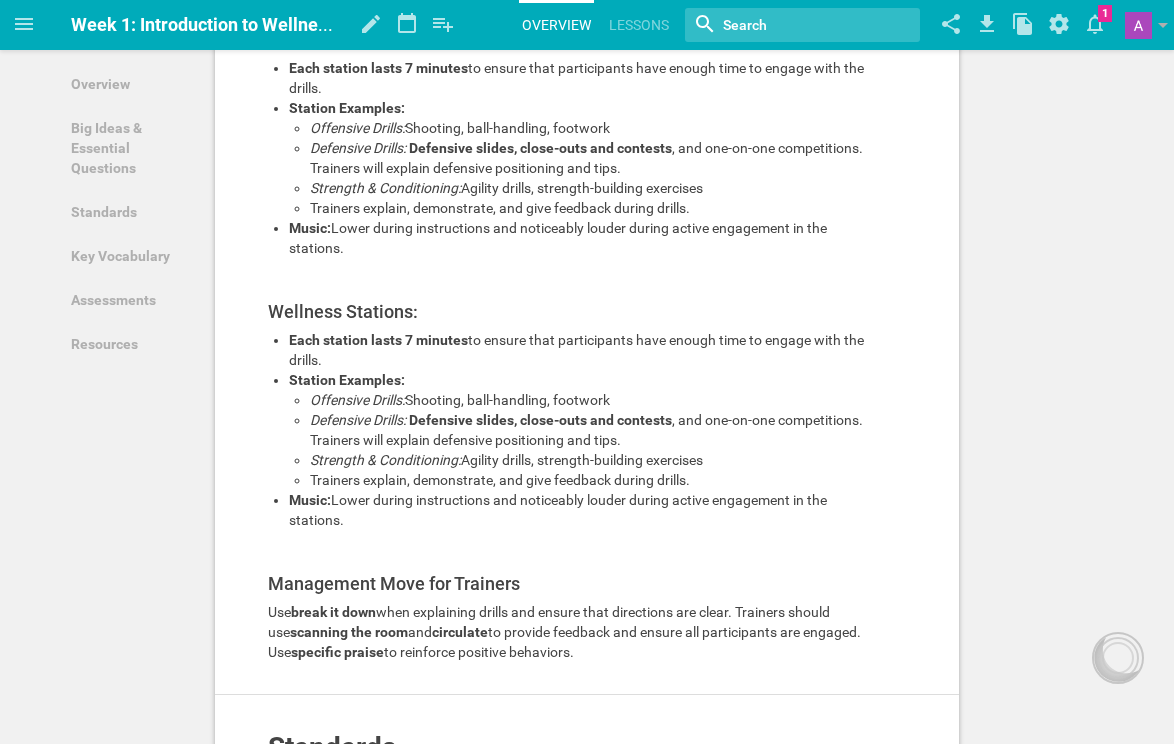 scroll, scrollTop: 531, scrollLeft: 0, axis: vertical 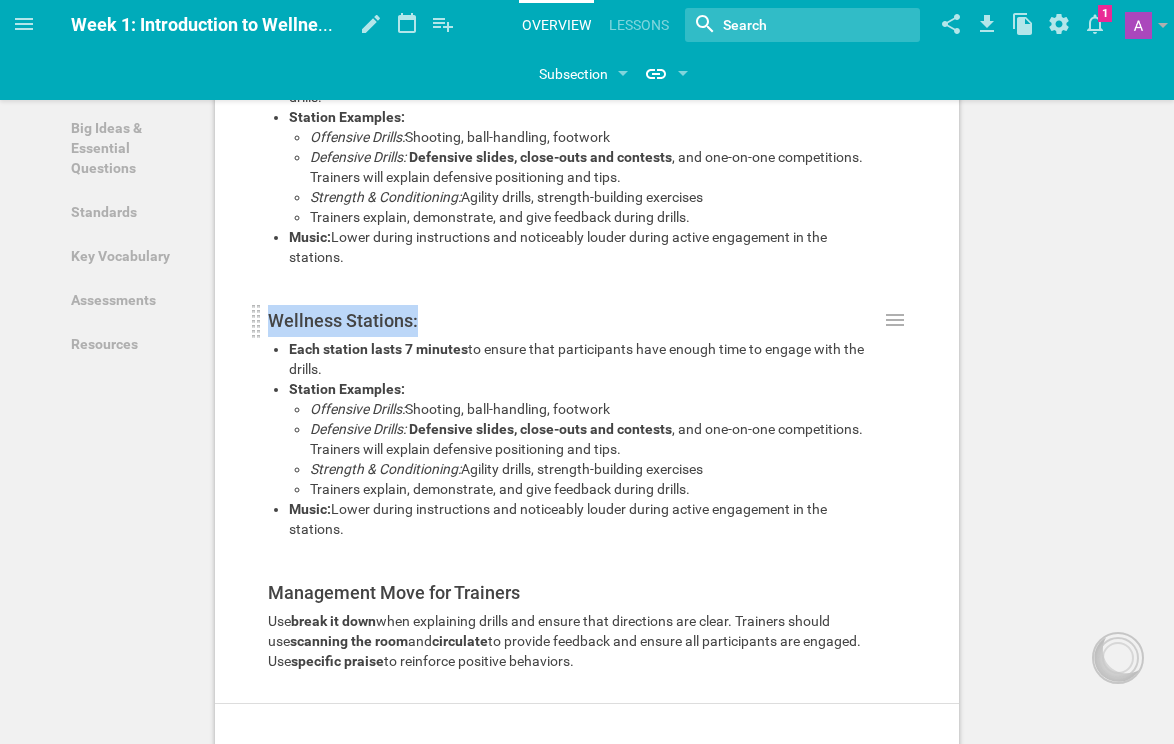 drag, startPoint x: 436, startPoint y: 505, endPoint x: 252, endPoint y: 499, distance: 184.0978 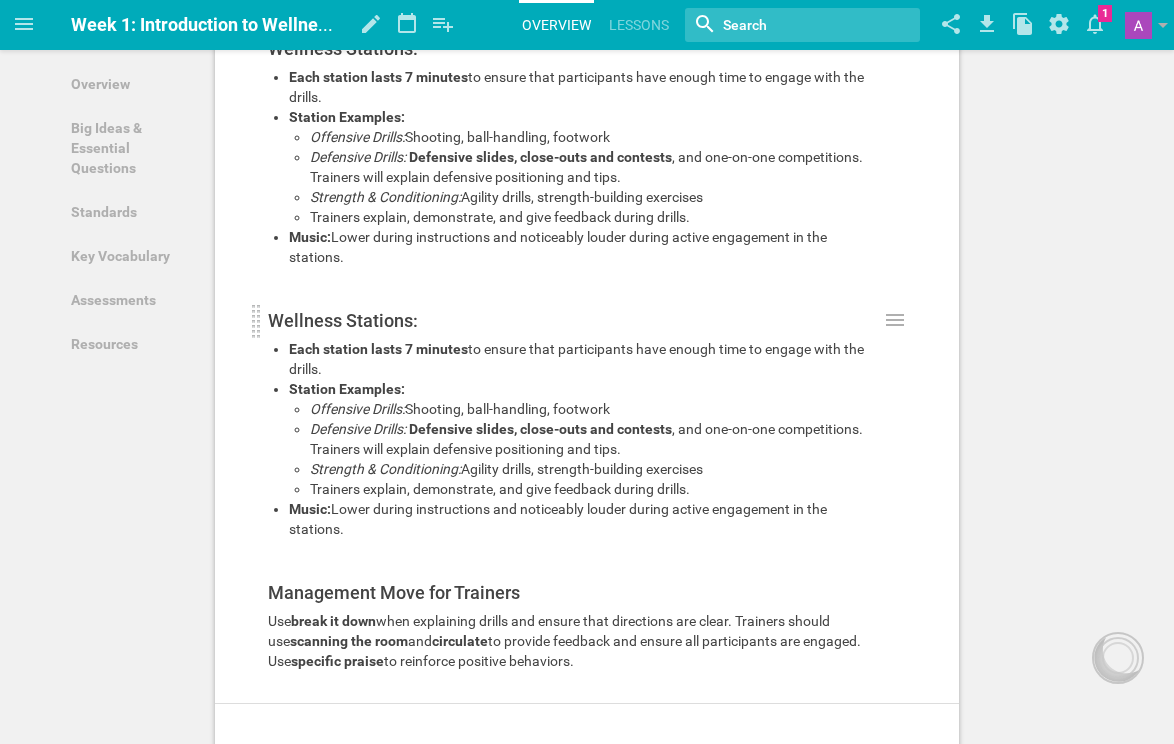 type 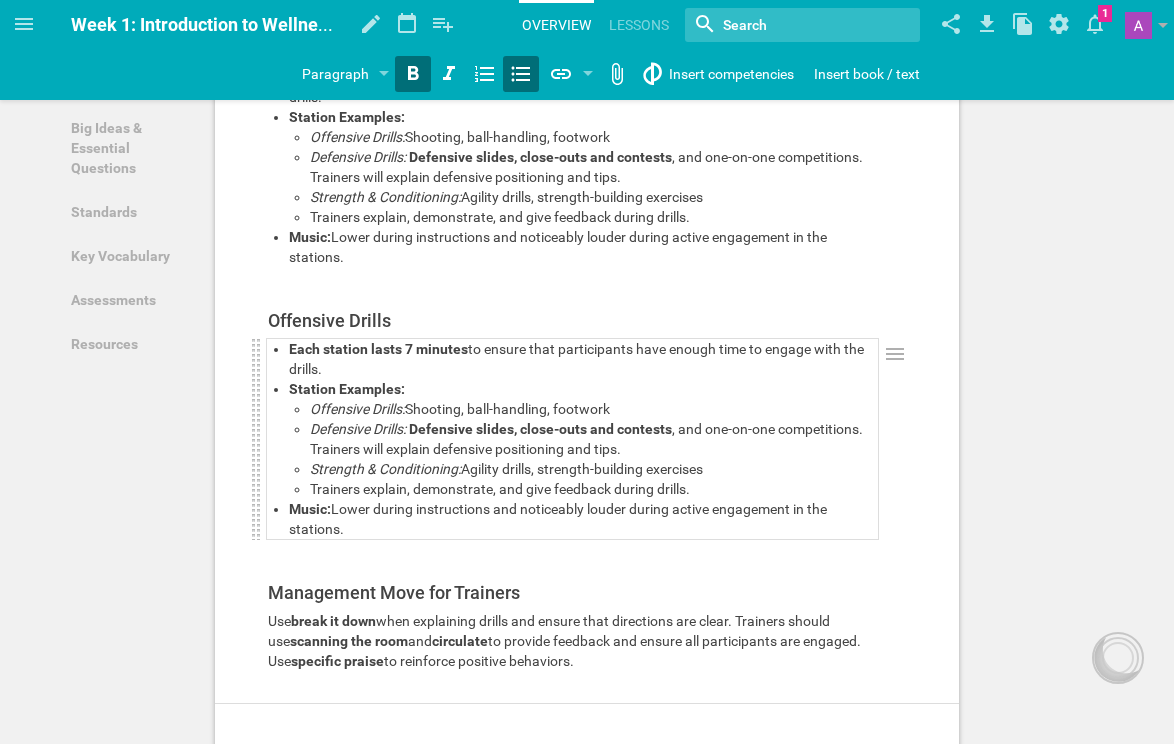 click on "Each station lasts 7 minutes  to ensure that participants have enough time to engage with the drills." at bounding box center [583, 359] 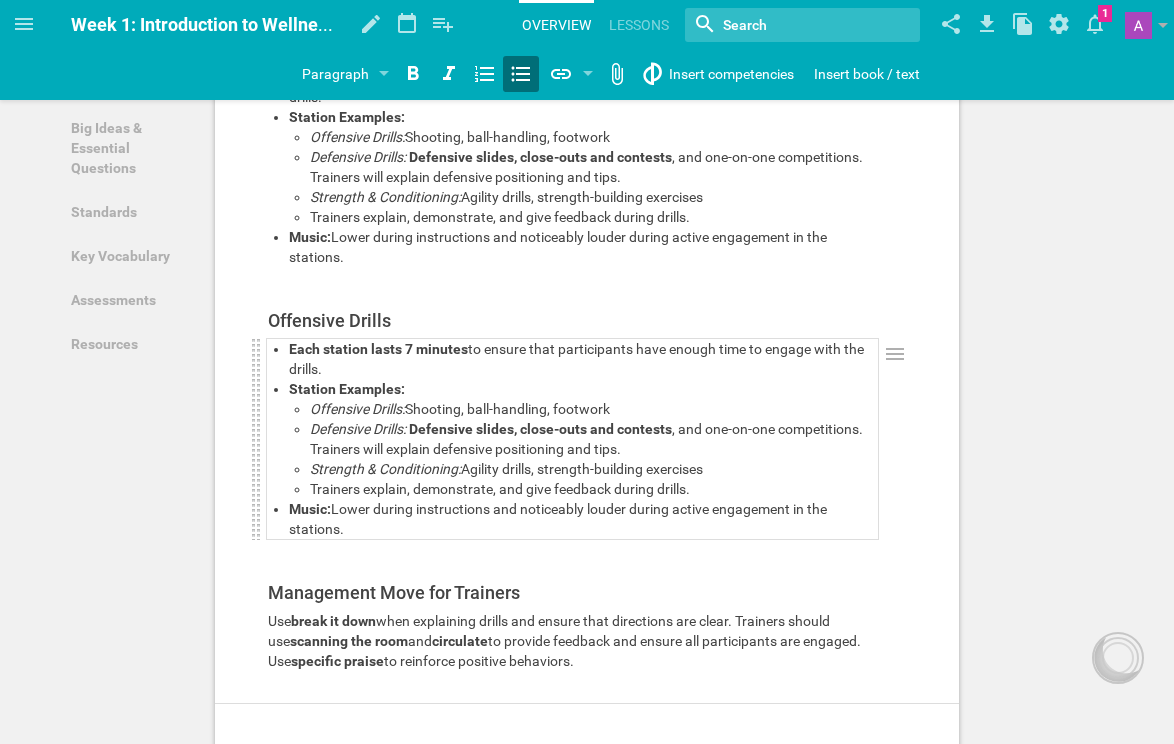 click on "Station Examples:" at bounding box center [583, 389] 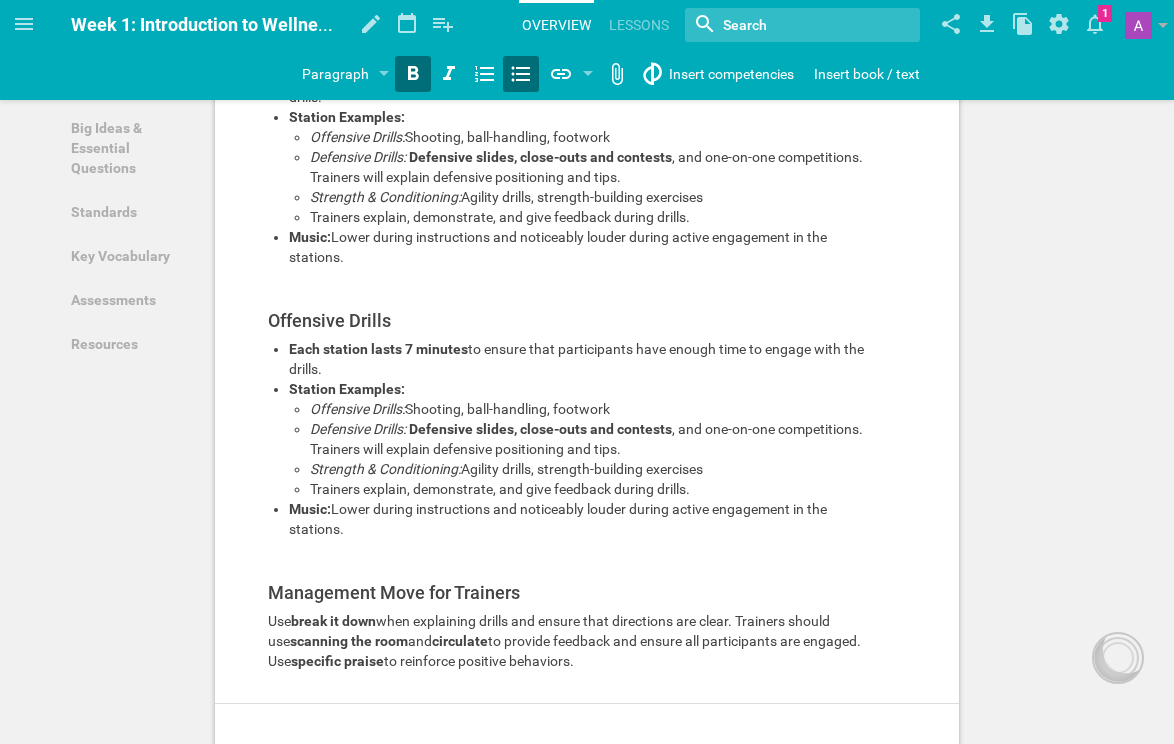 drag, startPoint x: 288, startPoint y: 601, endPoint x: 232, endPoint y: 508, distance: 108.55874 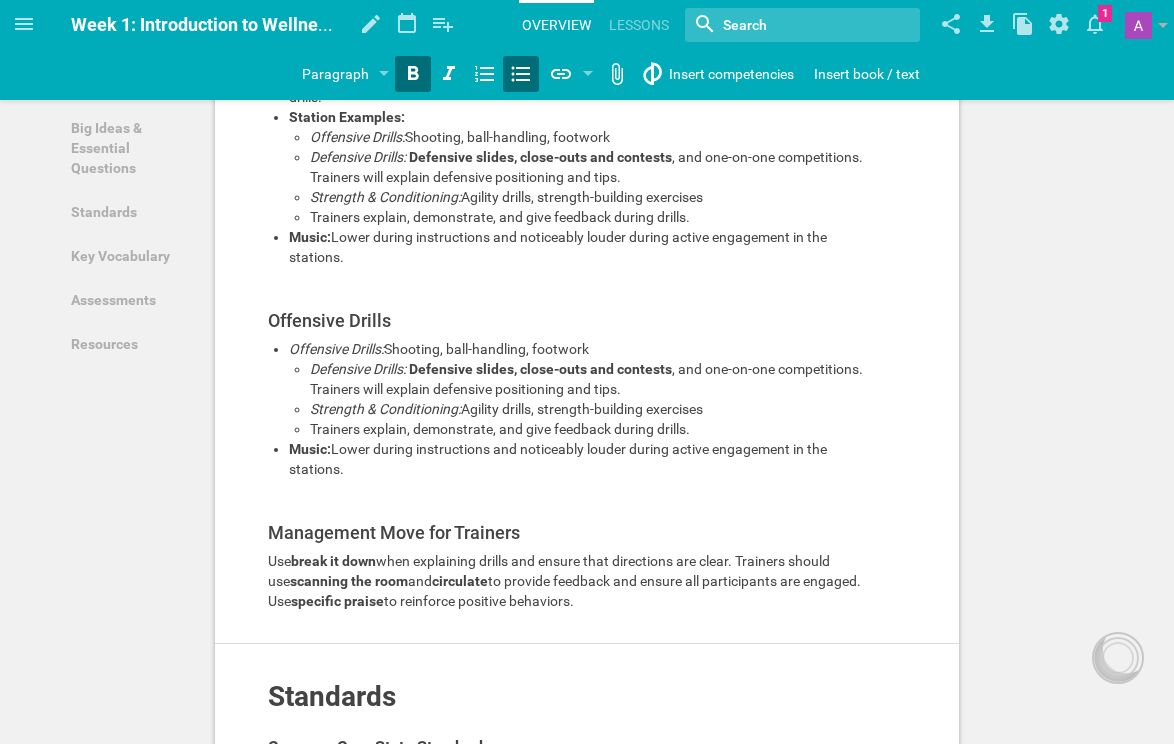 click on "Overview Add to other  unit ... Hide  from public Week 1: Introduction to Wellness & Goal Setting (Basketball-Themed) This unit entails goal setting and journaling personal goals. Add to other  unit ... Duplicate Hide  from public Delete Big Ideas & Essential Questions Add to other  unit ... Hide  from public Data Collection: Mental Health Baseline Survey (10 minutes): Add to other  unit ... Duplicate Hide  from public Delete Trainers:  Distribute and assist with the mental health baseline survey.
Management Move:  Trainers should read questions aloud for younger participants, check for understanding, and ensure accuracy in responses. Emphasize the importance of the data collection for future sessions.
Wellness Leads:  Circulate to provide support and assist with questions, ensuring all students complete the survey.
Add to other  unit ... Duplicate Hide  from public Delete Wellness Stations: Add to other  unit ... Duplicate Hide  from public Delete Each station lasts 7 minutes Station Examples:
unit" at bounding box center (587, 604) 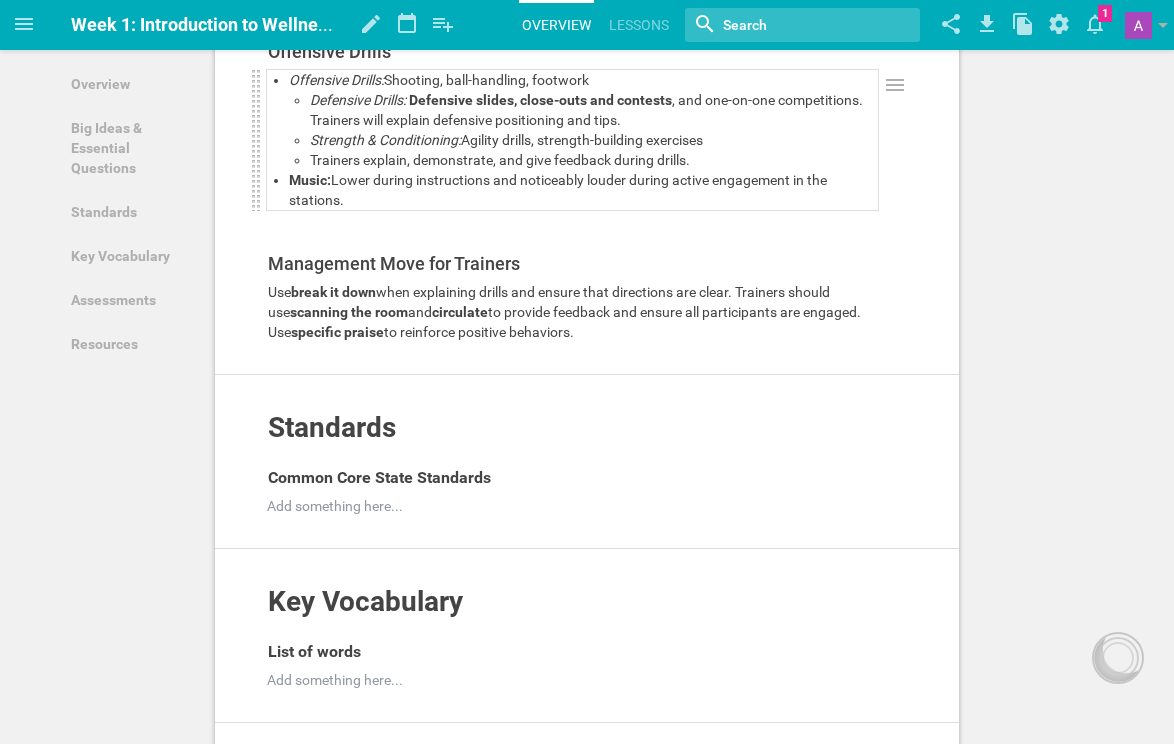 scroll, scrollTop: 794, scrollLeft: 0, axis: vertical 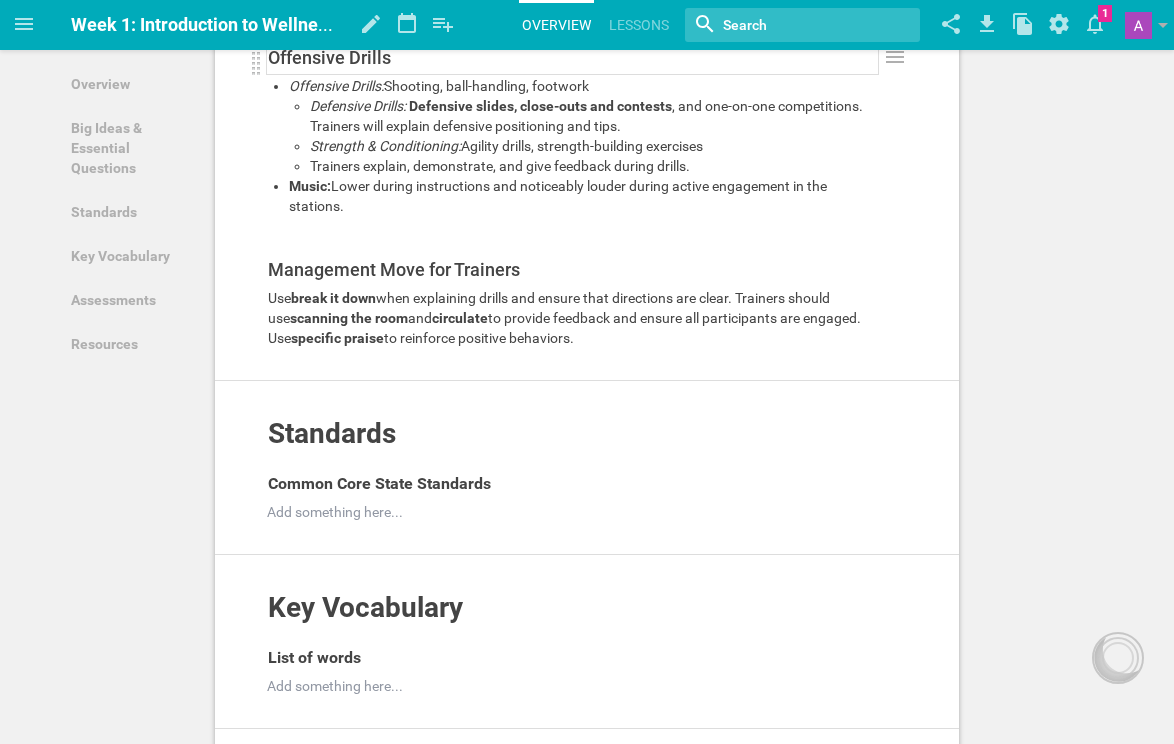 click on "Offensive Drills" at bounding box center (573, 58) 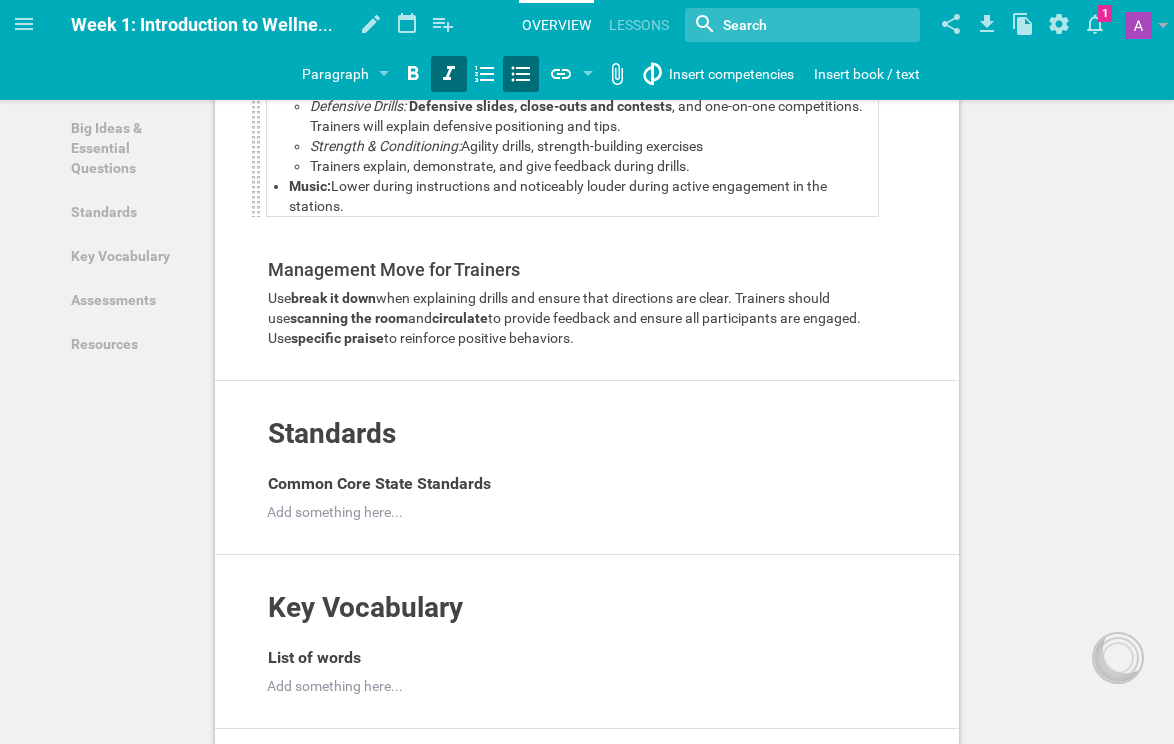 drag, startPoint x: 354, startPoint y: 464, endPoint x: 276, endPoint y: 420, distance: 89.55445 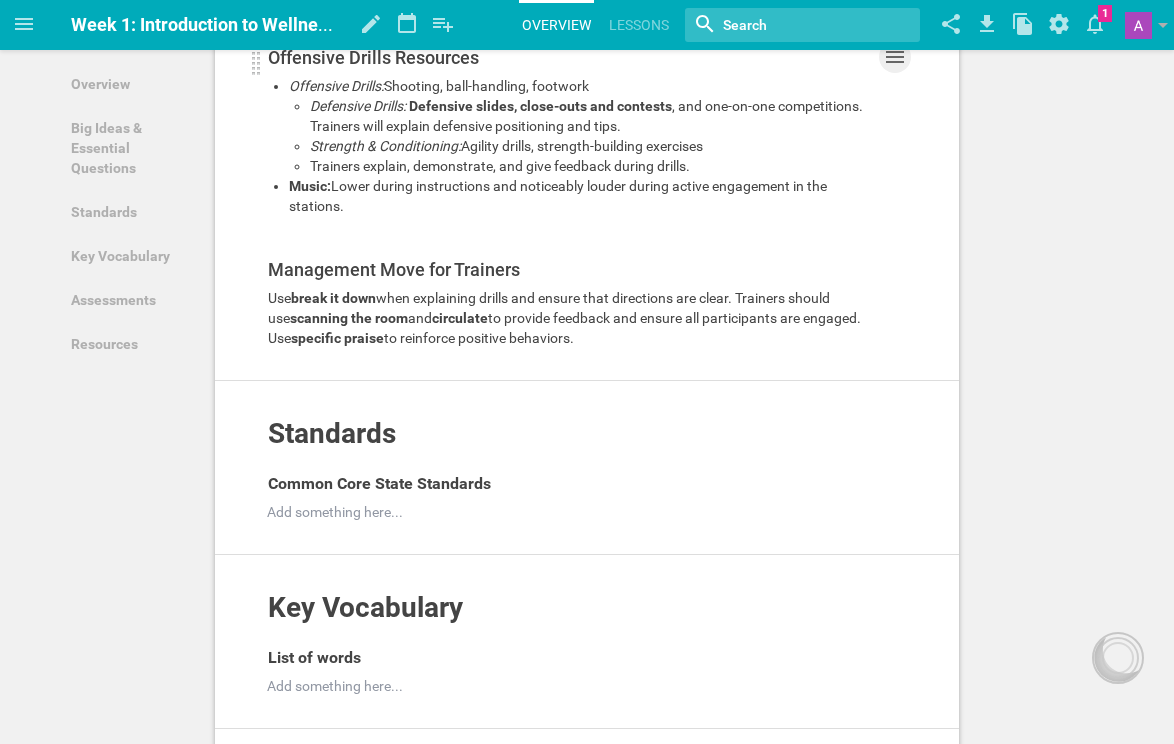 click 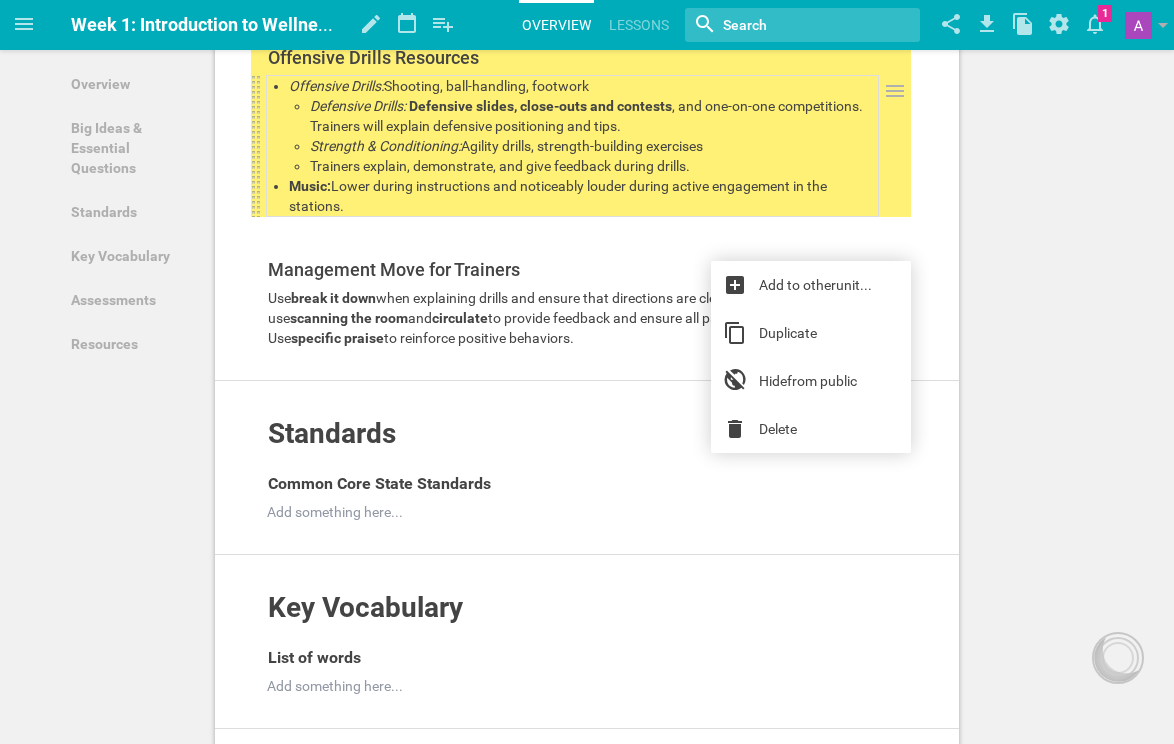 click on "Duplicate" at bounding box center [811, 333] 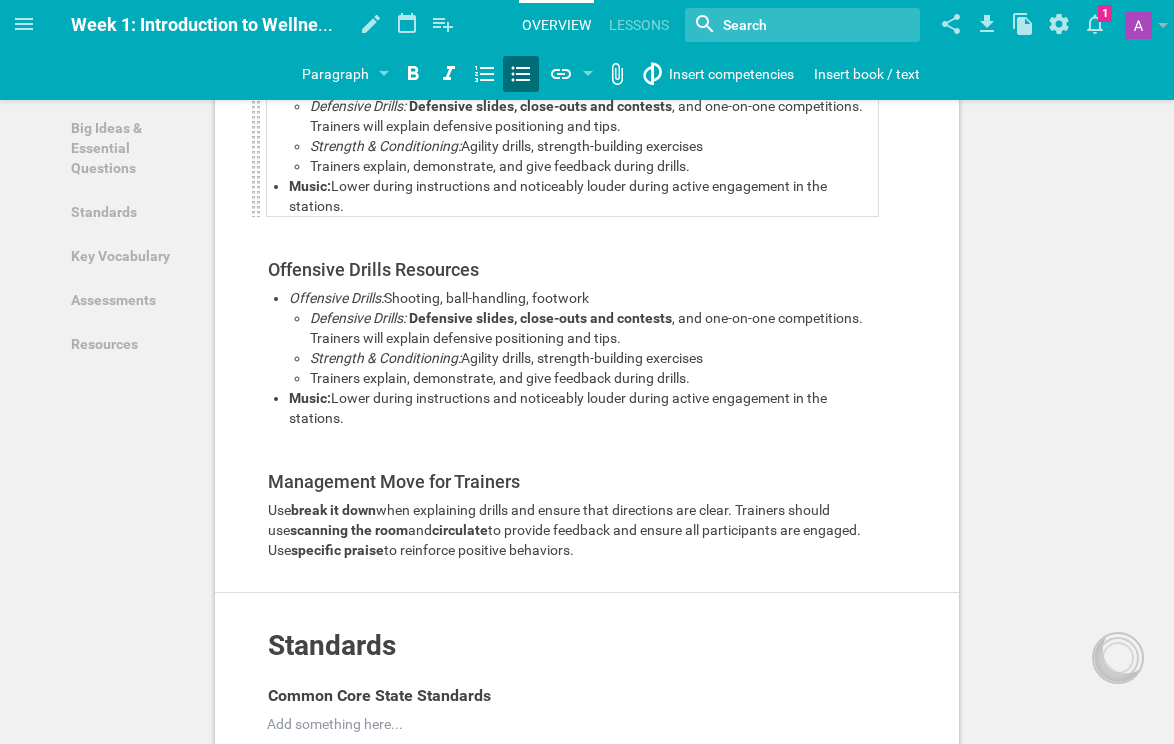 drag, startPoint x: 338, startPoint y: 464, endPoint x: 279, endPoint y: 286, distance: 187.52333 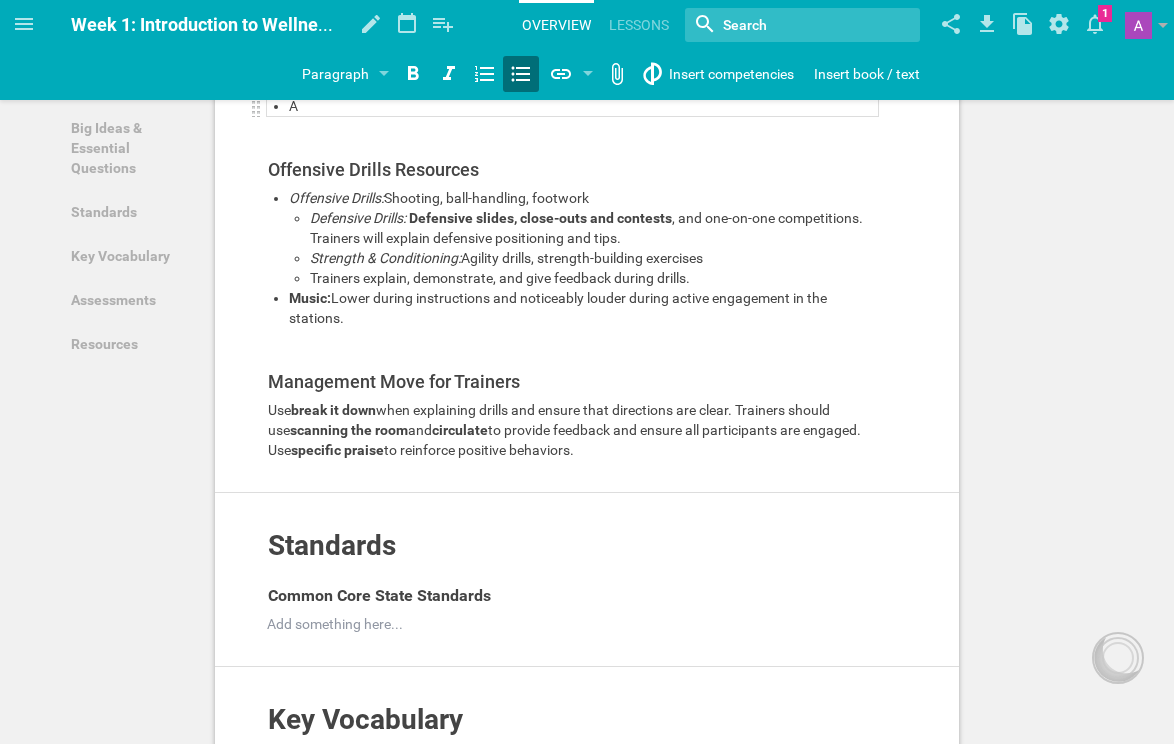 type 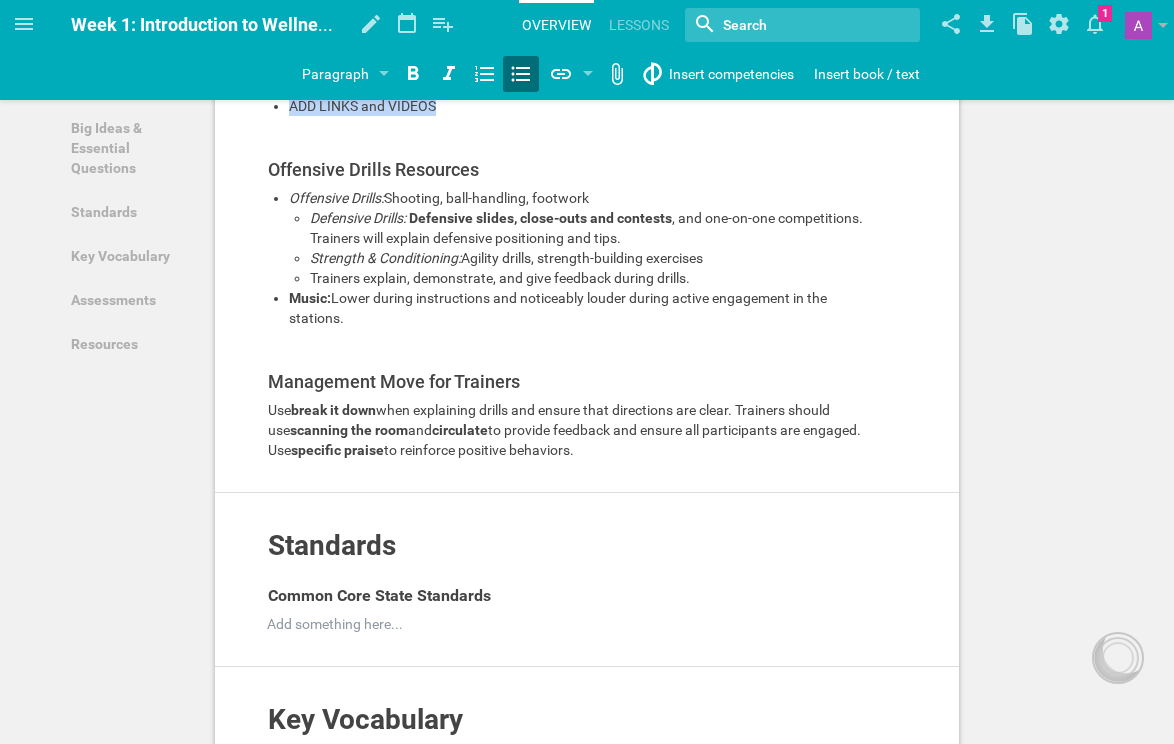 drag, startPoint x: 407, startPoint y: 301, endPoint x: 361, endPoint y: 190, distance: 120.15407 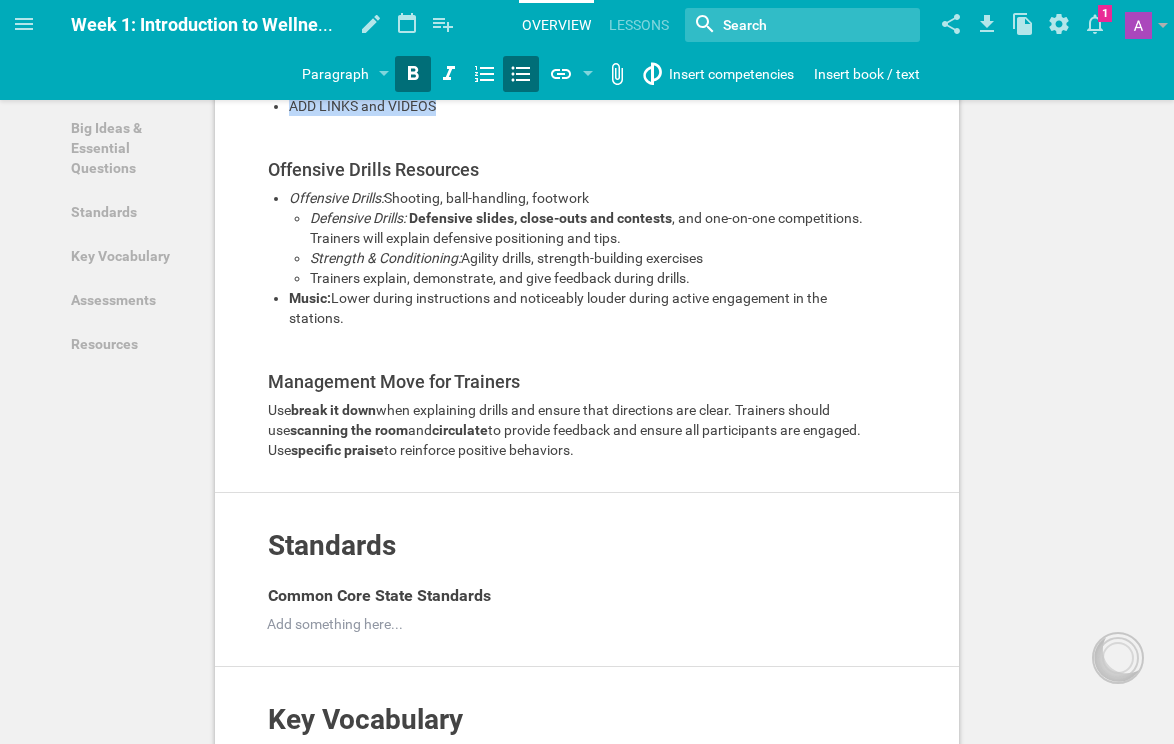 click at bounding box center [413, 74] 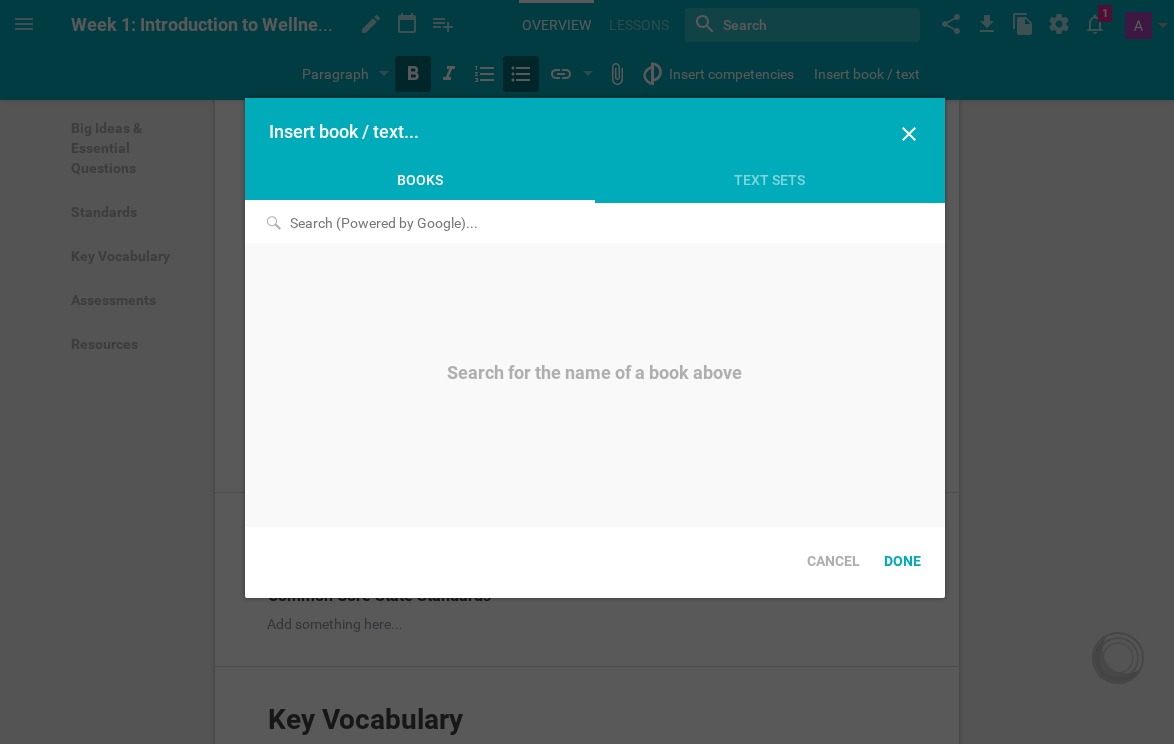 click on "Home Planner Klinic Kids Curriculum My Libraries My Curriculum My Files Week 1: Introduction to Wellness & Goal Setting (Basketball-Themed) Saved My favorites Another library... Overview Lessons Nothing found with term "" Change background… Delete  unit …   1 Moe is now following you View my profile Groups Create a school or team site My preferences Logout Paragraph Section Subsection Title Paragraph Website URL… Google Drive file (or folder)… Browse from my files… Library… Insert competencies Insert book / text Overview Big Ideas & Essential Questions Standards Key Vocabulary Assessments Resources Overview Add to other  unit ... Hide  from public Week 1: Introduction to Wellness & Goal Setting (Basketball-Themed) This unit entails goal setting and journaling personal goals. Add to other  unit ... Duplicate Hide  from public Delete Big Ideas & Essential Questions Add to other  unit ... Hide  from public Data Collection: Mental Health Baseline Survey (10 minutes): Add to other  unit ... Duplicate" at bounding box center (587, -422) 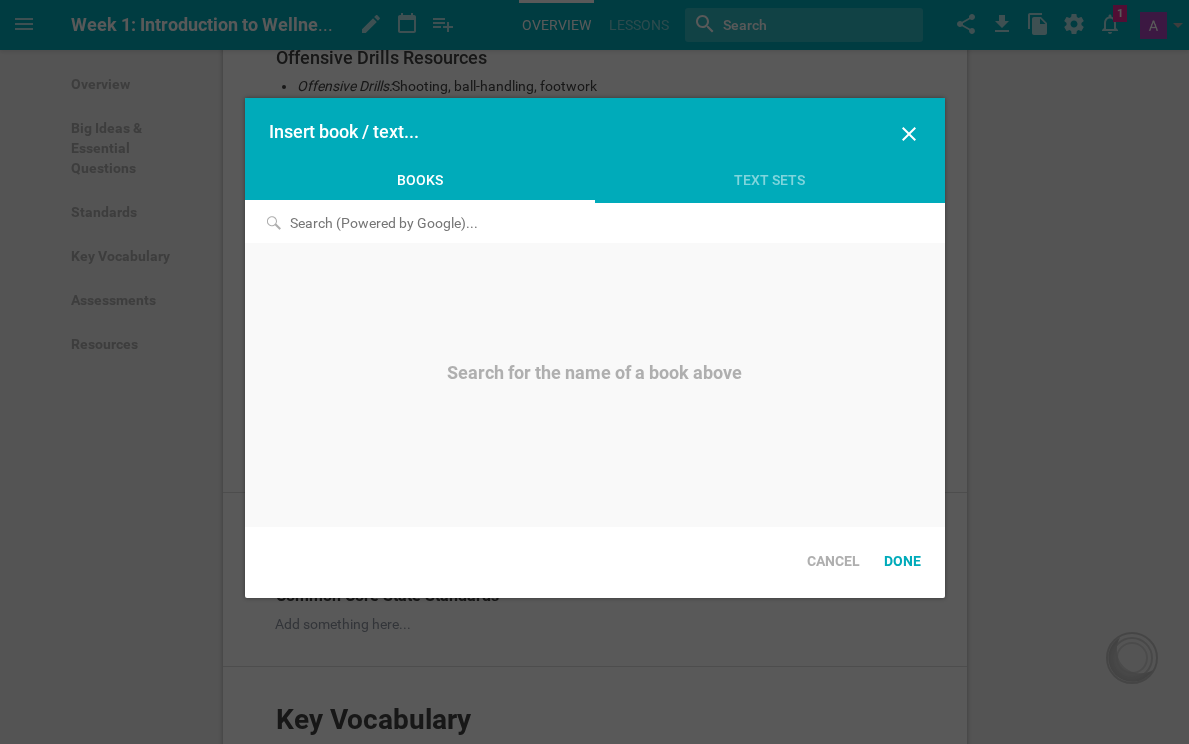 click 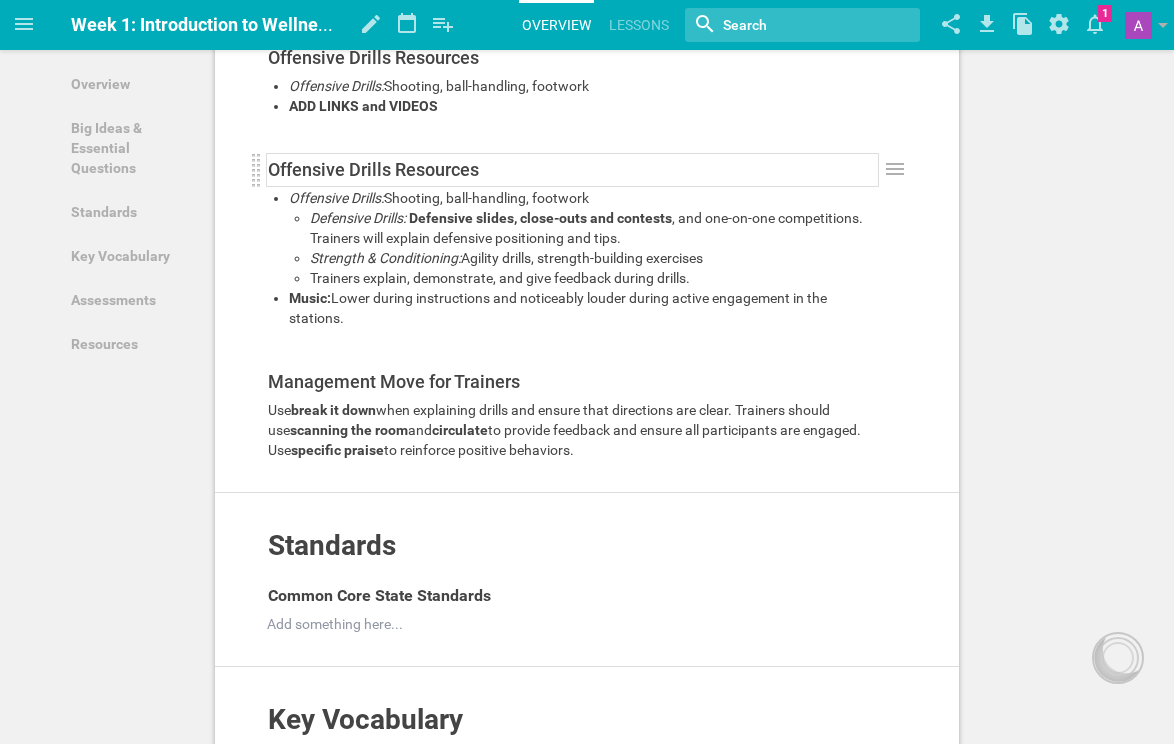 click on "Offensive Drills Resources" at bounding box center [373, 169] 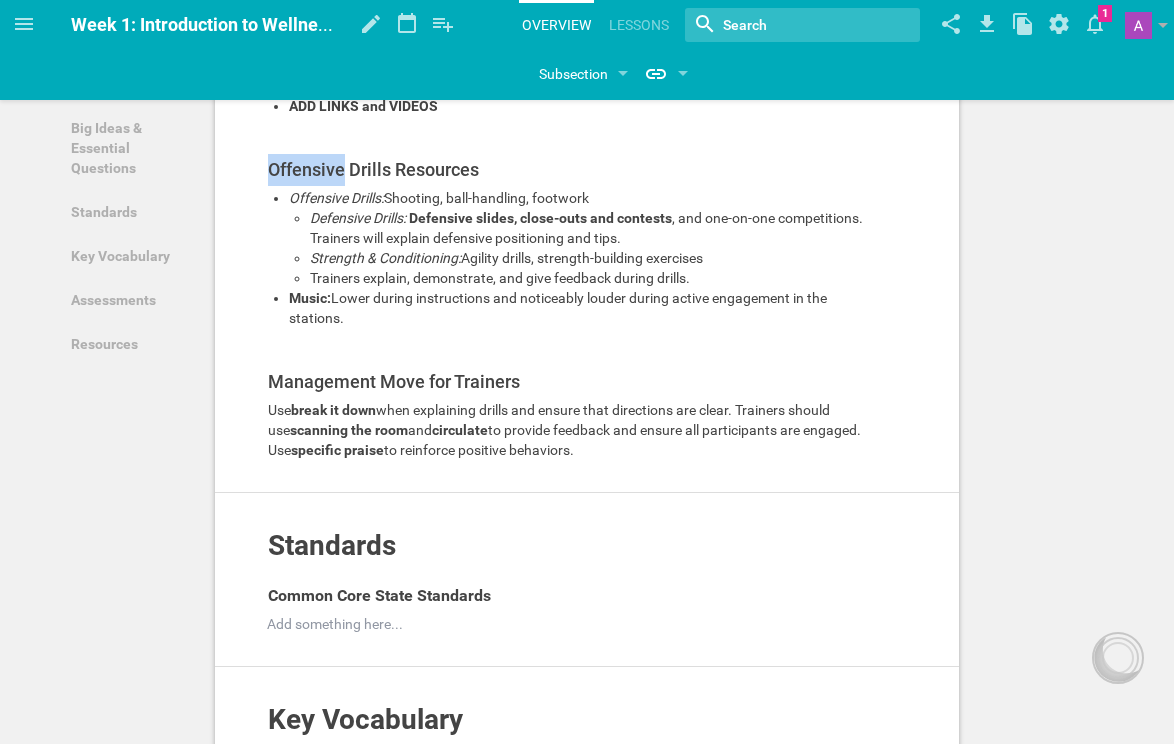 drag, startPoint x: 312, startPoint y: 369, endPoint x: 243, endPoint y: 365, distance: 69.115845 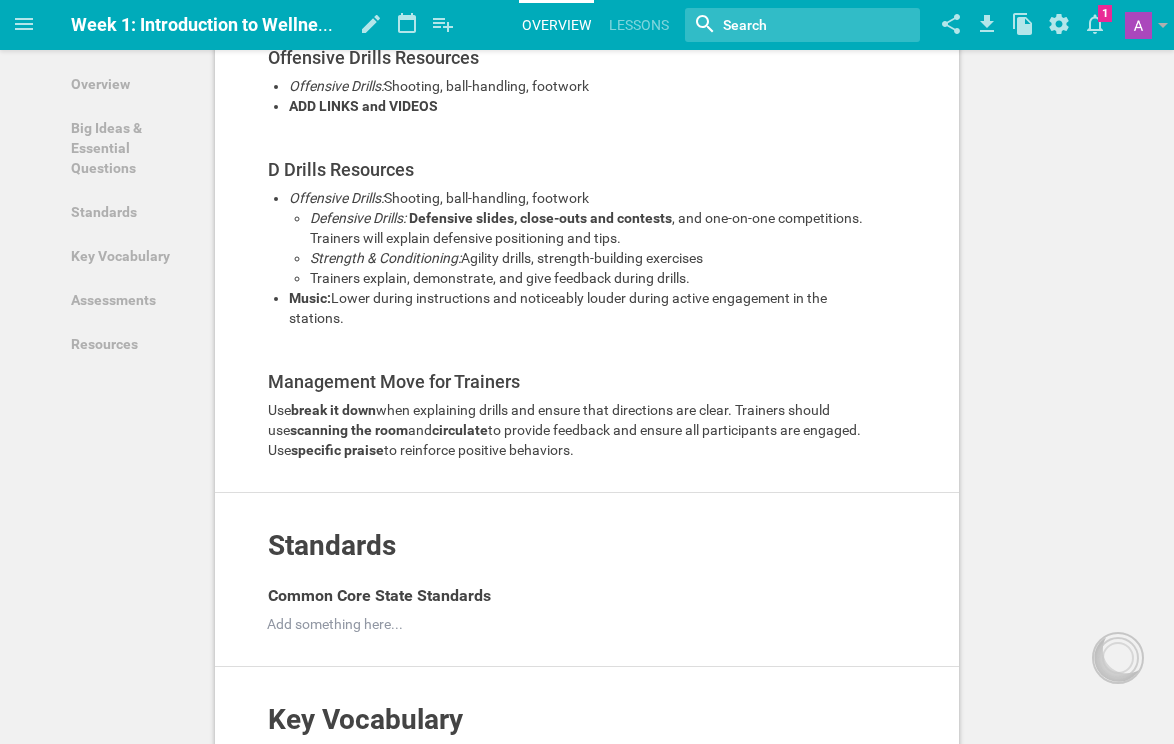 type 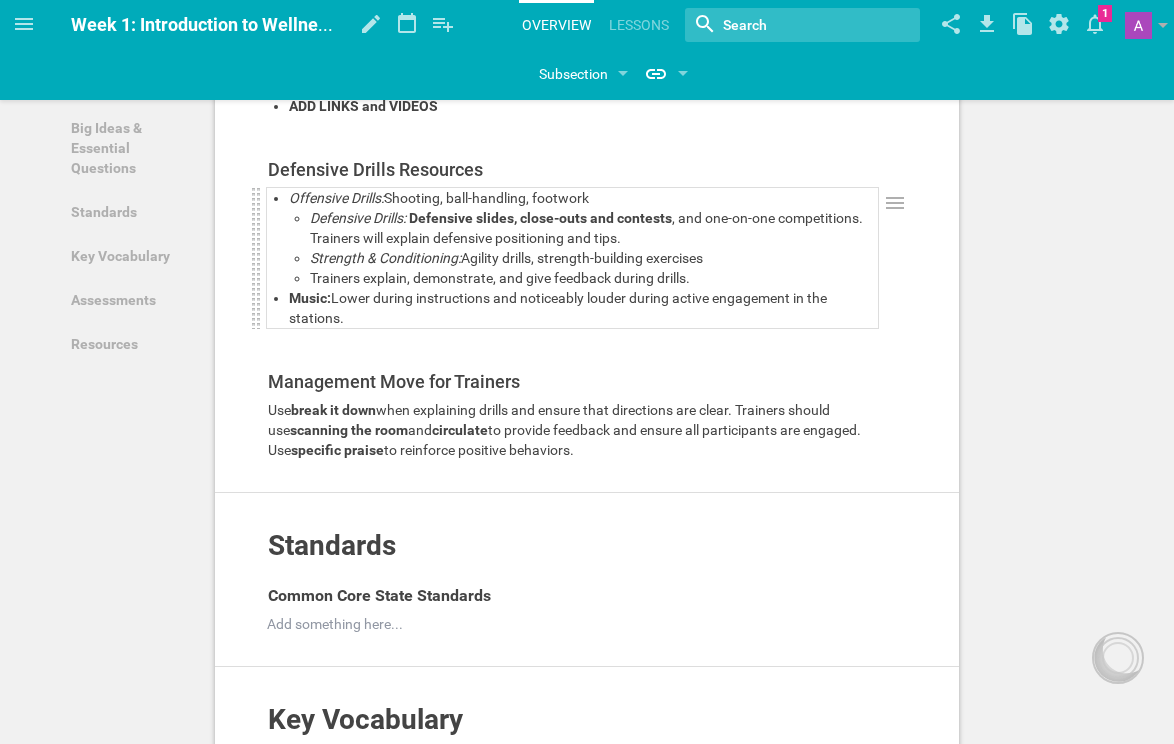 click on "Offensive Drills:  Shooting, ball-handling, footwork" at bounding box center [583, 198] 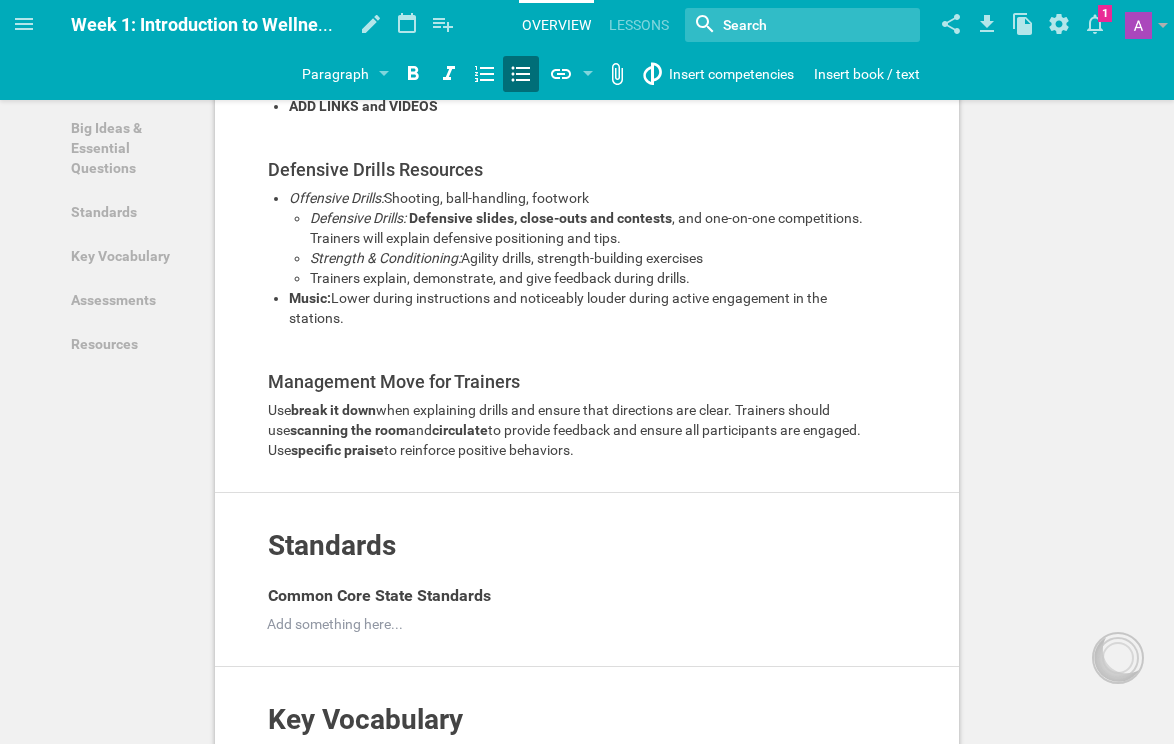 drag, startPoint x: 302, startPoint y: 416, endPoint x: 248, endPoint y: 394, distance: 58.30952 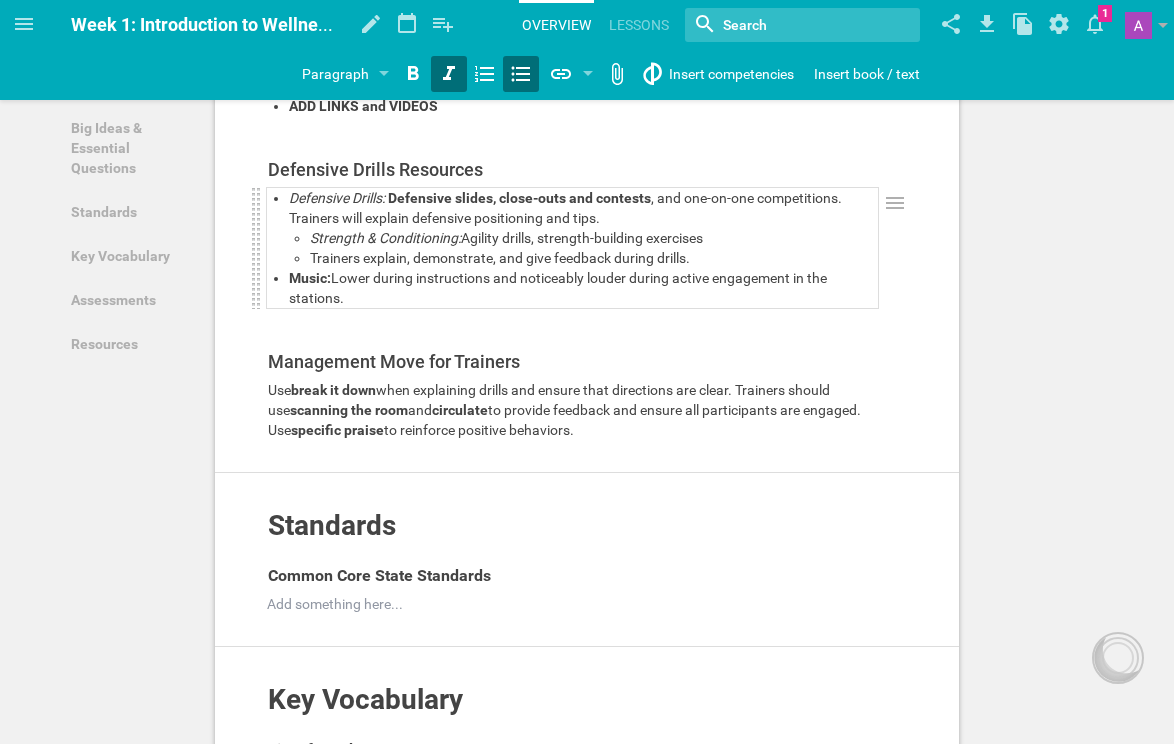 drag, startPoint x: 346, startPoint y: 558, endPoint x: 278, endPoint y: 443, distance: 133.60014 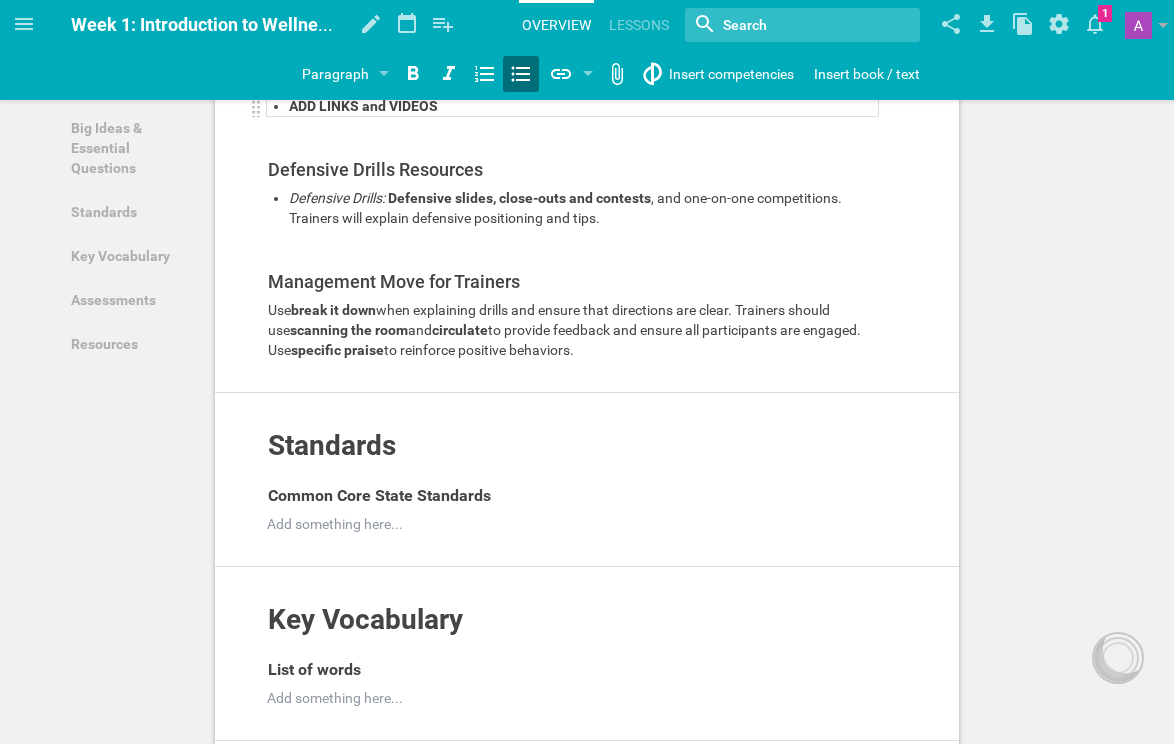 click on "ADD LINKS and VIDEOS" at bounding box center [363, 106] 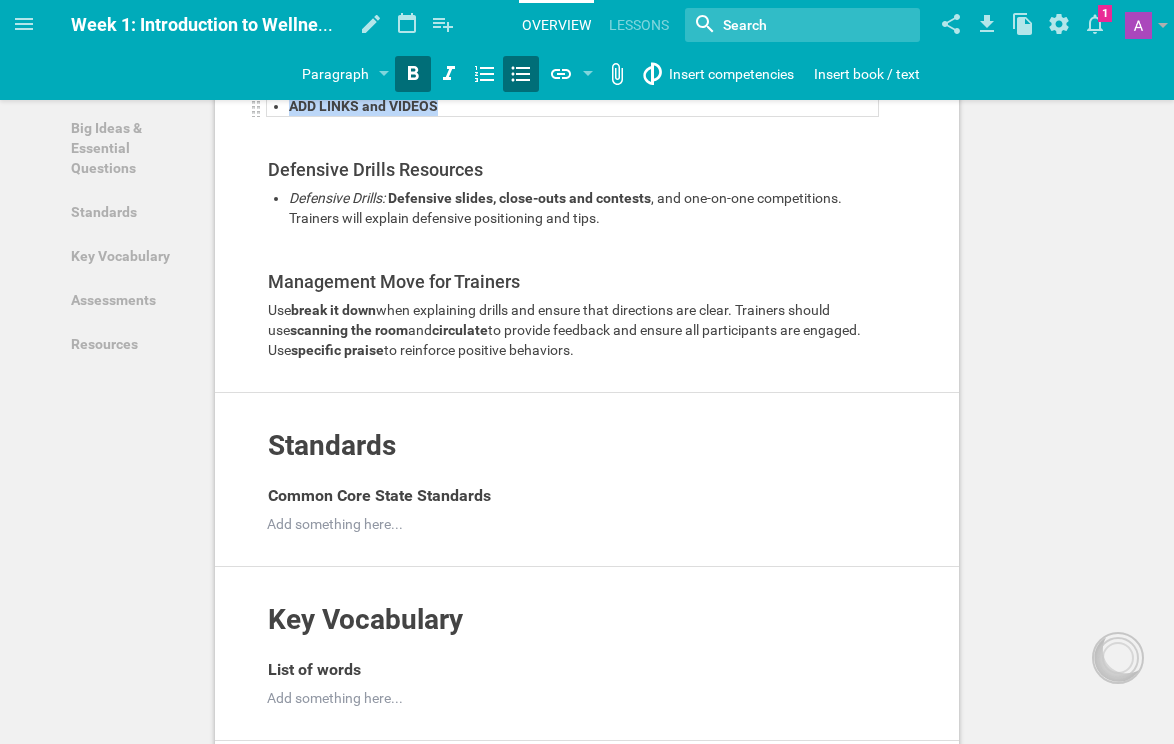 drag, startPoint x: 357, startPoint y: 308, endPoint x: 277, endPoint y: 307, distance: 80.00625 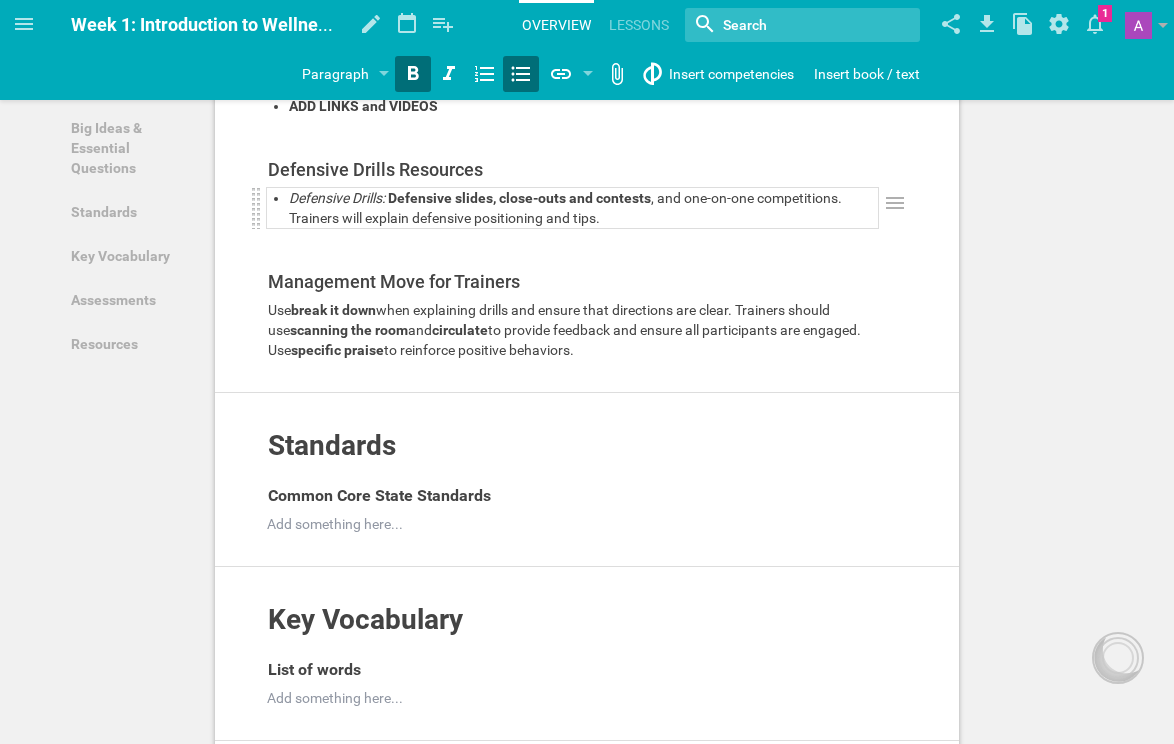 drag, startPoint x: 439, startPoint y: 407, endPoint x: 455, endPoint y: 407, distance: 16 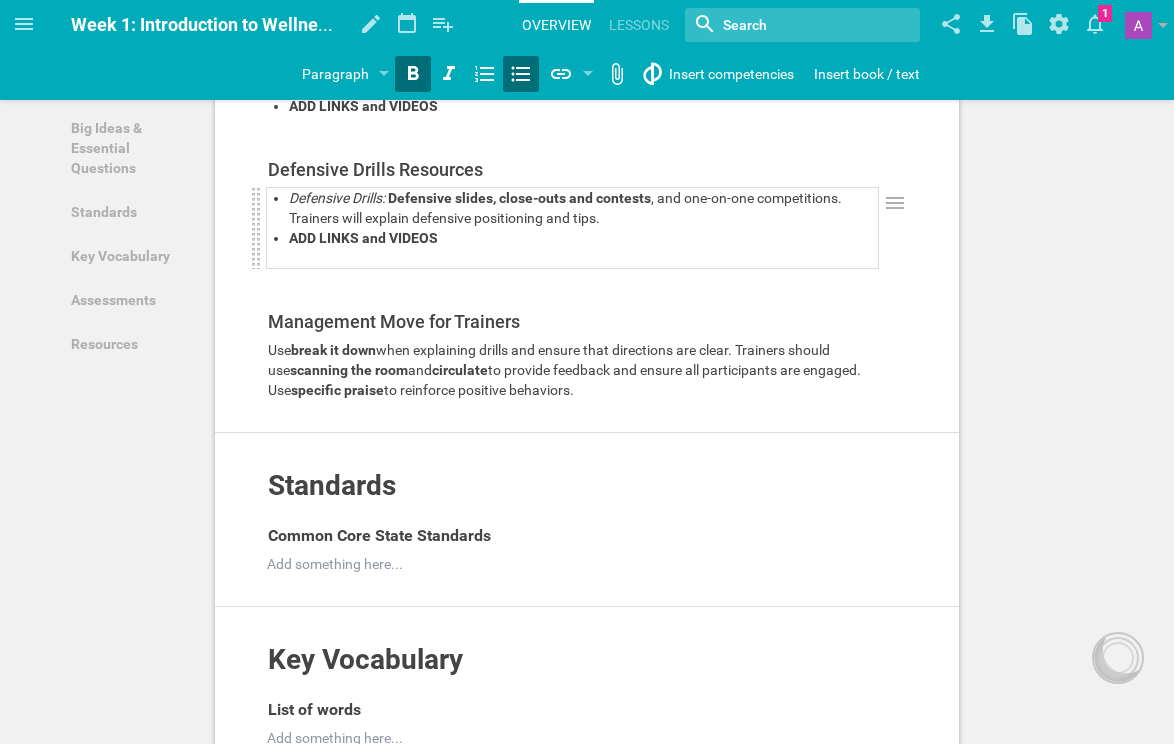 click on "Defensive Drills:   Defensive slides, close-outs and contests , and one-on-one competitions. Trainers will explain defensive positioning and tips." at bounding box center (583, 208) 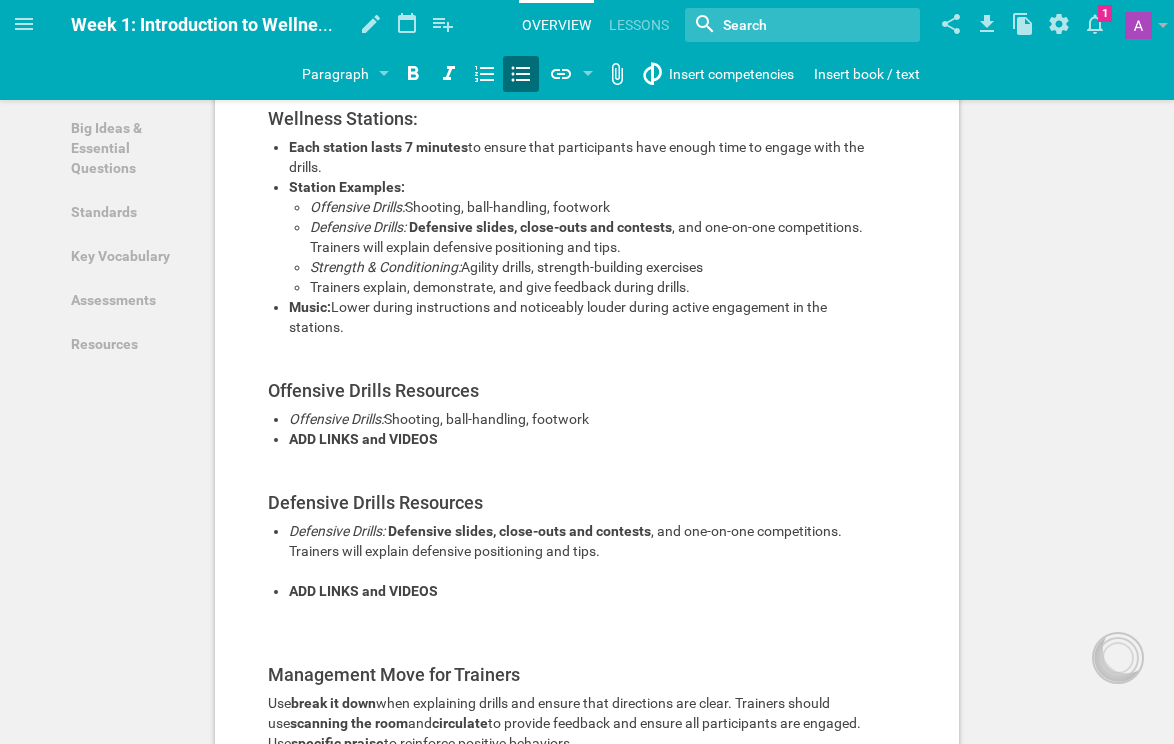 scroll, scrollTop: 441, scrollLeft: 0, axis: vertical 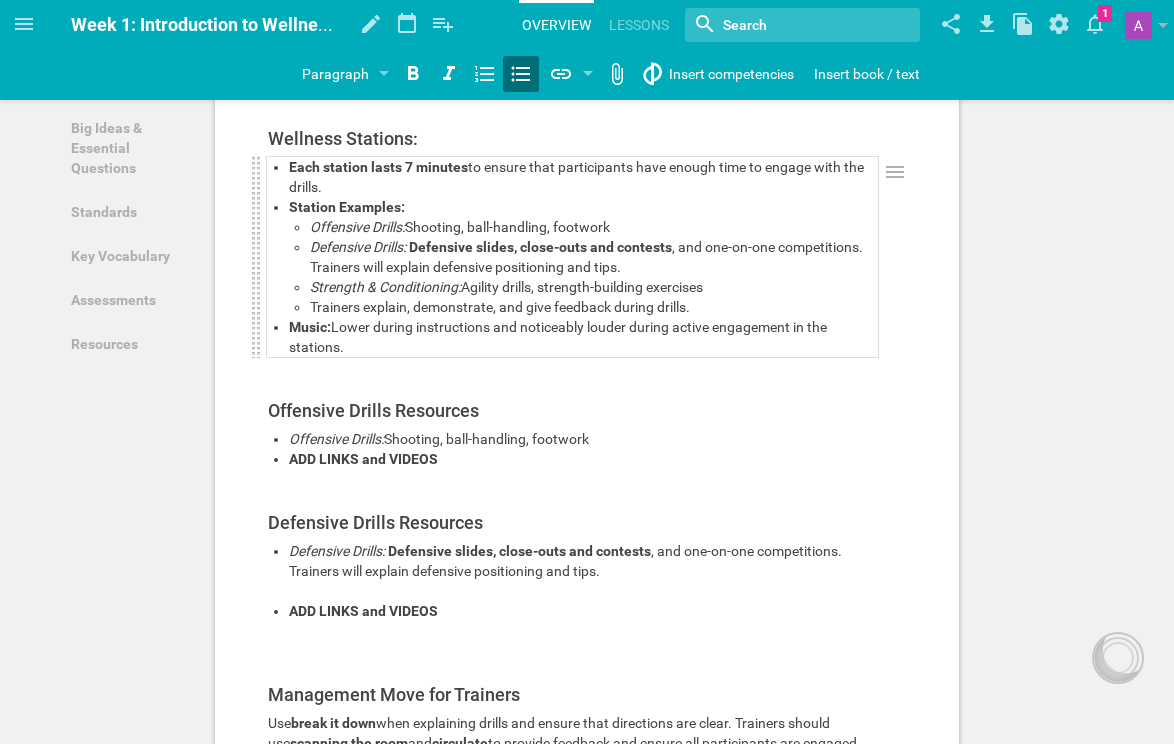 click on ", and one-on-one competitions. Trainers will explain defensive positioning and tips." at bounding box center (588, 257) 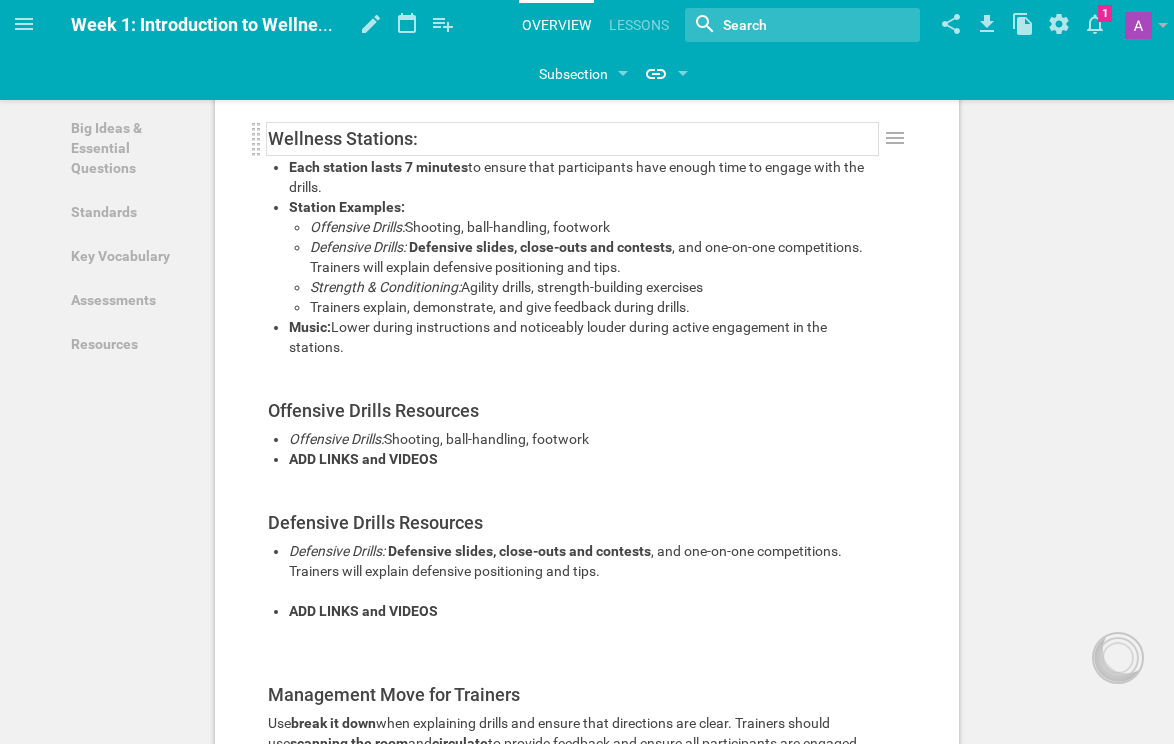 click on "Wellness Stations:" at bounding box center [573, 139] 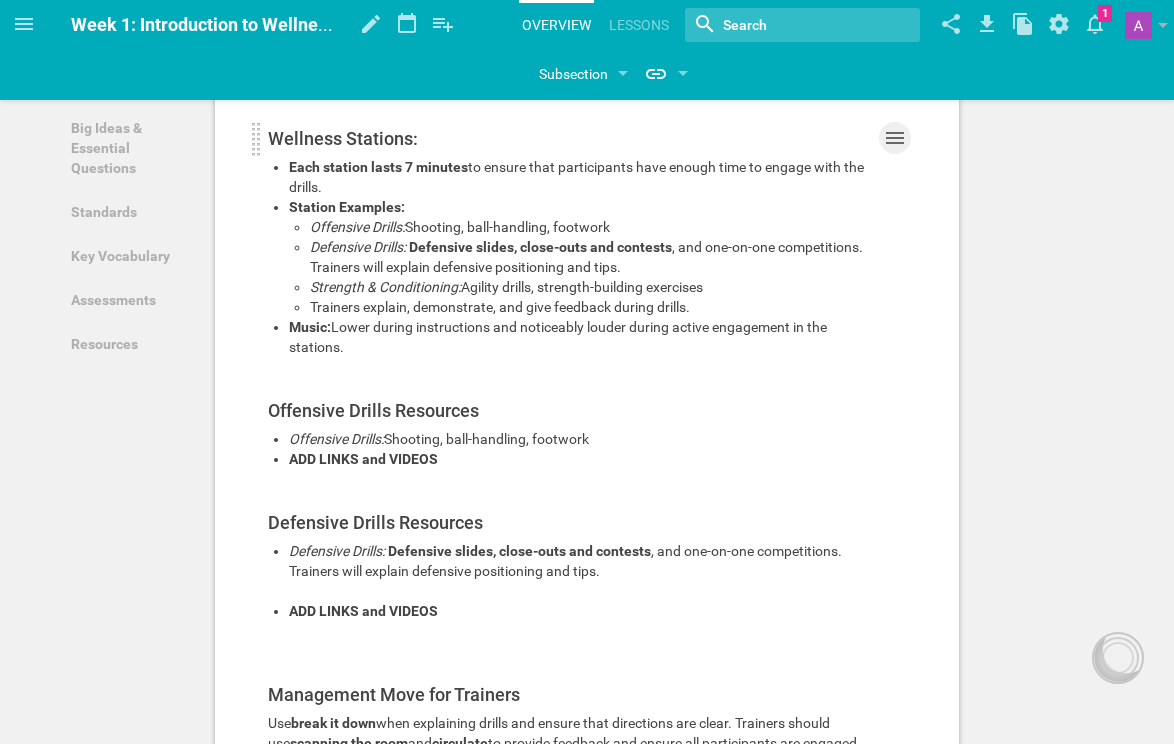 click 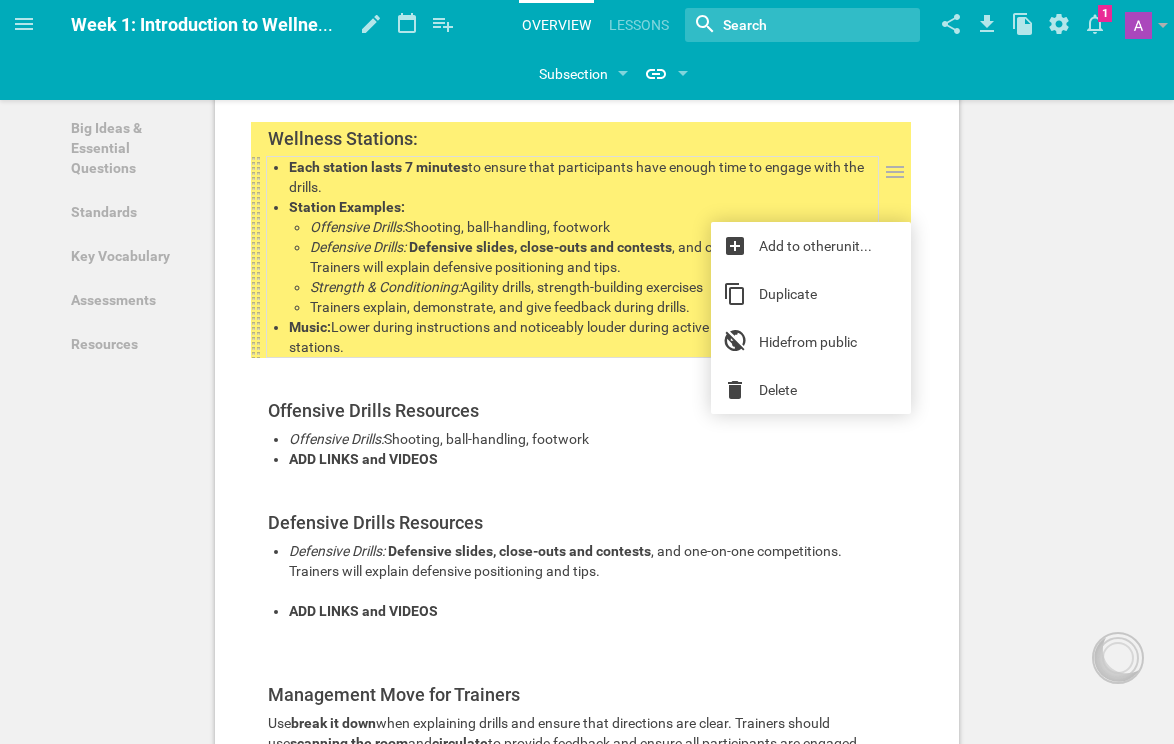 click on "Duplicate" at bounding box center (811, 294) 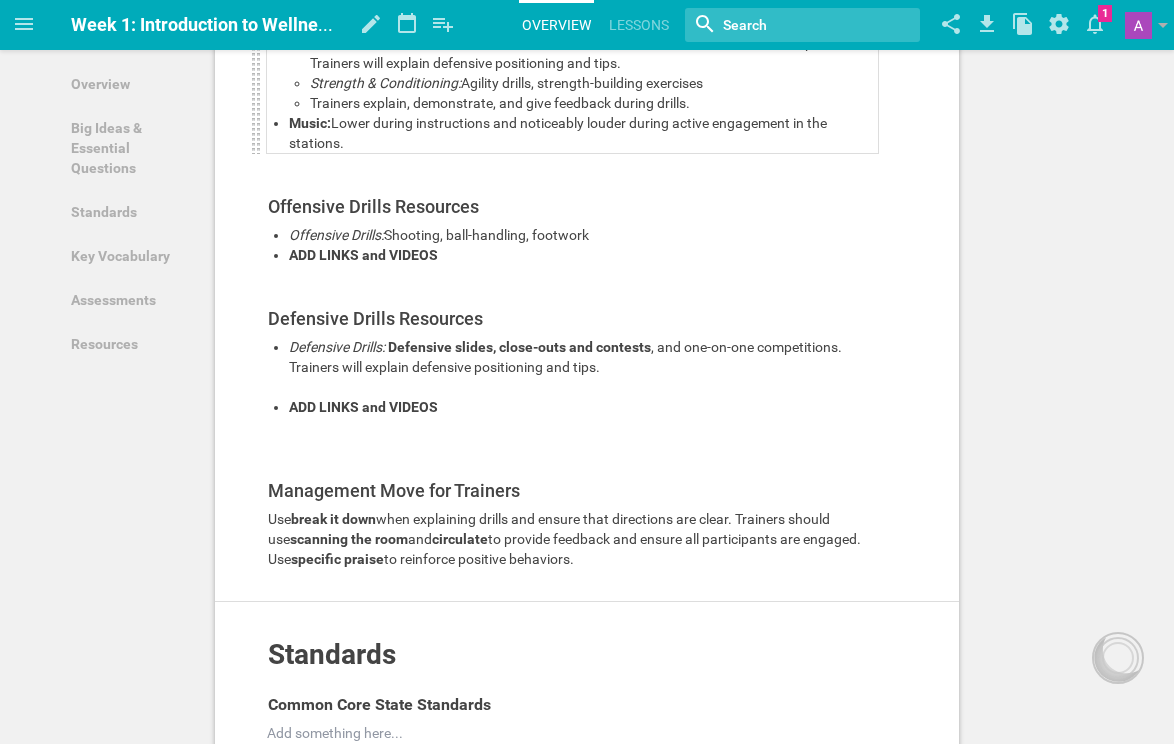 scroll, scrollTop: 923, scrollLeft: 0, axis: vertical 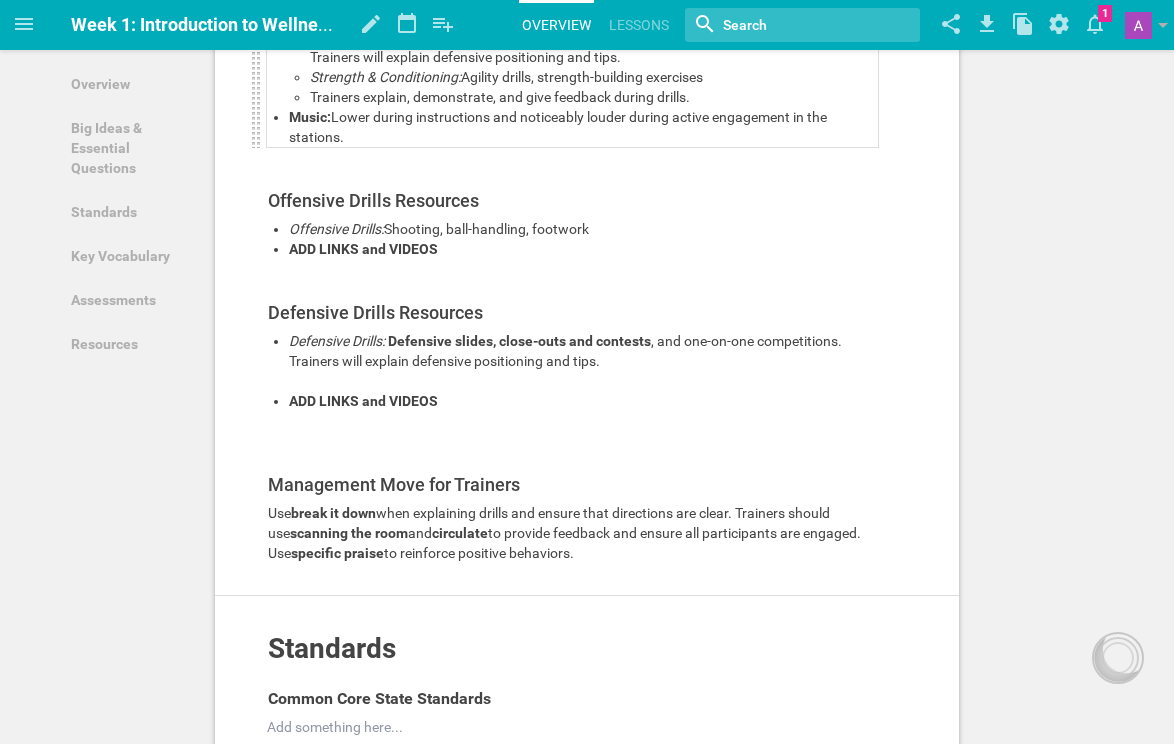 drag, startPoint x: 790, startPoint y: 322, endPoint x: 834, endPoint y: 300, distance: 49.193497 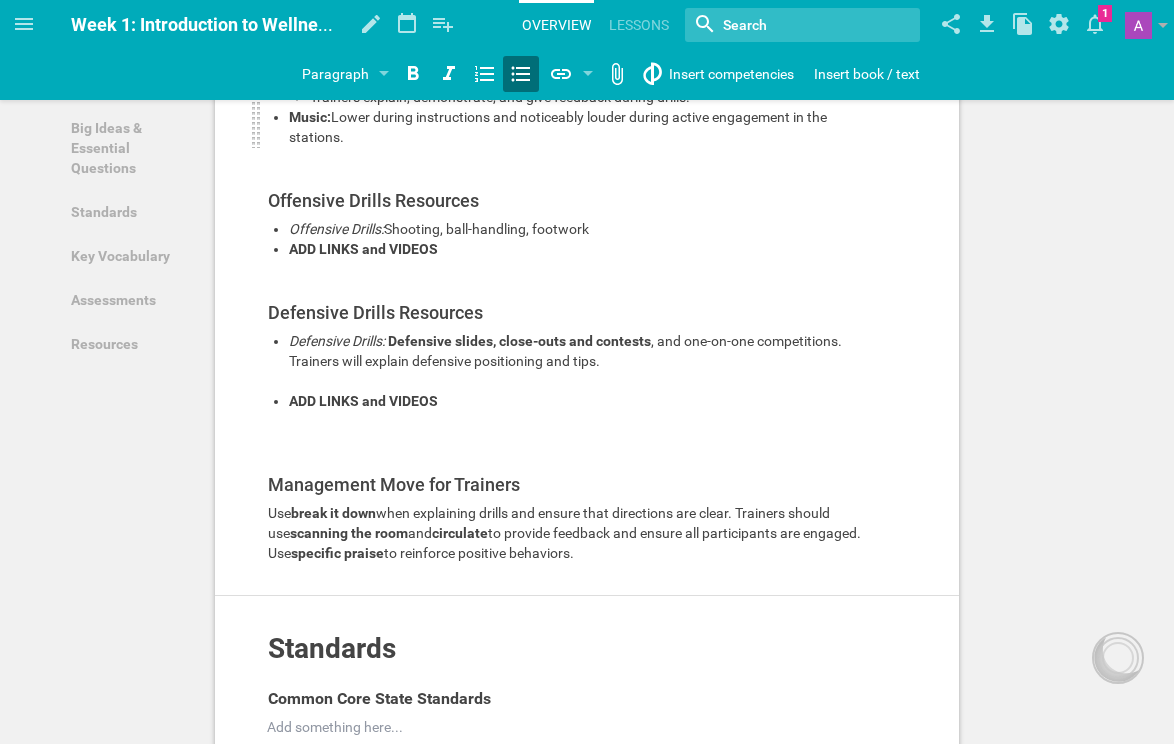 drag, startPoint x: 896, startPoint y: 150, endPoint x: 902, endPoint y: 182, distance: 32.55764 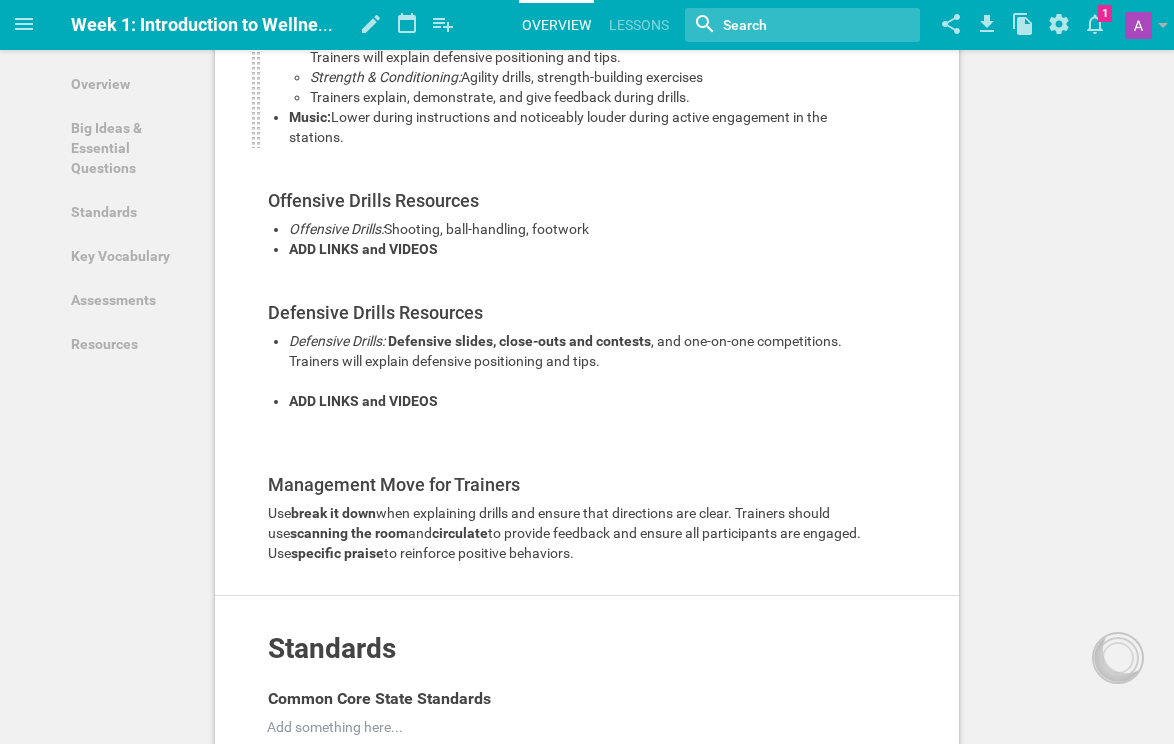 click 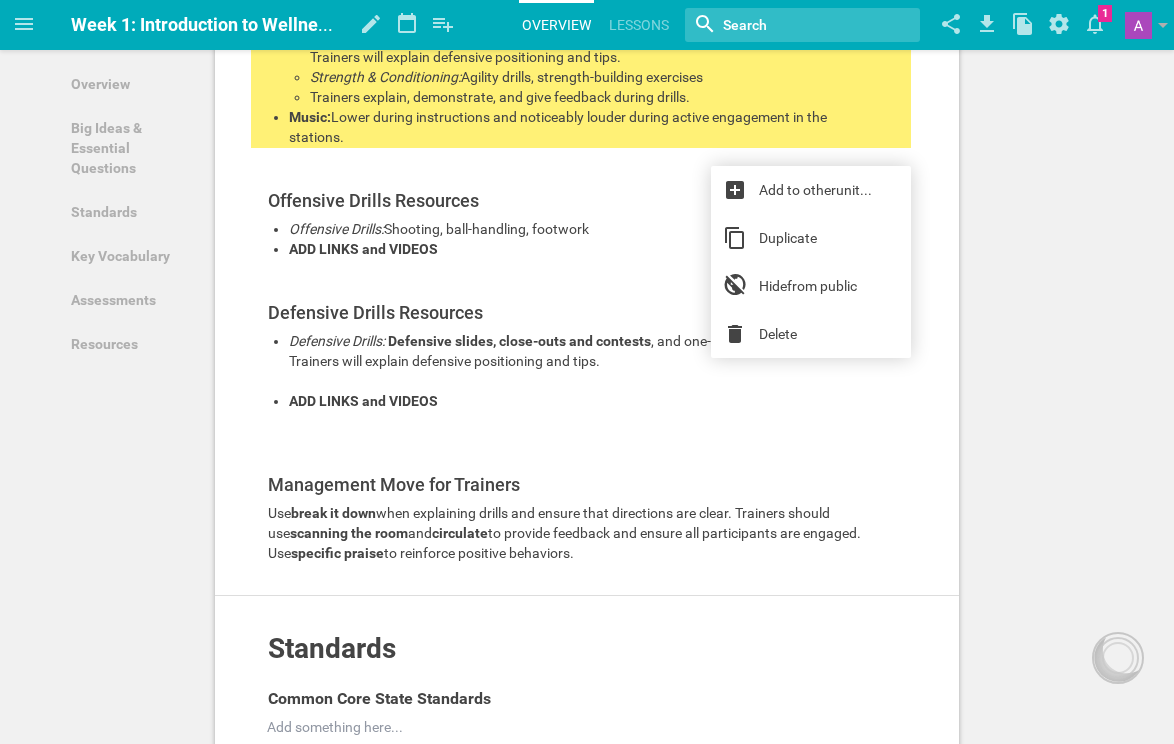 click on "Wellness Stations:" at bounding box center [573, -71] 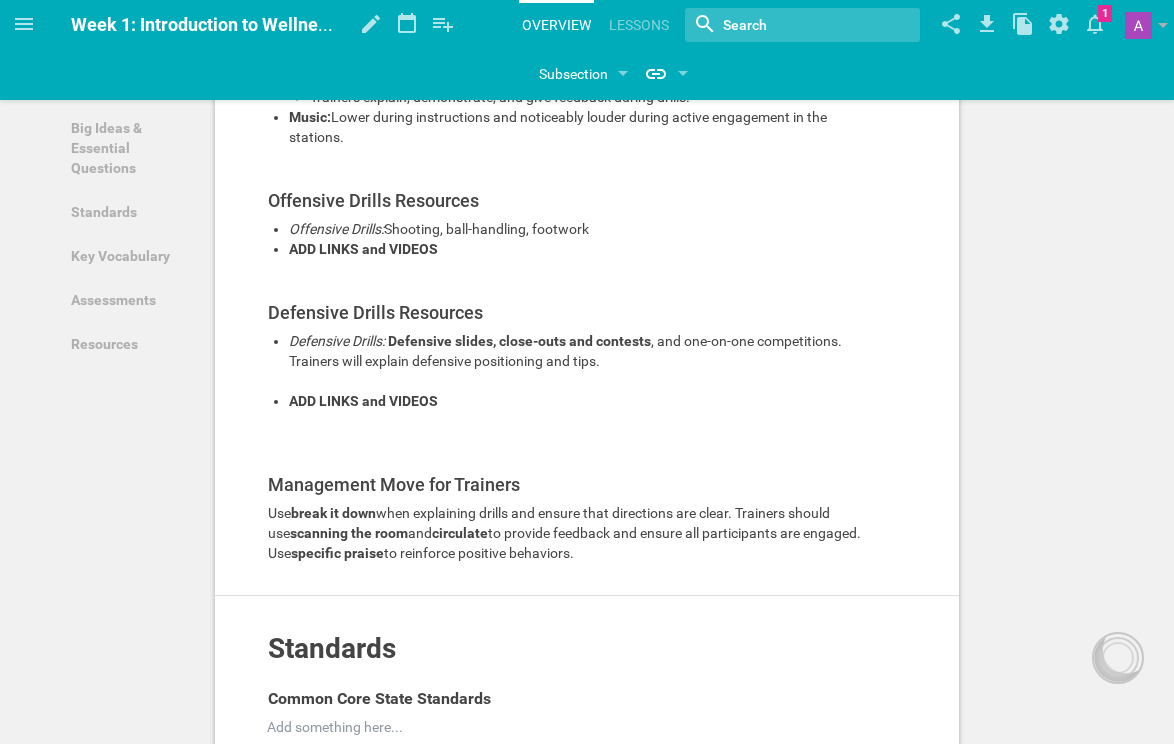 click 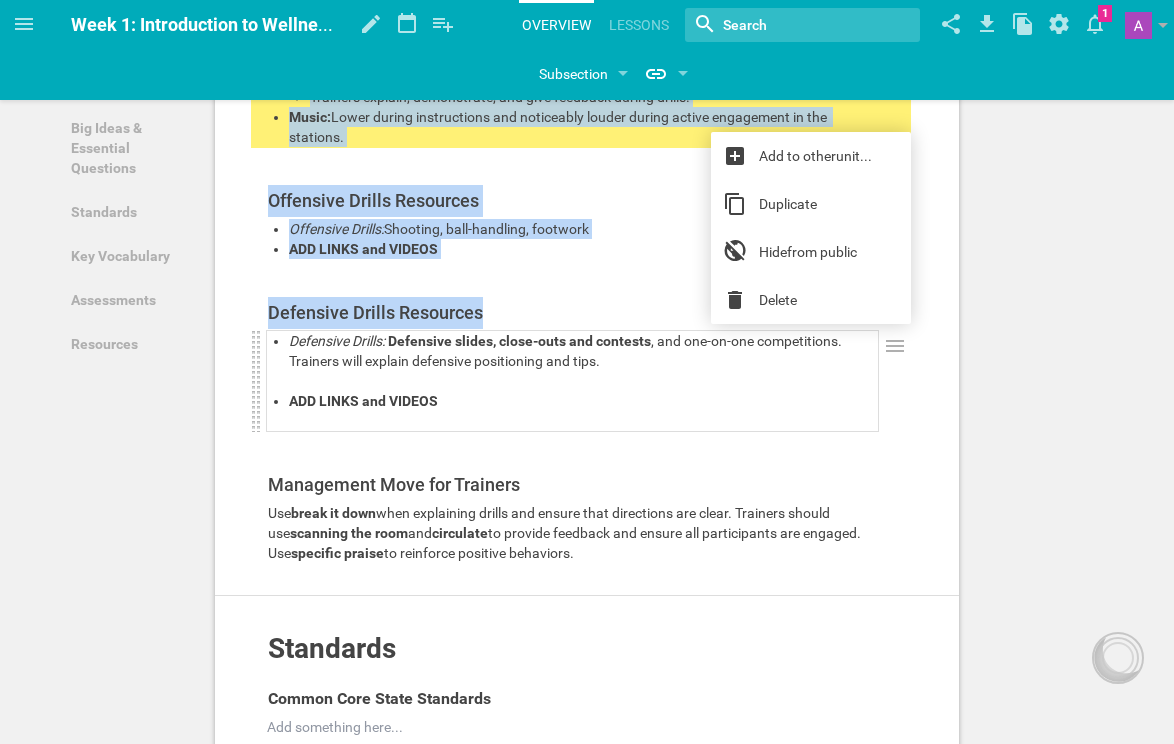 drag, startPoint x: 252, startPoint y: 343, endPoint x: 279, endPoint y: 673, distance: 331.1027 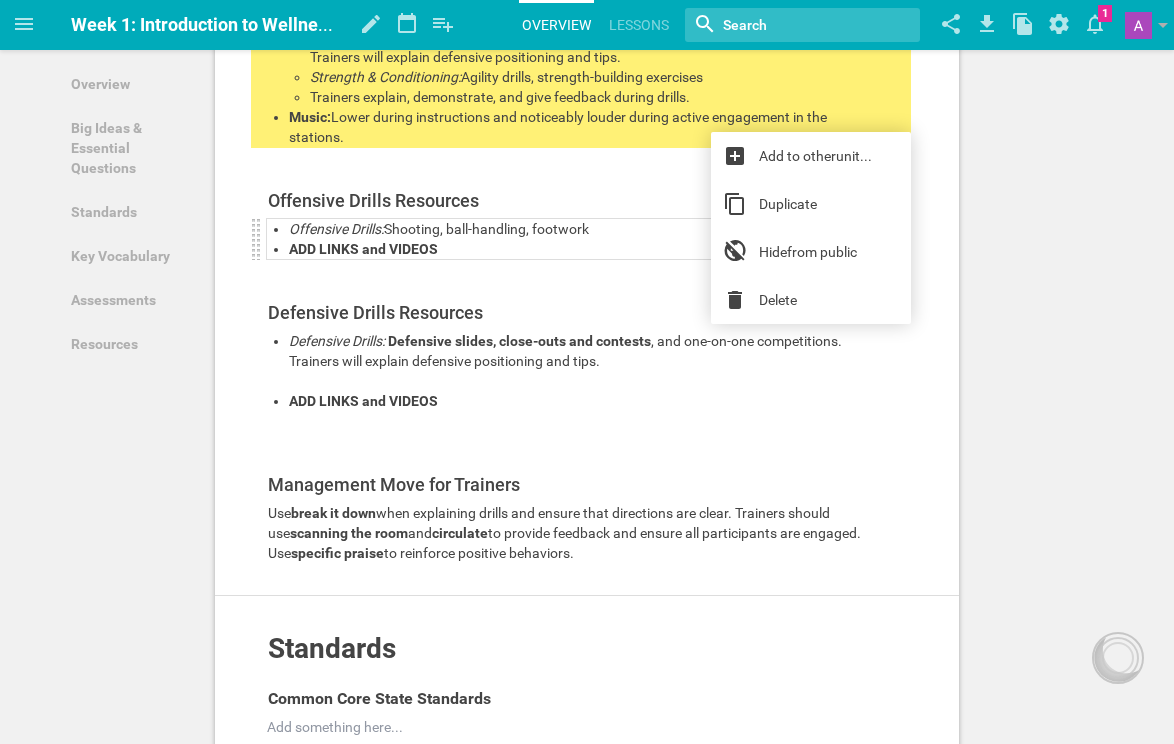 click on "Offensive Drills:  Shooting, ball-handling, footwork" at bounding box center (583, 229) 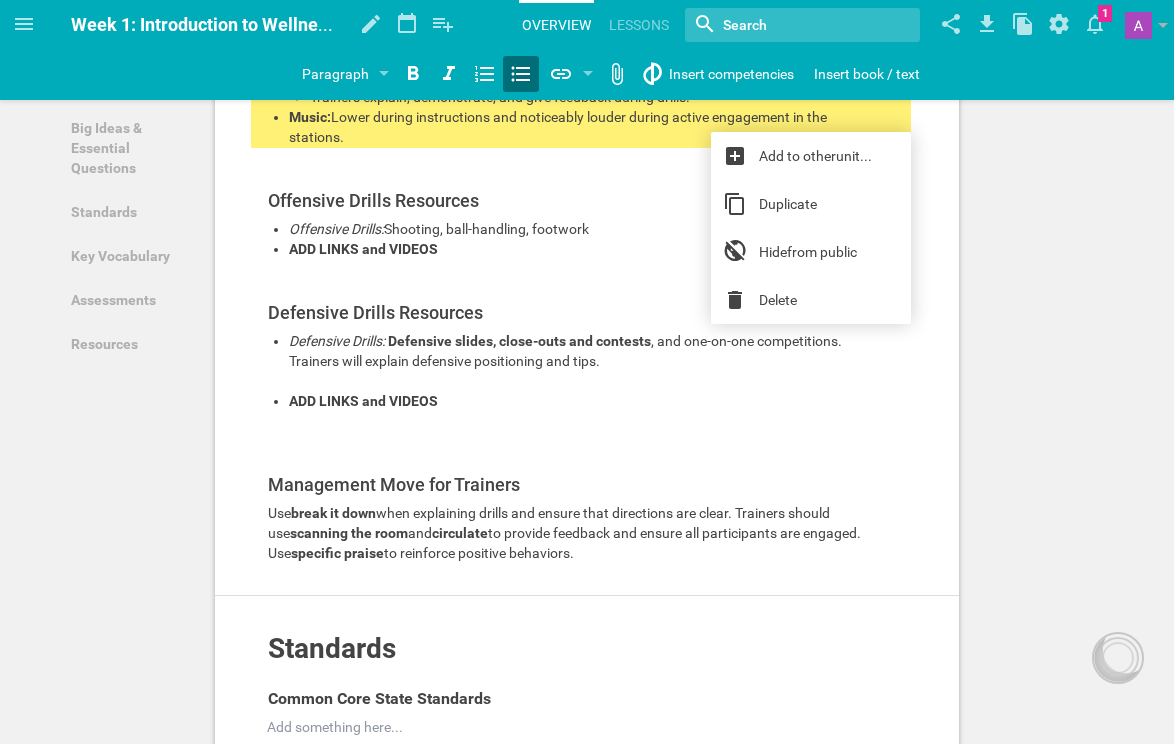 click on "Overview Add to other  unit ... Hide  from public Week 1: Introduction to Wellness & Goal Setting (Basketball-Themed) This unit entails goal setting and journaling personal goals. Add to other  unit ... Duplicate Hide  from public Delete Big Ideas & Essential Questions Add to other  unit ... Hide  from public Data Collection: Mental Health Baseline Survey (10 minutes): Add to other  unit ... Duplicate Hide  from public Delete Trainers:  Distribute and assist with the mental health baseline survey.
Management Move:  Trainers should read questions aloud for younger participants, check for understanding, and ensure accuracy in responses. Emphasize the importance of the data collection for future sessions.
Wellness Leads:  Circulate to provide support and assist with questions, ensuring all students complete the survey.
Add to other  unit ... Duplicate Hide  from public Delete Wellness Stations: Add to other  unit ... Duplicate Hide  from public Delete Each station lasts 7 minutes Station Examples:
unit" at bounding box center (587, 384) 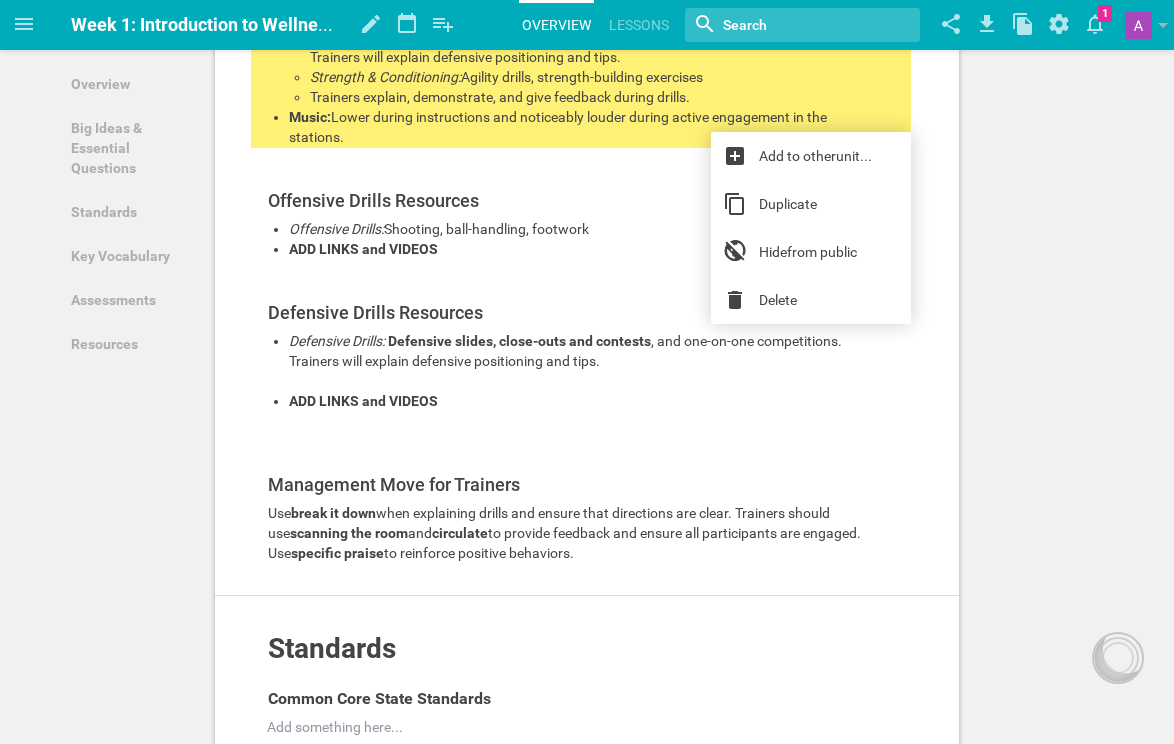 click on "Big Ideas & Essential Questions Add to other  unit ... Hide  from public Data Collection: Mental Health Baseline Survey (10 minutes): Add to other  unit ... Duplicate Hide  from public Delete Trainers:  Distribute and assist with the mental health baseline survey.
Management Move:  Trainers should read questions aloud for younger participants, check for understanding, and ensure accuracy in responses. Emphasize the importance of the data collection for future sessions.
Wellness Leads:  Circulate to provide support and assist with questions, ensuring all students complete the survey.
Add to other  unit ... Duplicate Hide  from public Delete Wellness Stations: Add to other  unit ... Duplicate Hide  from public Delete Each station lasts 7 minutes  to ensure that participants have enough time to engage with the drills.
Station Examples:
Offensive Drills:  Shooting, ball-handling, footwork
Defensive Drills:   Defensive slides, close-outs and contests Strength & Conditioning: Music: Add to other  unit" at bounding box center (587, -21) 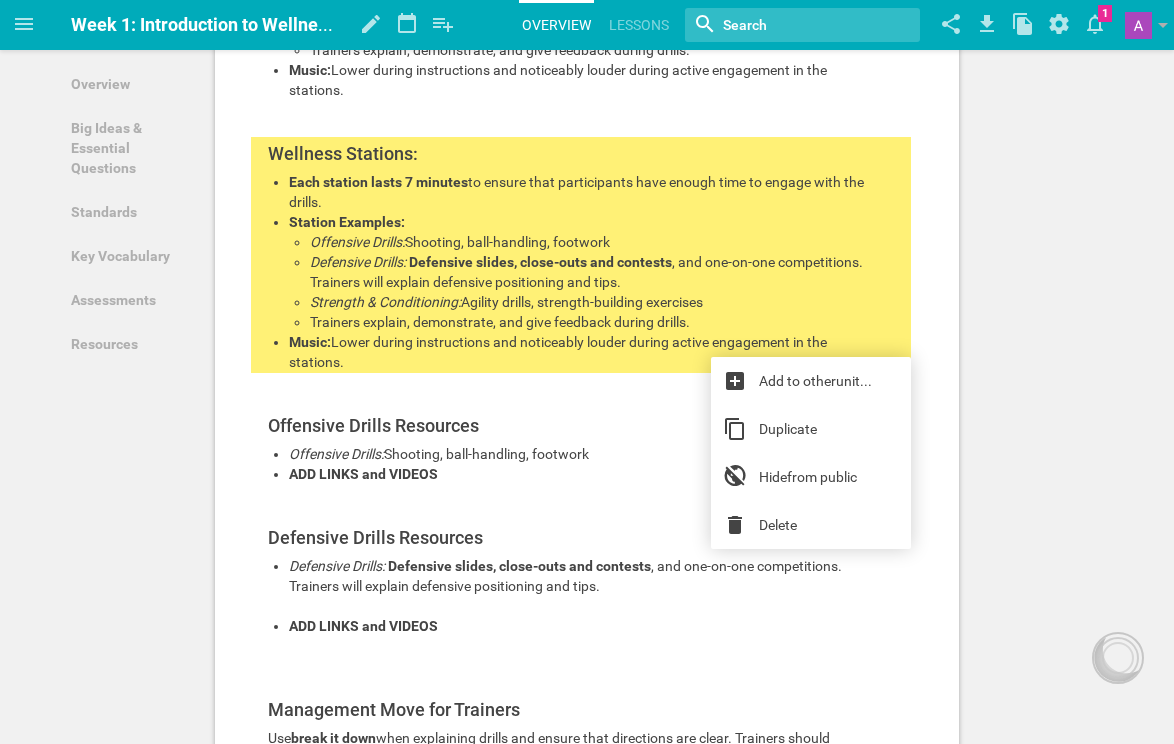 scroll, scrollTop: 700, scrollLeft: 0, axis: vertical 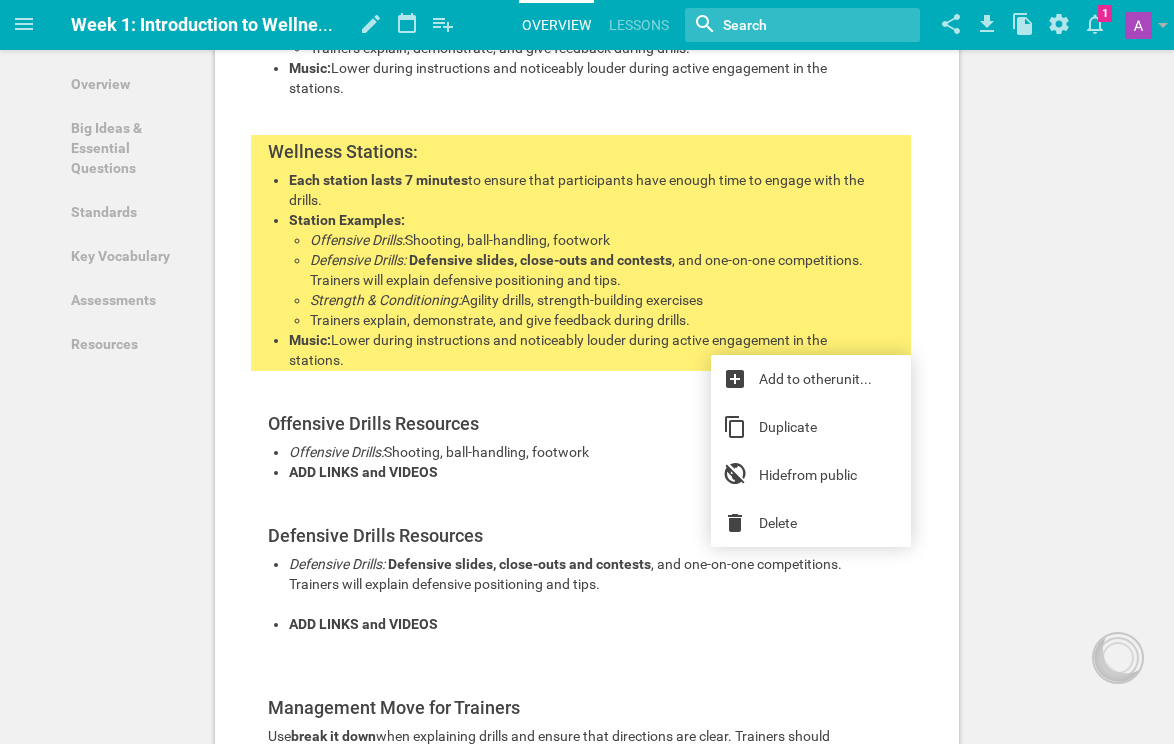 click on "Data Collection: Mental Health Baseline Survey (10 minutes): Add to other  unit ... Duplicate Hide  from public Delete Trainers:  Distribute and assist with the mental health baseline survey.
Management Move:  Trainers should read questions aloud for younger participants, check for understanding, and ensure accuracy in responses. Emphasize the importance of the data collection for future sessions.
Wellness Leads:  Circulate to provide support and assist with questions, ensuring all students complete the survey.
Add to other  unit ... Duplicate Hide  from public Delete Wellness Stations: Add to other  unit ... Duplicate Hide  from public Delete Each station lasts 7 minutes  to ensure that participants have enough time to engage with the drills.
Station Examples:
Offensive Drills:  Shooting, ball-handling, footwork
Defensive Drills:   Defensive slides, close-outs and contests , and one-on-one competitions. Trainers will explain defensive positioning and tips.
Strength & Conditioning: Music: unit" at bounding box center (581, 229) 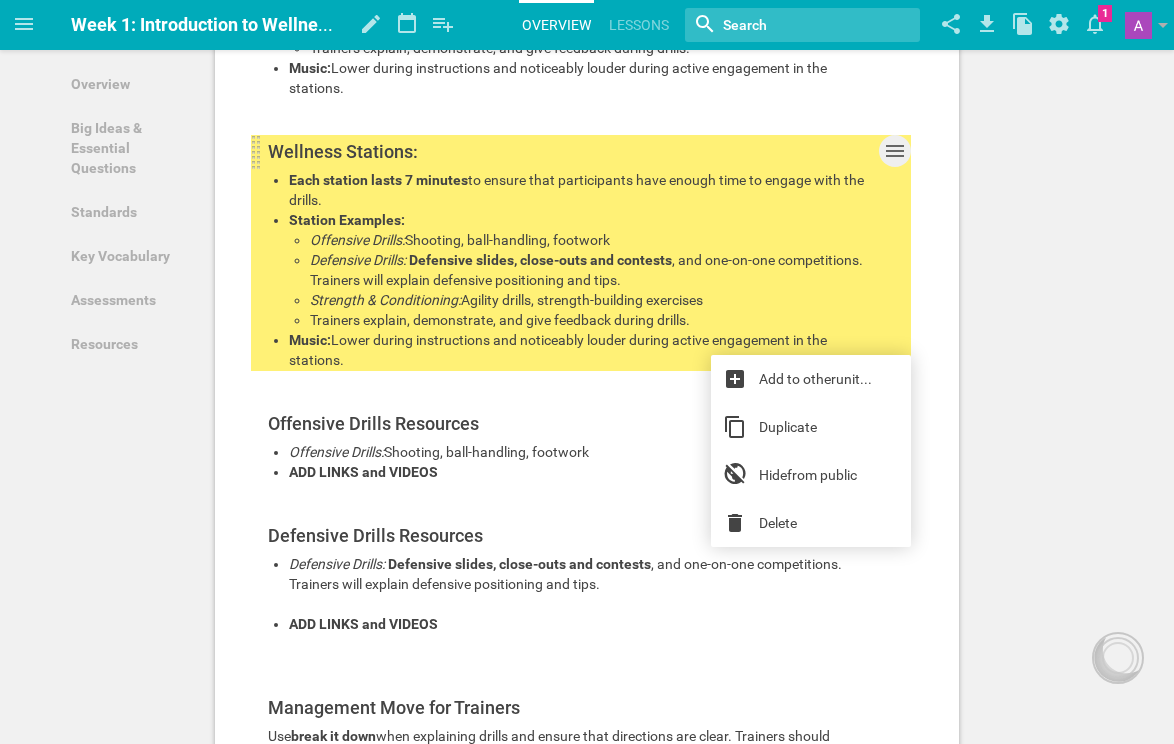 click 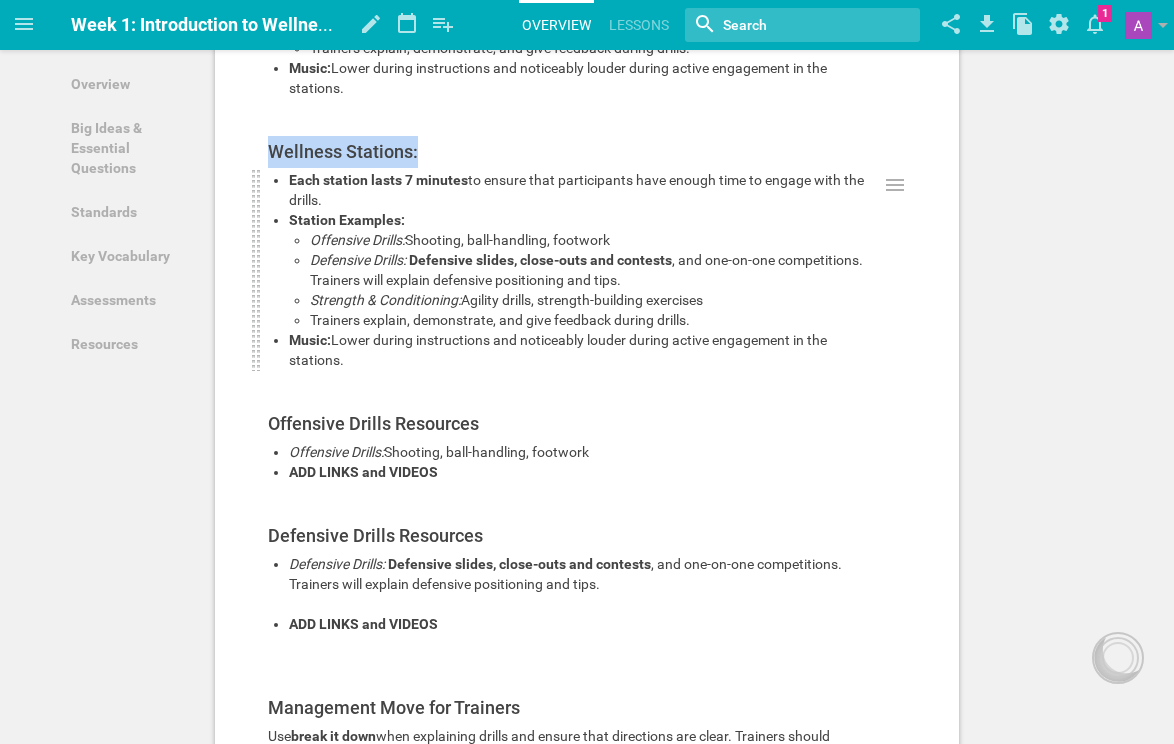 drag, startPoint x: 253, startPoint y: 337, endPoint x: 256, endPoint y: 551, distance: 214.02103 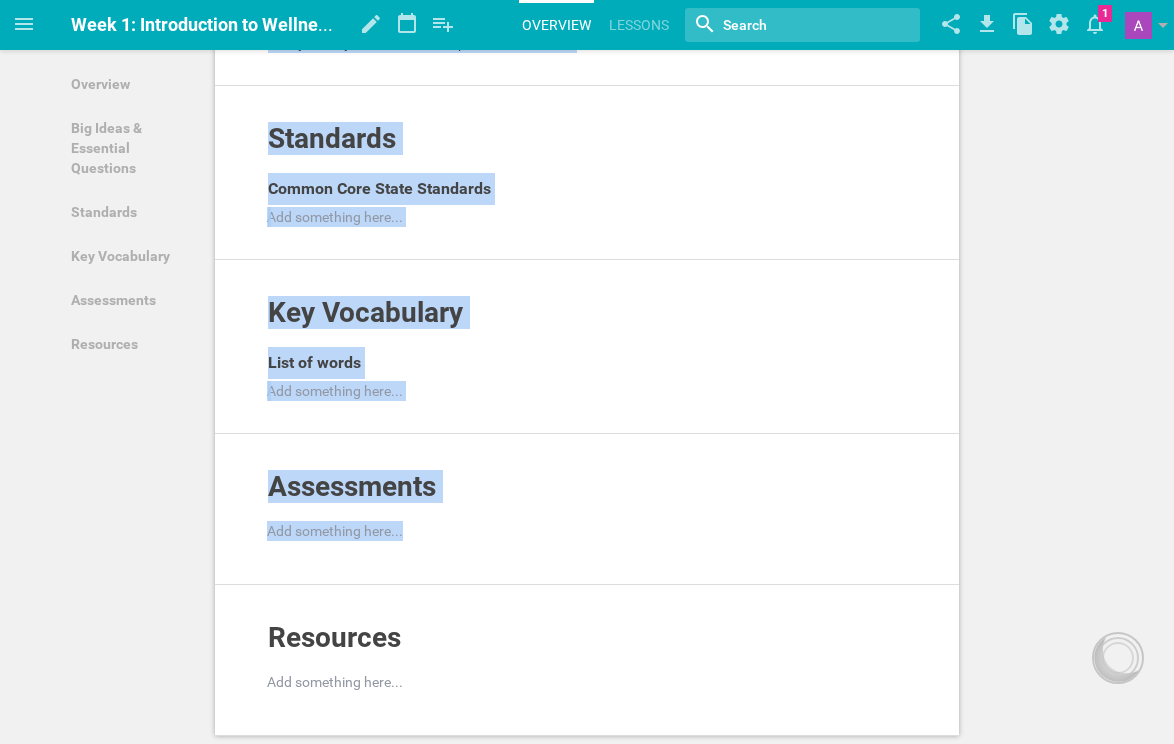 scroll, scrollTop: 1564, scrollLeft: 0, axis: vertical 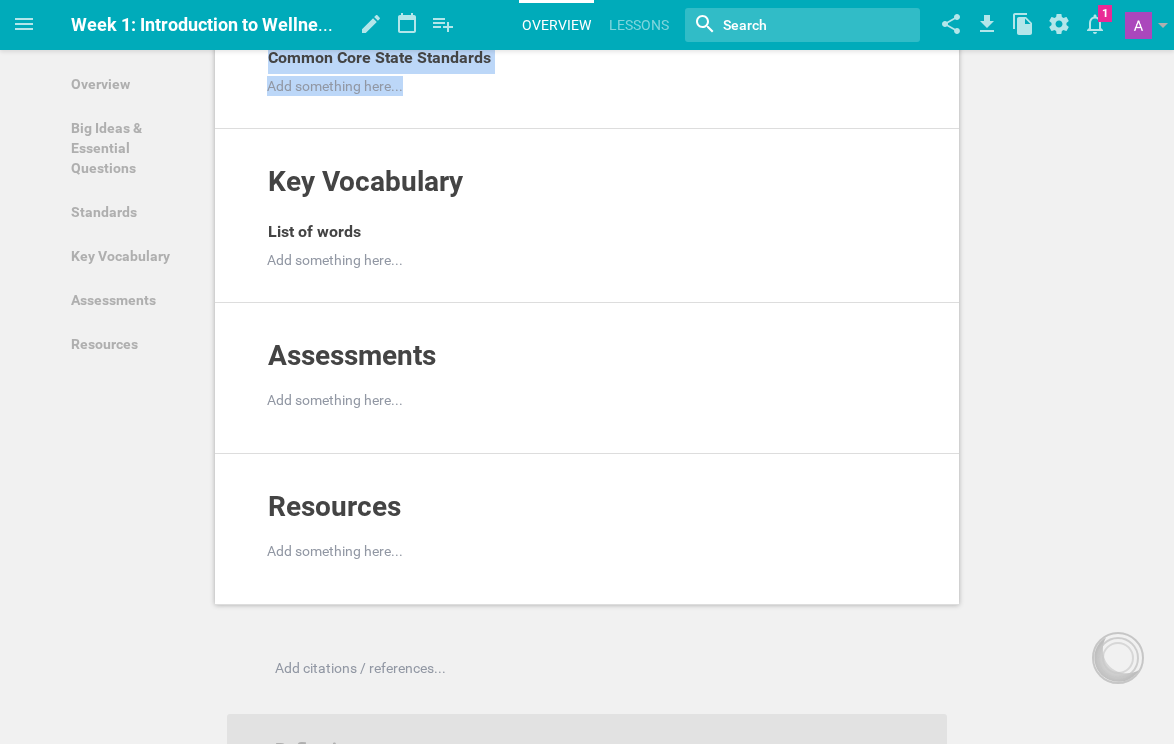 drag, startPoint x: 250, startPoint y: 557, endPoint x: 380, endPoint y: 388, distance: 213.21585 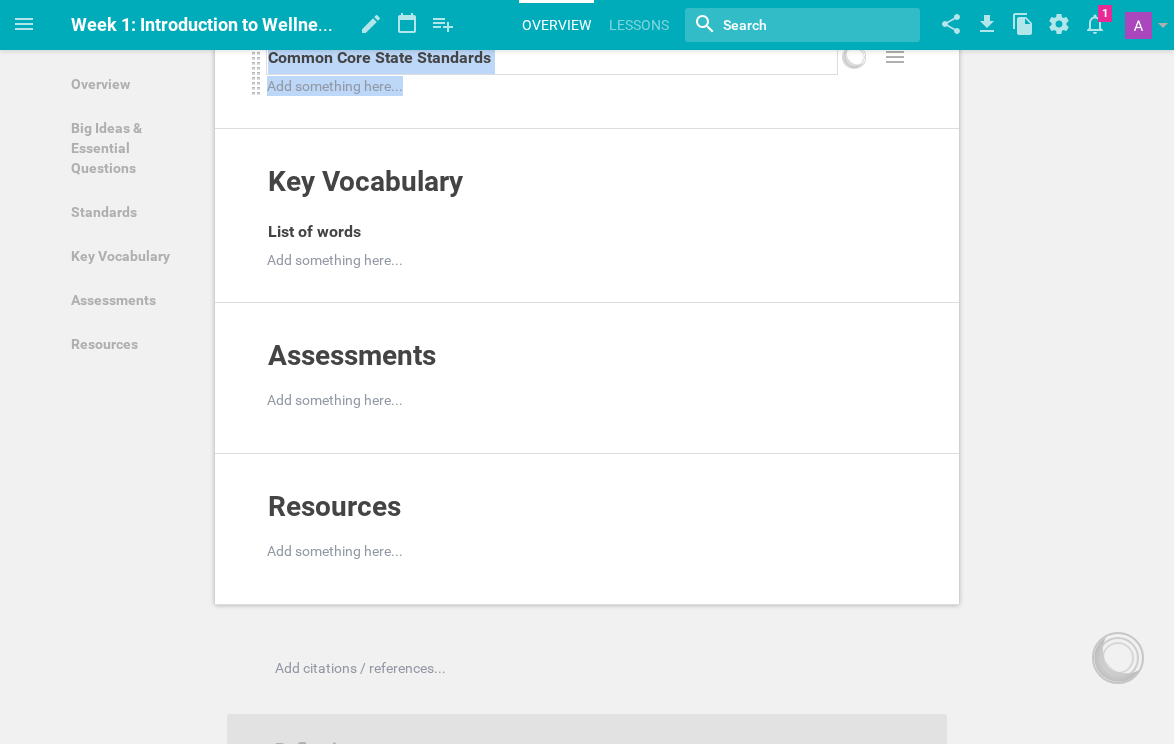 click on "Overview Add to other  unit ... Hide  from public Week 1: Introduction to Wellness & Goal Setting (Basketball-Themed) This unit entails goal setting and journaling personal goals. Add to other  unit ... Duplicate Hide  from public Delete Big Ideas & Essential Questions Add to other  unit ... Hide  from public Data Collection: Mental Health Baseline Survey (10 minutes): Add to other  unit ... Duplicate Hide  from public Delete Trainers:  Distribute and assist with the mental health baseline survey.
Management Move:  Trainers should read questions aloud for younger participants, check for understanding, and ensure accuracy in responses. Emphasize the importance of the data collection for future sessions.
Wellness Leads:  Circulate to provide support and assist with questions, ensuring all students complete the survey.
Add to other  unit ... Duplicate Hide  from public Delete Wellness Stations: Add to other  unit ... Duplicate Hide  from public Delete Each station lasts 7 minutes Station Examples:
unit" at bounding box center [587, -424] 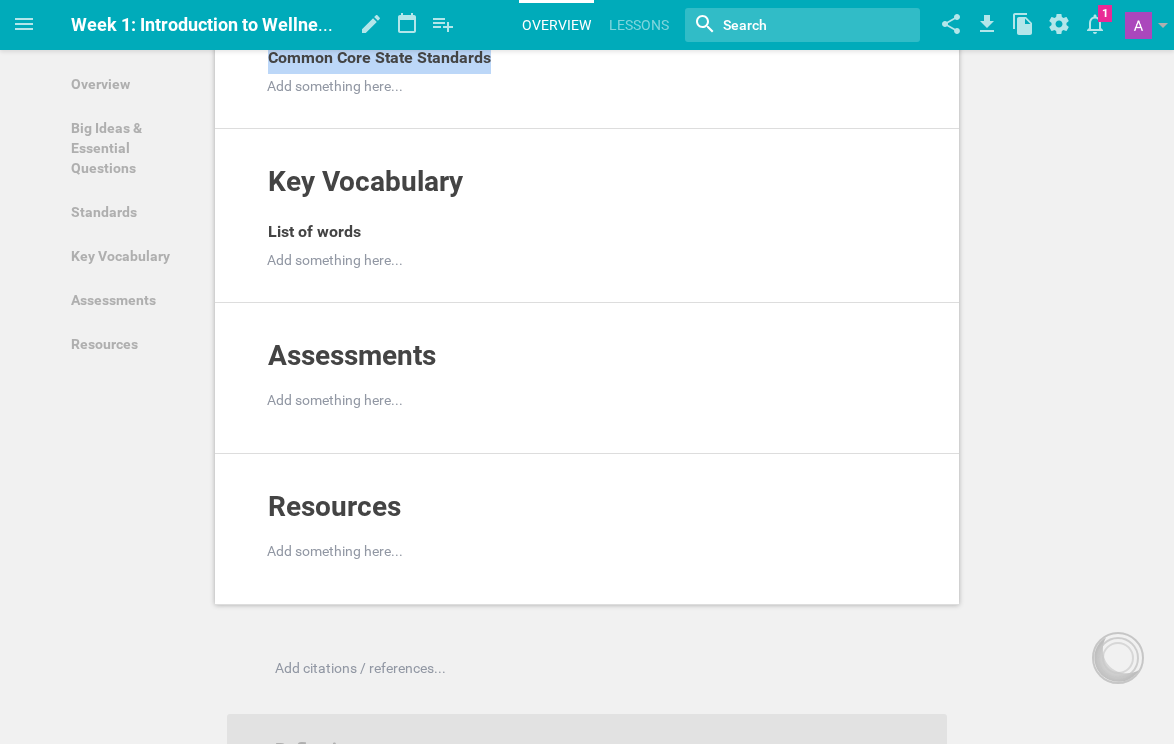 click on "Standards Add to other  unit ... Hide  from public Common Core State Standards Add something here... Add to other  unit ... Duplicate Hide  from public Delete" at bounding box center (587, 42) 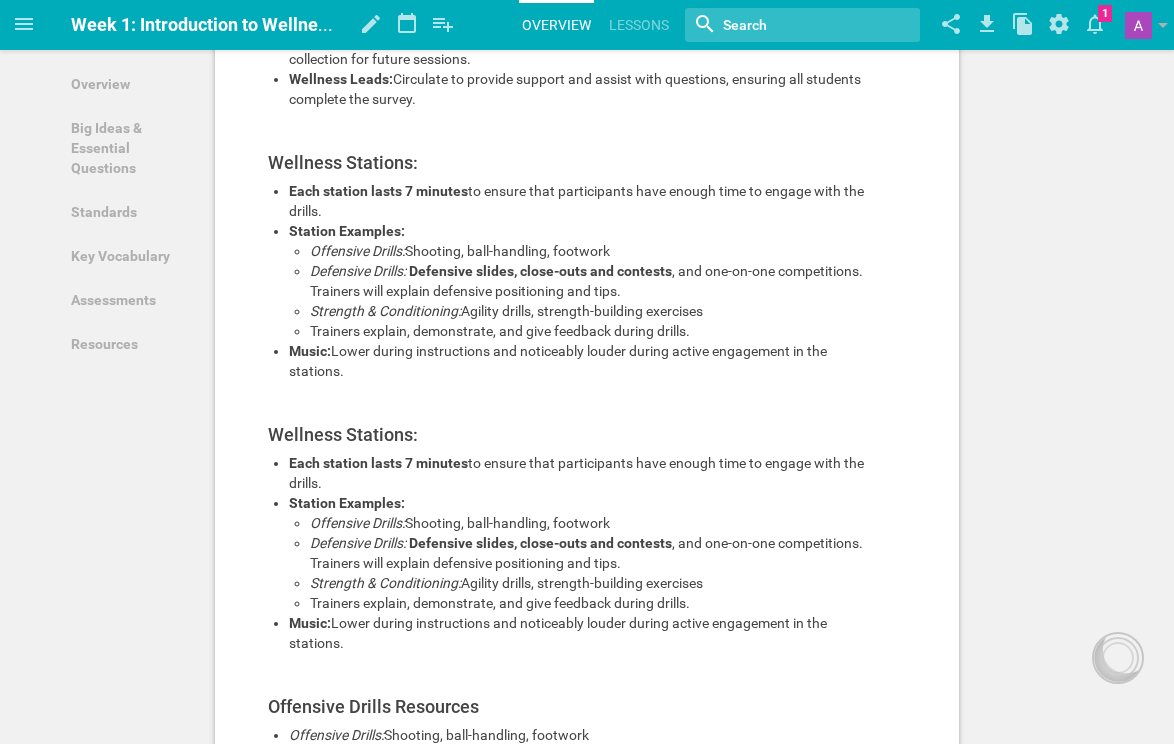 scroll, scrollTop: 415, scrollLeft: 0, axis: vertical 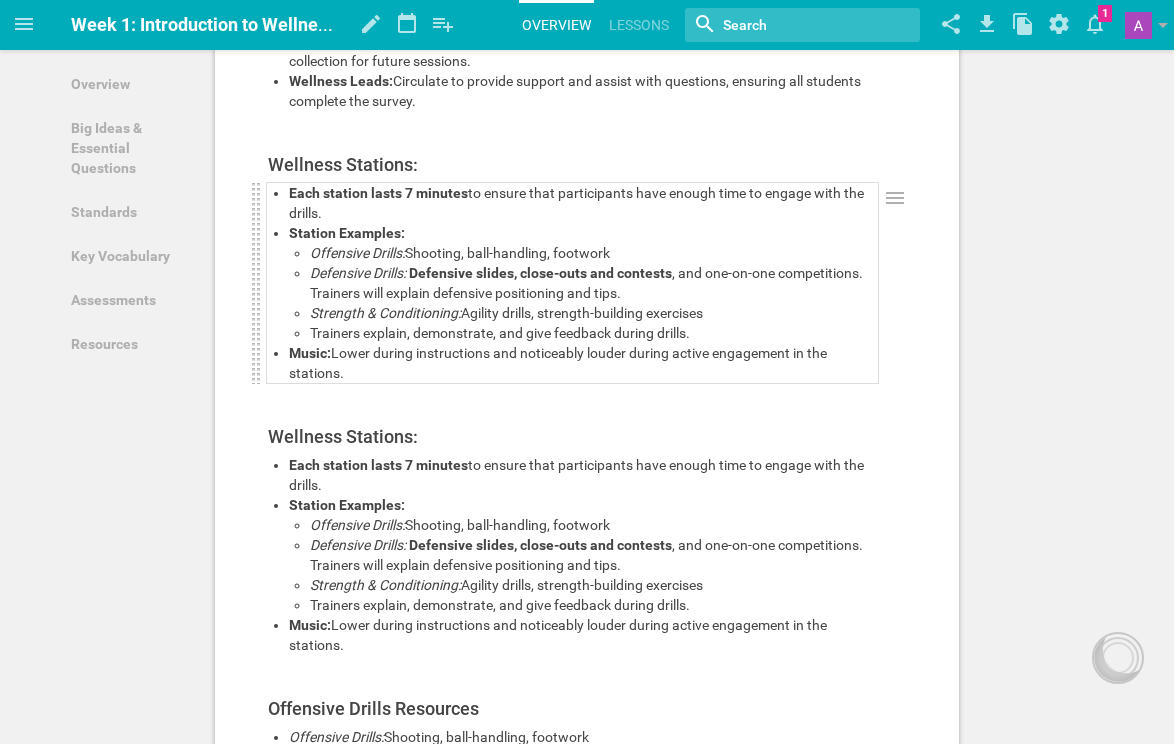 click on "Station Examples:" at bounding box center [583, 233] 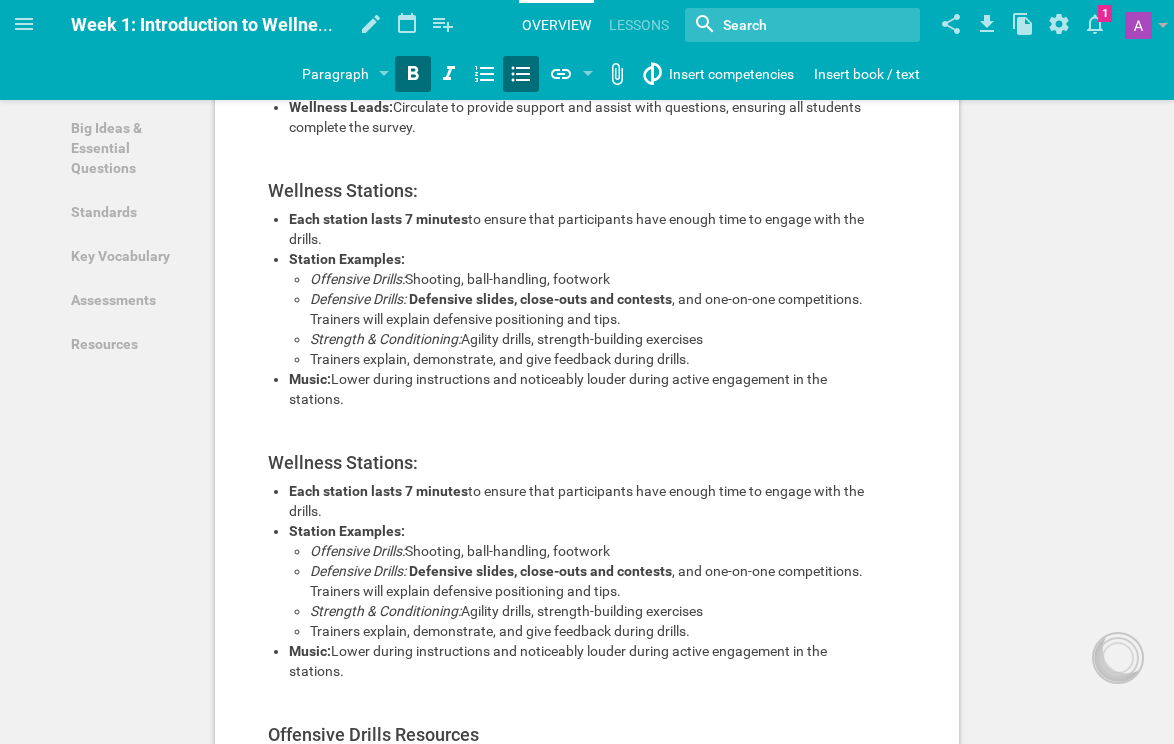 scroll, scrollTop: 397, scrollLeft: 0, axis: vertical 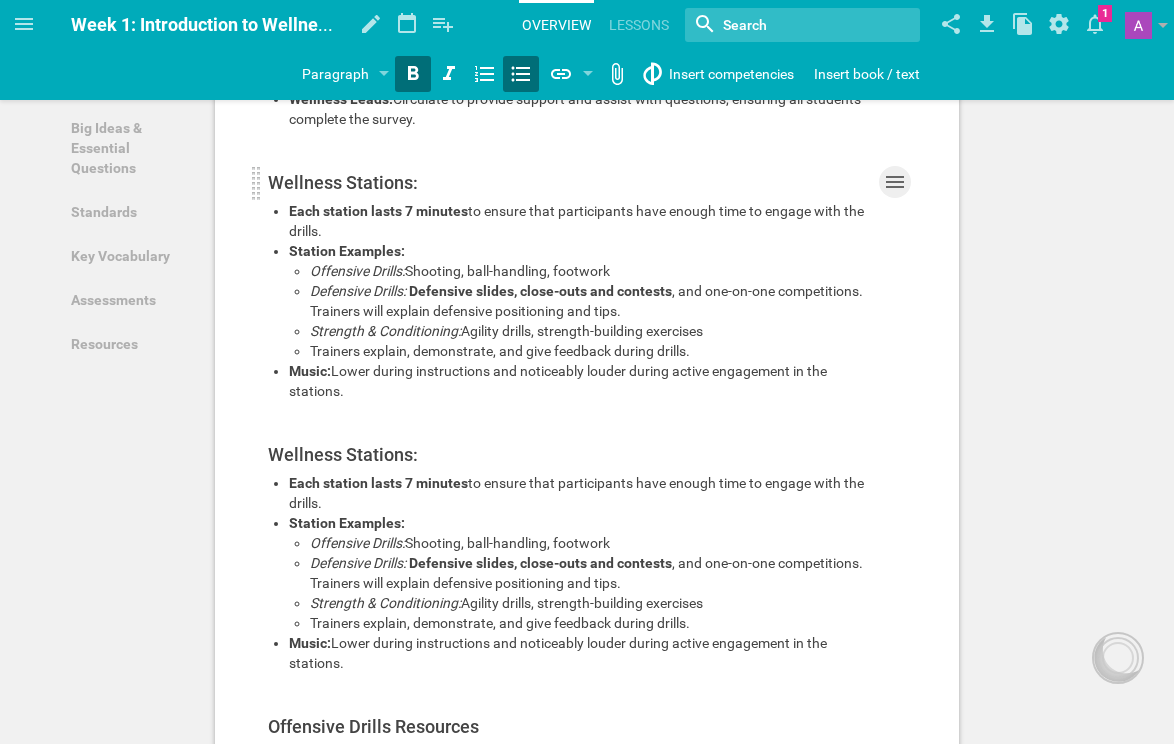 click 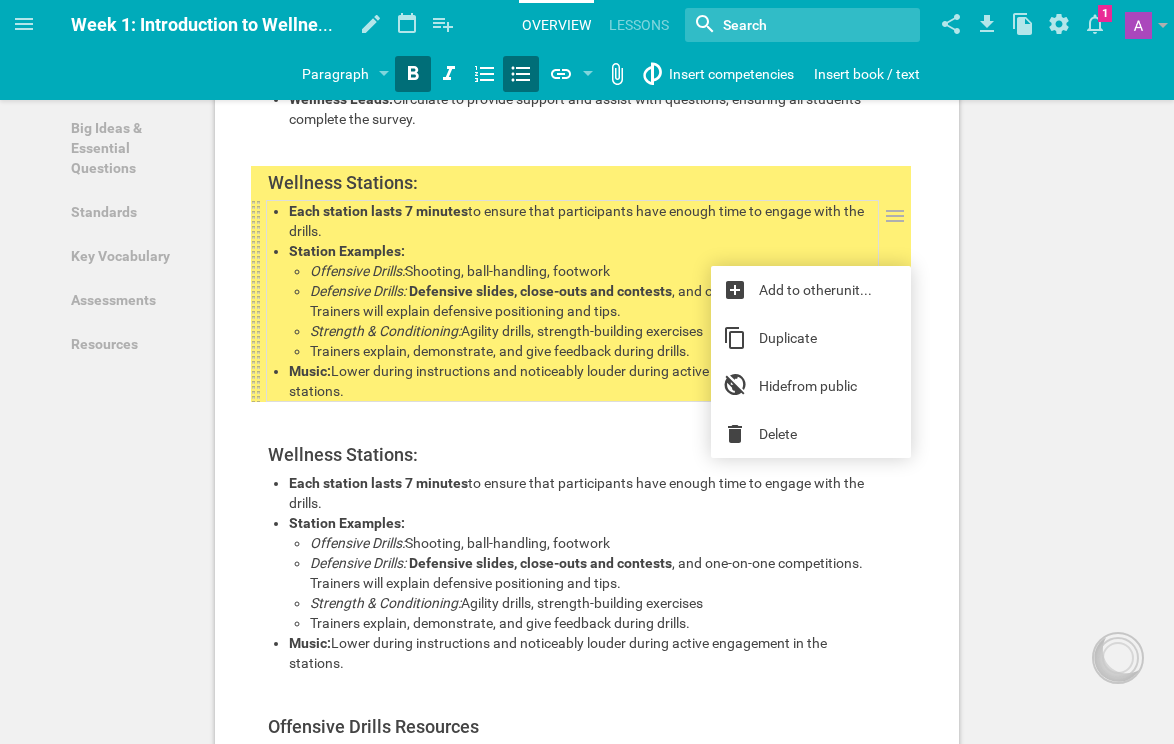 click on "Delete" at bounding box center (811, 434) 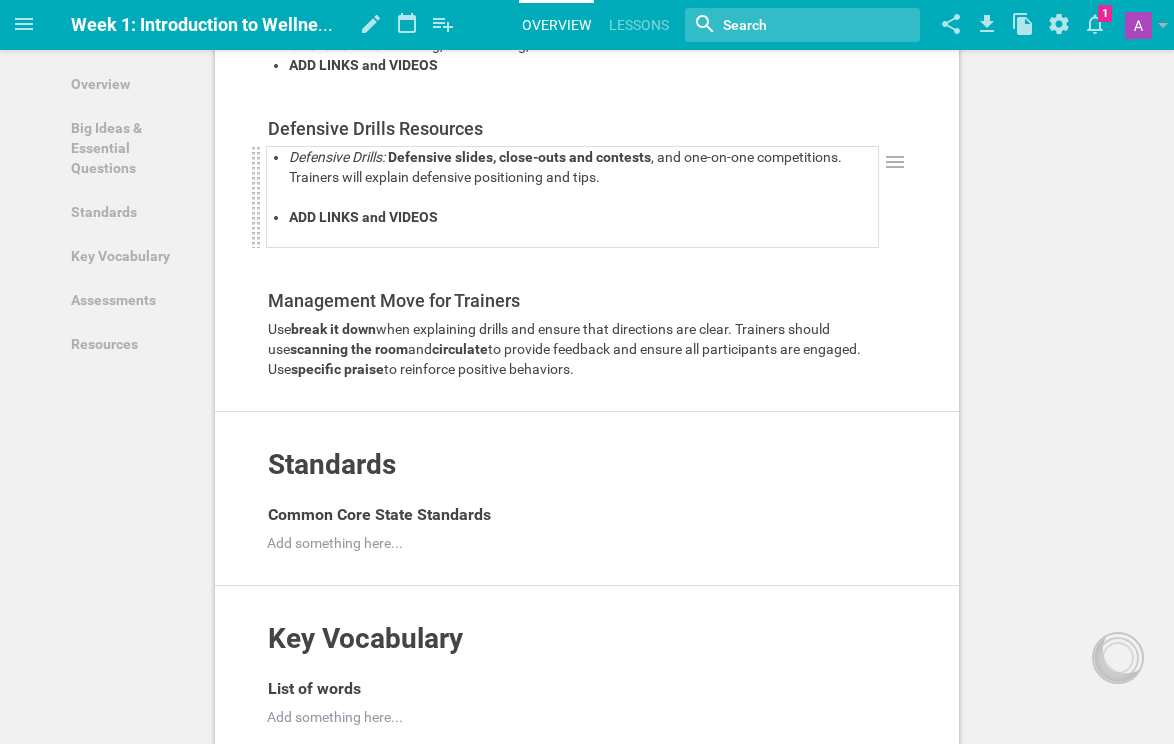 scroll, scrollTop: 834, scrollLeft: 0, axis: vertical 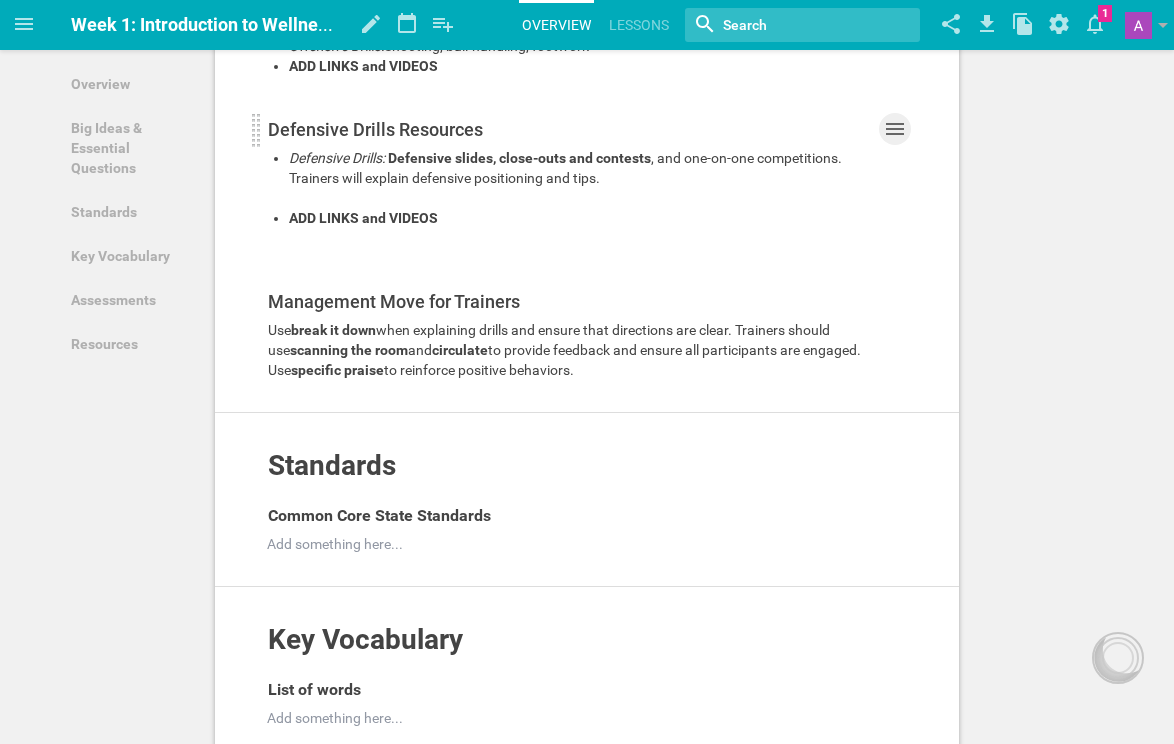 click 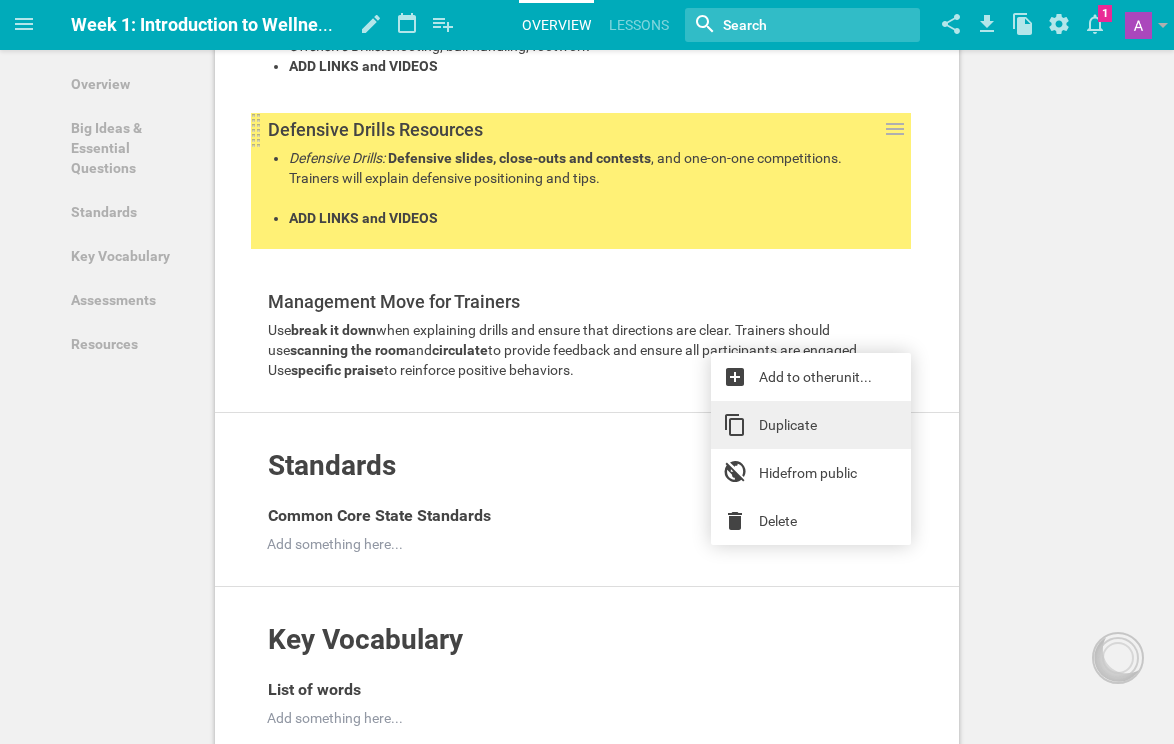 click on "Duplicate" at bounding box center [811, 425] 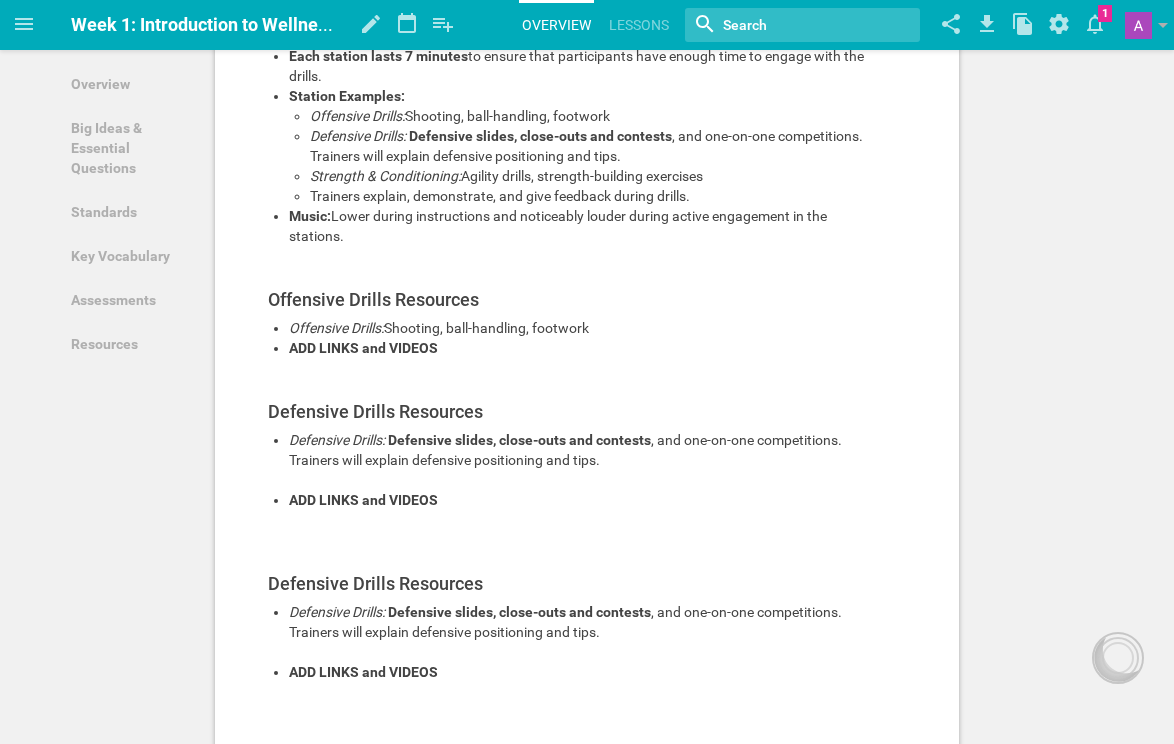 scroll, scrollTop: 554, scrollLeft: 0, axis: vertical 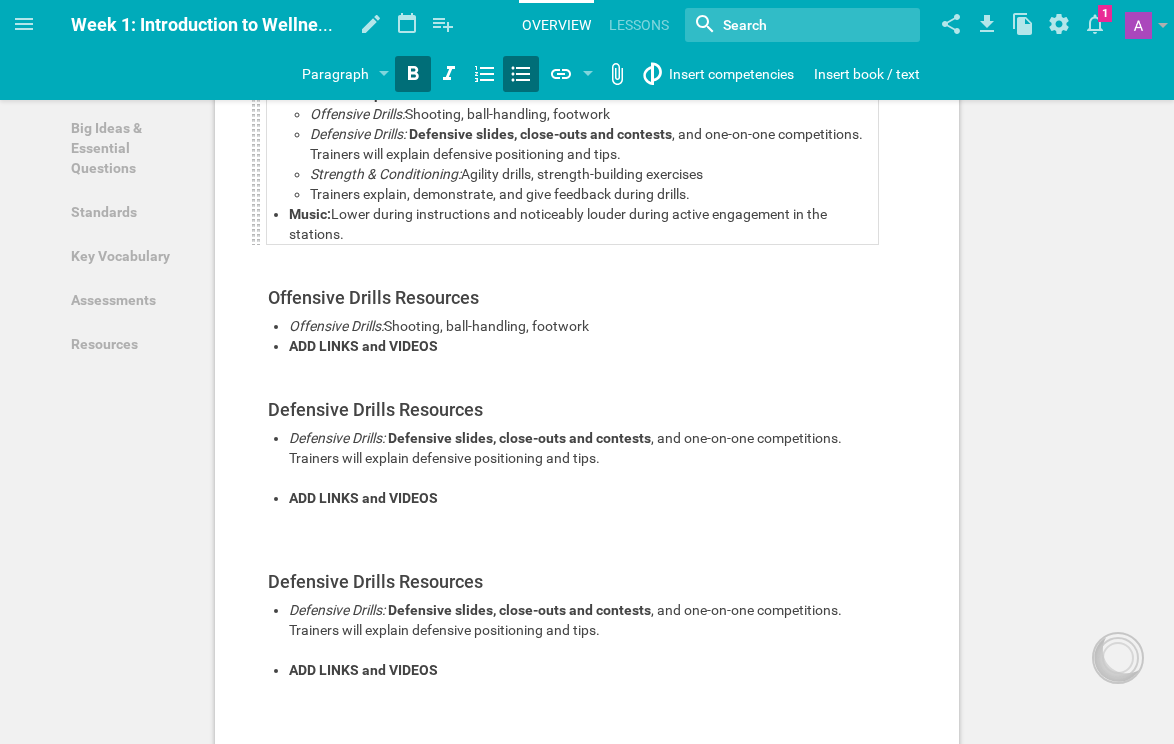 drag, startPoint x: 743, startPoint y: 307, endPoint x: 309, endPoint y: 308, distance: 434.00116 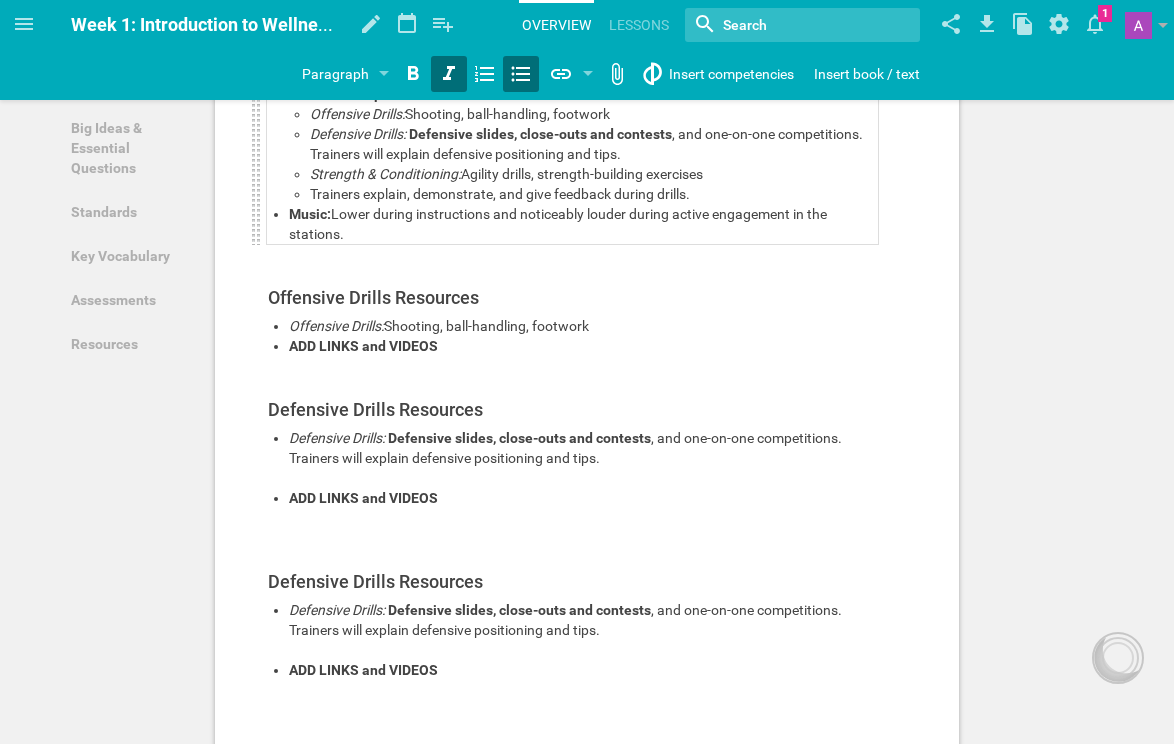 copy on "Strength & Conditioning:  Agility drills, strength-building exercises" 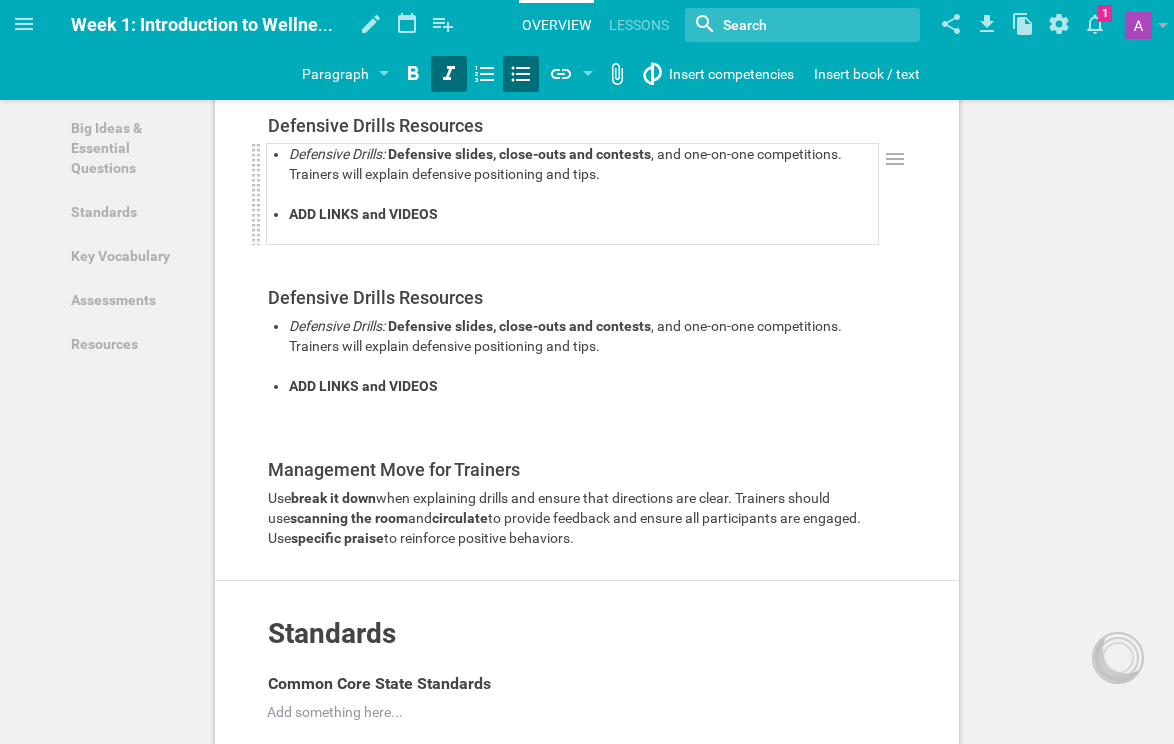 scroll, scrollTop: 843, scrollLeft: 0, axis: vertical 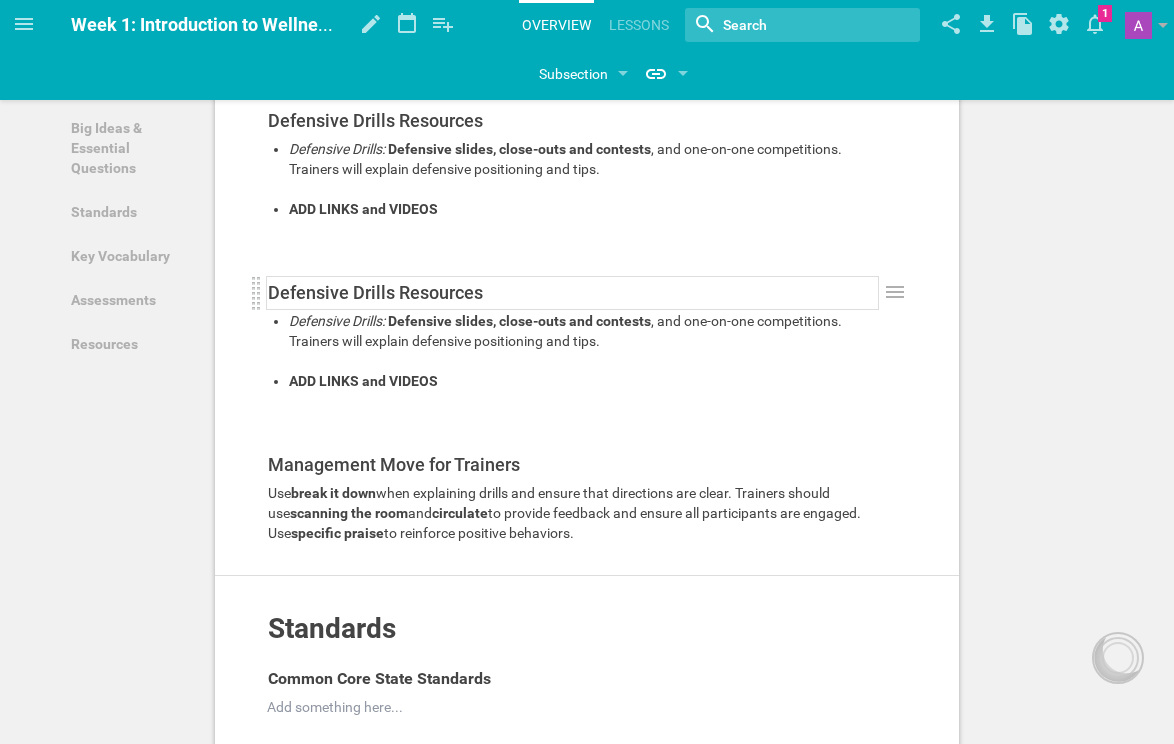 click on "Defensive Drills Resources" at bounding box center (375, 292) 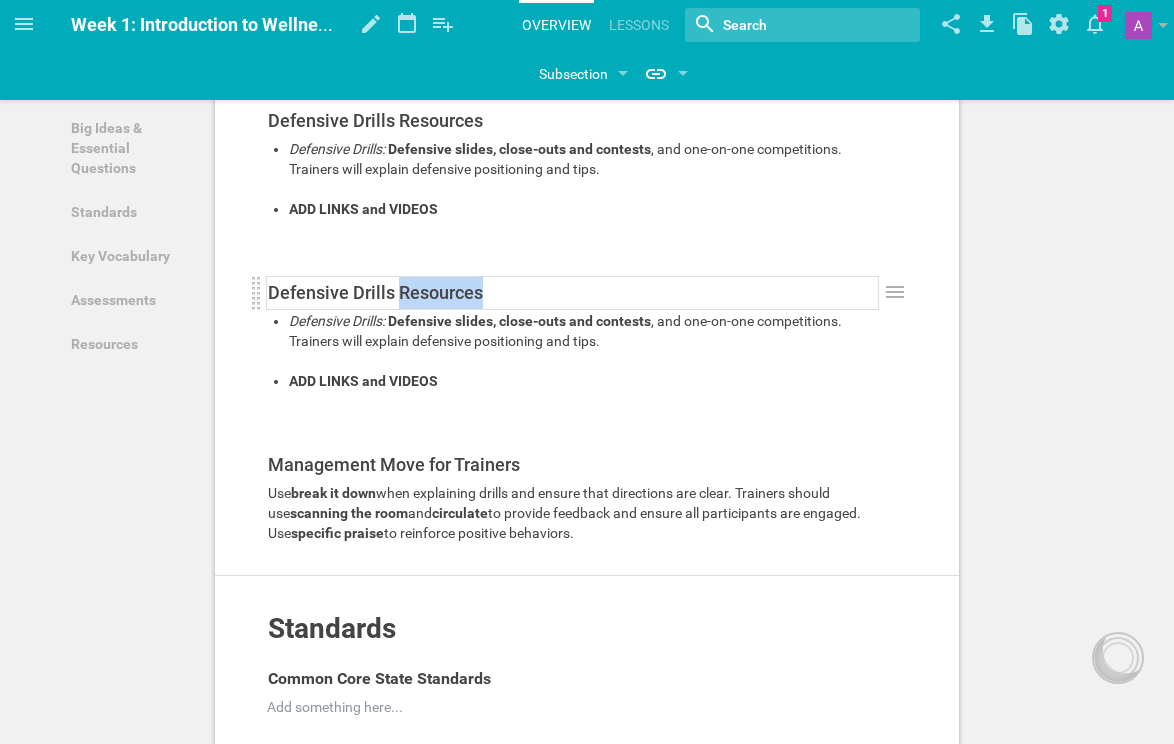 click on "Defensive Drills Resources" at bounding box center [375, 292] 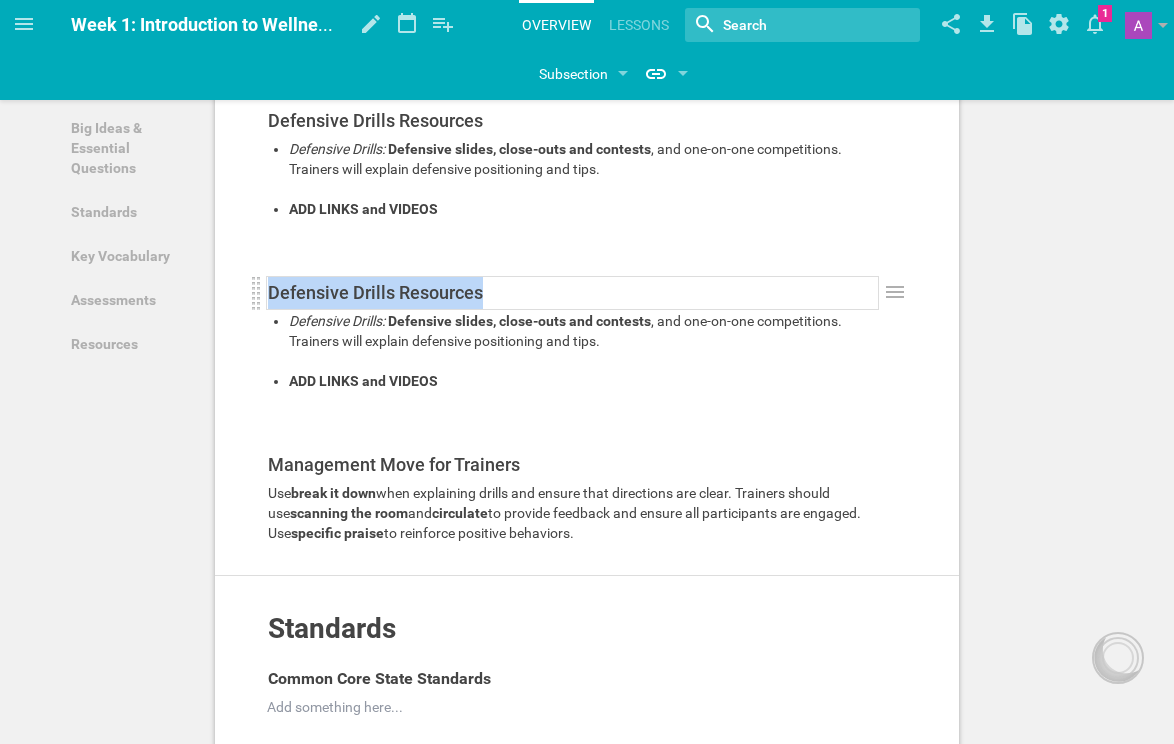 click on "Defensive Drills Resources" at bounding box center (375, 292) 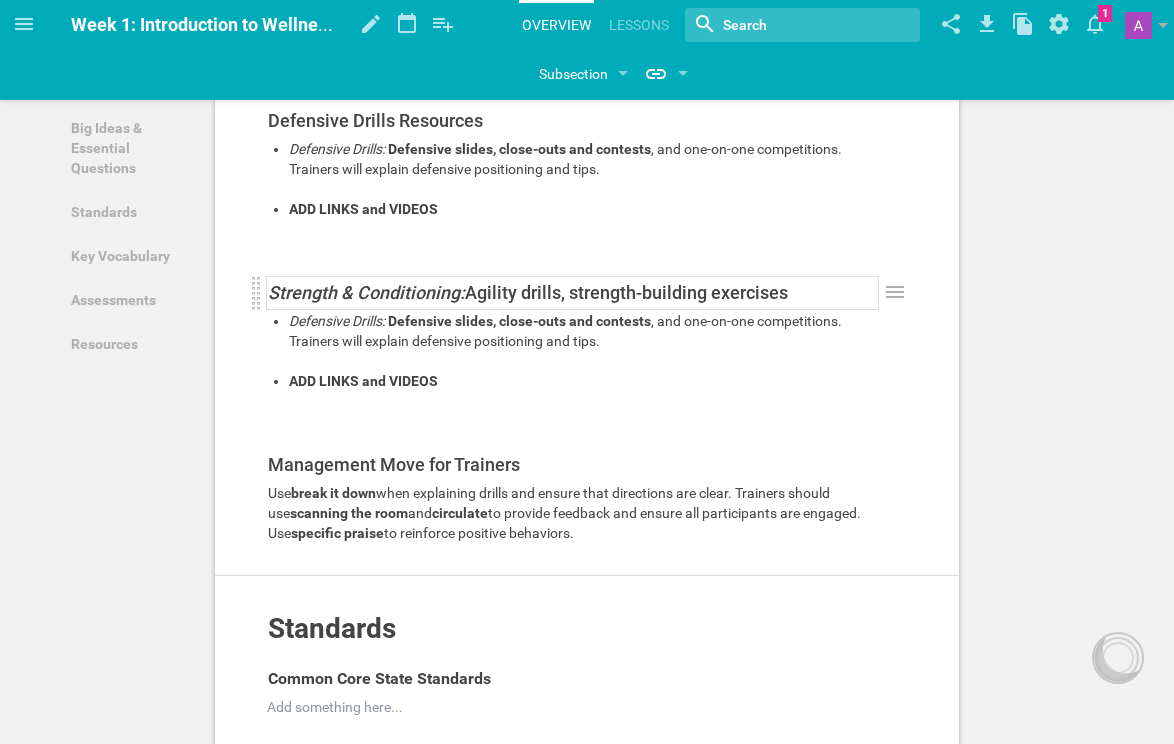 drag, startPoint x: 803, startPoint y: 491, endPoint x: 782, endPoint y: 495, distance: 21.377558 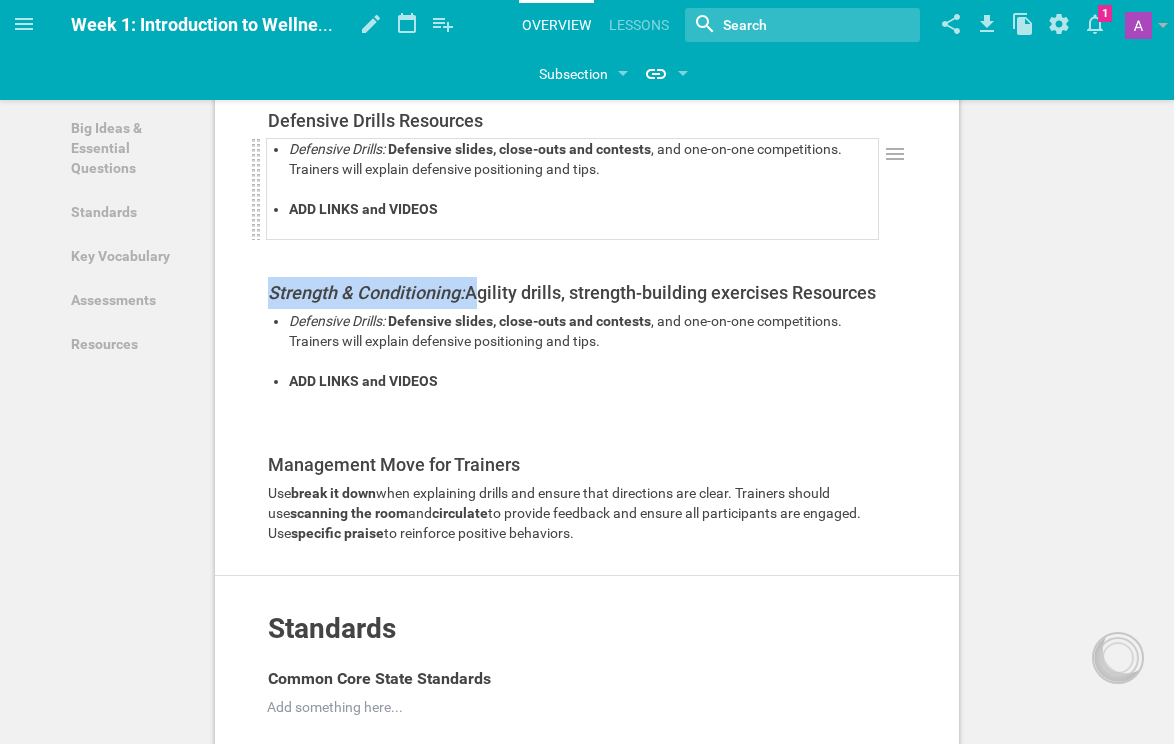 drag, startPoint x: 453, startPoint y: 497, endPoint x: 284, endPoint y: 439, distance: 178.67569 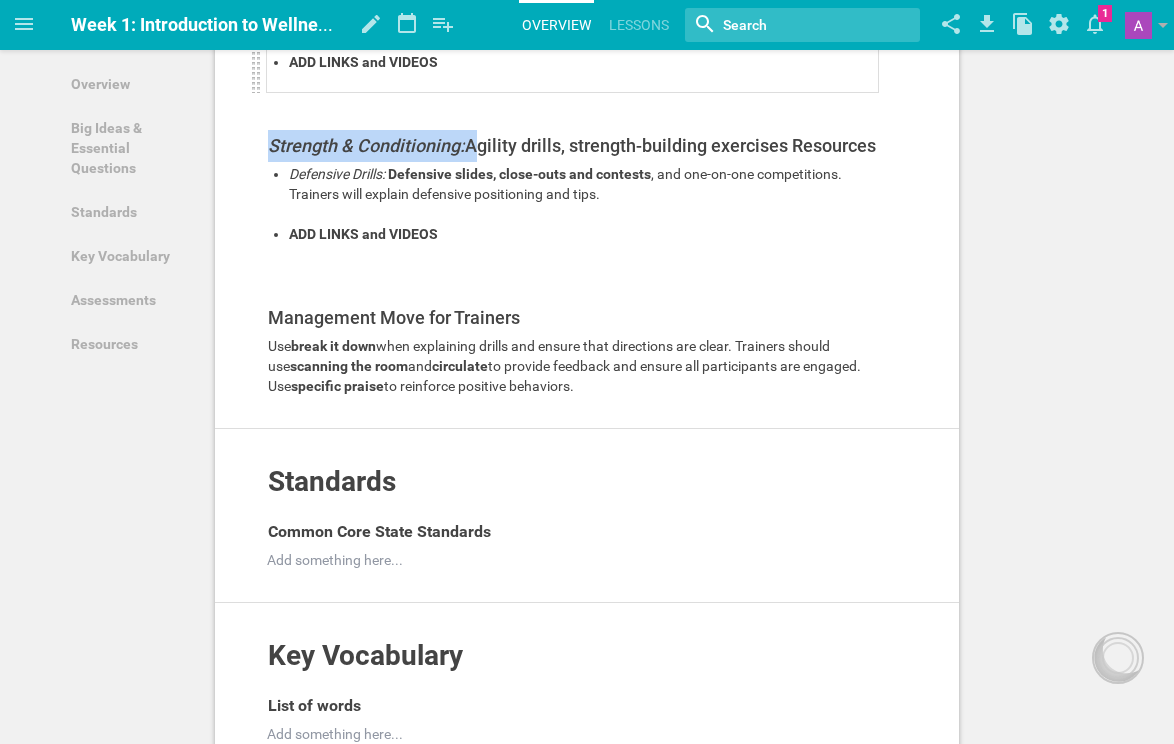 scroll, scrollTop: 987, scrollLeft: 0, axis: vertical 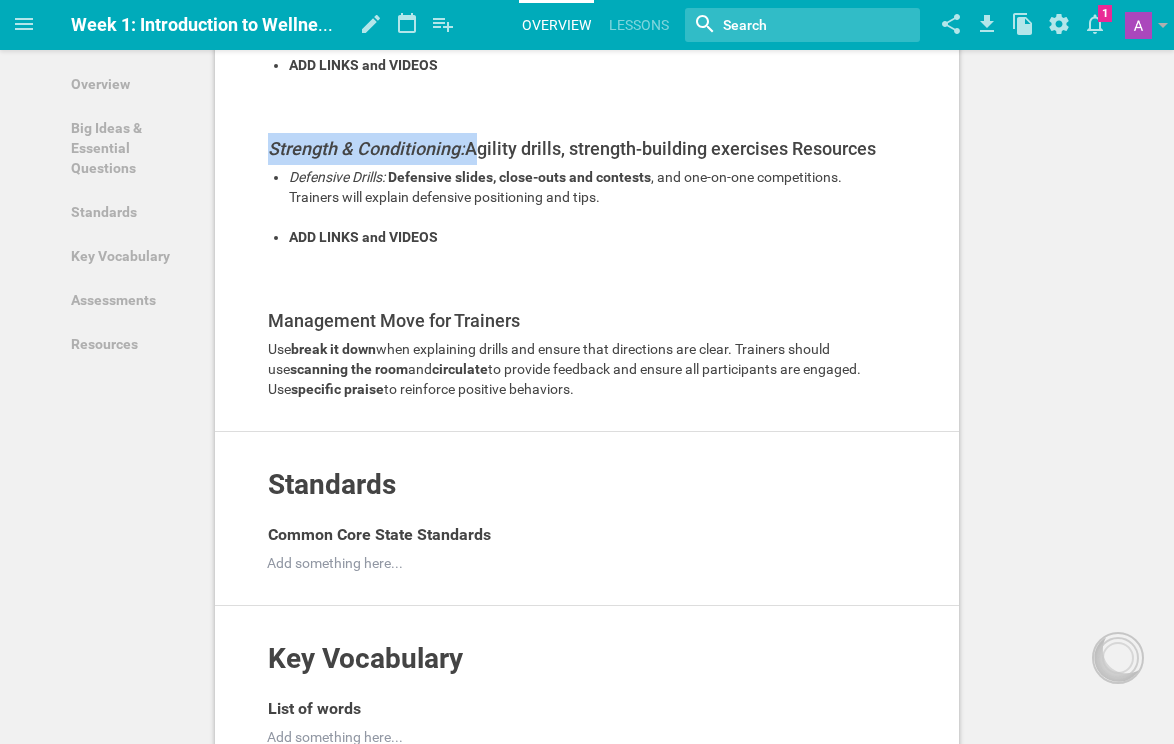 click on "Strength & Conditioning:" at bounding box center (366, 148) 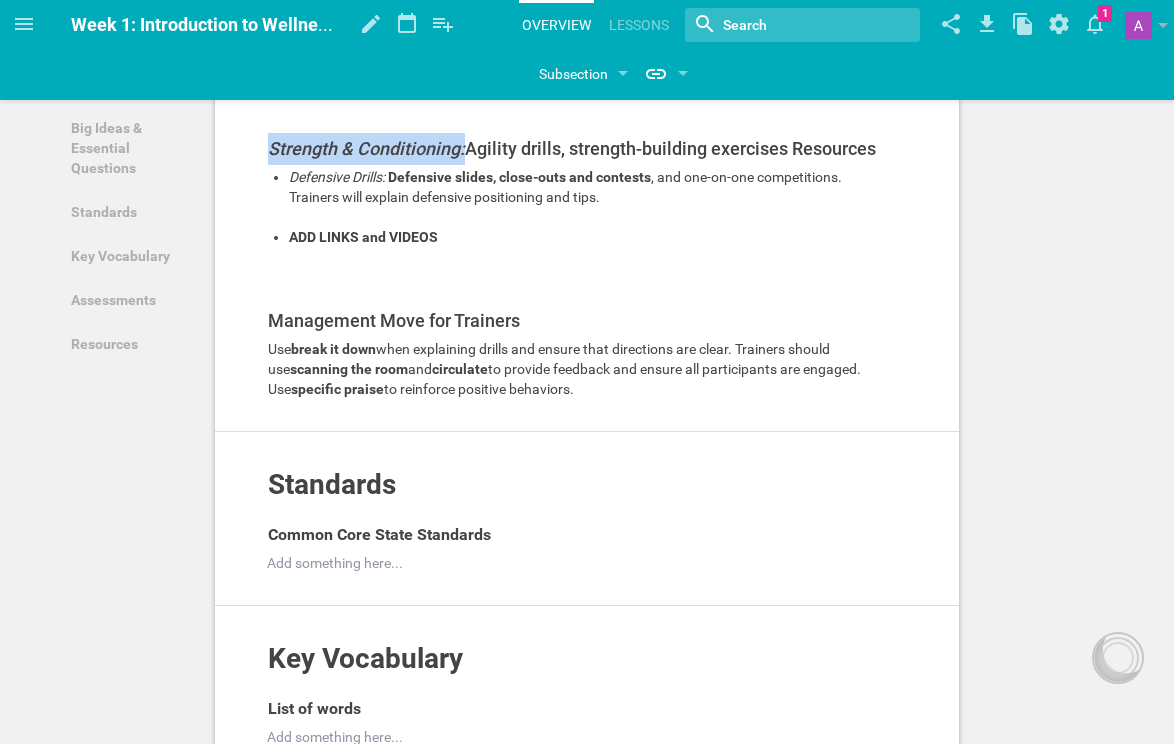drag, startPoint x: 466, startPoint y: 348, endPoint x: 230, endPoint y: 333, distance: 236.47621 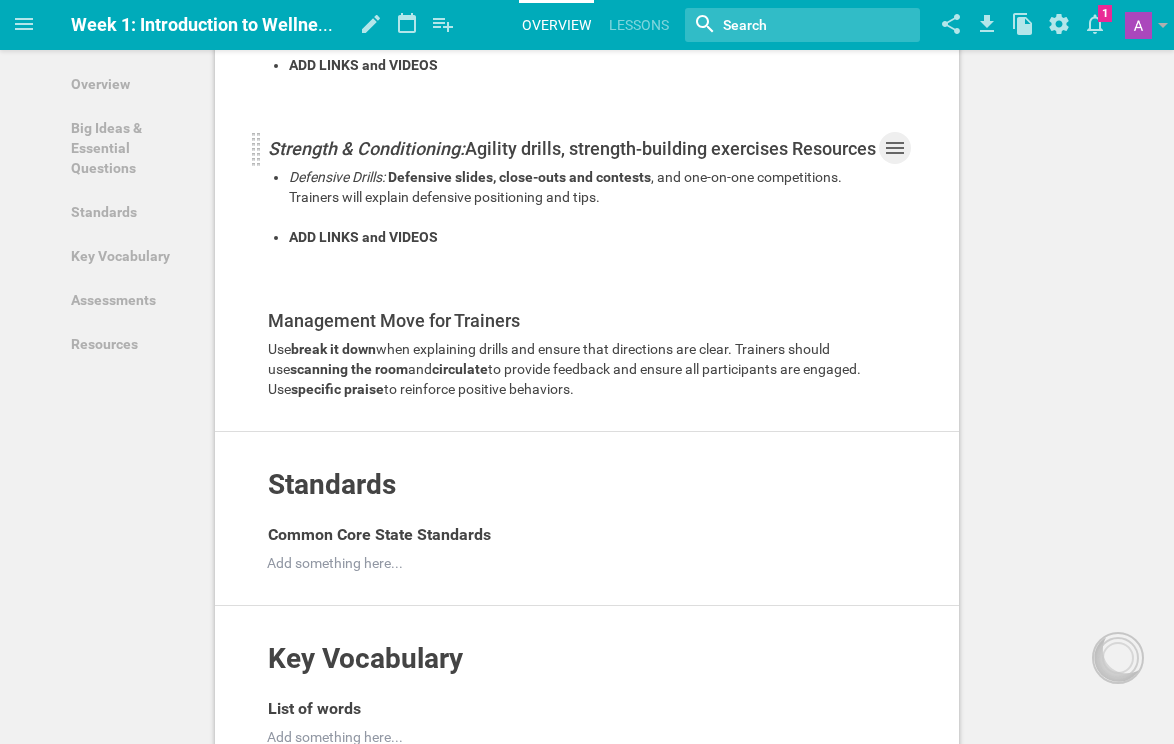 click 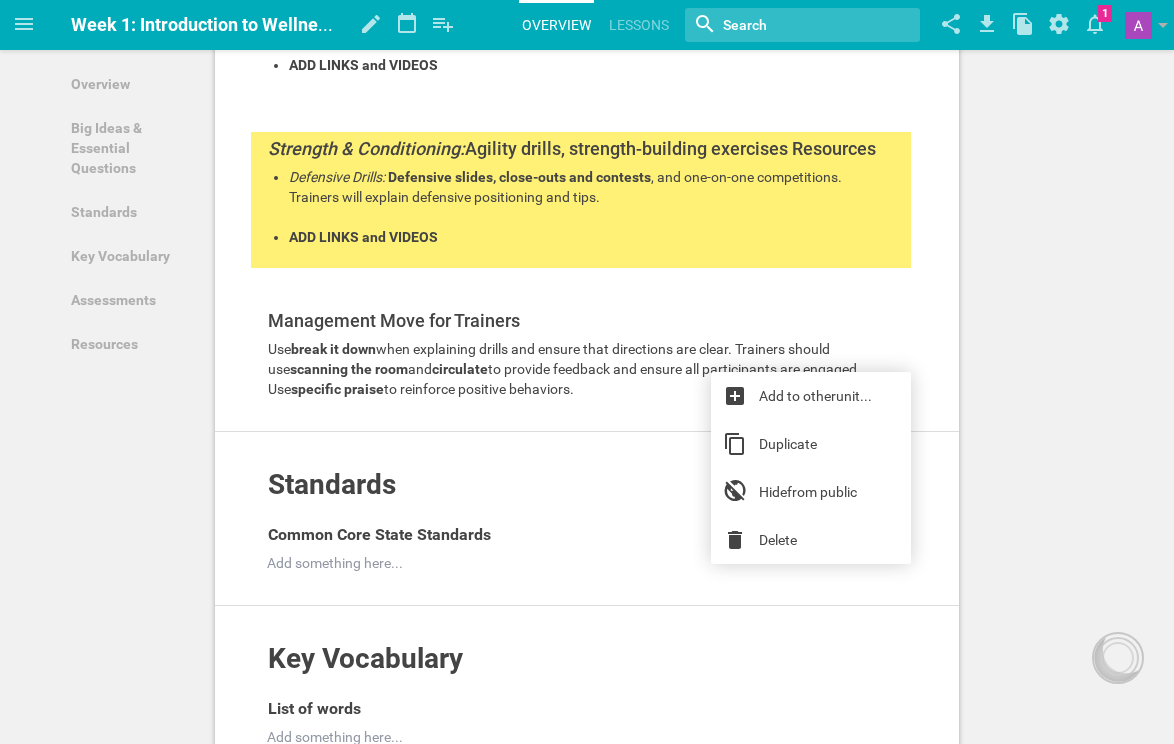 click on "Data Collection: Mental Health Baseline Survey (10 minutes): Add to other  unit ... Duplicate Hide  from public Delete Trainers:  Distribute and assist with the mental health baseline survey.
Management Move:  Trainers should read questions aloud for younger participants, check for understanding, and ensure accuracy in responses. Emphasize the importance of the data collection for future sessions.
Wellness Leads:  Circulate to provide support and assist with questions, ensuring all students complete the survey.
Add to other  unit ... Duplicate Hide  from public Delete Wellness Stations: Add to other  unit ... Duplicate Hide  from public Delete Each station lasts 7 minutes  to ensure that participants have enough time to engage with the drills.
Station Examples:
Offensive Drills:  Shooting, ball-handling, footwork
Defensive Drills:   Defensive slides, close-outs and contests , and one-on-one competitions. Trainers will explain defensive positioning and tips.
Strength & Conditioning: Music: unit" at bounding box center (581, -108) 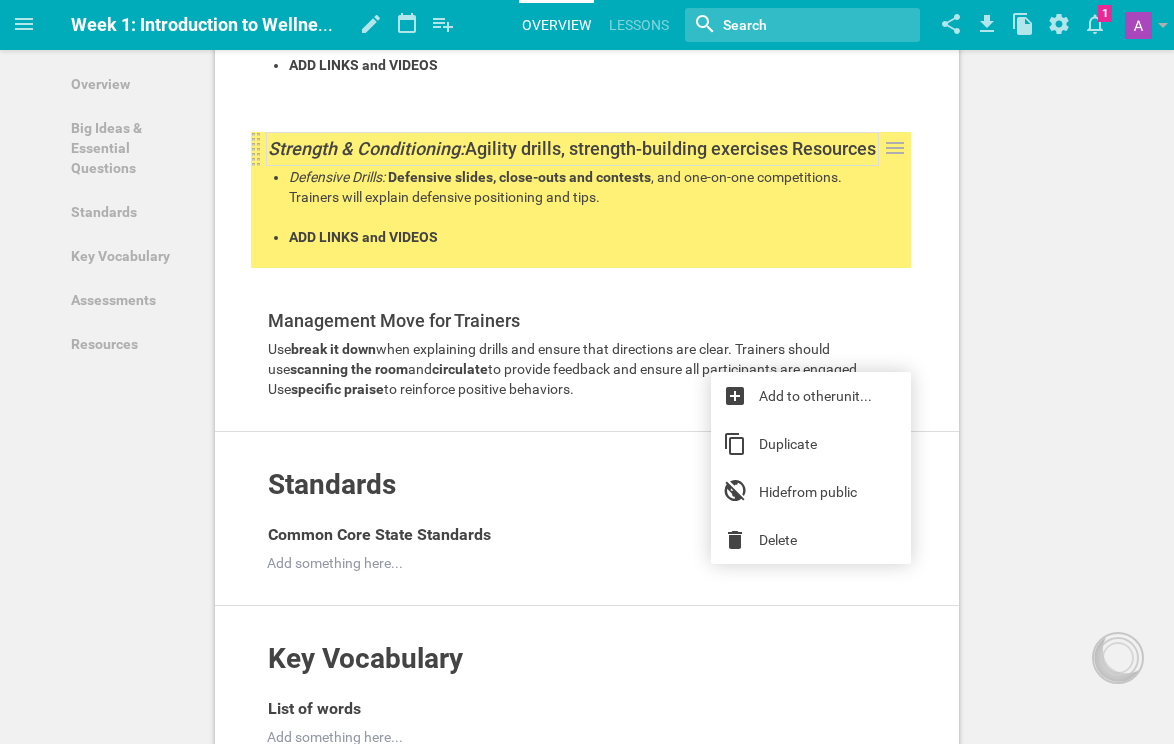 click on "Strength & Conditioning:" at bounding box center (366, 148) 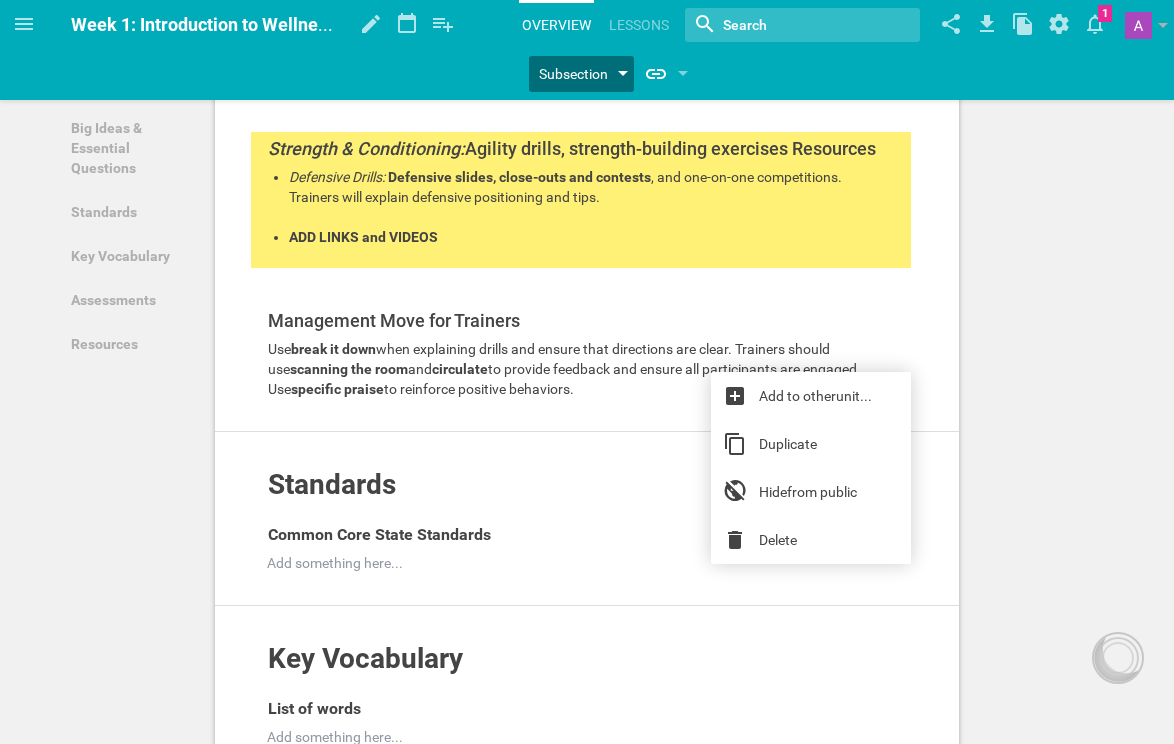 click on "Subsection" at bounding box center (581, 74) 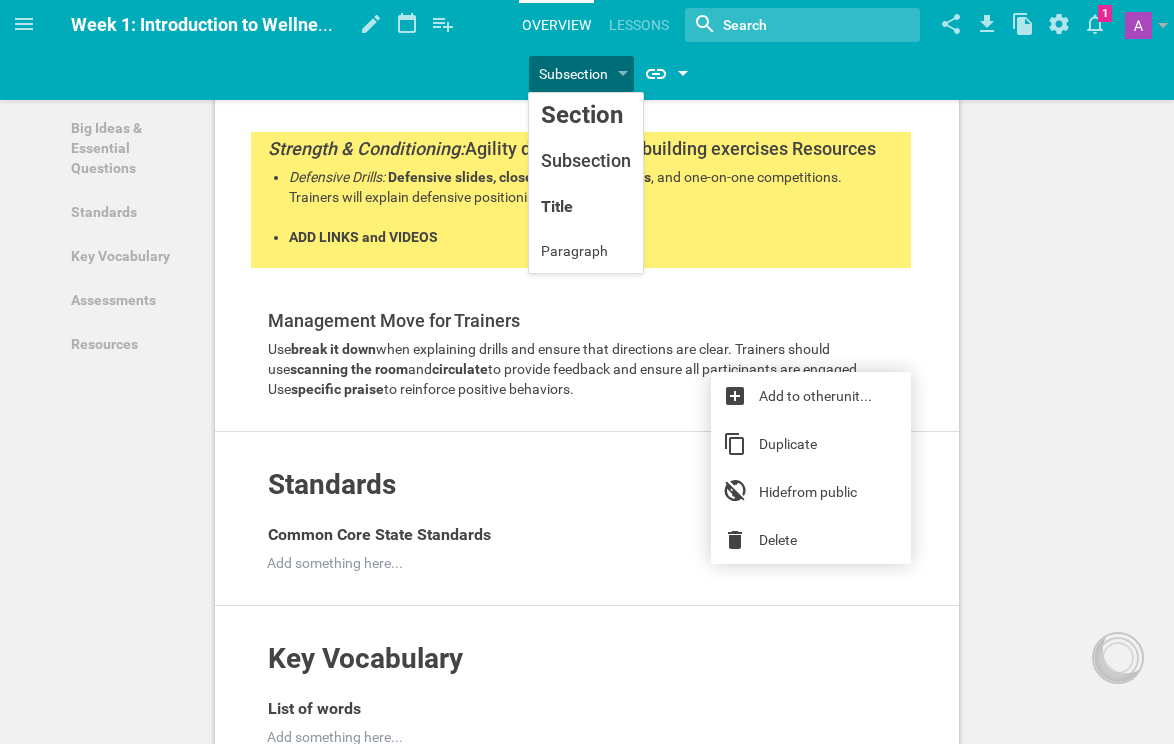 drag, startPoint x: 620, startPoint y: 65, endPoint x: 683, endPoint y: 66, distance: 63.007935 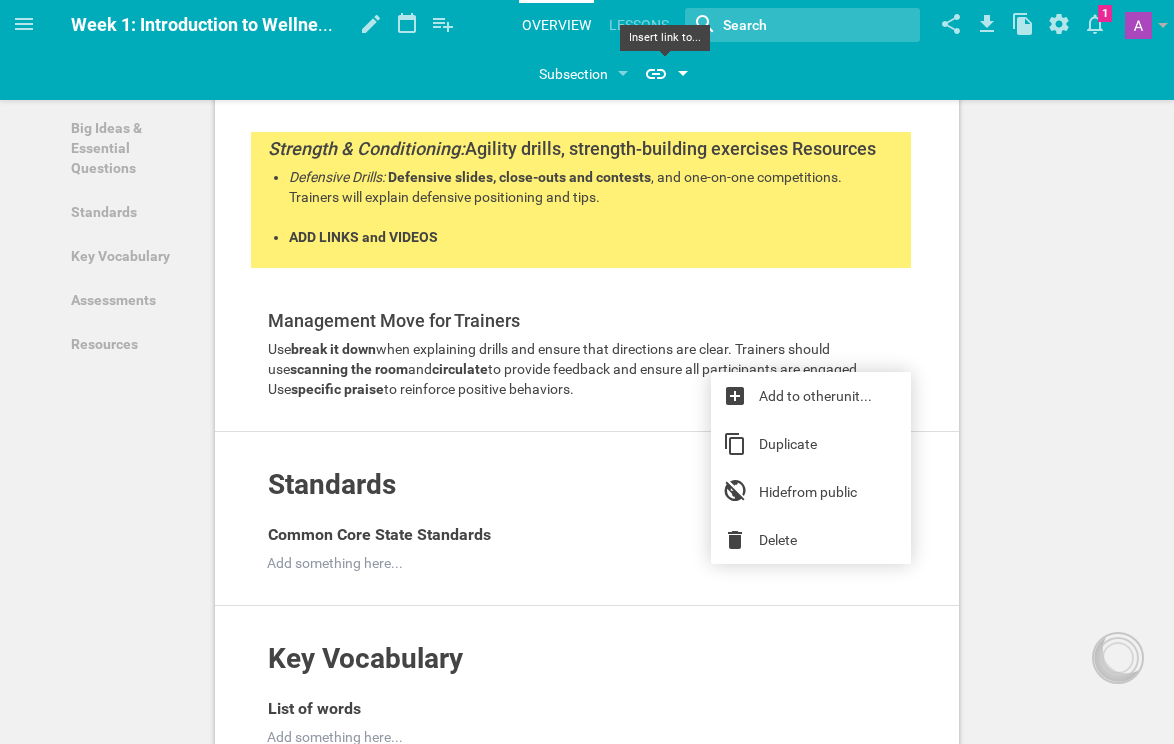 click at bounding box center [664, 74] 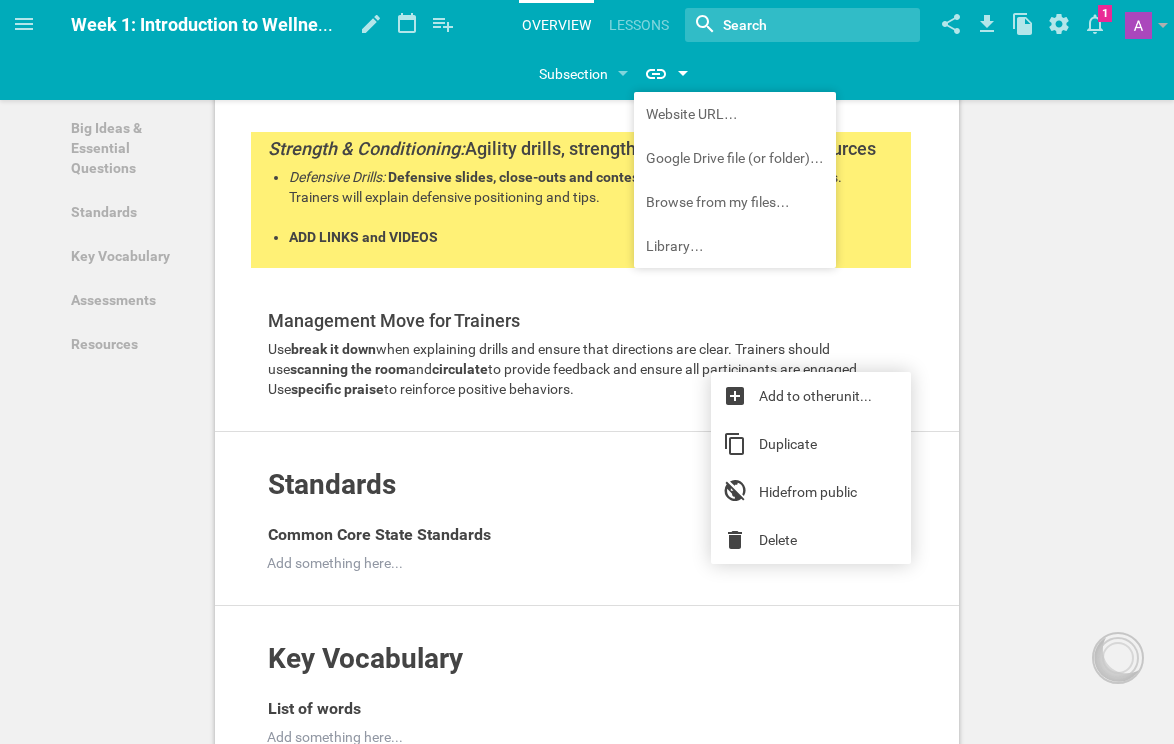 click at bounding box center (664, 74) 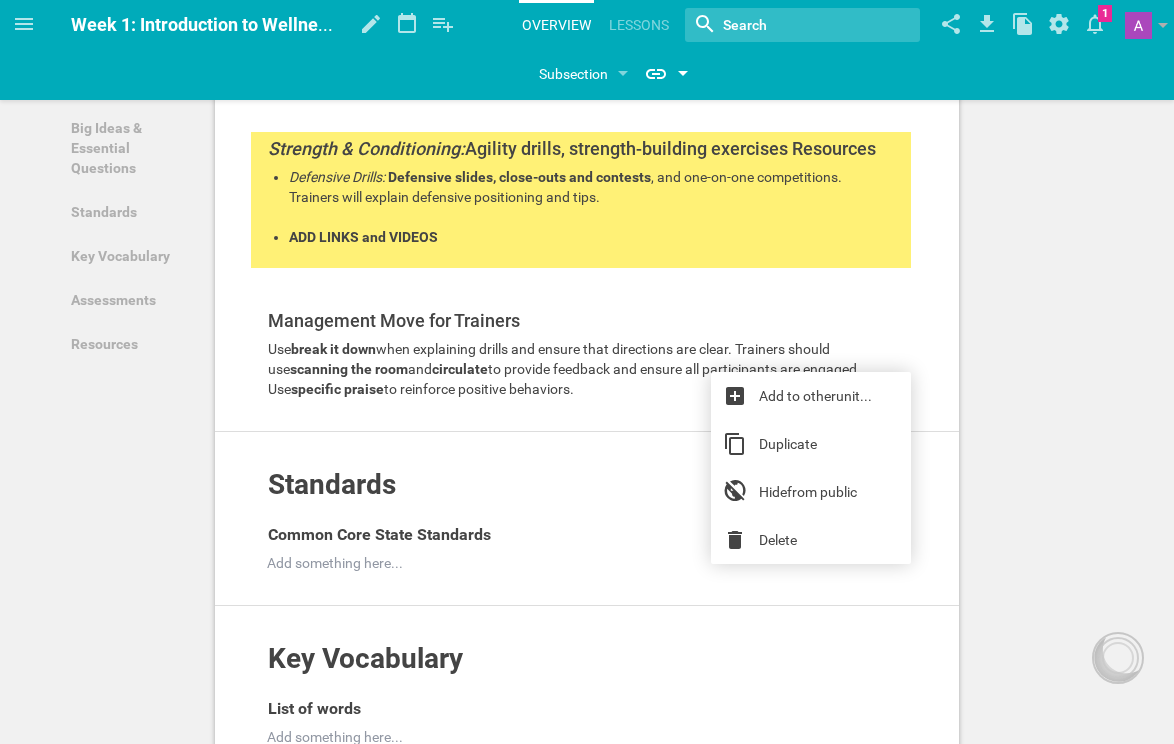 click at bounding box center [664, 74] 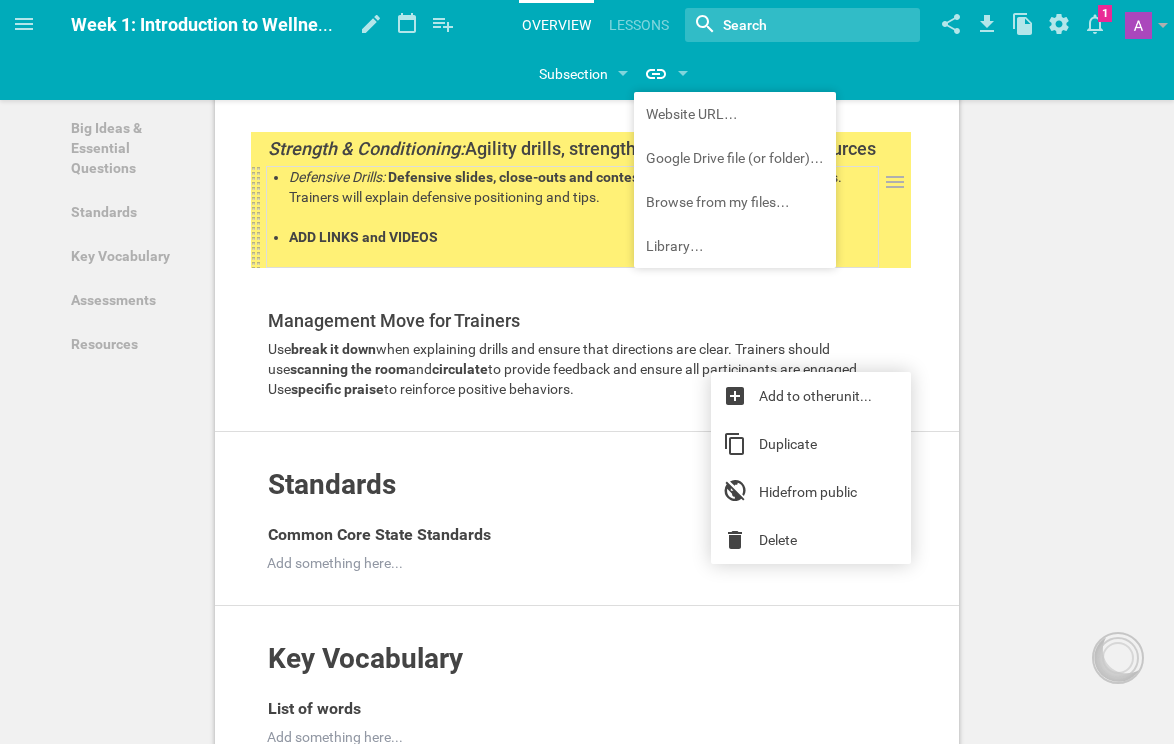 click on "Defensive slides, close-outs and contests" at bounding box center [519, 177] 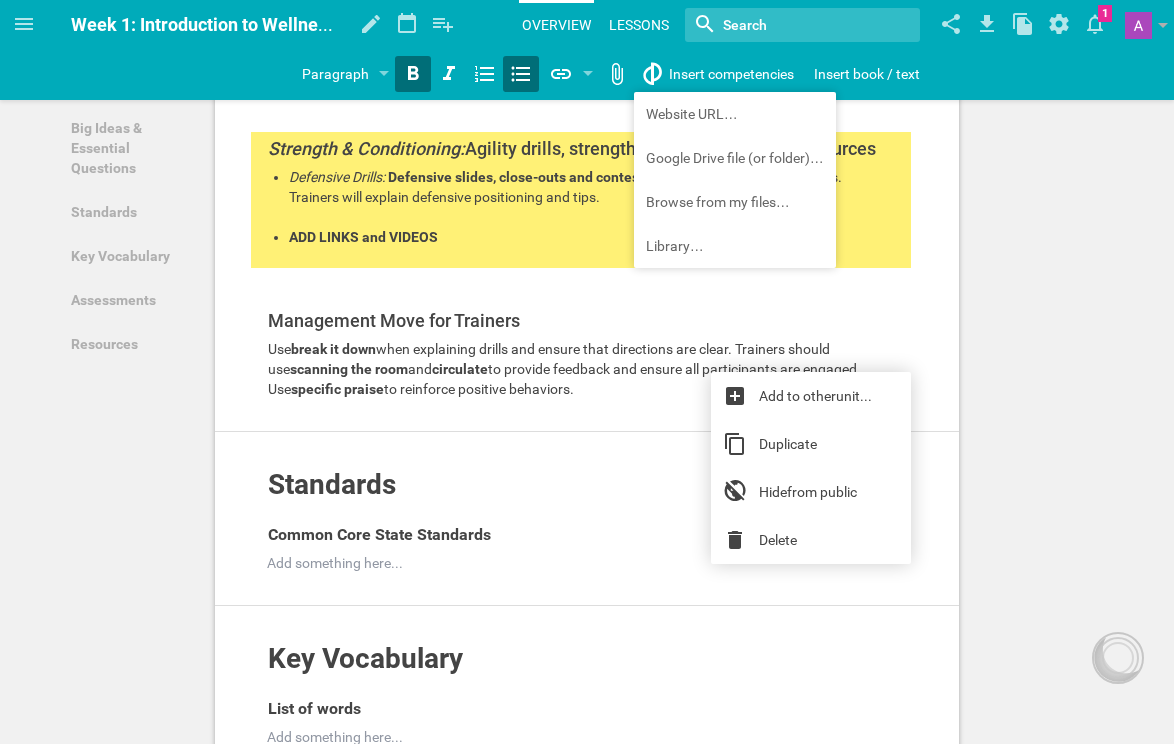 click on "Lessons" at bounding box center [639, 25] 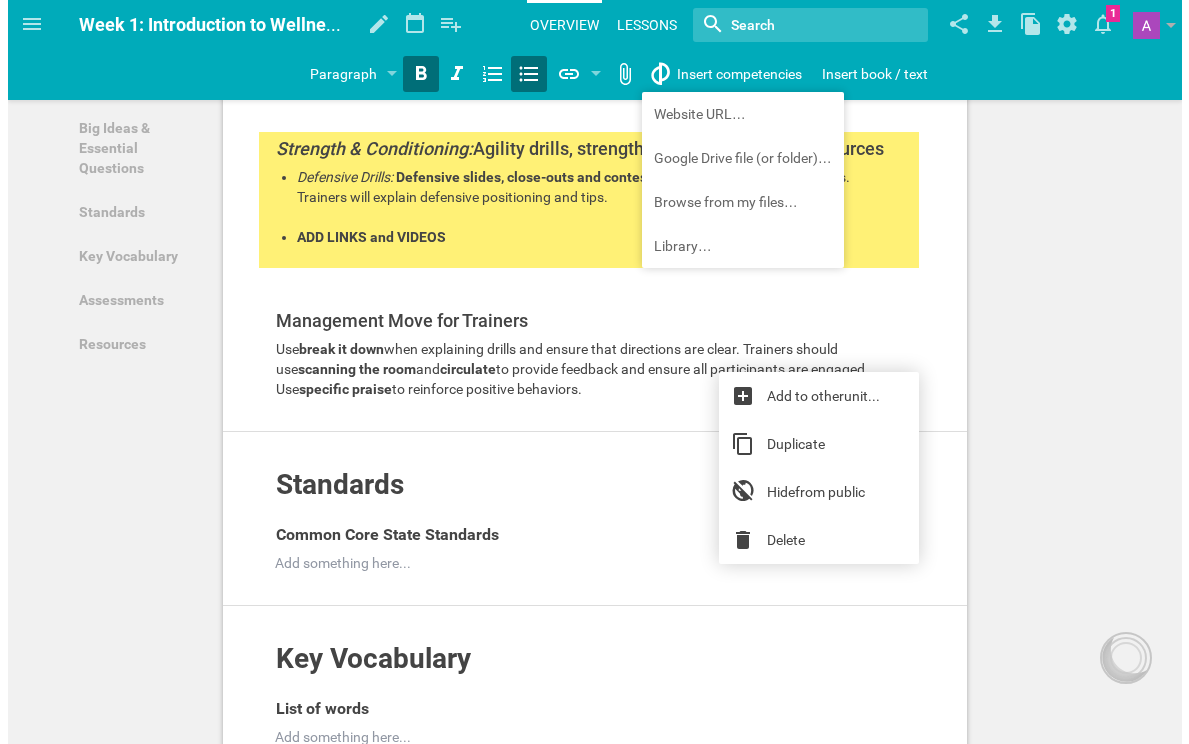 scroll, scrollTop: 0, scrollLeft: 0, axis: both 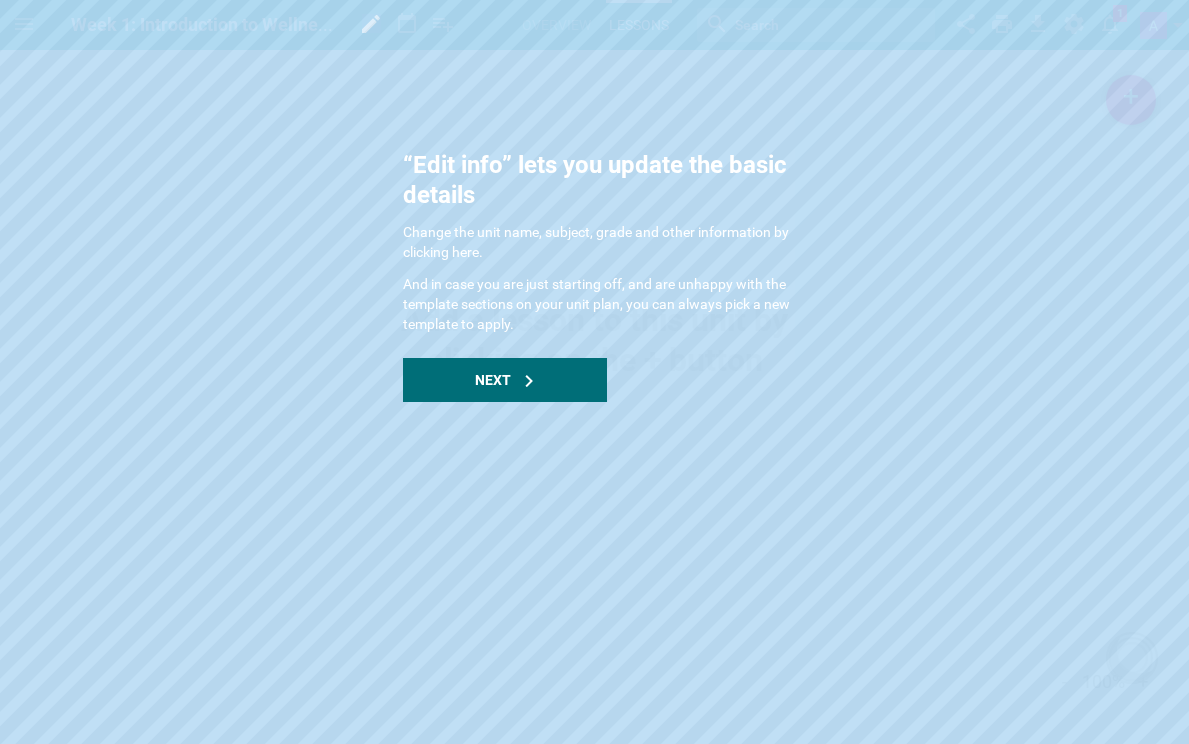 click on "Next" at bounding box center [505, 380] 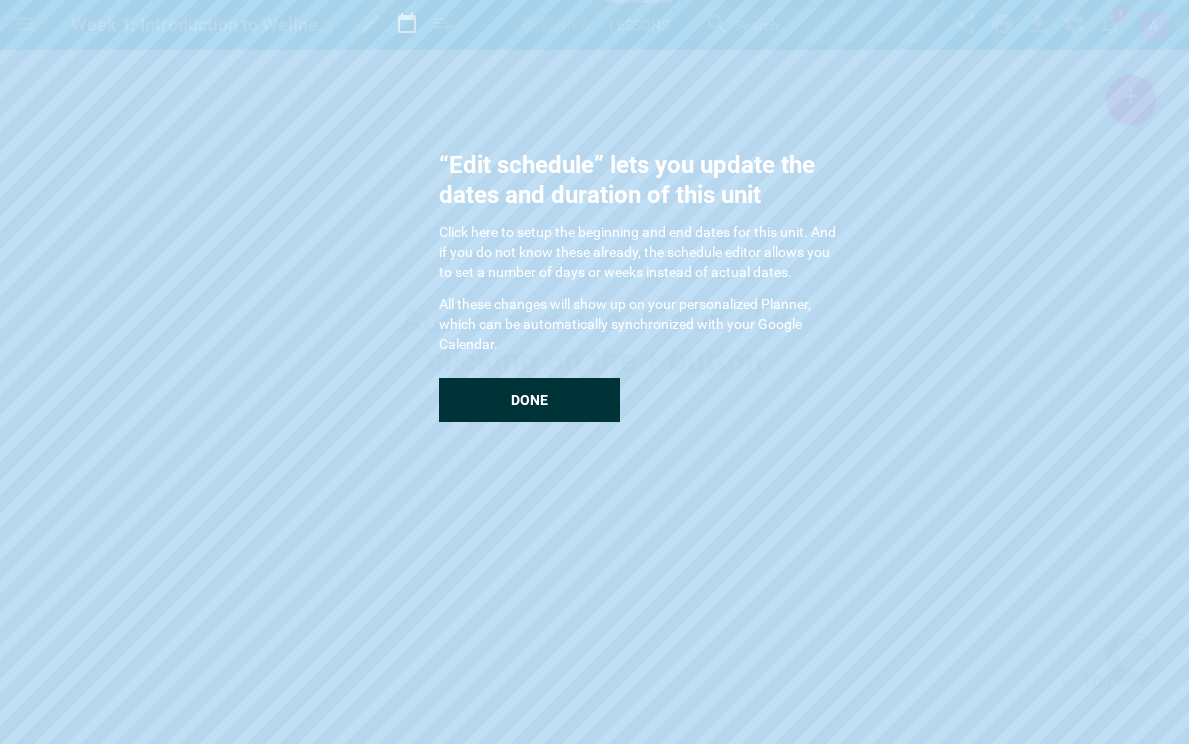 drag, startPoint x: 521, startPoint y: 374, endPoint x: 525, endPoint y: 385, distance: 11.7046995 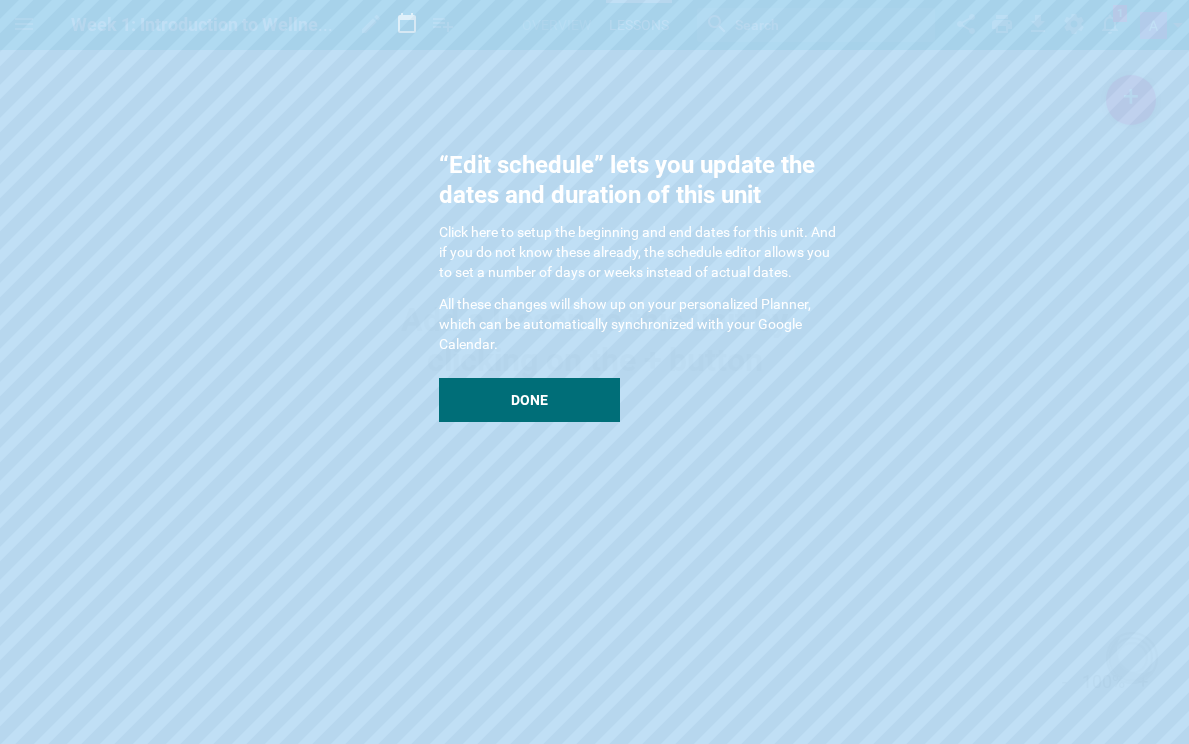 click on "Done" at bounding box center [529, 400] 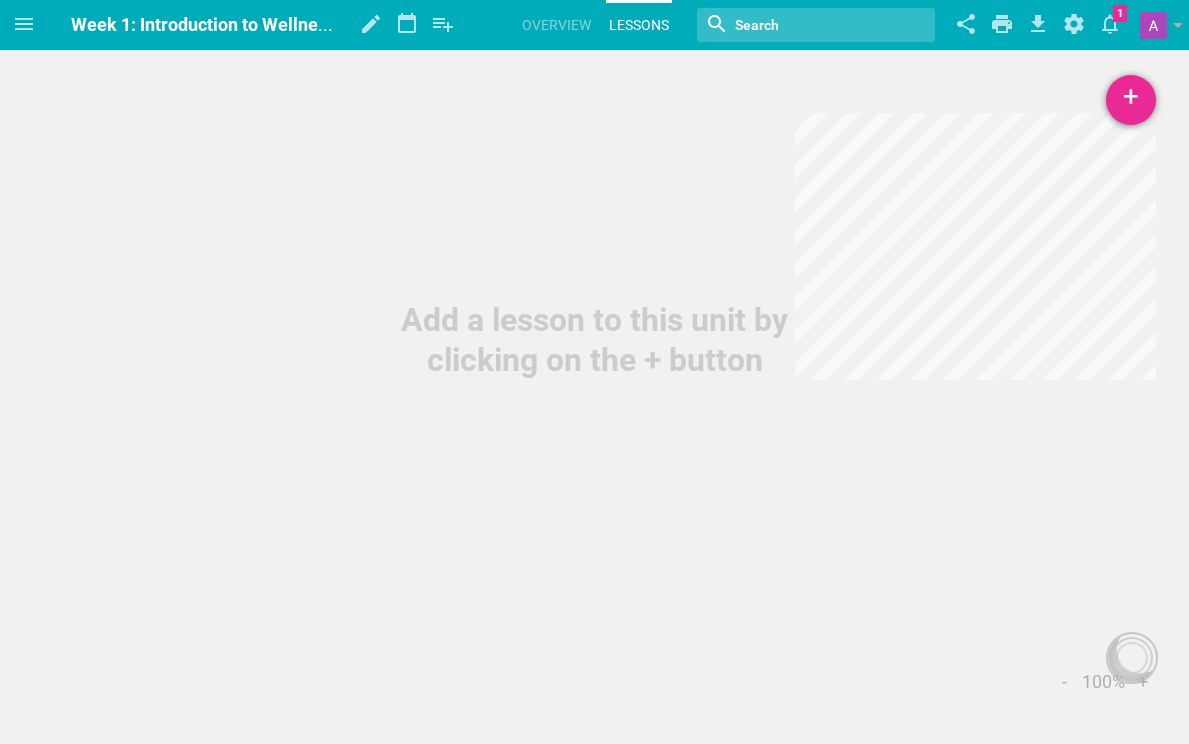 click on "+" at bounding box center (1131, 100) 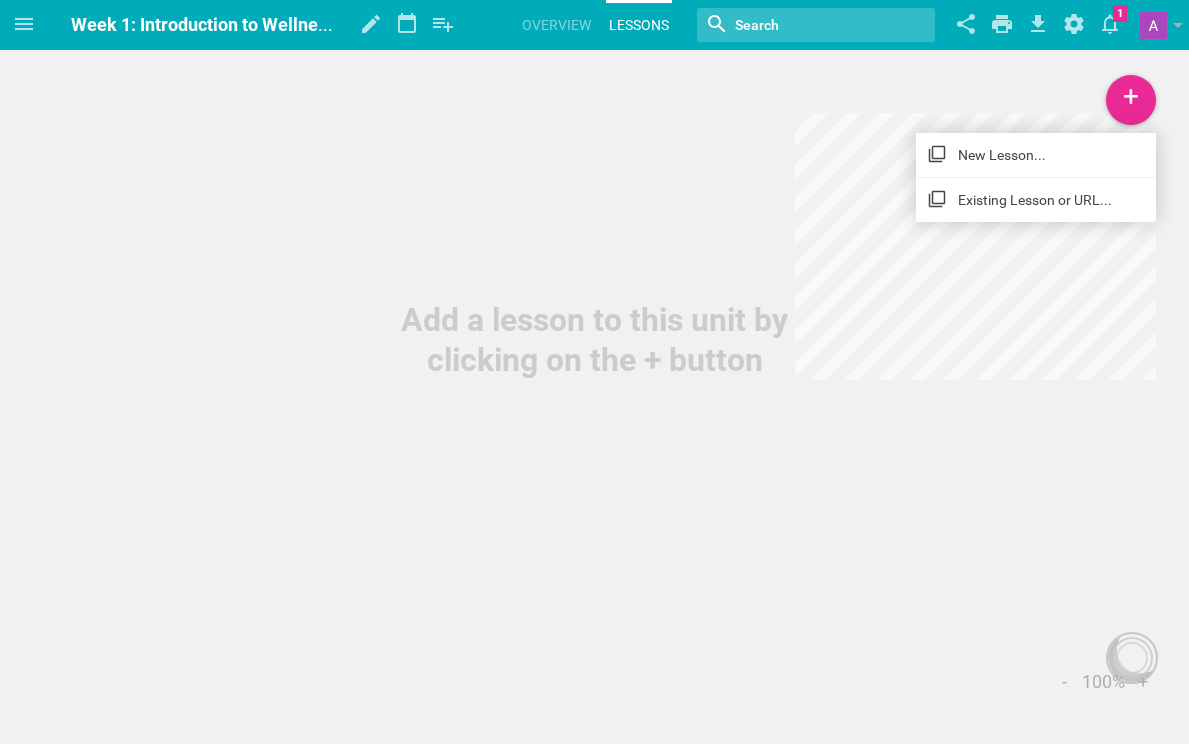 click on "New Lesson..." at bounding box center (1036, 155) 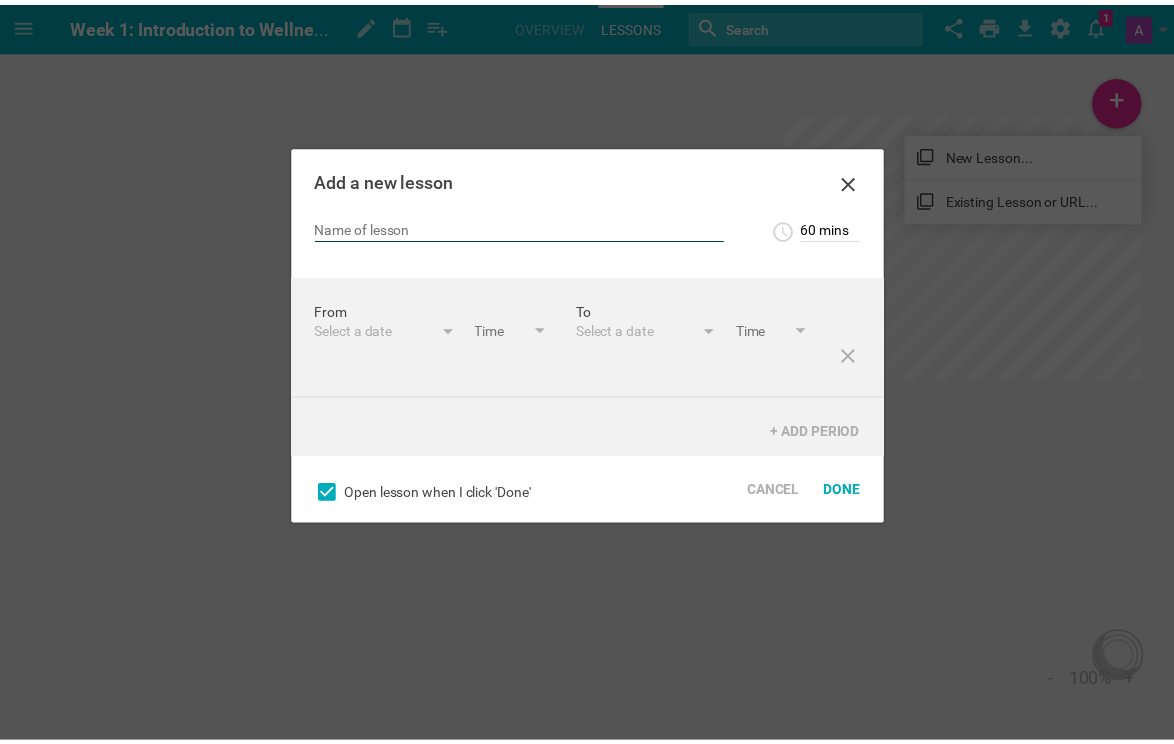 scroll, scrollTop: 30, scrollLeft: 0, axis: vertical 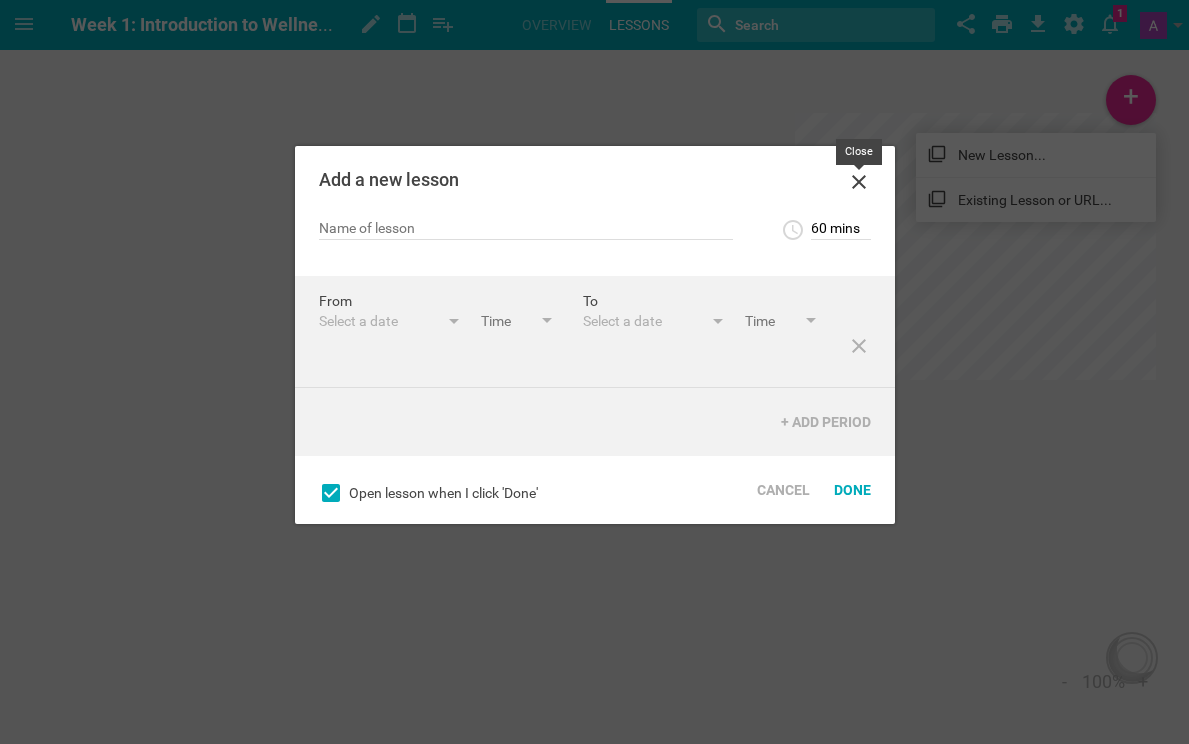 click 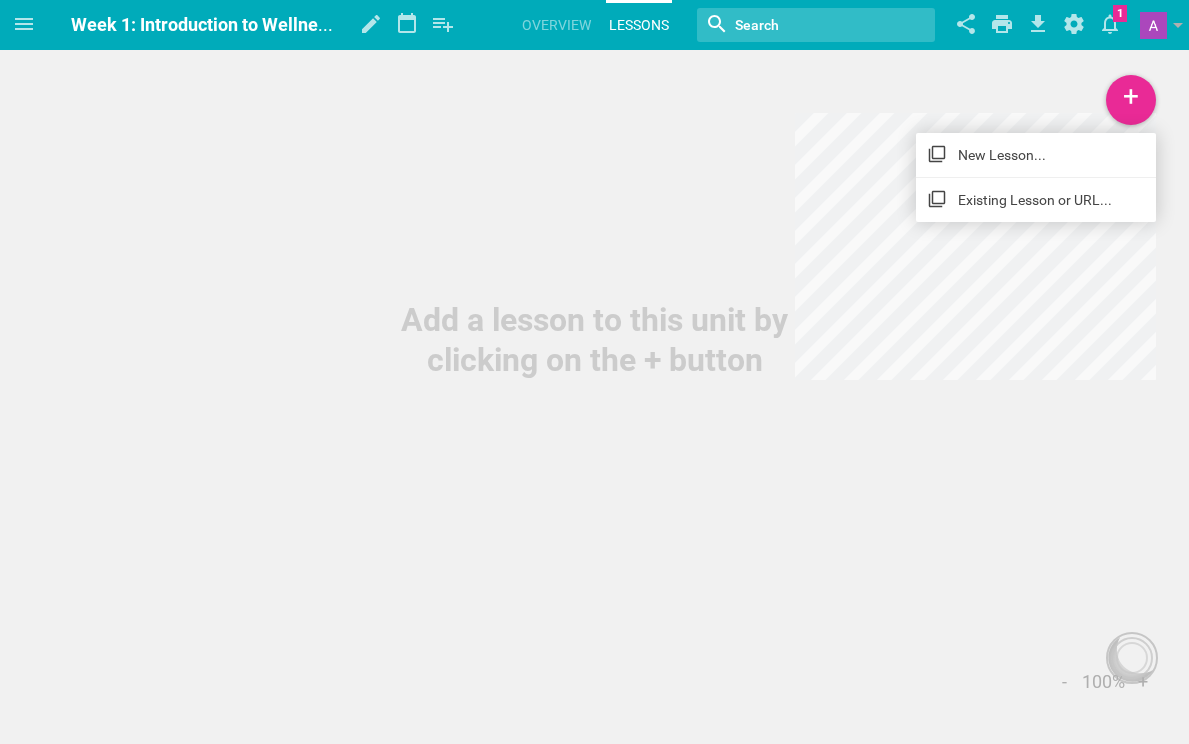 click on "Add a lesson to this unit by clicking on the + button" at bounding box center (594, 190) 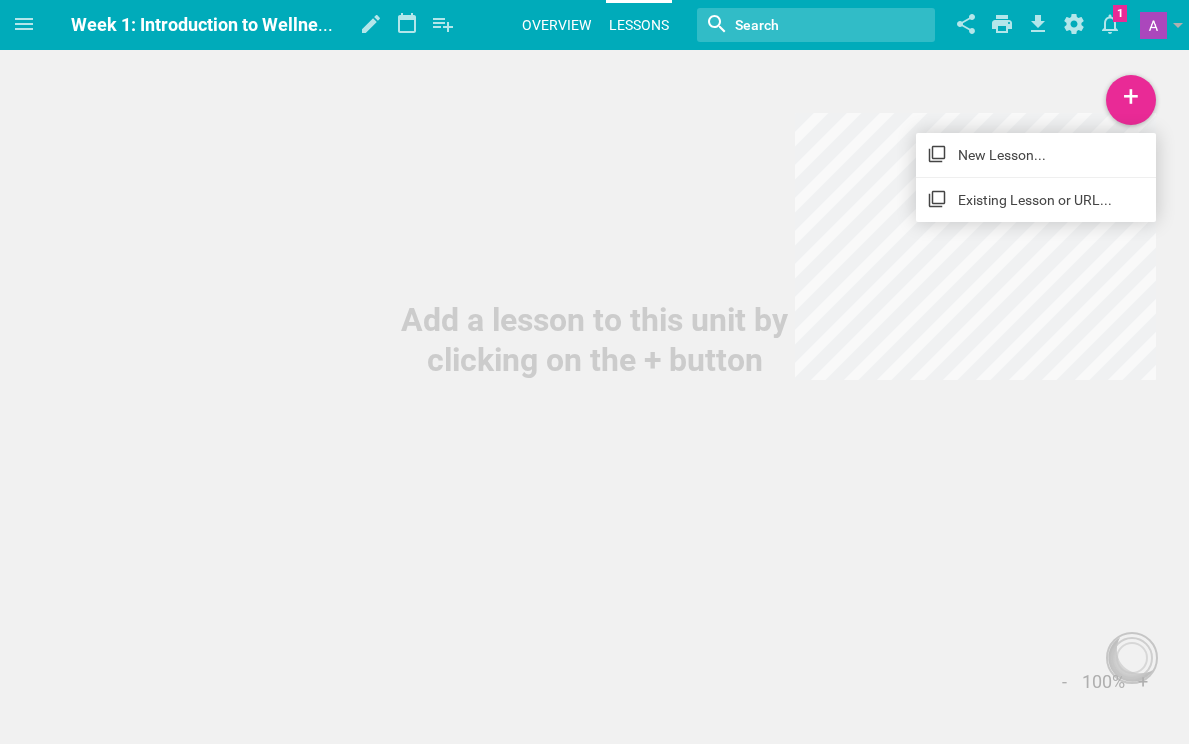 click on "Overview" at bounding box center [556, 25] 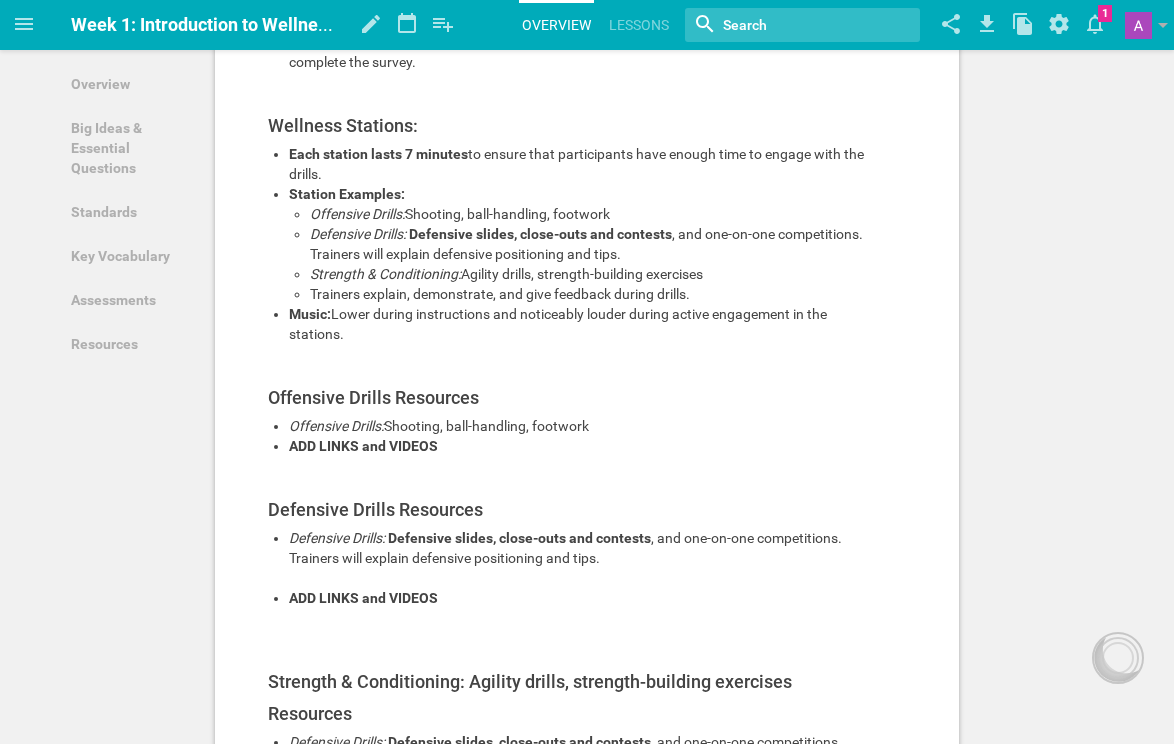 scroll, scrollTop: 434, scrollLeft: 0, axis: vertical 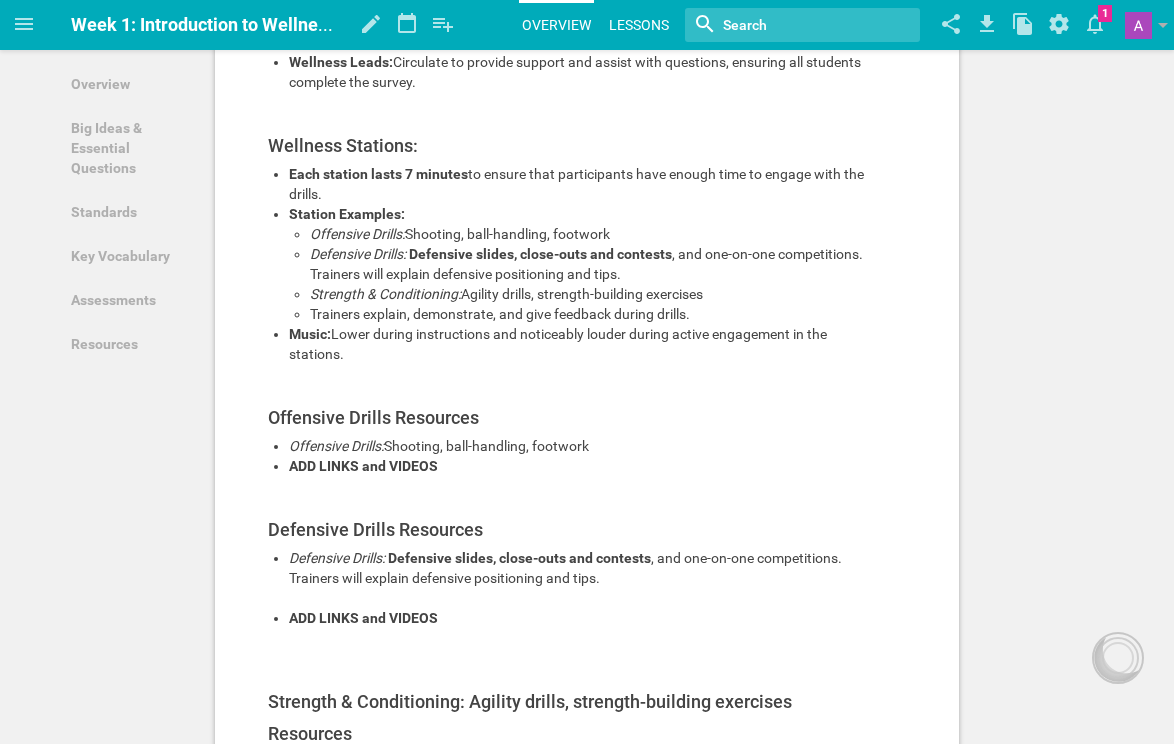 click on "Lessons" at bounding box center (639, 25) 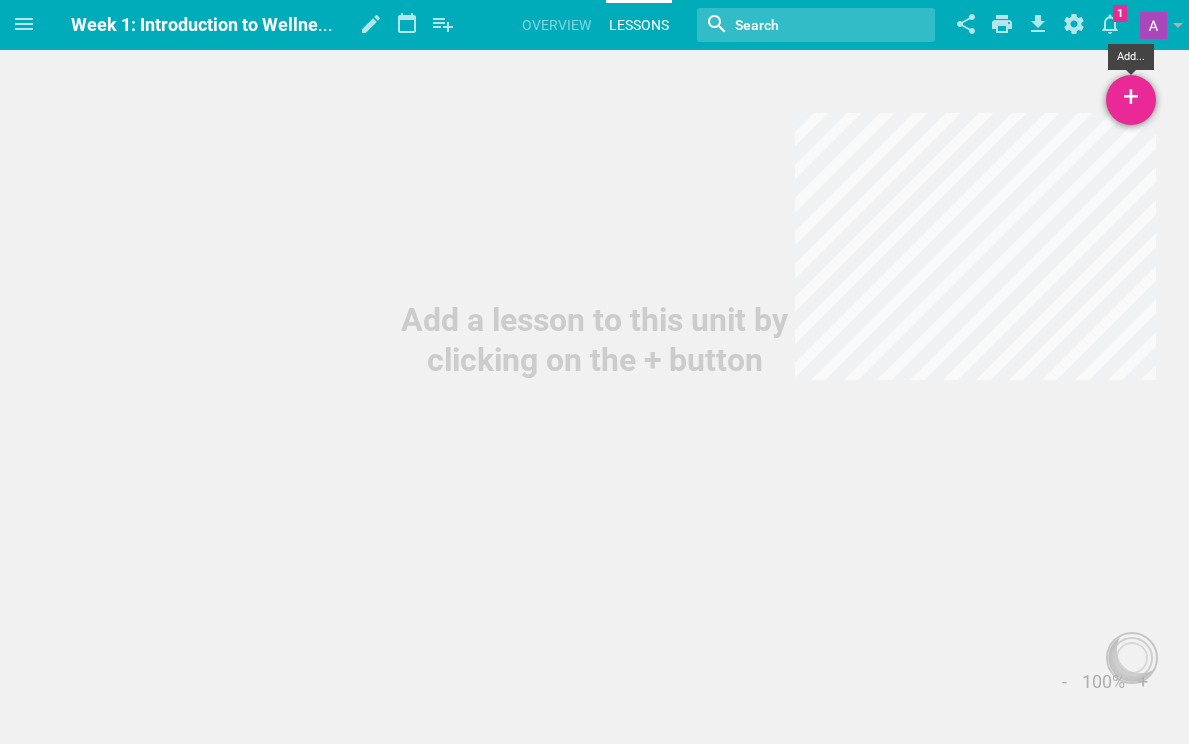 click on "+" at bounding box center [1131, 100] 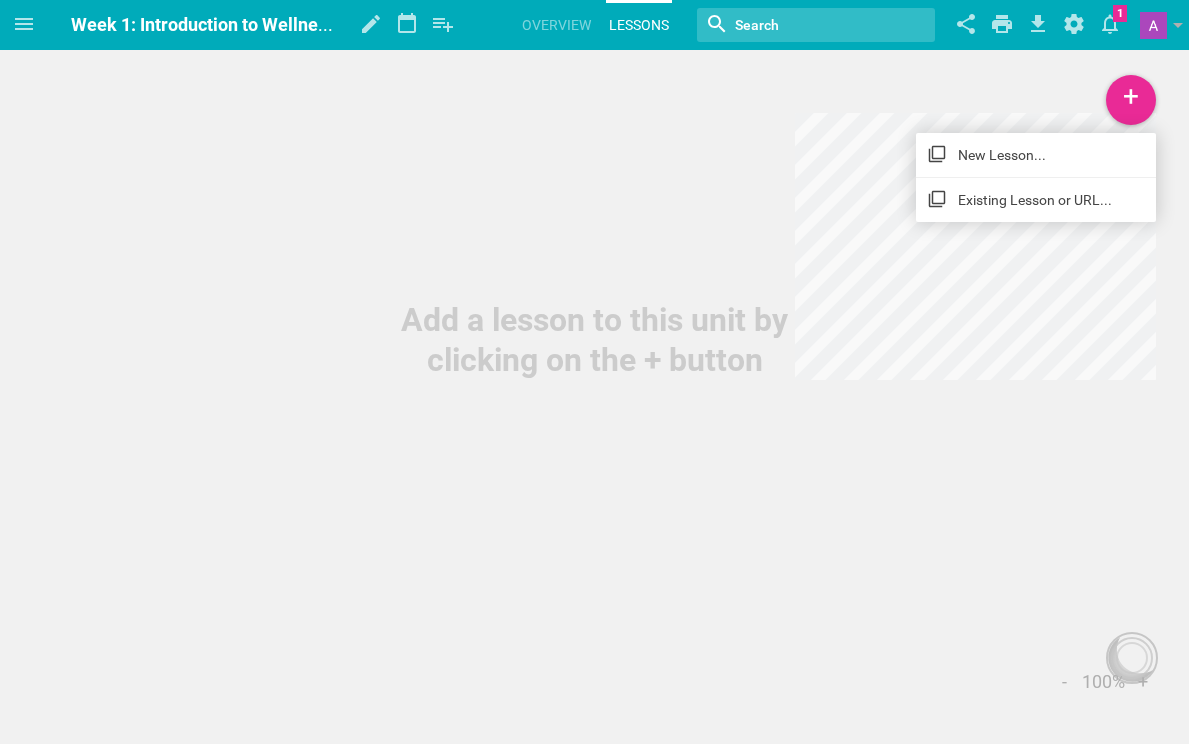 click on "New Lesson..." at bounding box center [1036, 155] 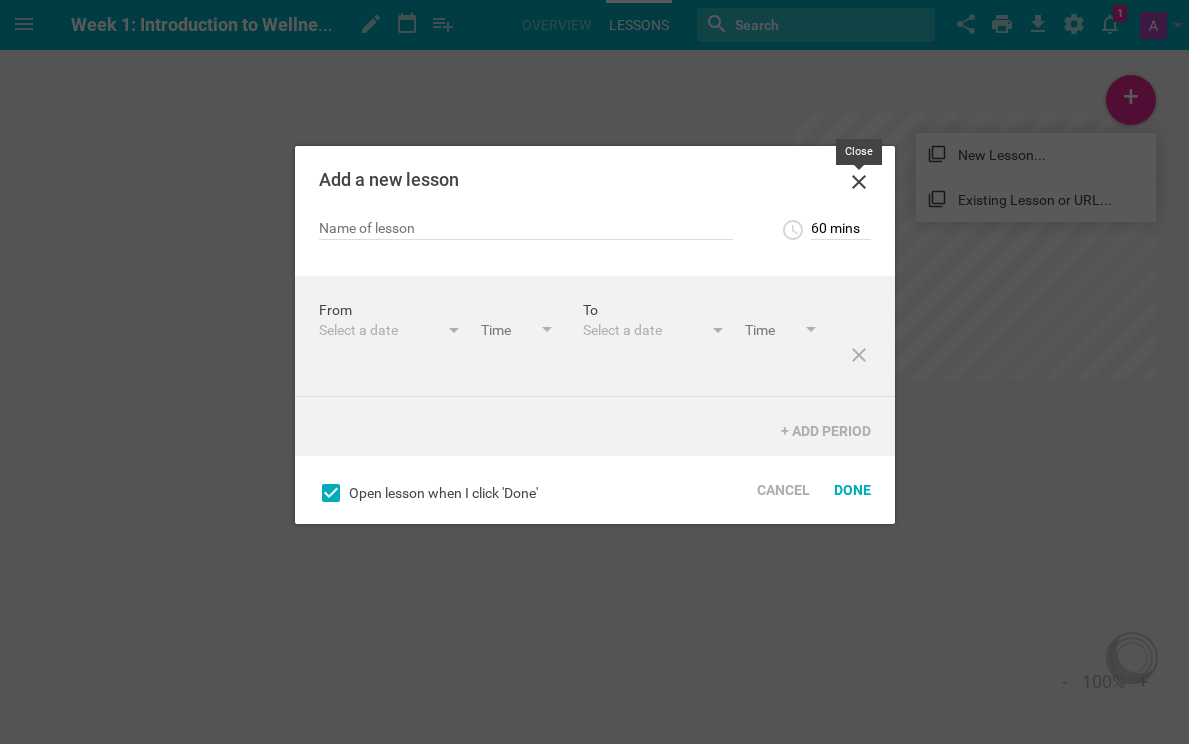 click 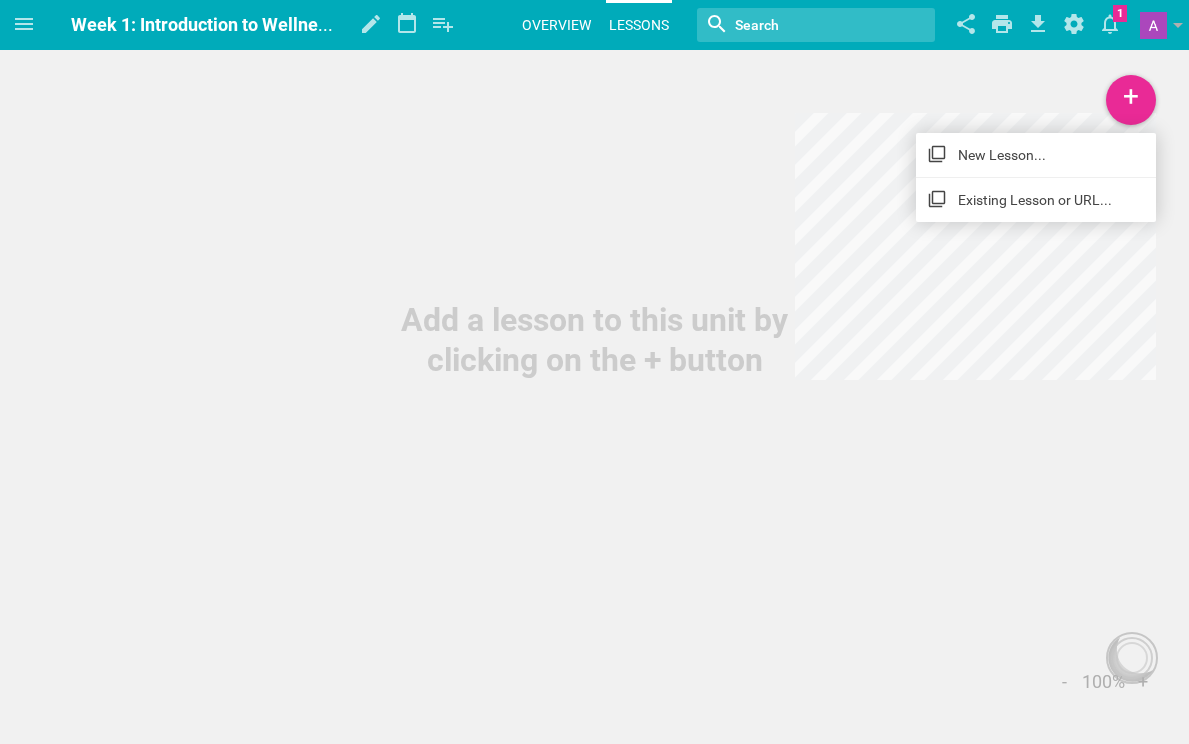 click on "Overview" at bounding box center (556, 25) 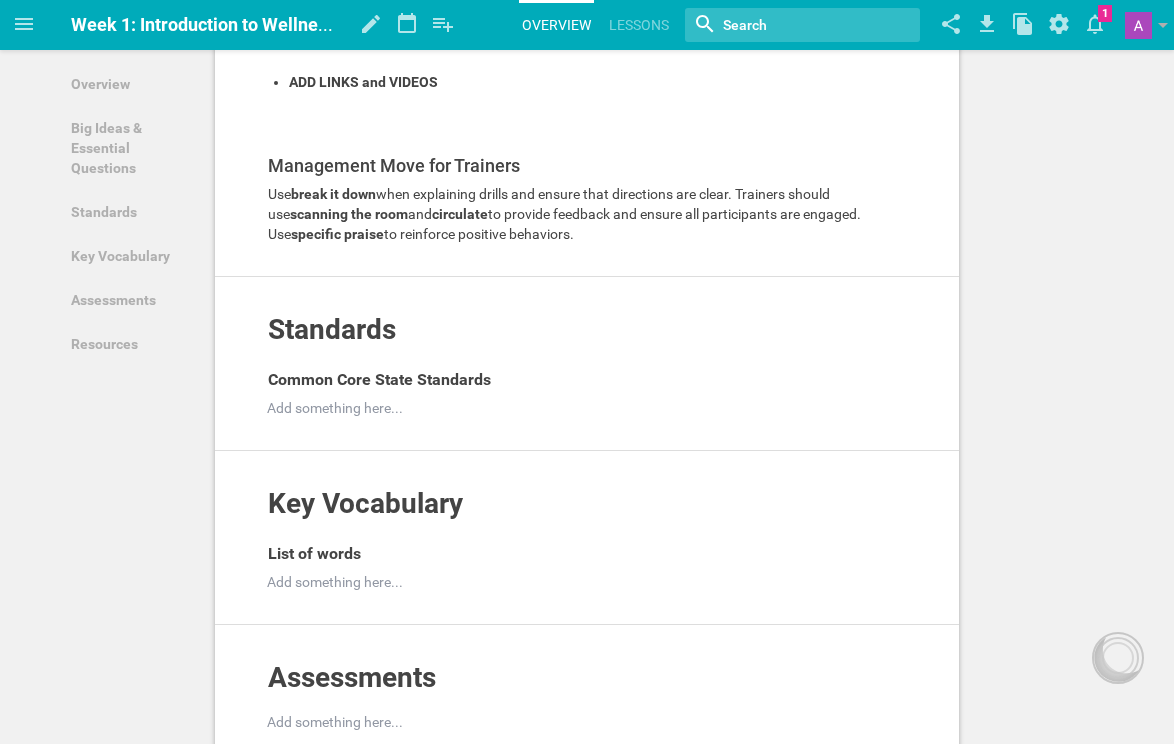 scroll, scrollTop: 1172, scrollLeft: 0, axis: vertical 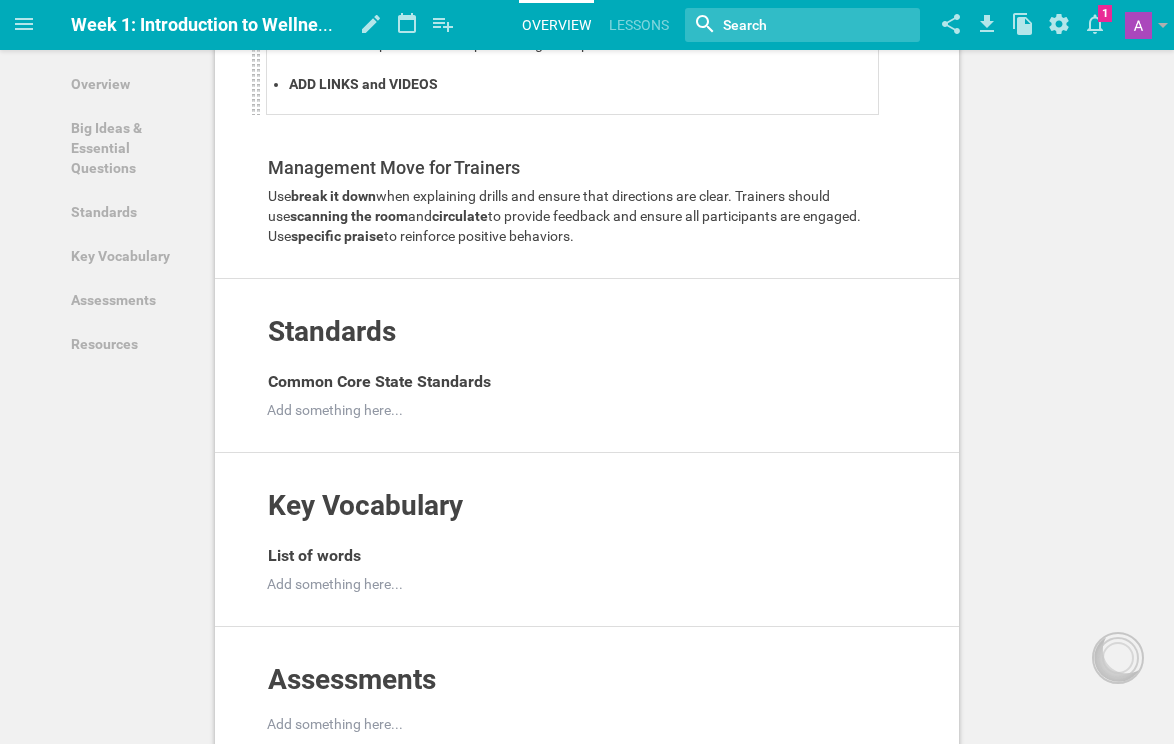 click on "ADD LINKS and VIDEOS" at bounding box center [583, 94] 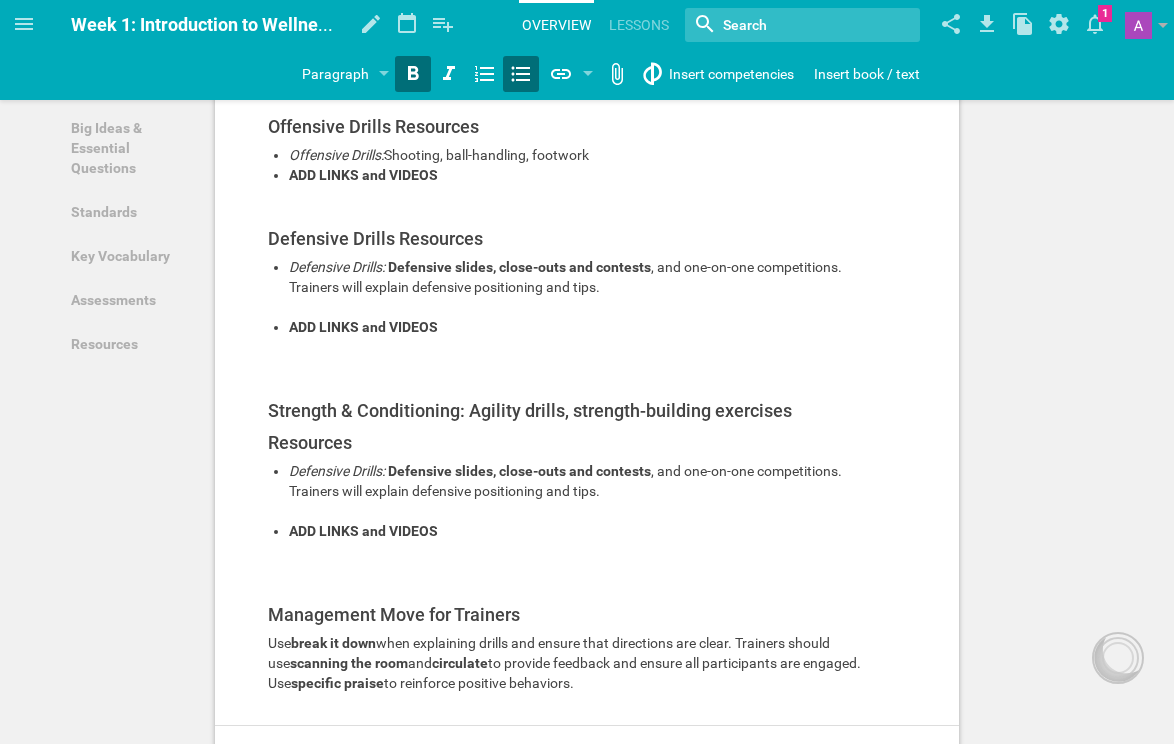 scroll, scrollTop: 732, scrollLeft: 0, axis: vertical 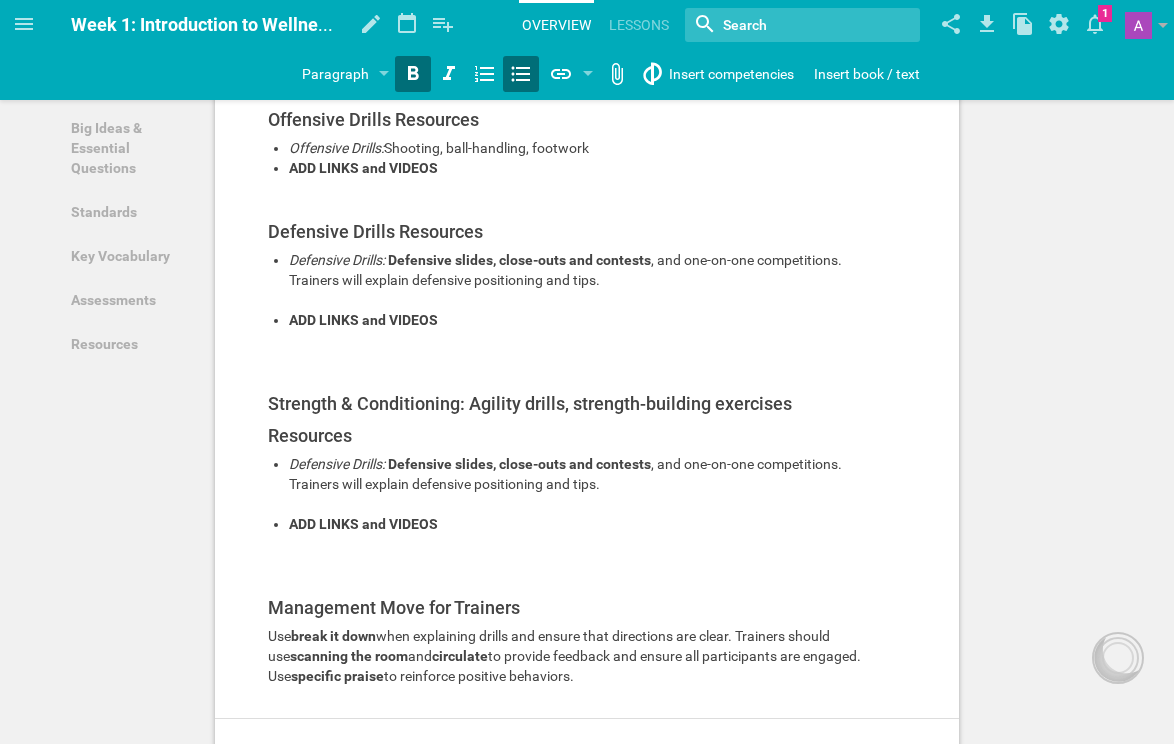 click on "Data Collection: Mental Health Baseline Survey (10 minutes): Add to other  unit ... Duplicate Hide  from public Delete Trainers:  Distribute and assist with the mental health baseline survey.
Management Move:  Trainers should read questions aloud for younger participants, check for understanding, and ensure accuracy in responses. Emphasize the importance of the data collection for future sessions.
Wellness Leads:  Circulate to provide support and assist with questions, ensuring all students complete the survey.
Add to other  unit ... Duplicate Hide  from public Delete Wellness Stations: Add to other  unit ... Duplicate Hide  from public Delete Each station lasts 7 minutes  to ensure that participants have enough time to engage with the drills.
Station Examples:
Offensive Drills:  Shooting, ball-handling, footwork
Defensive Drills:   Defensive slides, close-outs and contests , and one-on-one competitions. Trainers will explain defensive positioning and tips.
Strength & Conditioning: Music: unit" at bounding box center (581, 163) 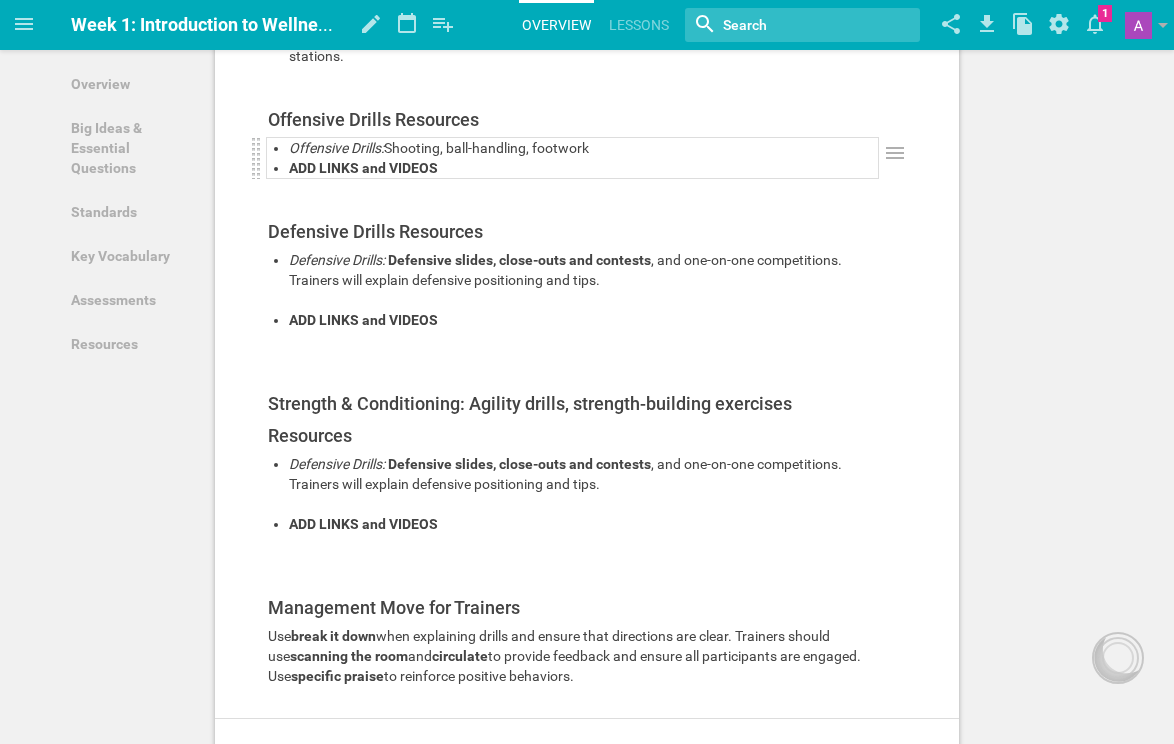 click on "Shooting, ball-handling, footwork" at bounding box center (486, 148) 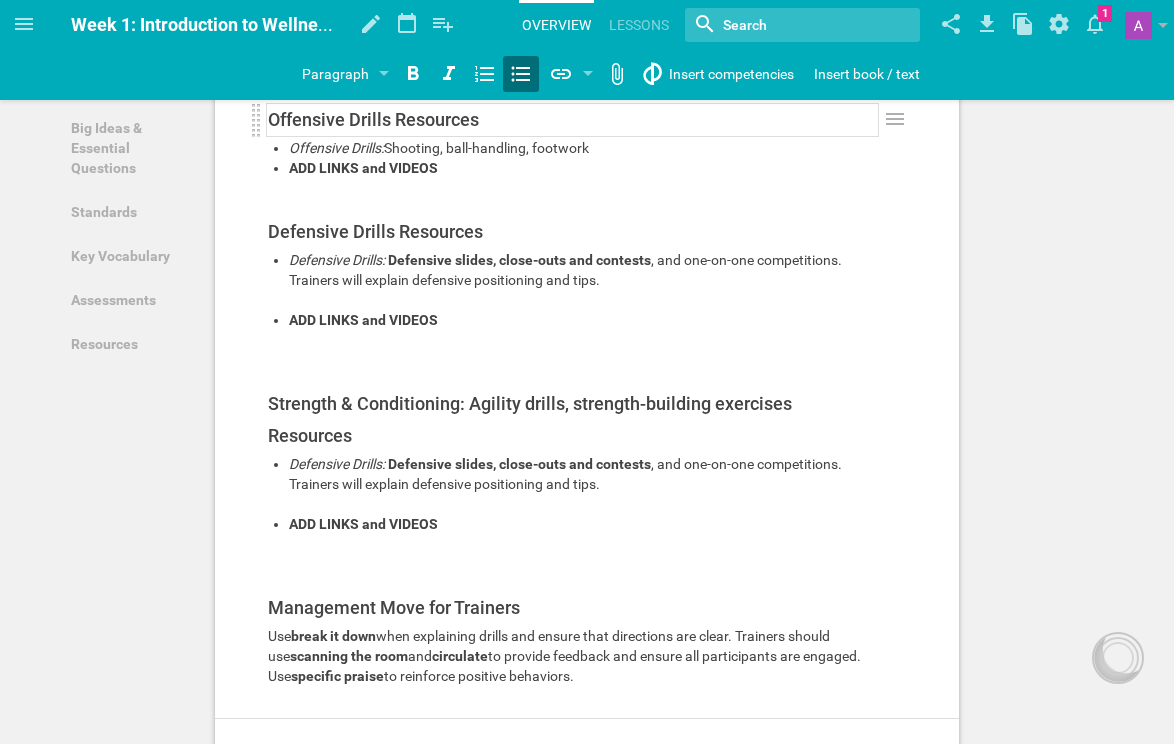 click on "Offensive Drills Resources" at bounding box center (573, 120) 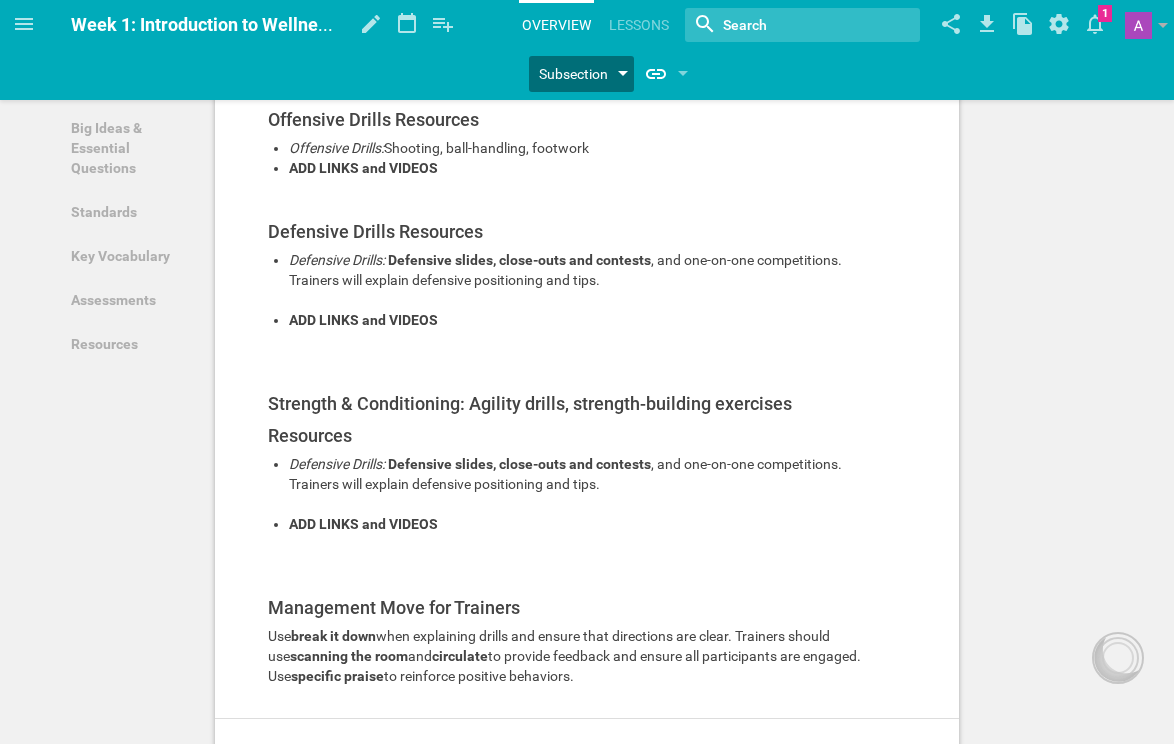 click on "Subsection" at bounding box center (573, 74) 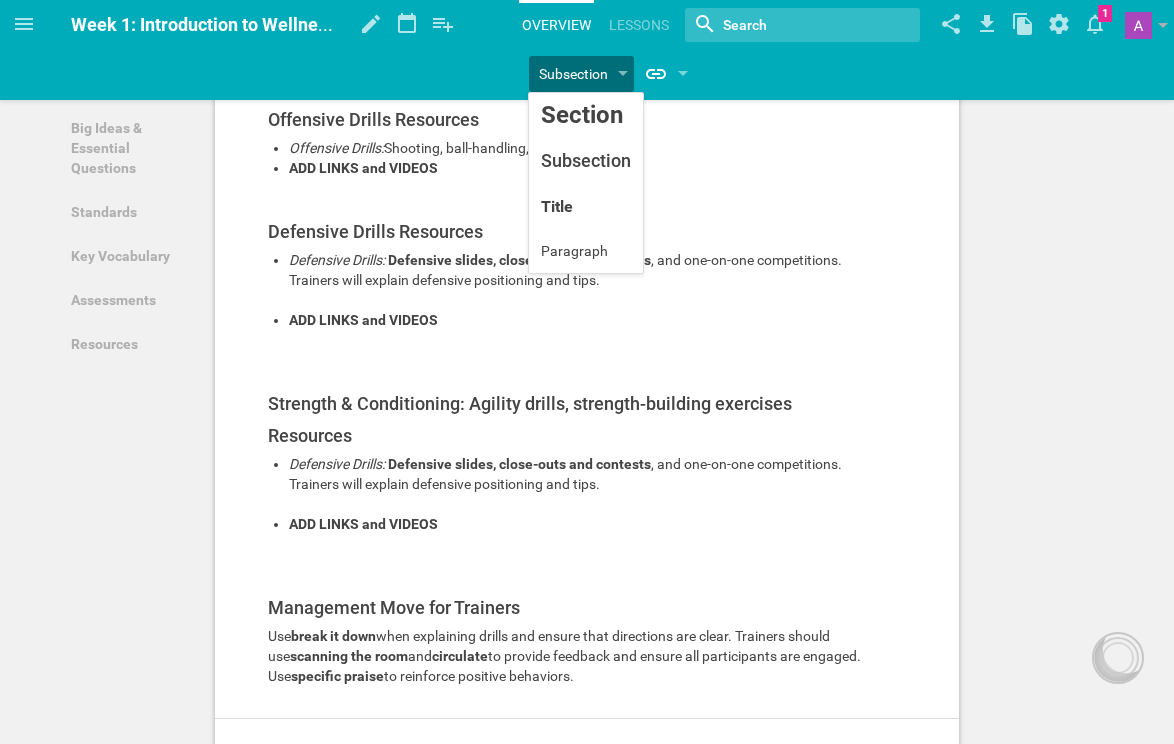 drag, startPoint x: 785, startPoint y: 79, endPoint x: 755, endPoint y: 71, distance: 31.04835 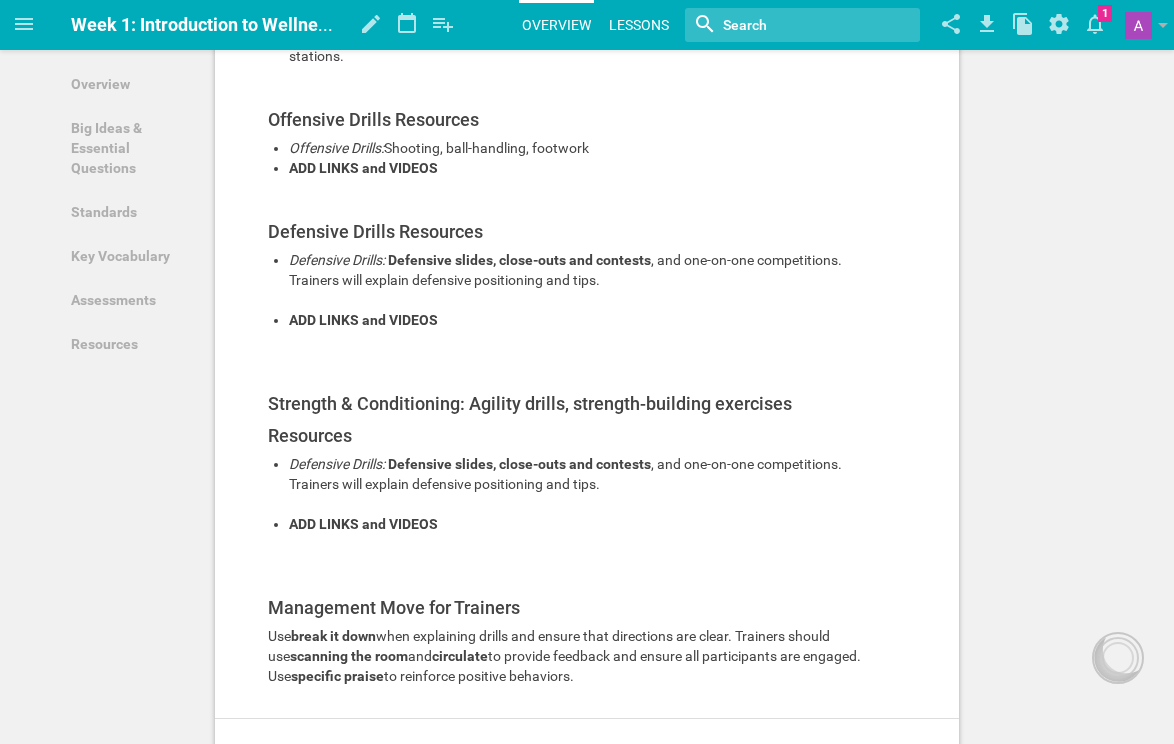 click on "Lessons" at bounding box center [639, 25] 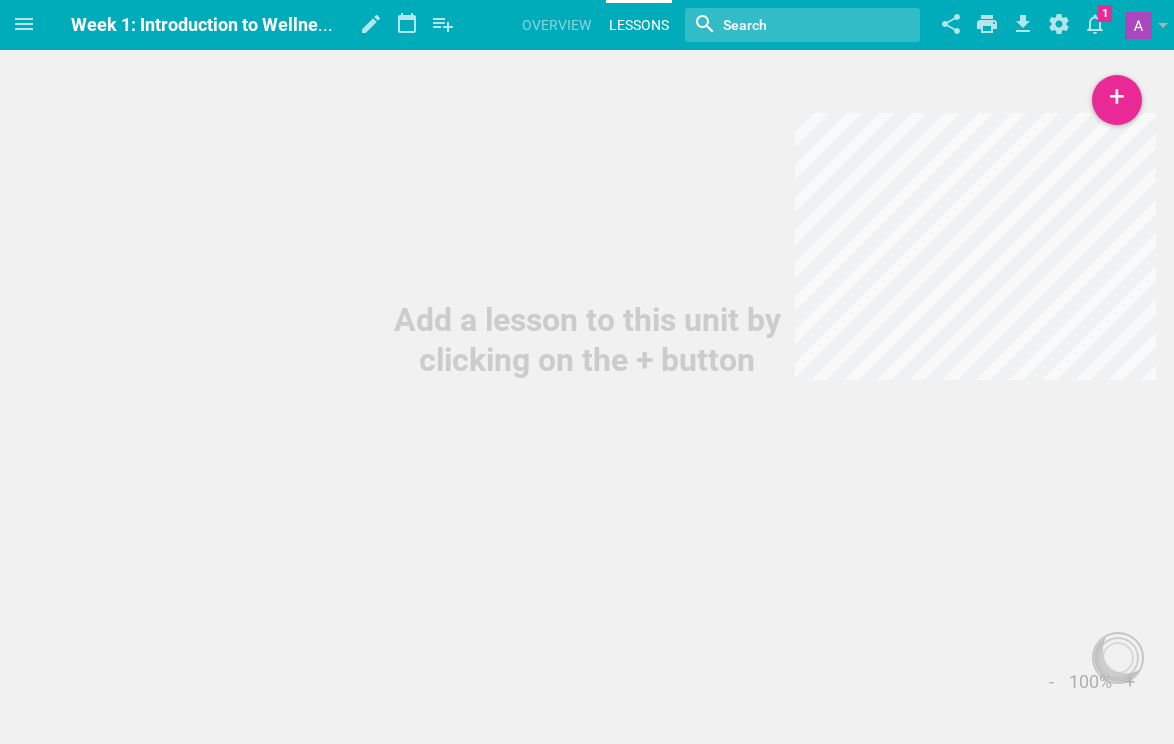 scroll, scrollTop: 0, scrollLeft: 0, axis: both 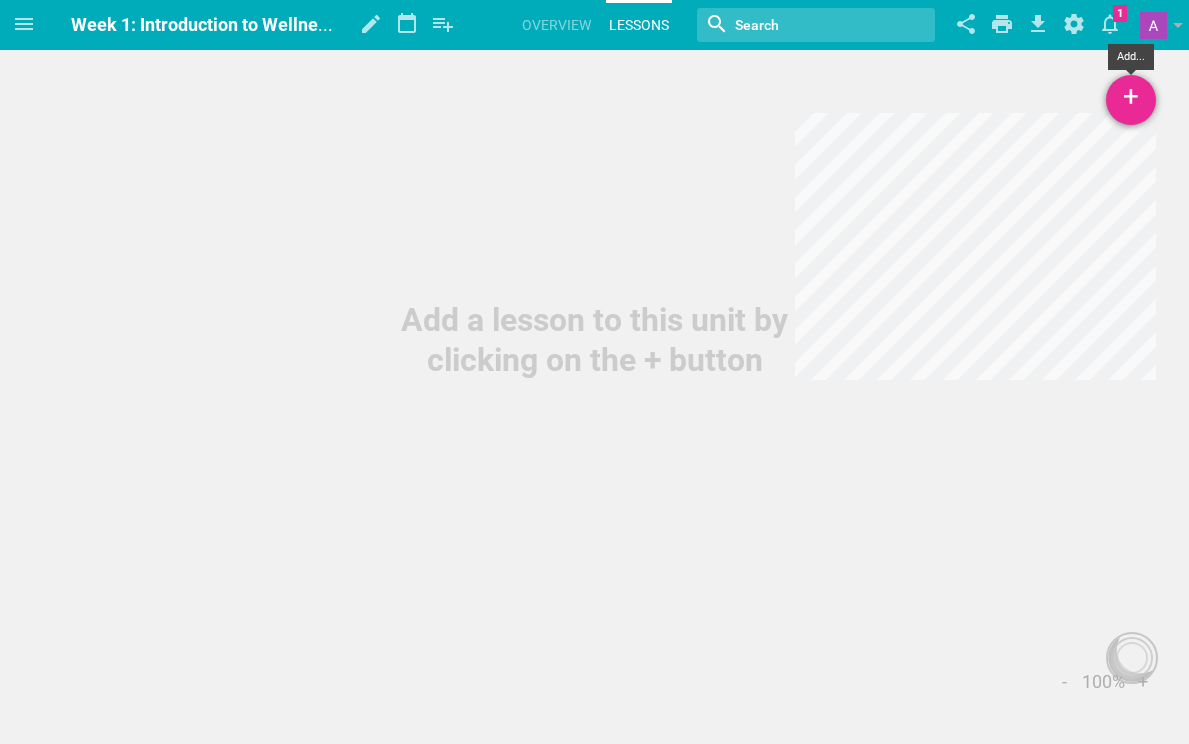 click on "+" at bounding box center (1131, 100) 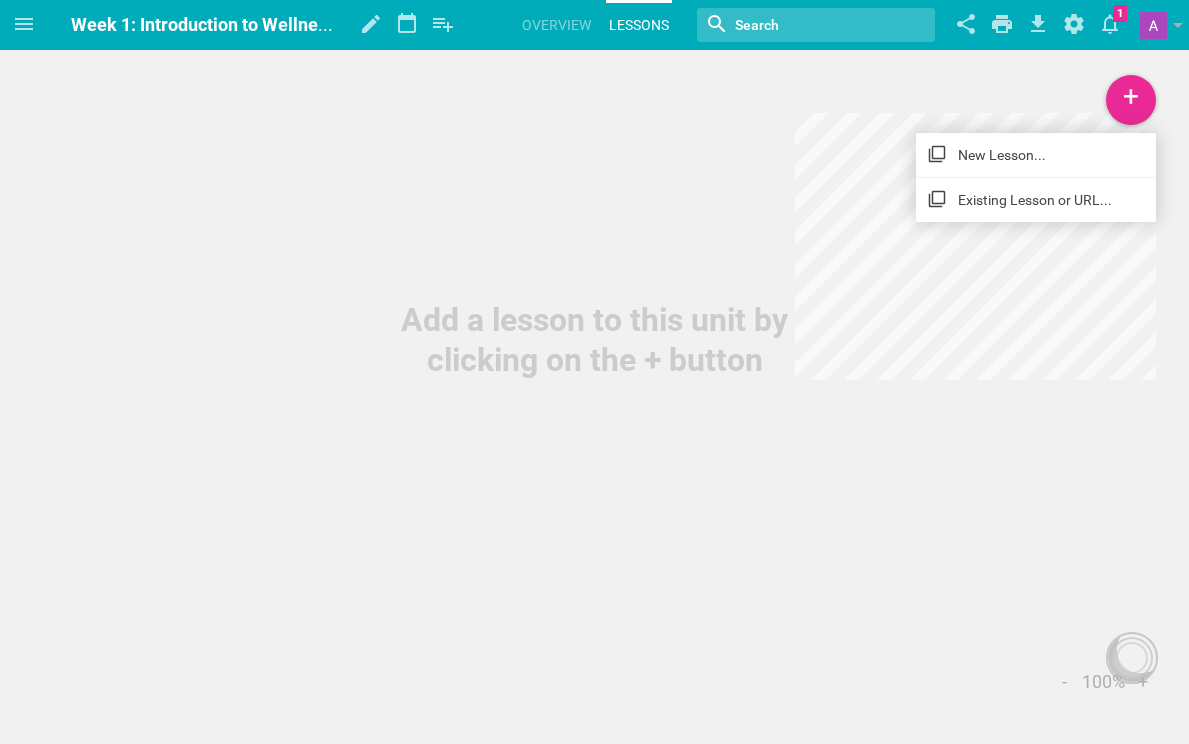 click on "New Lesson..." at bounding box center [1036, 155] 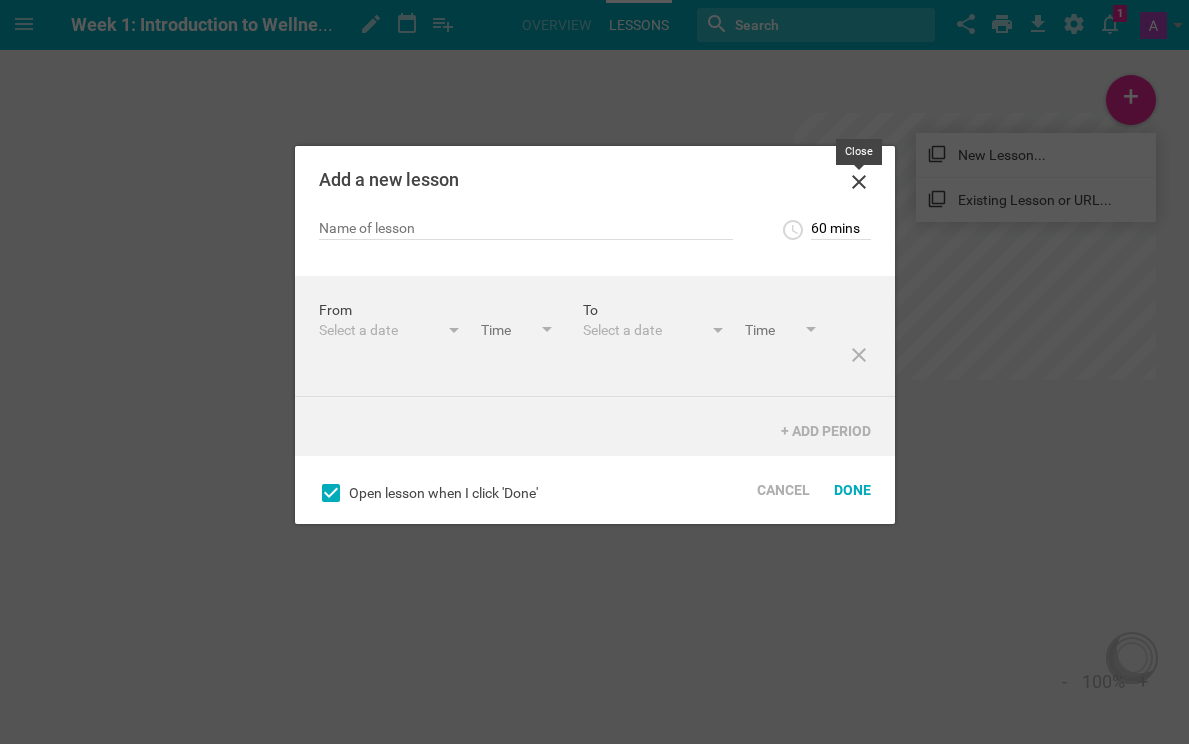 click 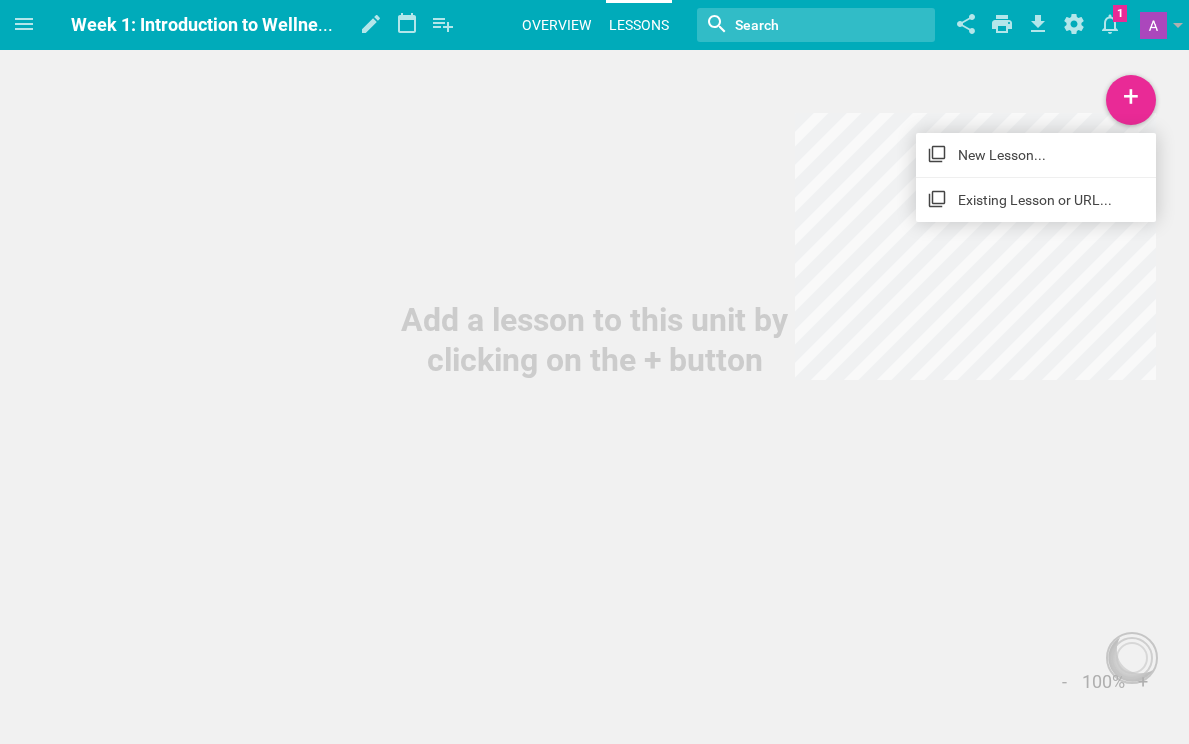 click on "Overview" at bounding box center [556, 25] 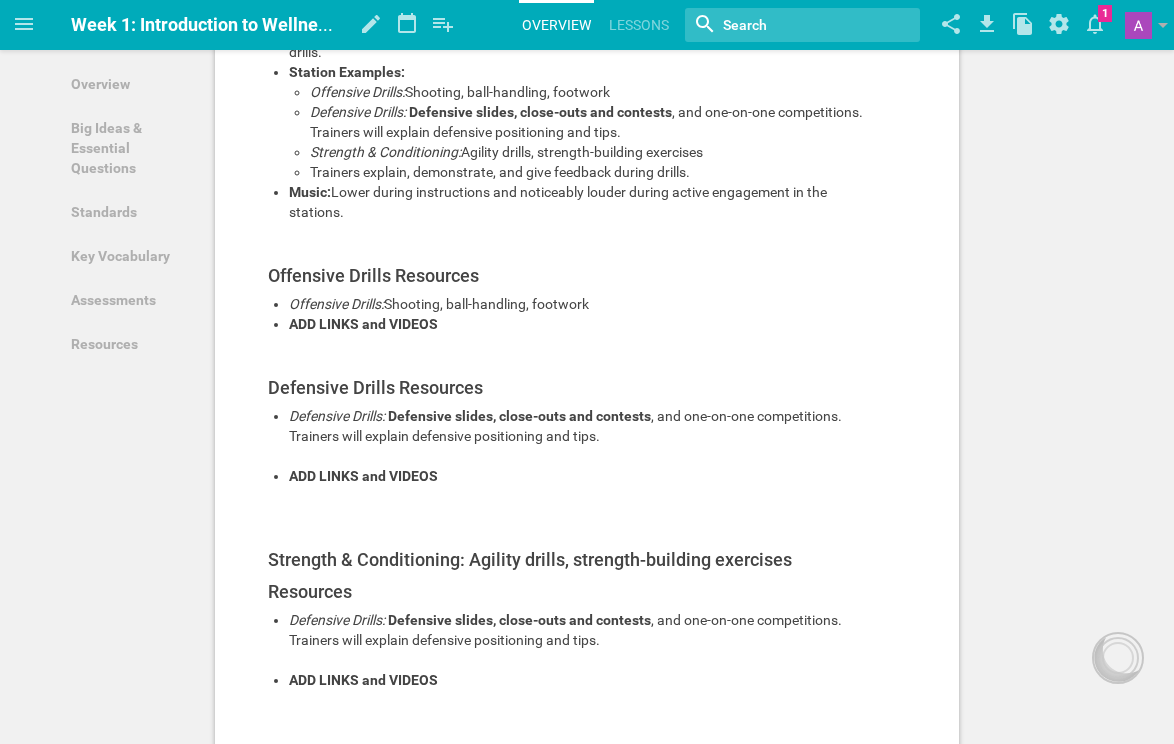 scroll, scrollTop: 574, scrollLeft: 0, axis: vertical 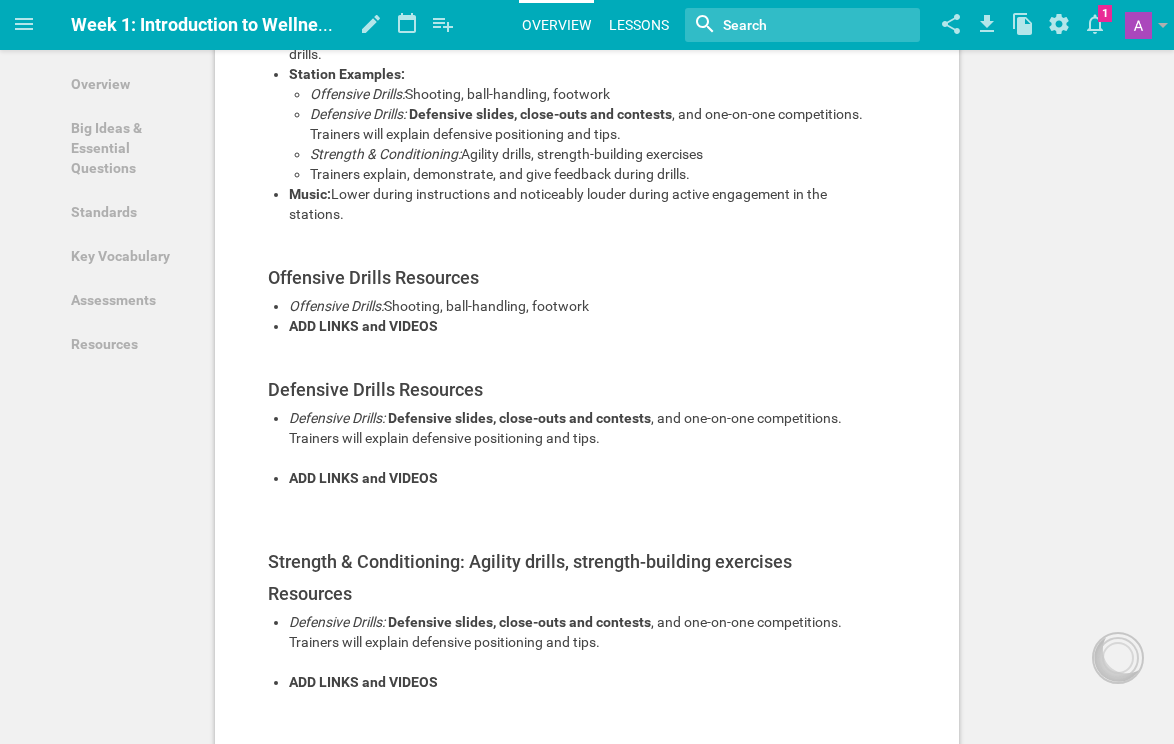 click on "Lessons" at bounding box center (639, 25) 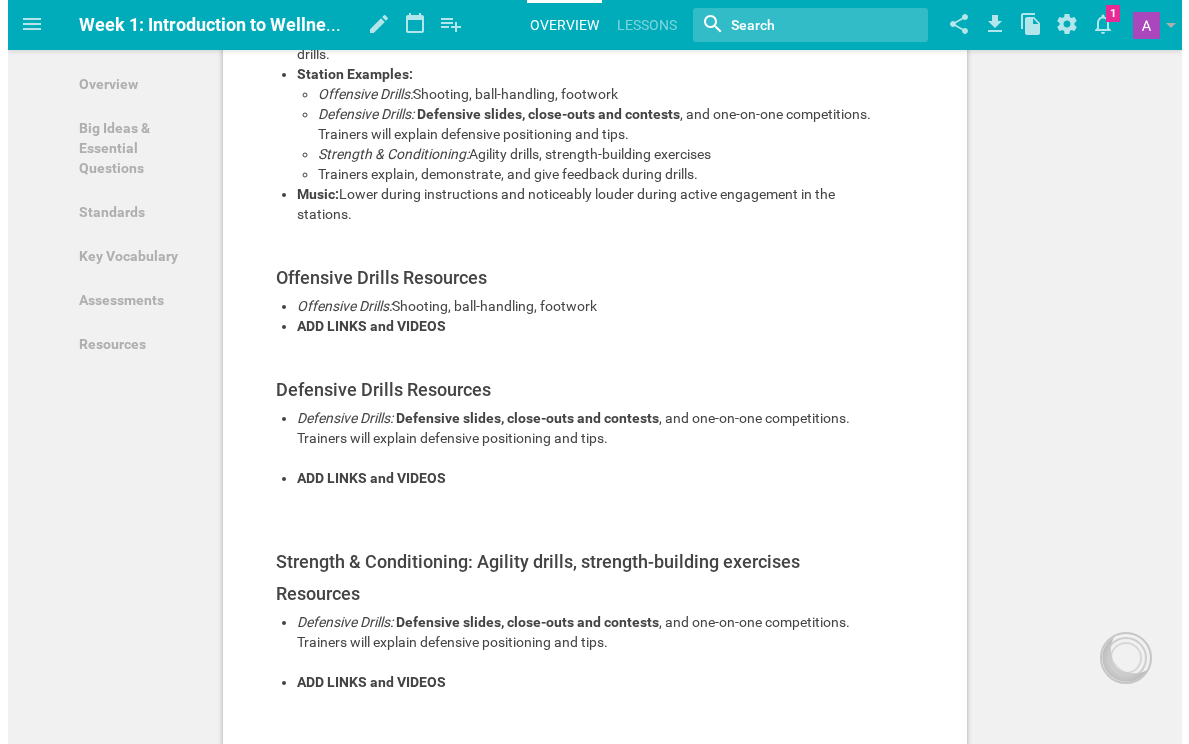 scroll, scrollTop: 0, scrollLeft: 0, axis: both 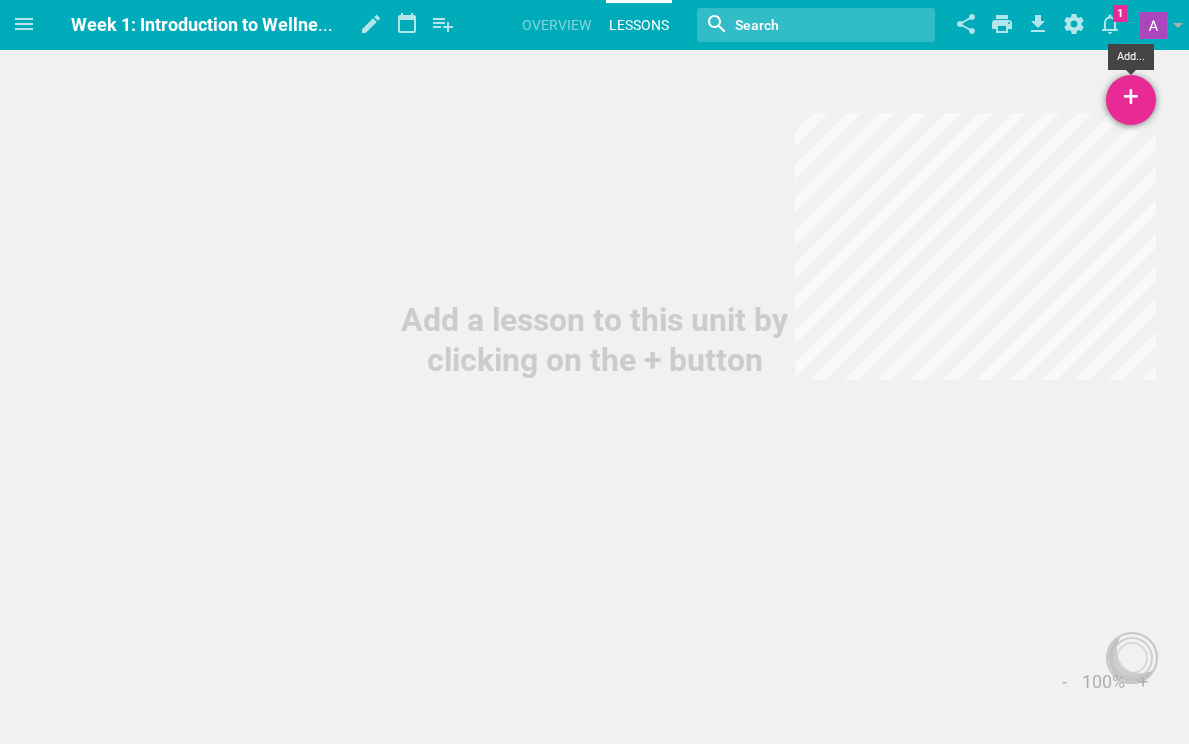 click on "+" at bounding box center (1131, 100) 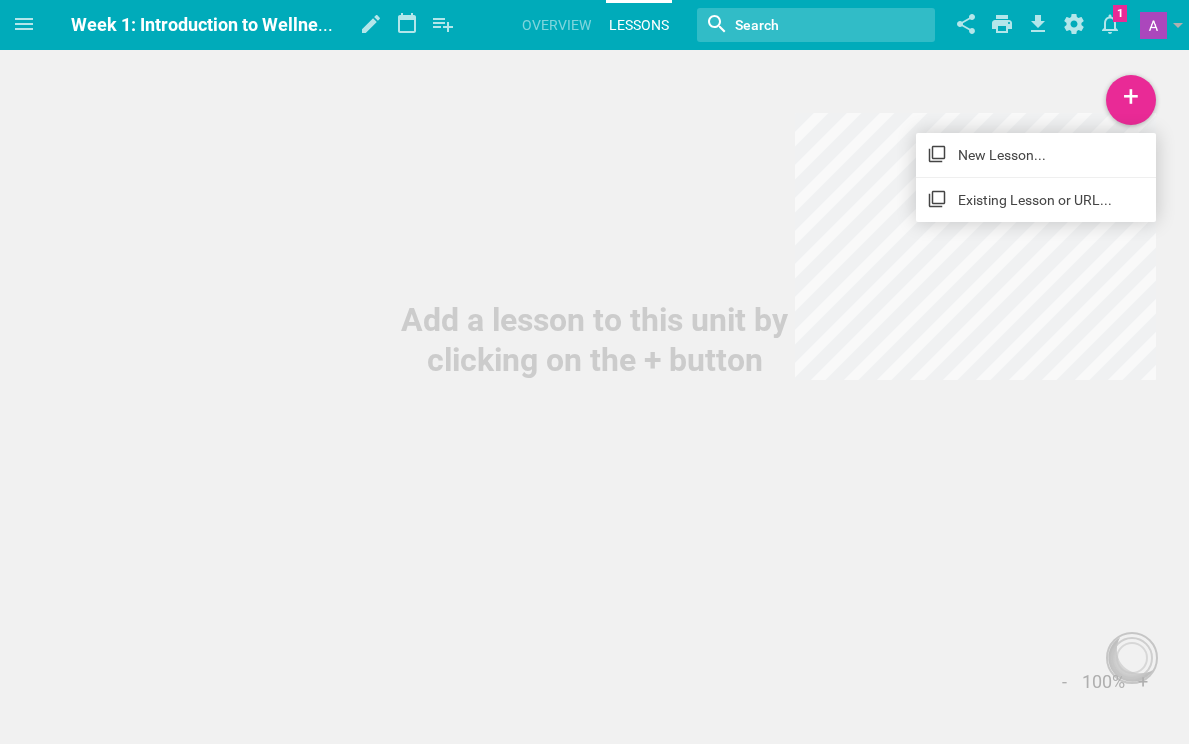 click on "New Lesson..." at bounding box center (1036, 155) 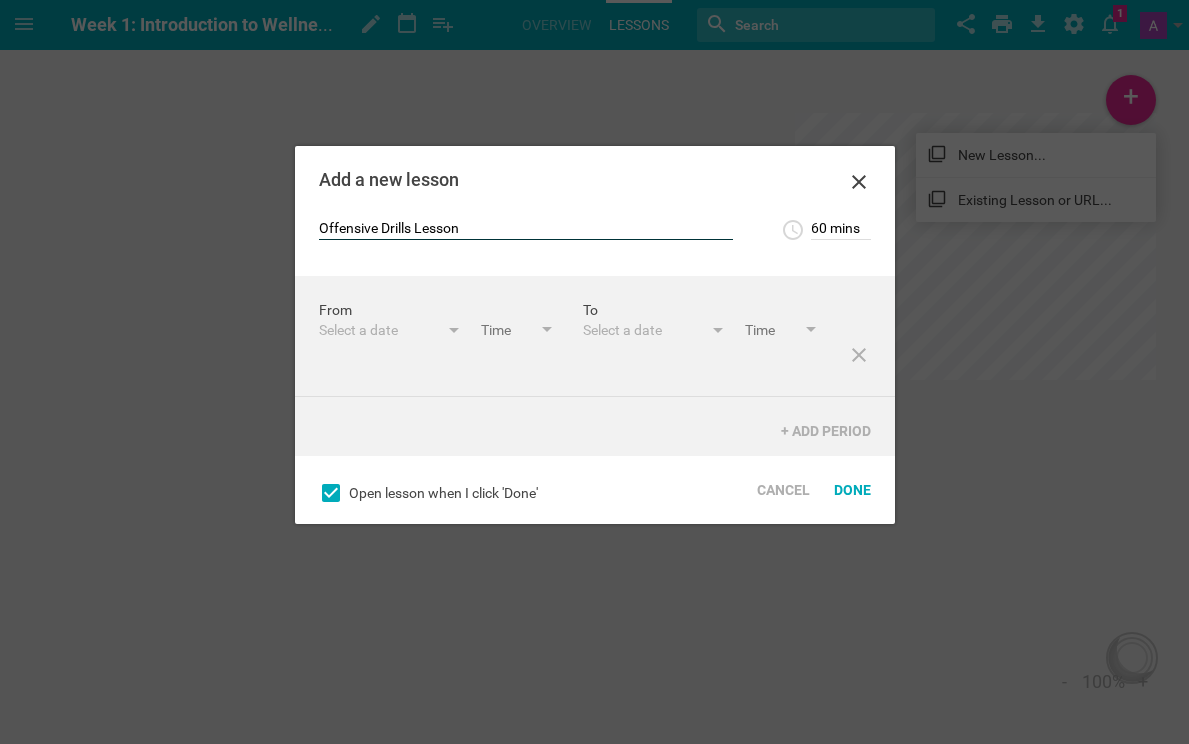 type on "Offensive Drills Lesson" 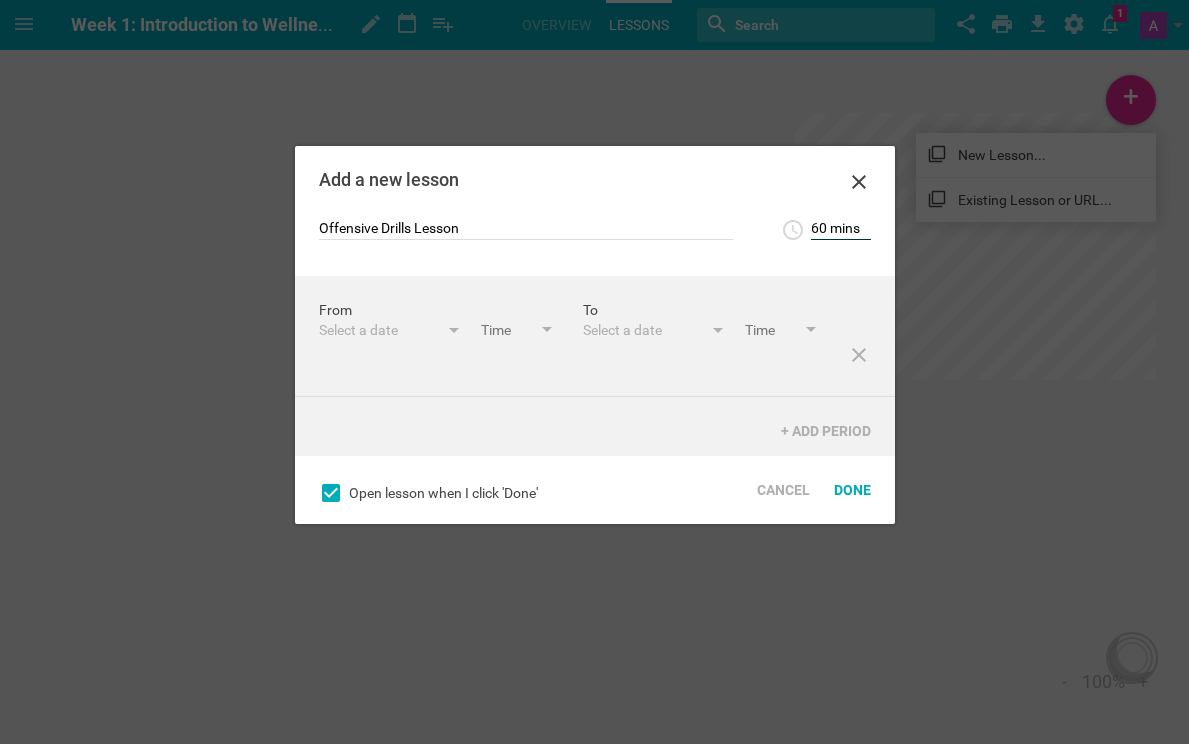 click on "60 mins" at bounding box center (841, 230) 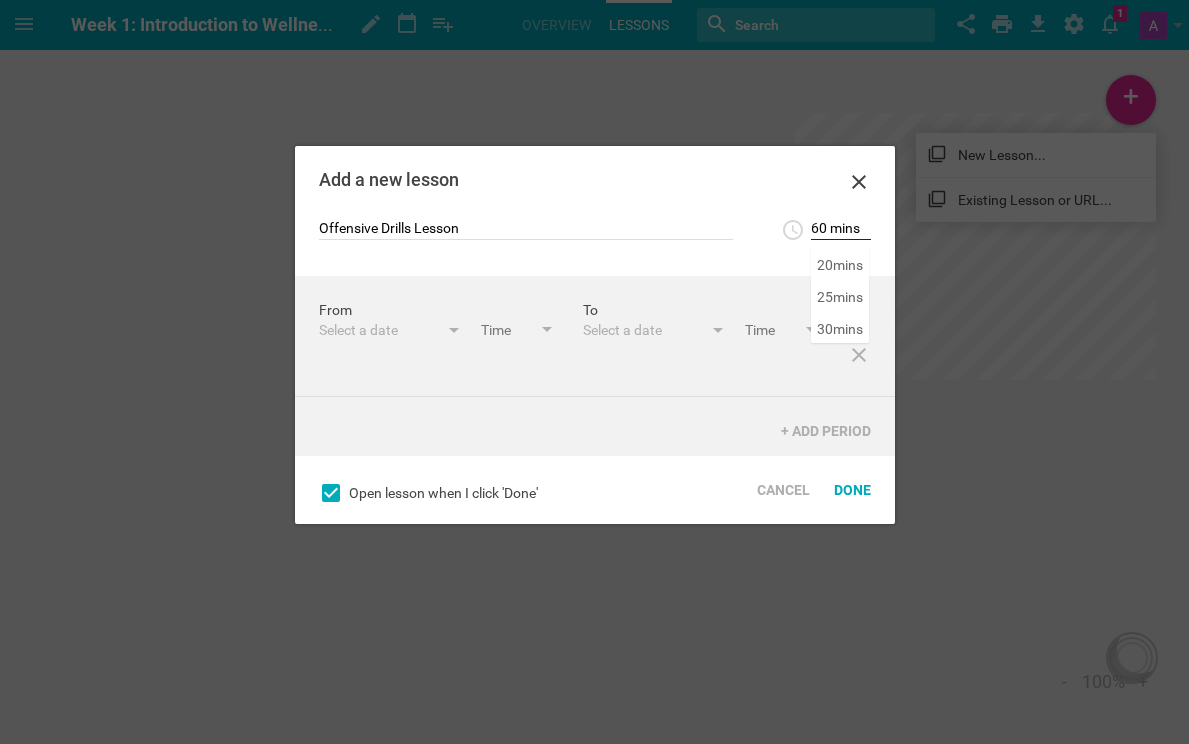 scroll, scrollTop: 72, scrollLeft: 0, axis: vertical 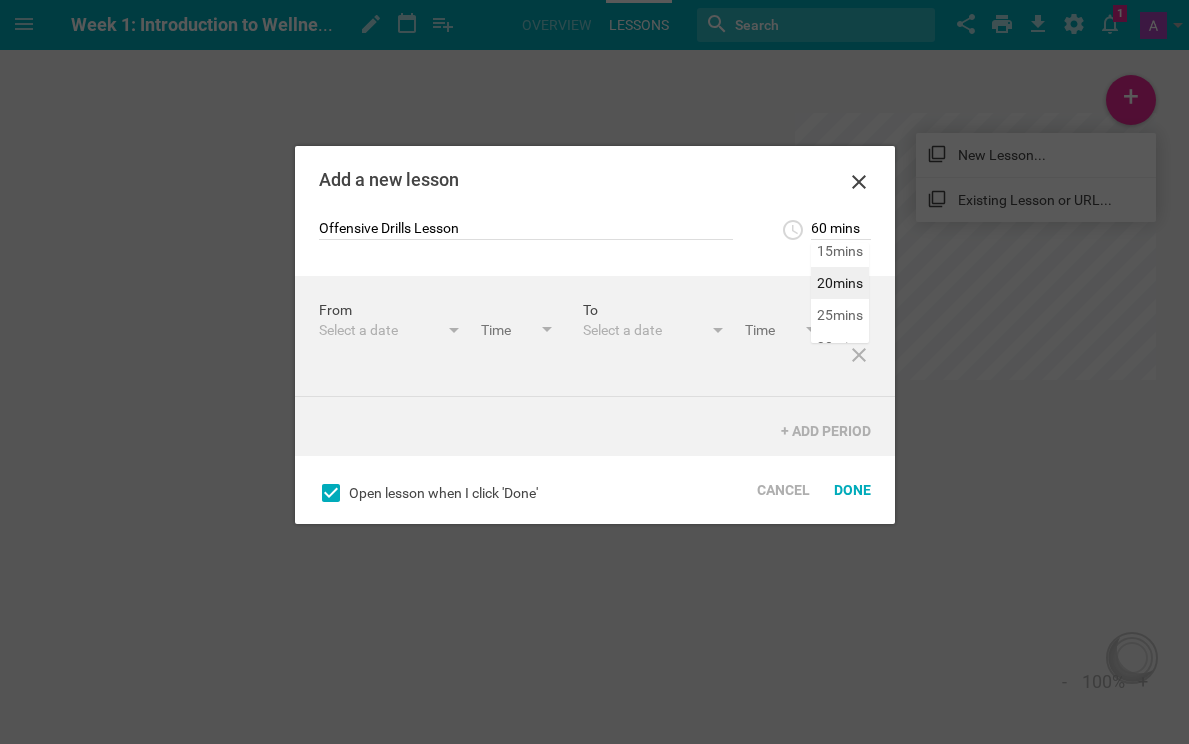 type on "20 mins" 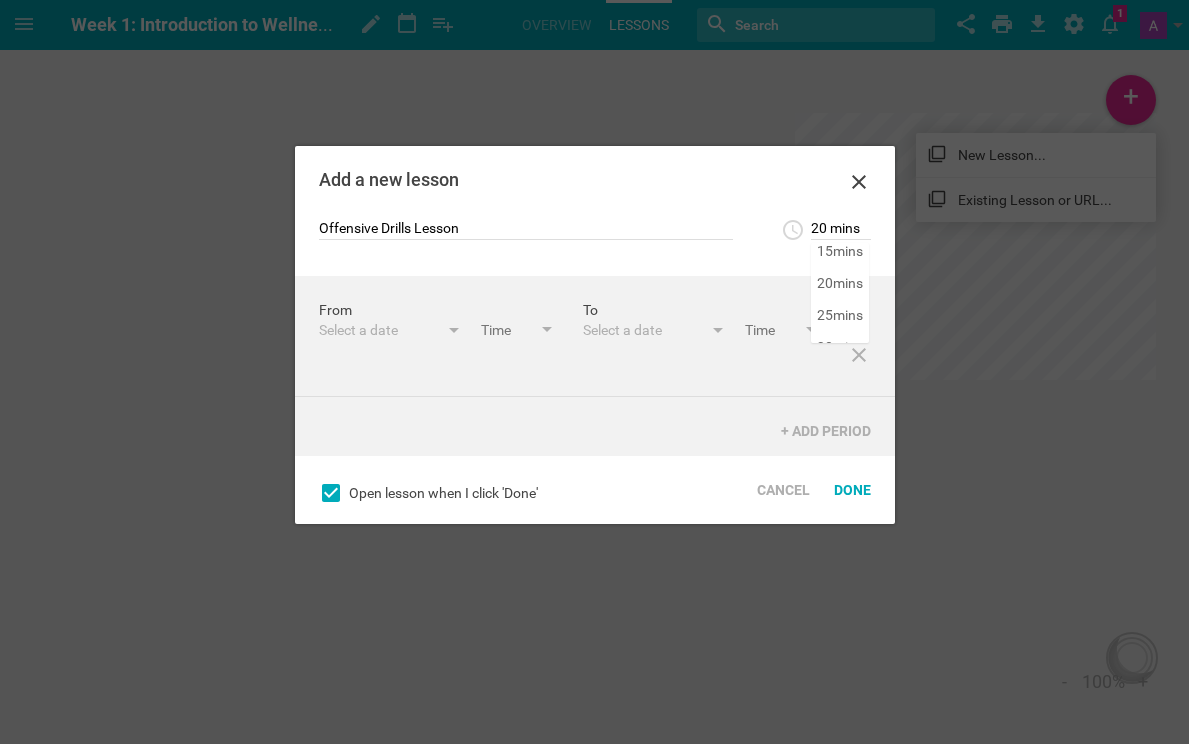 click on "Add a new lesson Offensive Drills Lesson 20 mins 5  mins 10  mins 15  mins 20  mins 25  mins 30  mins 35  mins 40  mins 45  mins 50  mins 55  mins 60  mins 65  mins 70  mins 75  mins 80  mins From Select a date July 25 S M T W T F S 29 30 1 2 3 4 5 6 7 8 9 10 11 12 13 14 15 16 17 18 19 20 21 22 23 24 25 26 27 28 29 30 31 1 2 0:00am 0:30am 1:00am 1:30am 2:00am 2:30am 3:00am 3:30am 4:00am 4:30am 5:00am 5:30am 6:00am 6:30am 7:00am 7:30am 8:00am 8:30am 9:00am 9:30am 10:00am 10:30am 11:00am 11:30am 12:00pm 12:30pm 1:00pm 1:30pm 2:00pm 2:30pm 3:00pm 3:30pm 4:00pm 4:30pm 5:00pm 5:30pm 6:00pm 6:30pm 7:00pm 7:30pm 8:00pm 8:30pm 9:00pm 9:30pm 10:00pm 10:30pm 11:00pm 11:30pm To Select a date July 25 S M T W T F S 29 30 1 2 3 4 5 6 7 8 9 10 11 12 13 14 15 16 17 18 19 20 21 22 23 24 25 26 27 28 29 30 31 1 2 0:00am 0:30am 1:00am 1:30am 2:00am 2:30am 3:00am 3:30am 4:00am 4:30am 5:00am 5:30am 6:00am 6:30am 7:00am 7:30am 8:00am 8:30am 9:00am 9:30am 10:00am 10:30am 11:00am 11:30am 12:00pm 12:30pm 1:00pm 1:30pm 2:00pm 2:30pm" at bounding box center (595, 335) 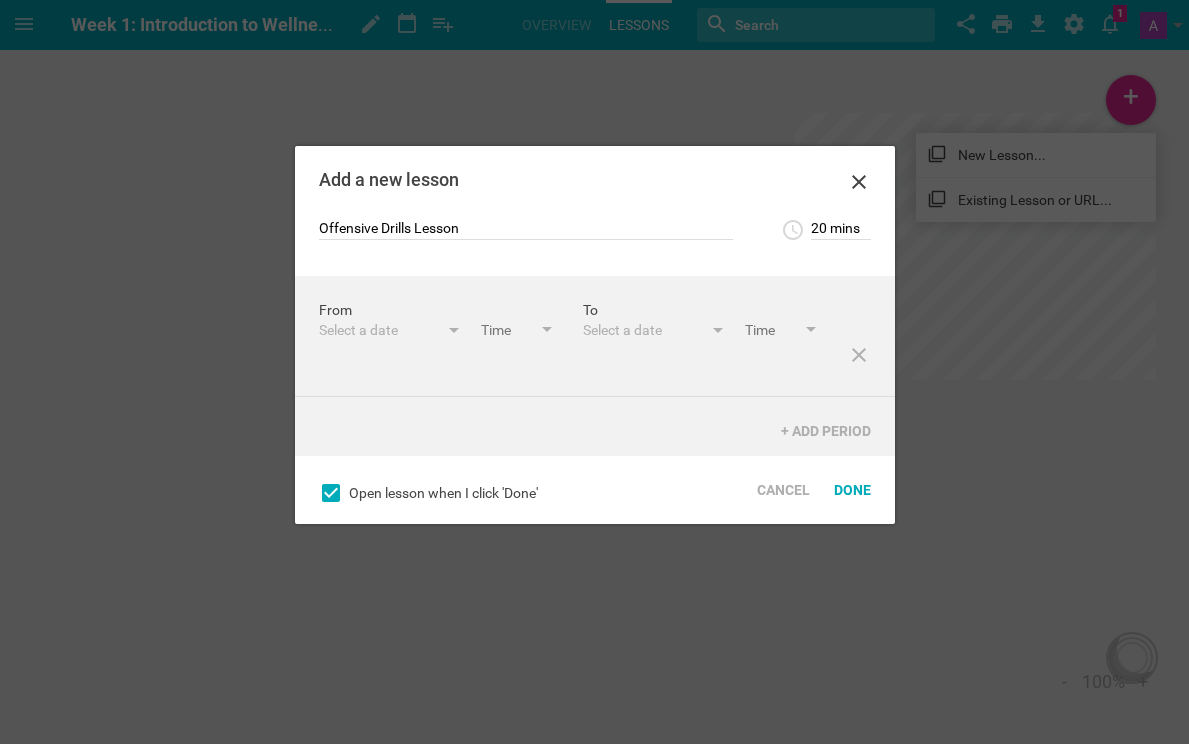 drag, startPoint x: 666, startPoint y: 255, endPoint x: 537, endPoint y: 298, distance: 135.97794 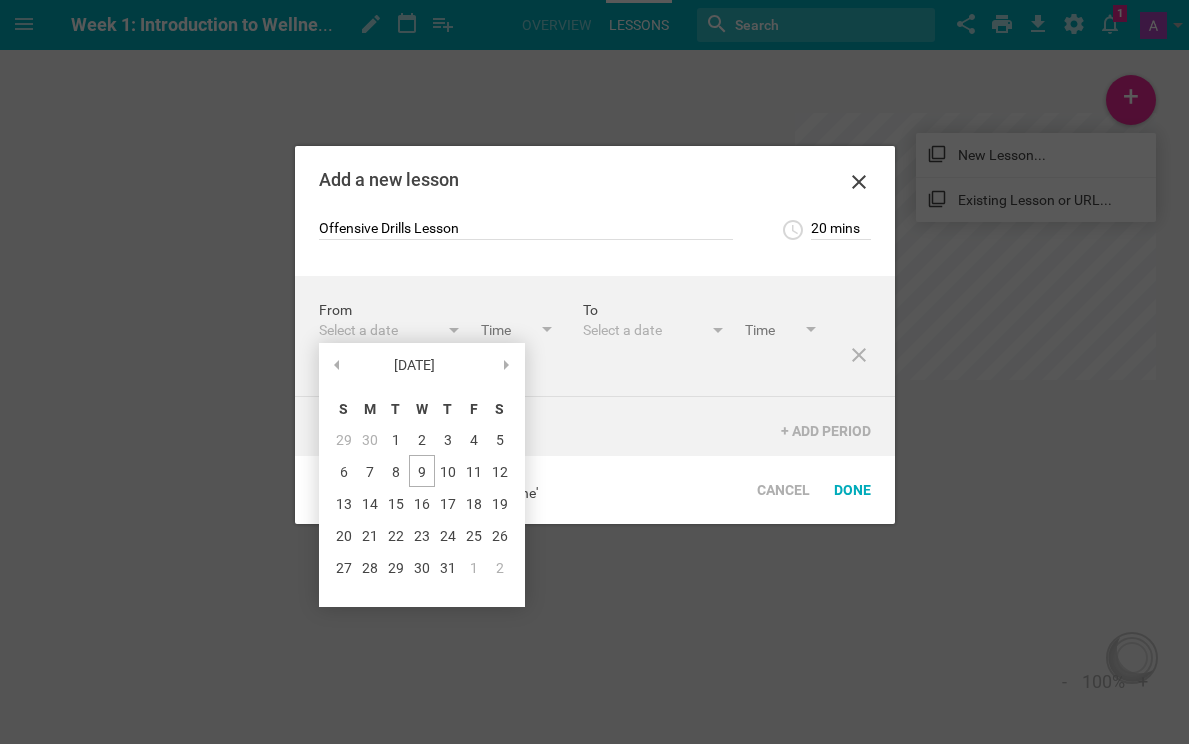 click on "Offensive Drills Lesson 20 mins 5  mins 10  mins 15  mins 20  mins 25  mins 30  mins 35  mins 40  mins 45  mins 50  mins 55  mins 60  mins 65  mins 70  mins 75  mins 80  mins" at bounding box center (595, 247) 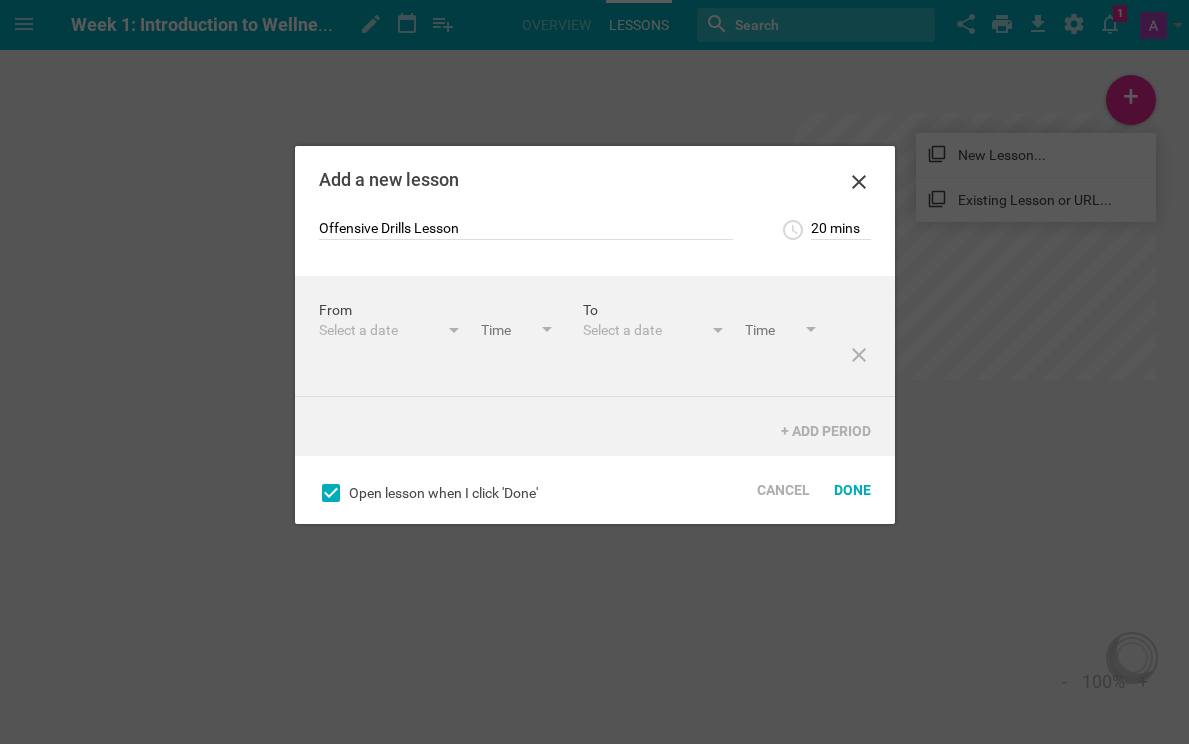 scroll, scrollTop: 30, scrollLeft: 0, axis: vertical 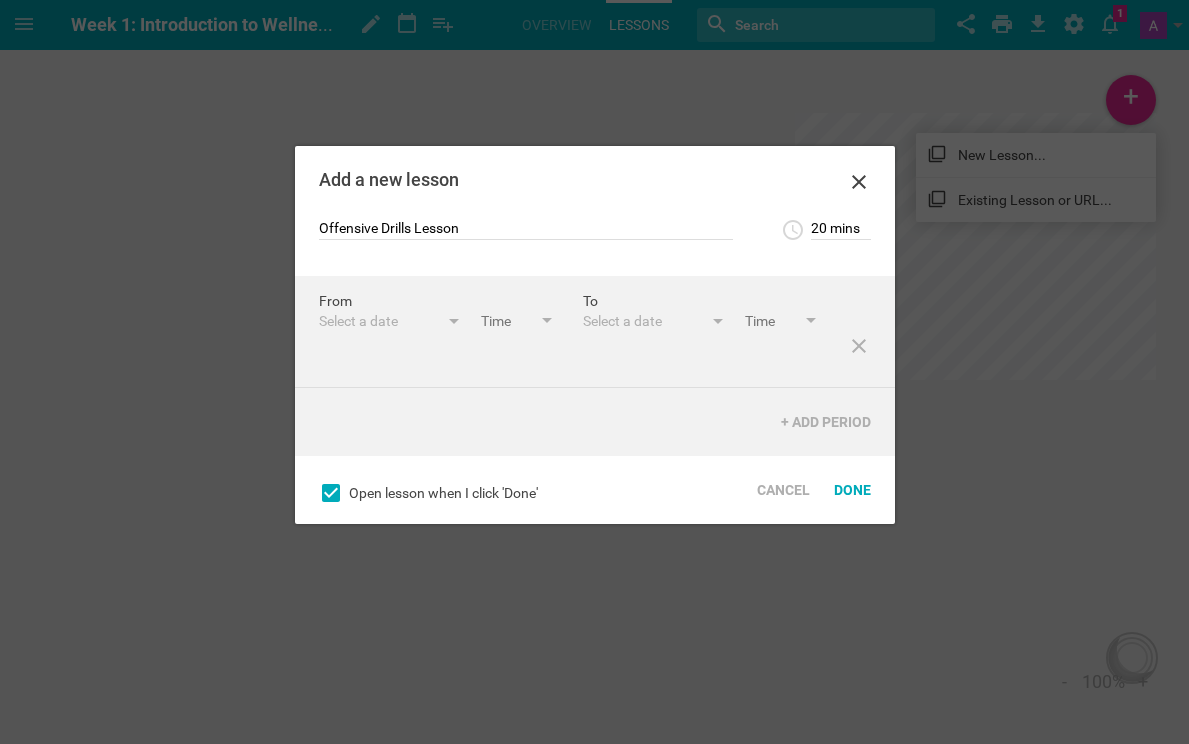 click on "Select a date" at bounding box center [379, 321] 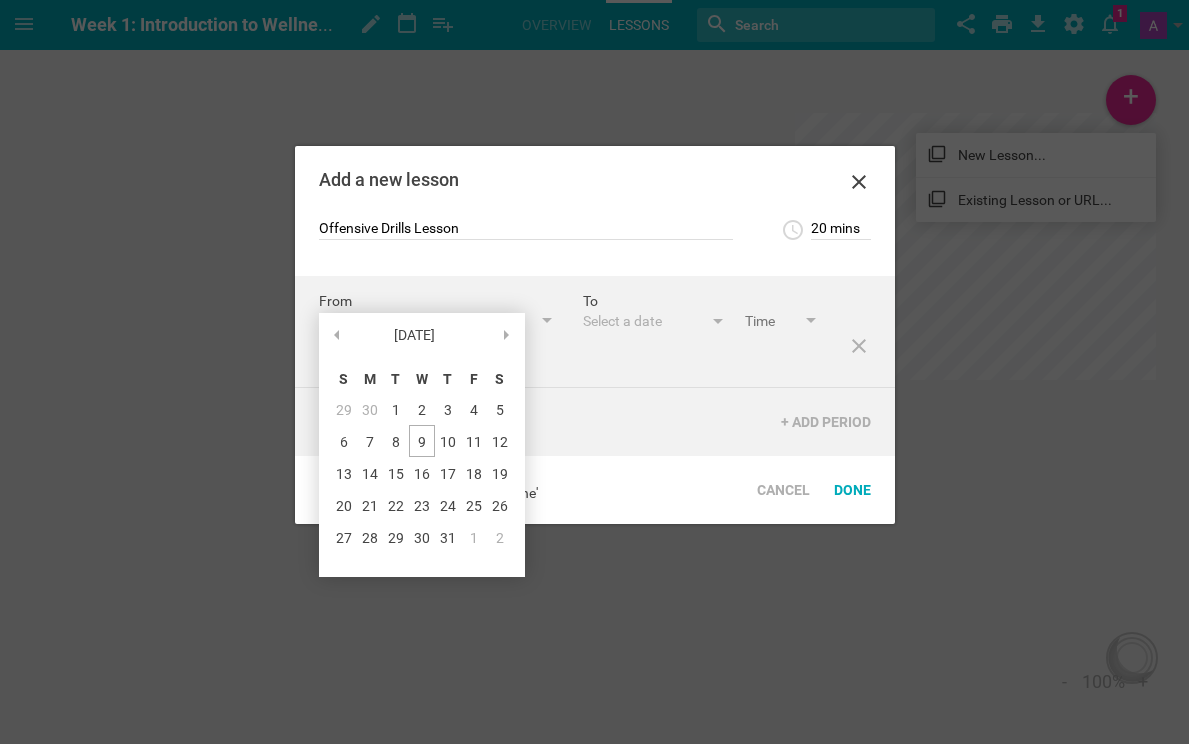 drag, startPoint x: 602, startPoint y: 358, endPoint x: 613, endPoint y: 361, distance: 11.401754 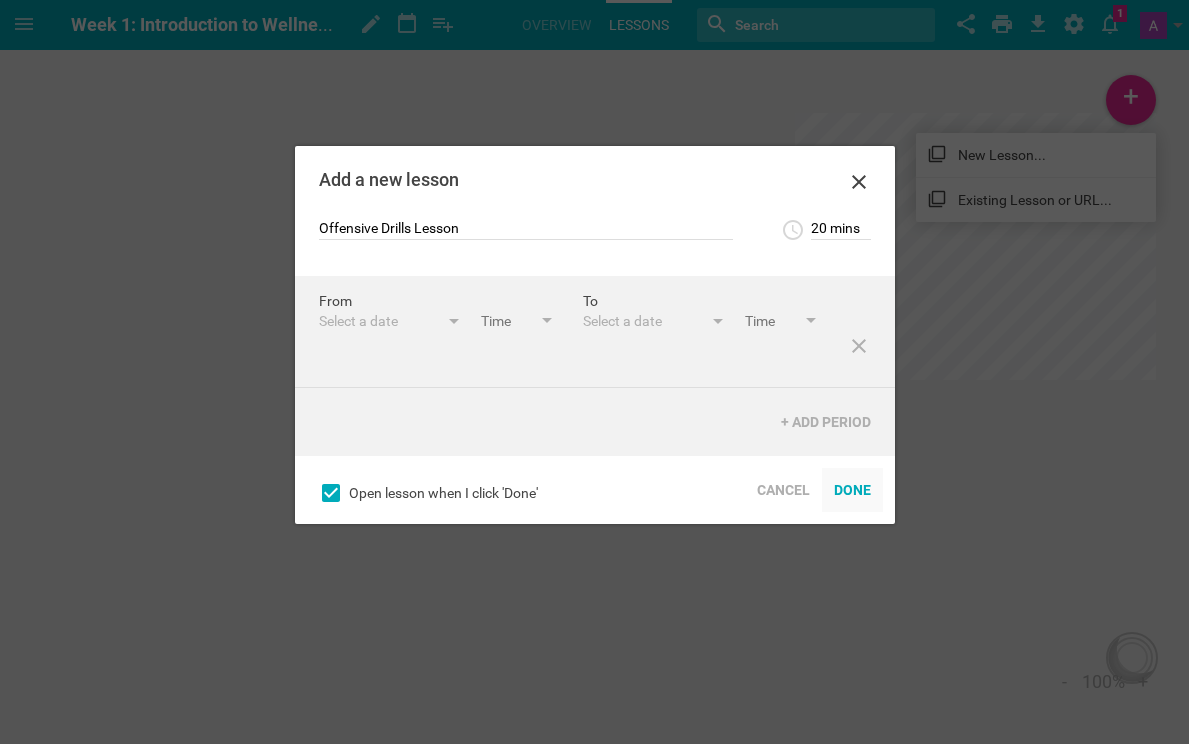 click on "Done" at bounding box center [852, 490] 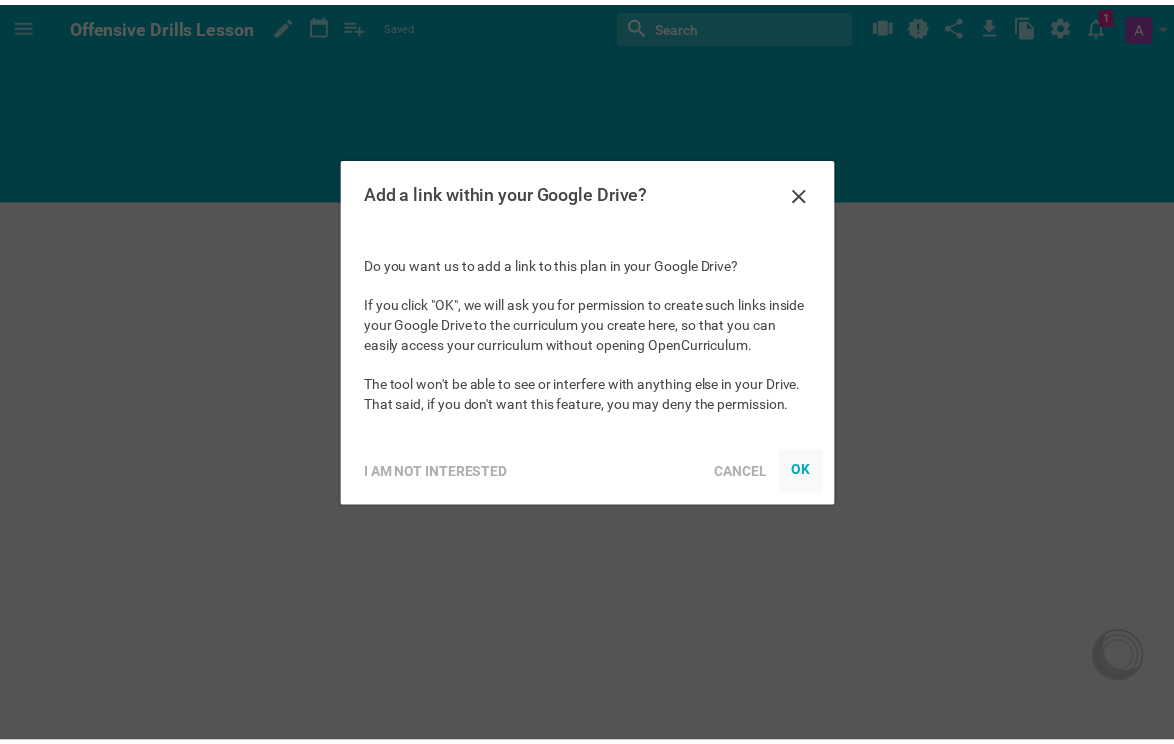 scroll, scrollTop: 0, scrollLeft: 0, axis: both 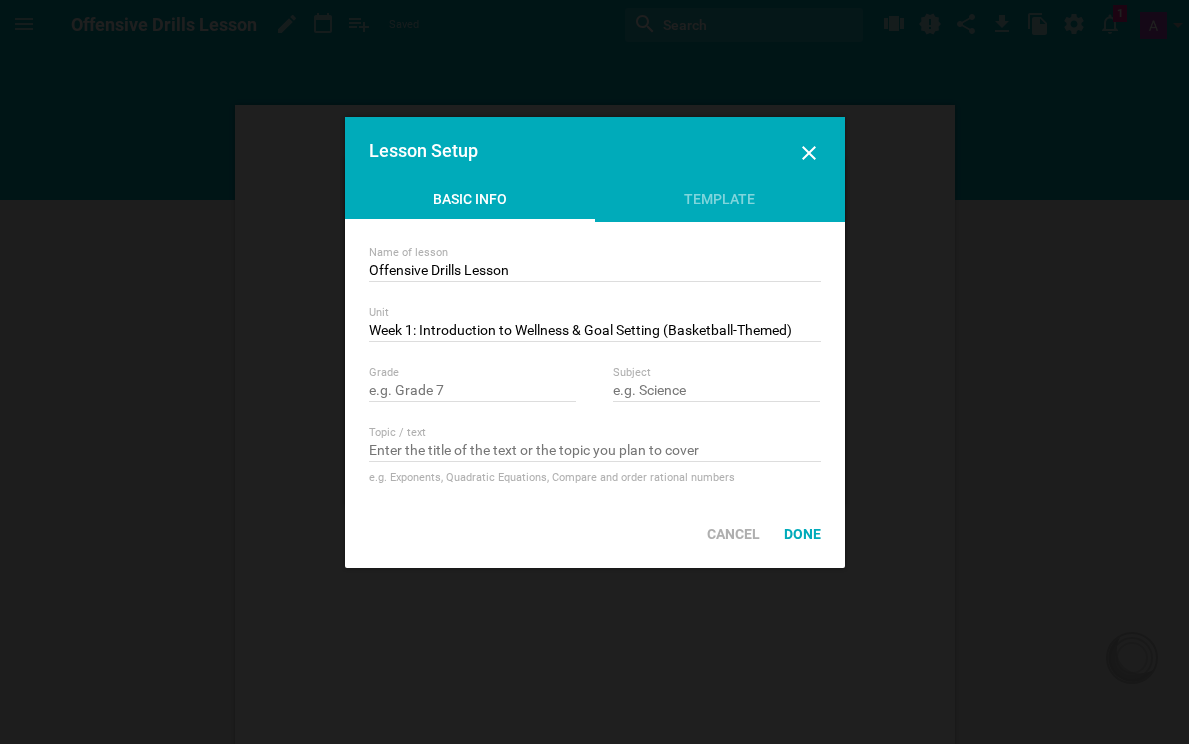 click on "Done" at bounding box center [802, 534] 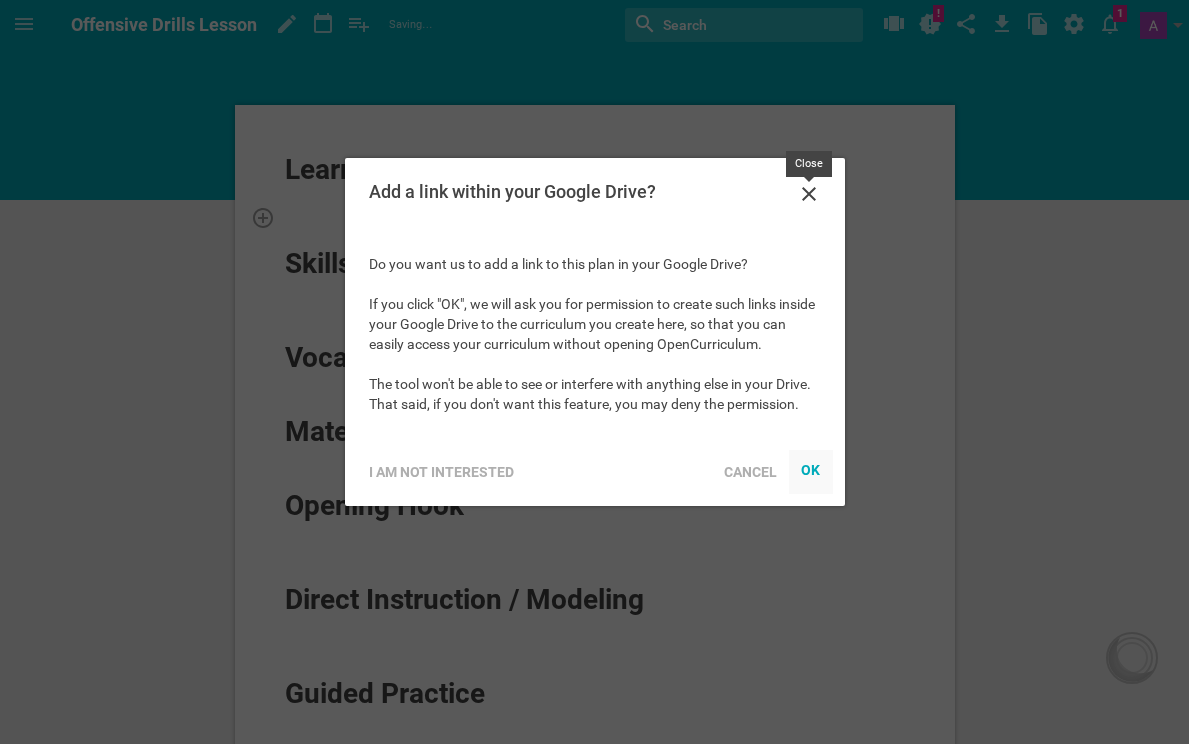 click at bounding box center (809, 196) 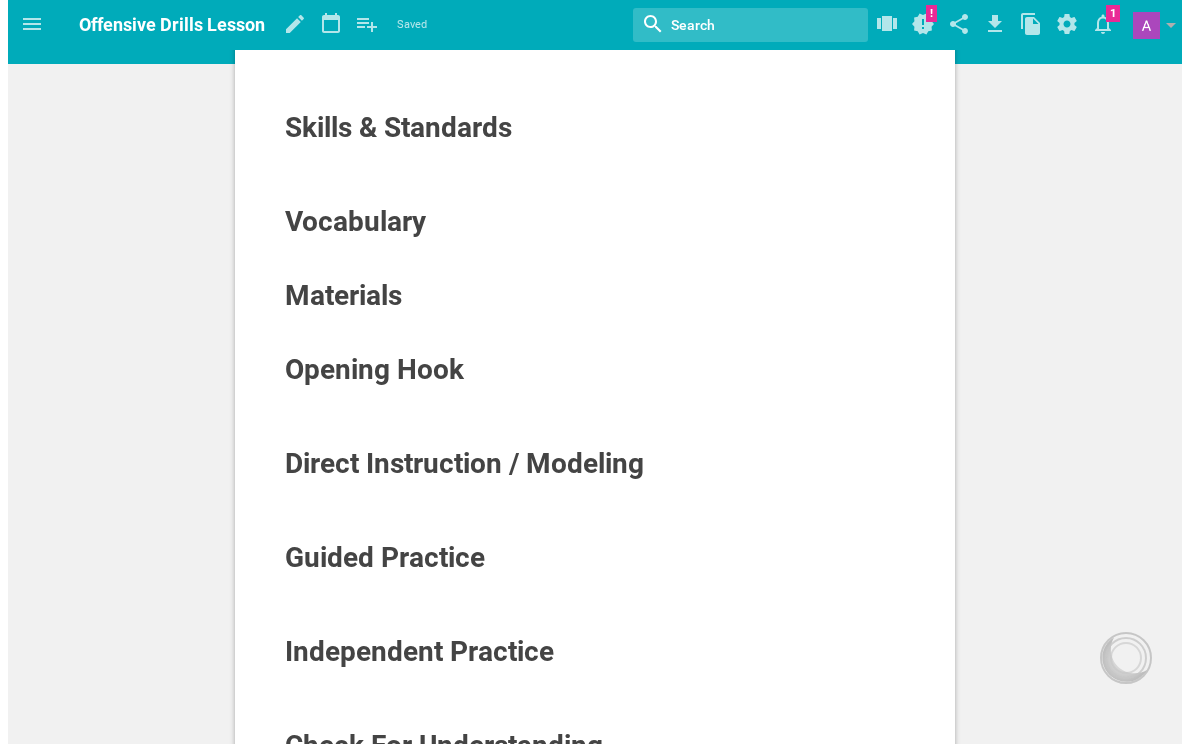scroll, scrollTop: 0, scrollLeft: 0, axis: both 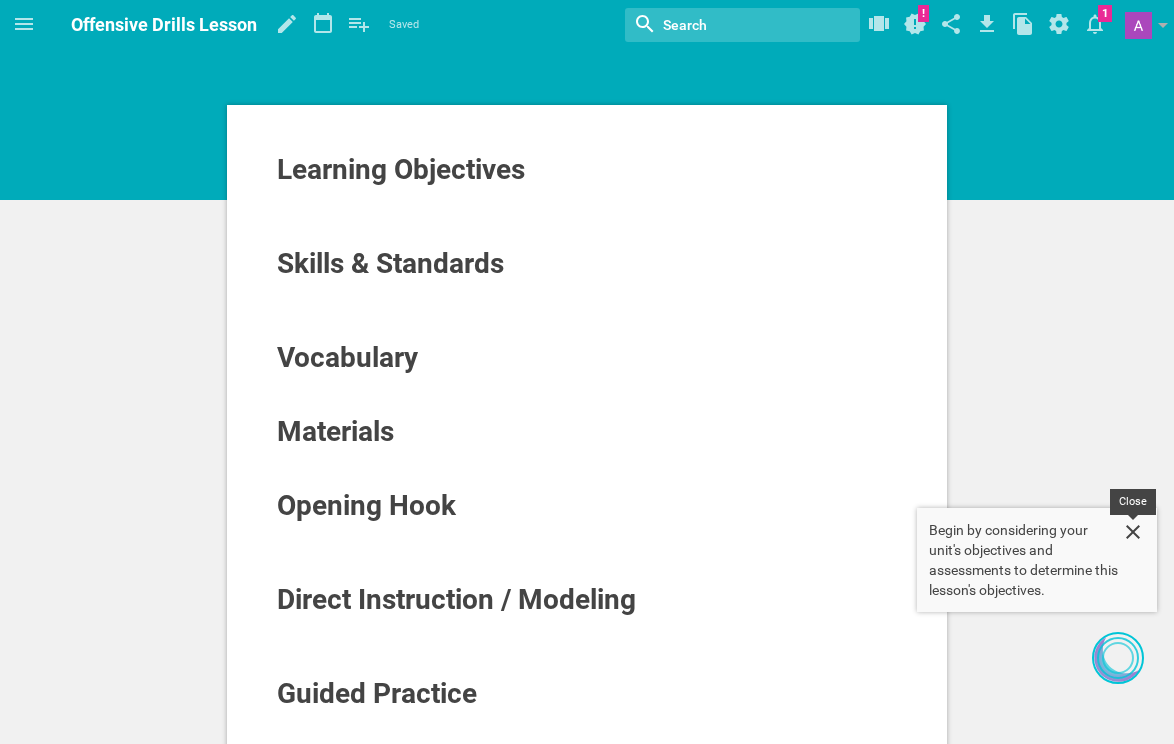 click 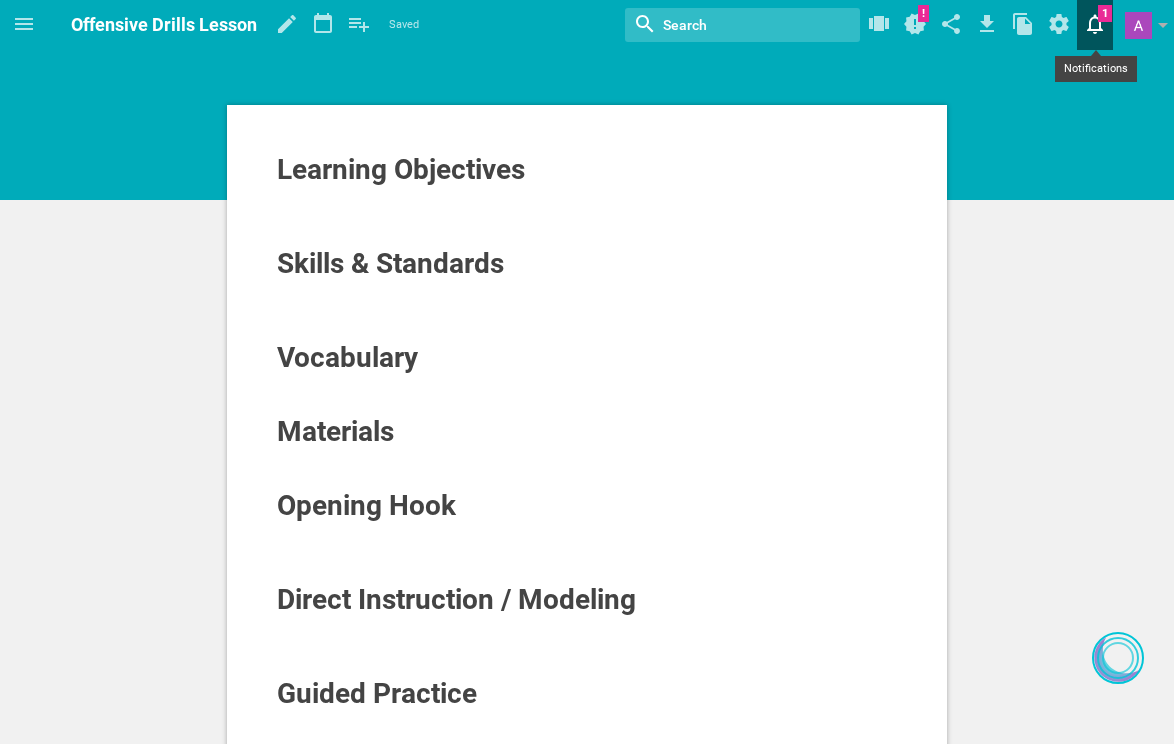 click 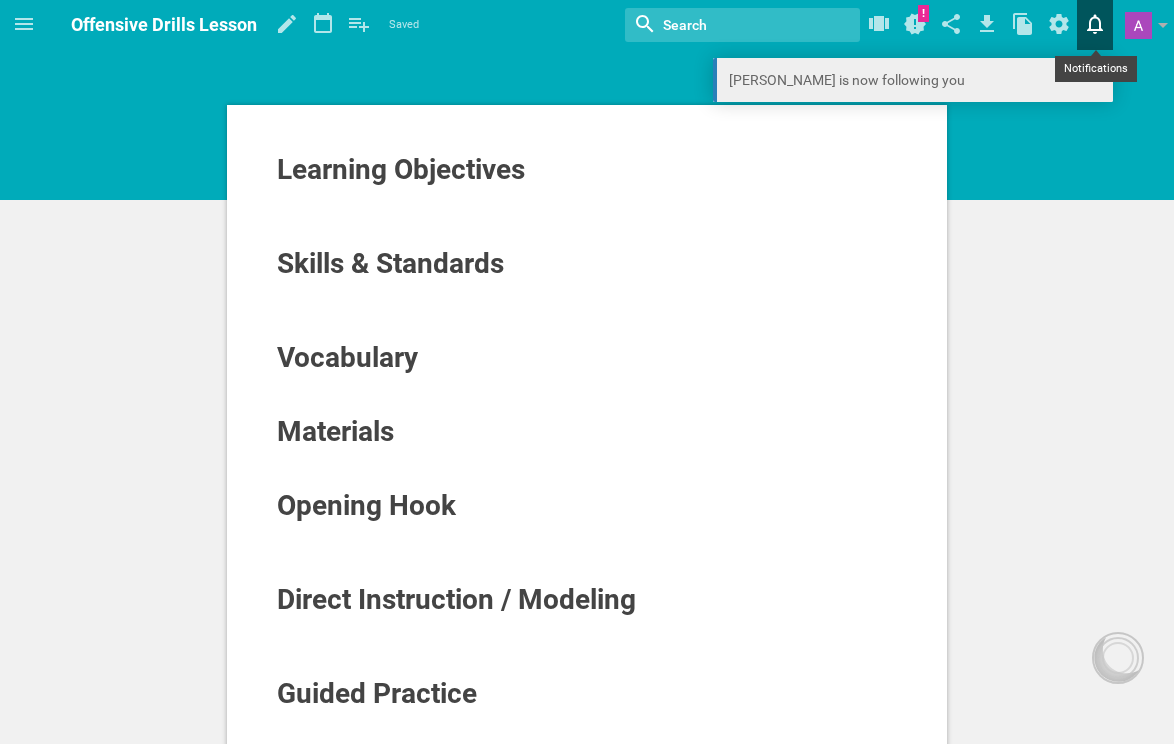 click on "[PERSON_NAME] is now following you" at bounding box center [913, 80] 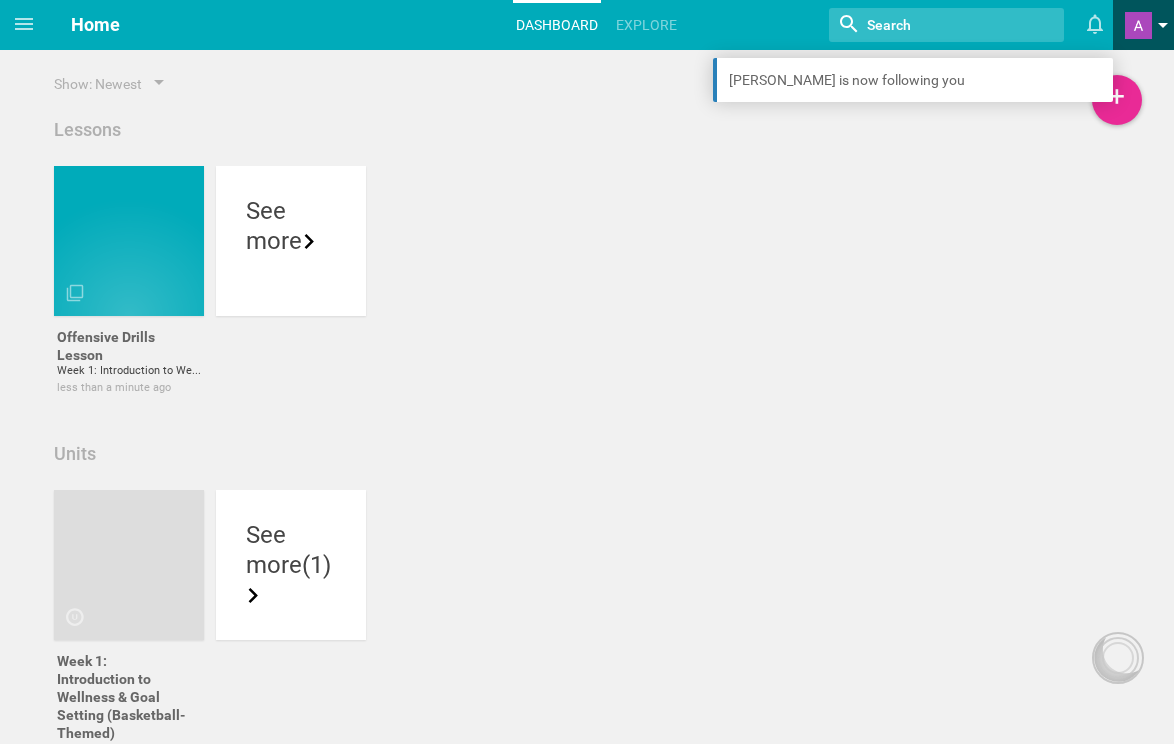 click at bounding box center (1138, 25) 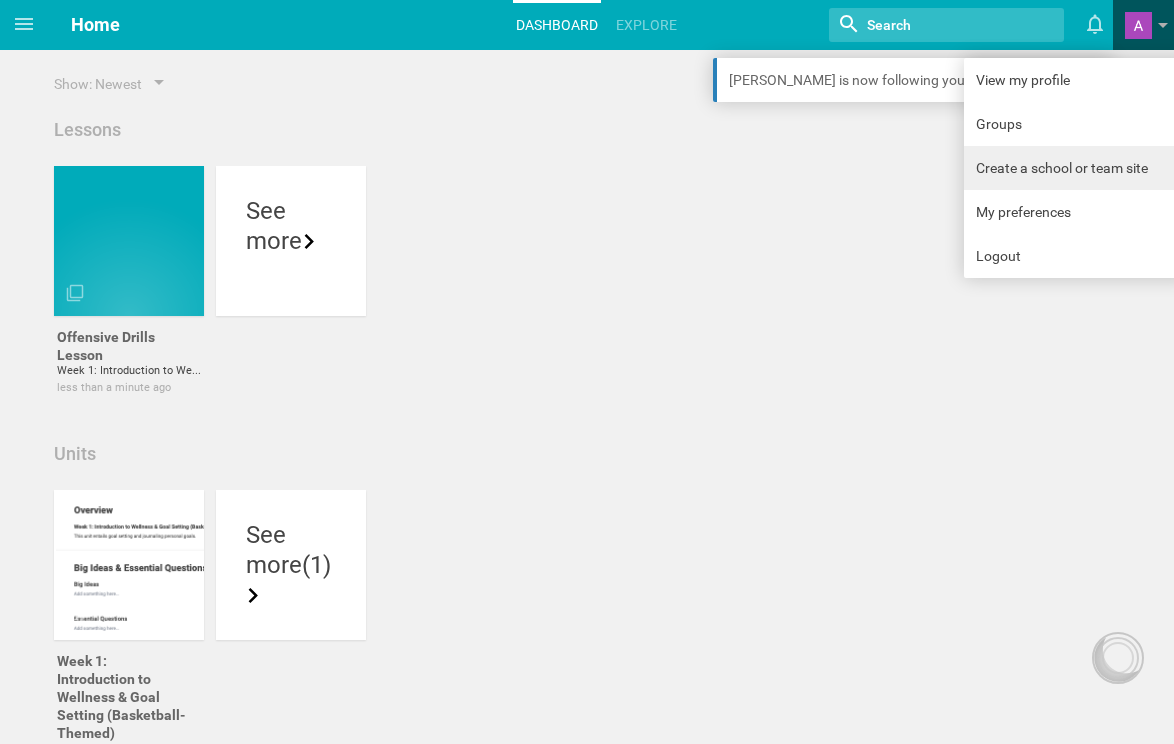 click on "Create a school or team site" at bounding box center (1076, 168) 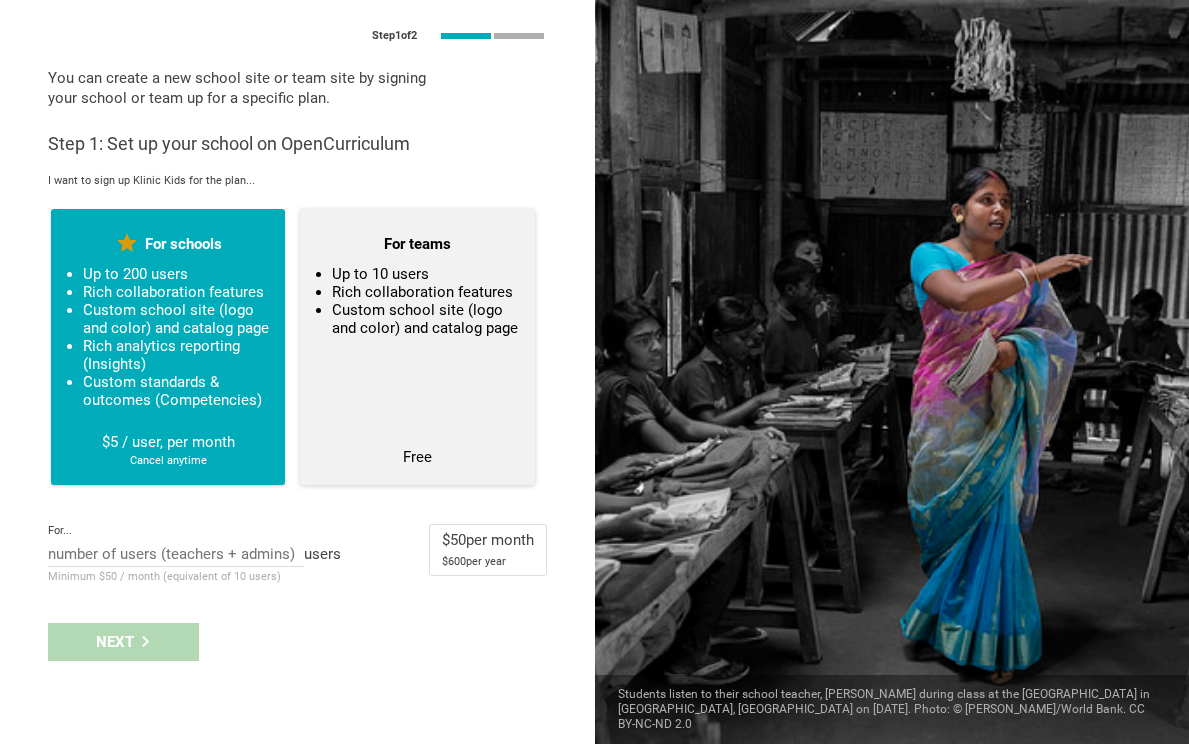 click on "Up to 10 users Rich collaboration features Custom school site (logo and color) and catalog page" at bounding box center (417, 344) 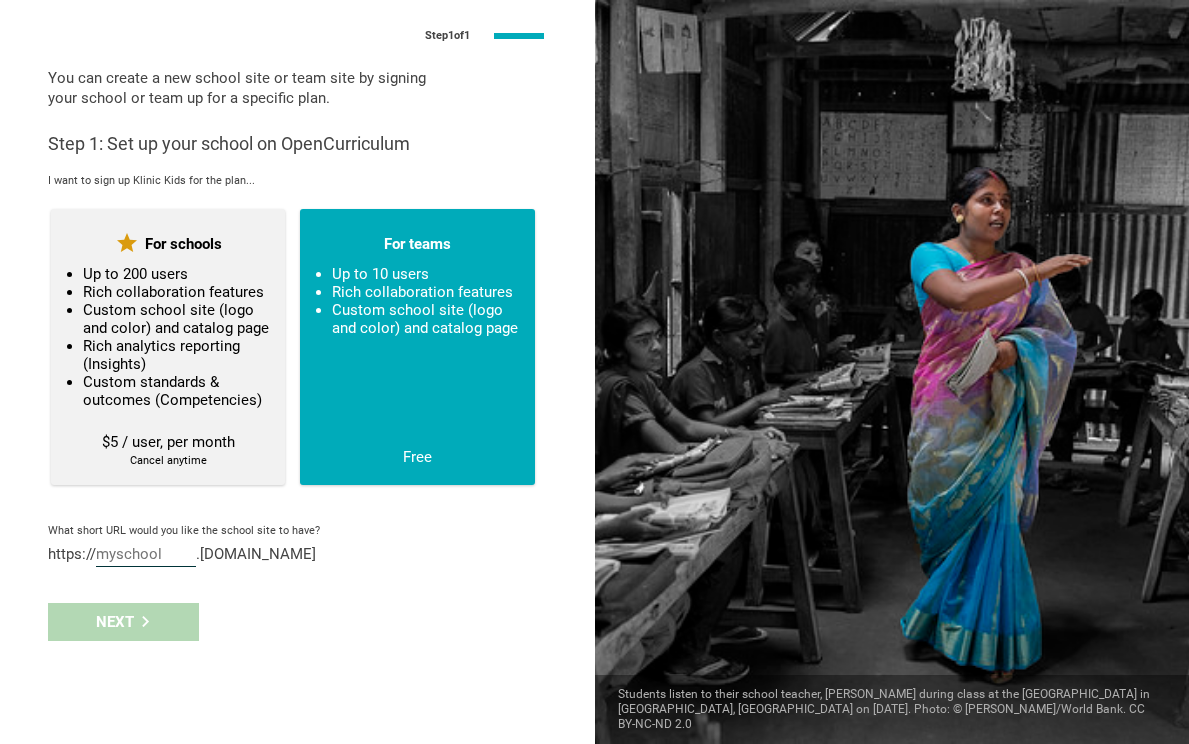 click at bounding box center (146, 556) 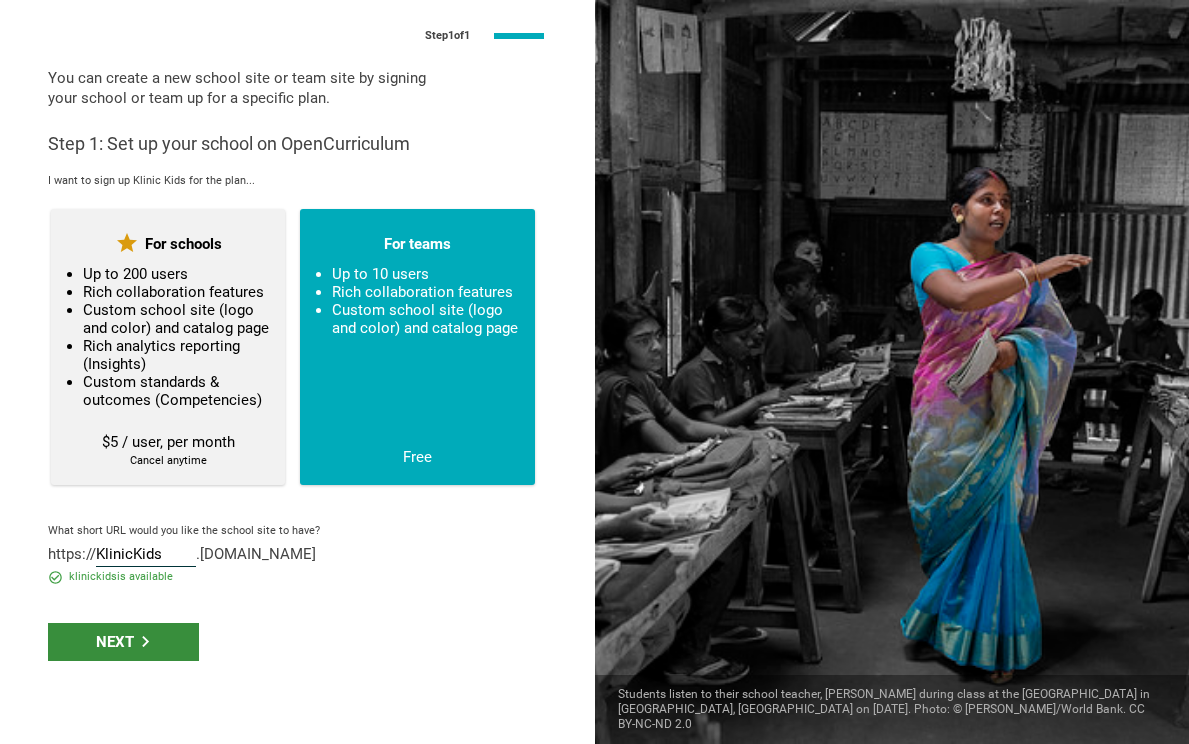 type on "KlinicKids" 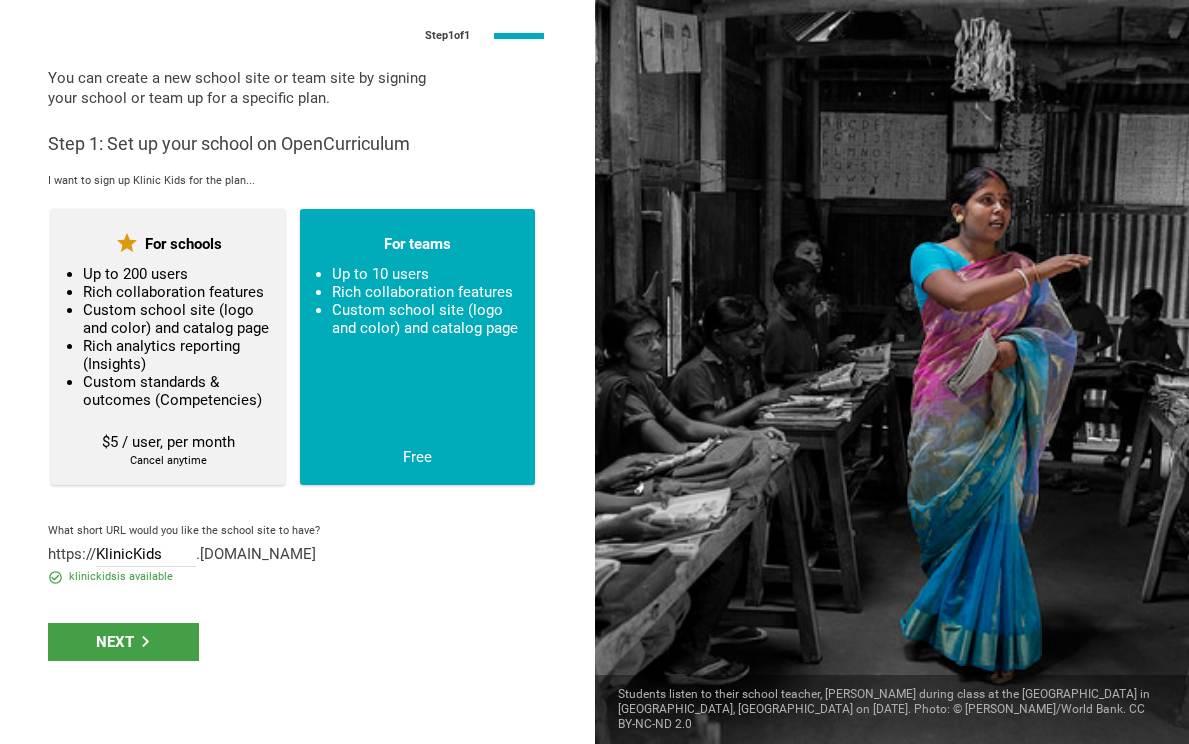click on "Next" at bounding box center [123, 642] 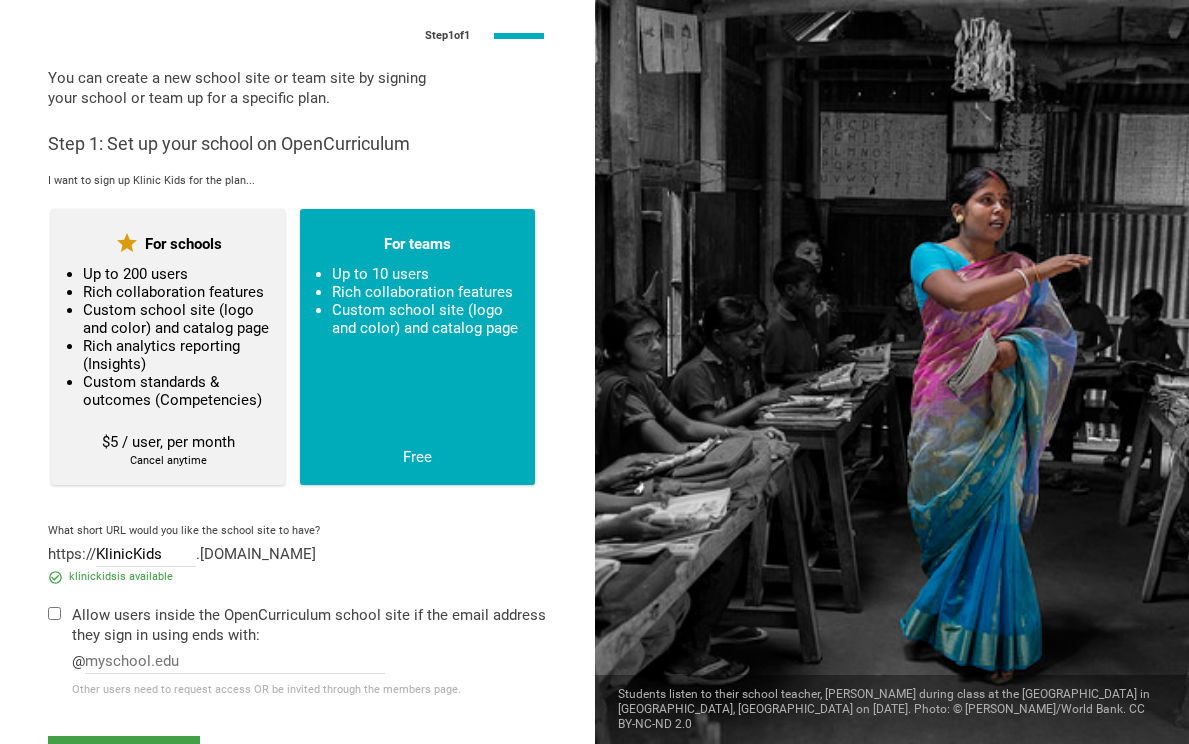 scroll, scrollTop: 53, scrollLeft: 0, axis: vertical 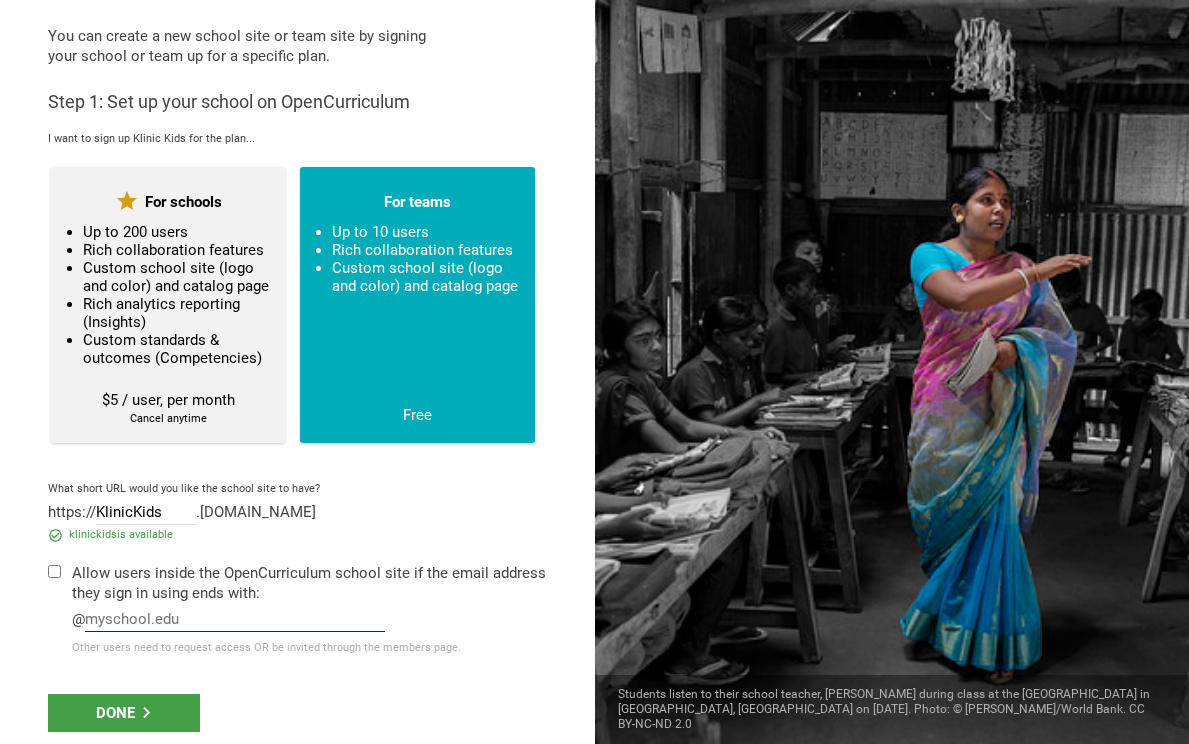 click at bounding box center (235, 621) 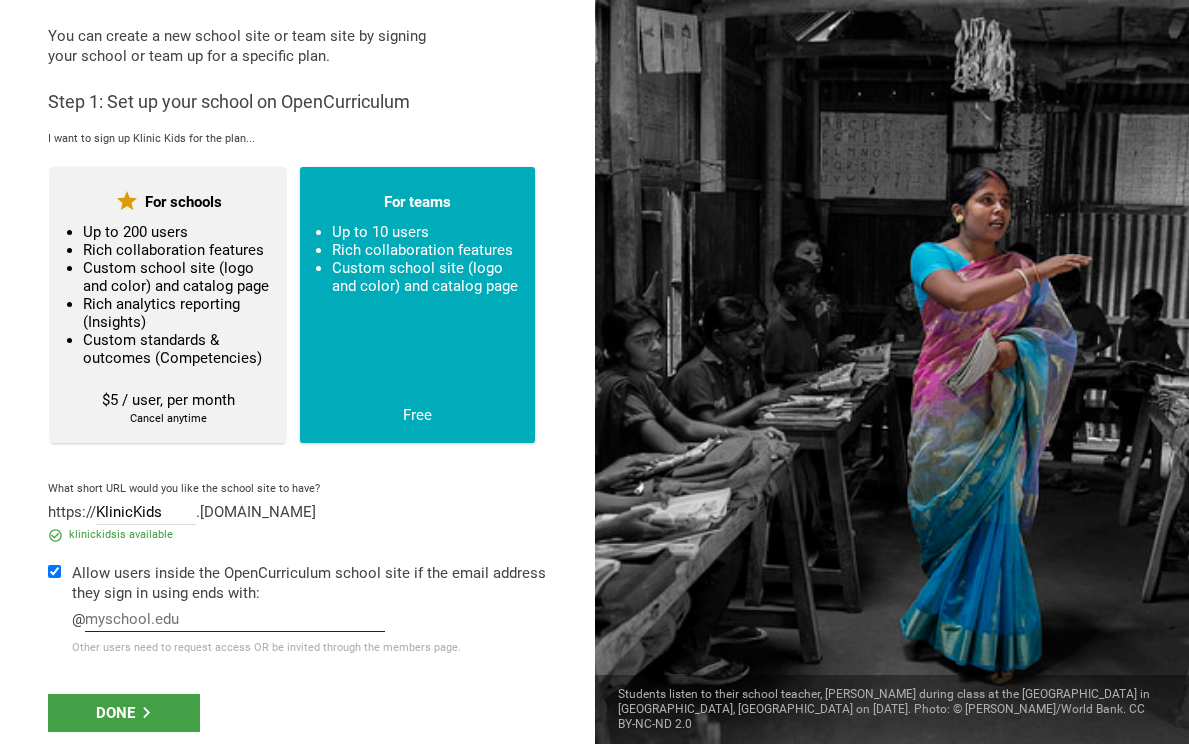 checkbox on "true" 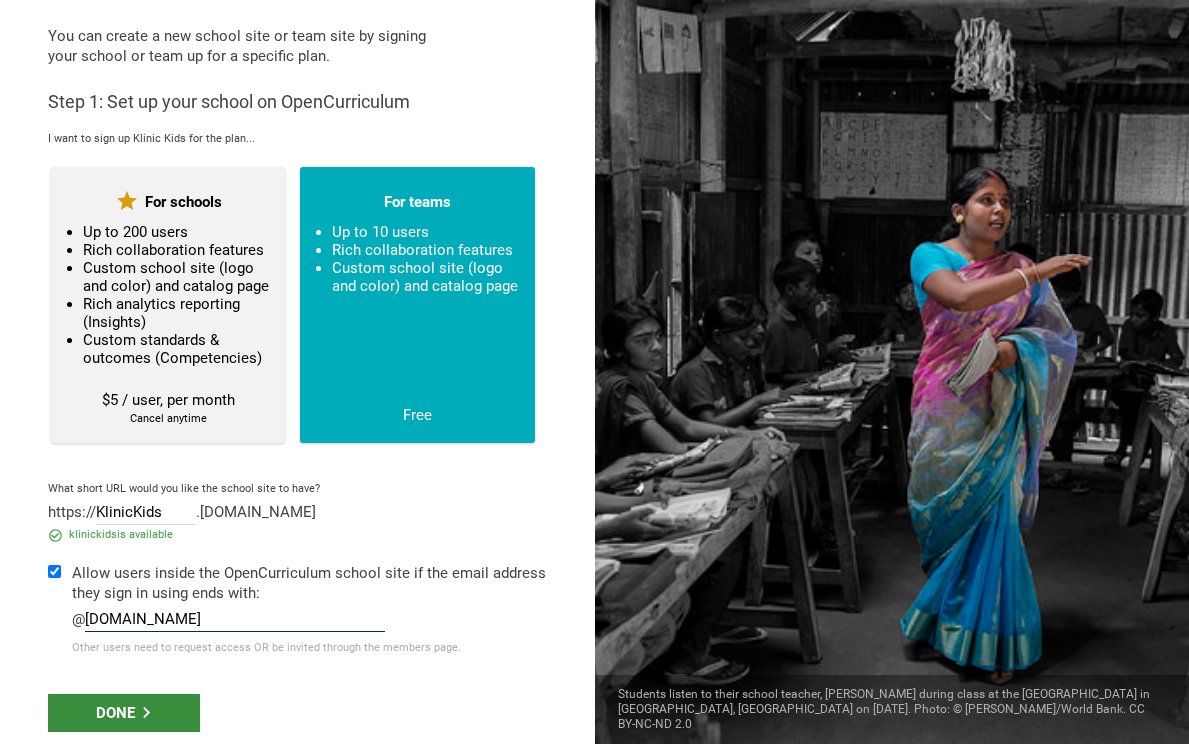 type on "klinickids.com" 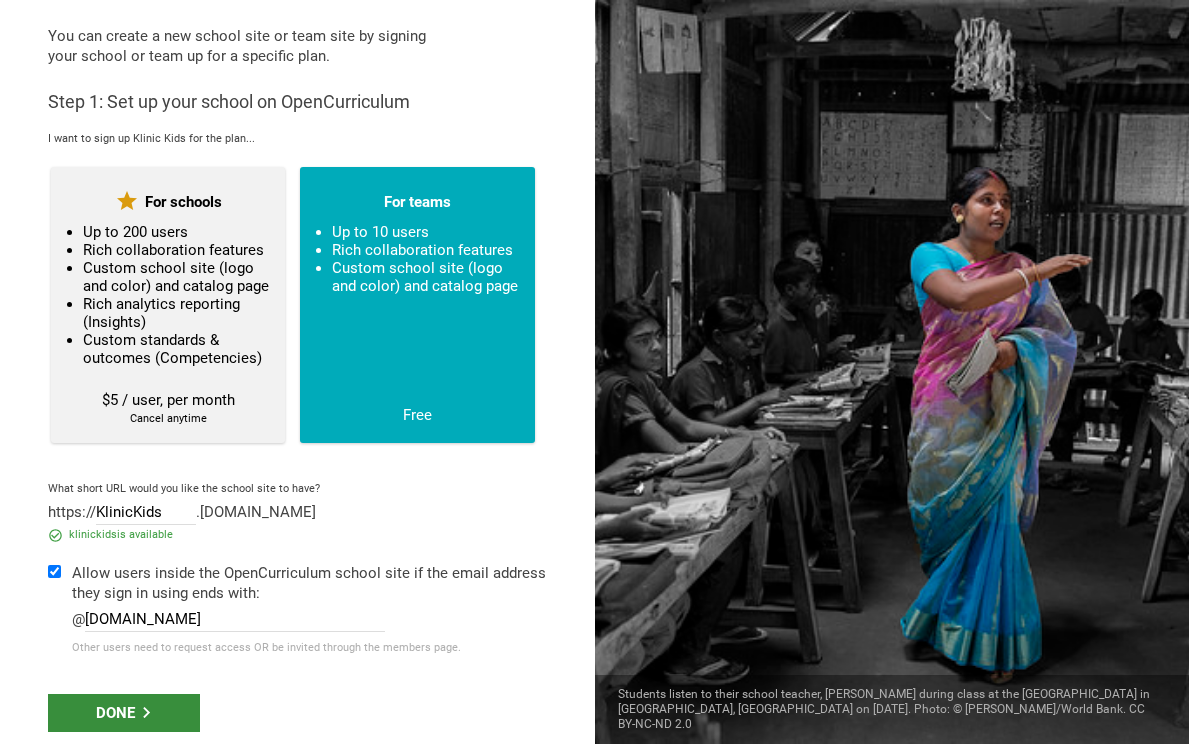 click on "Done" at bounding box center [124, 713] 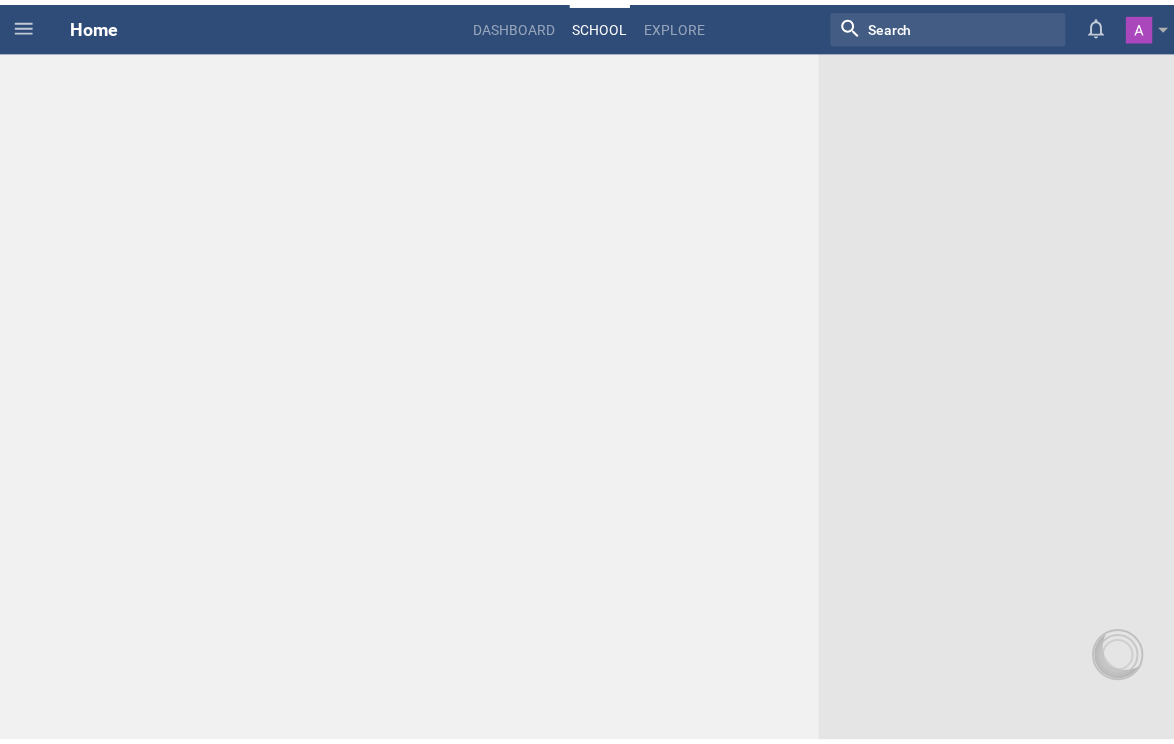 scroll, scrollTop: 0, scrollLeft: 0, axis: both 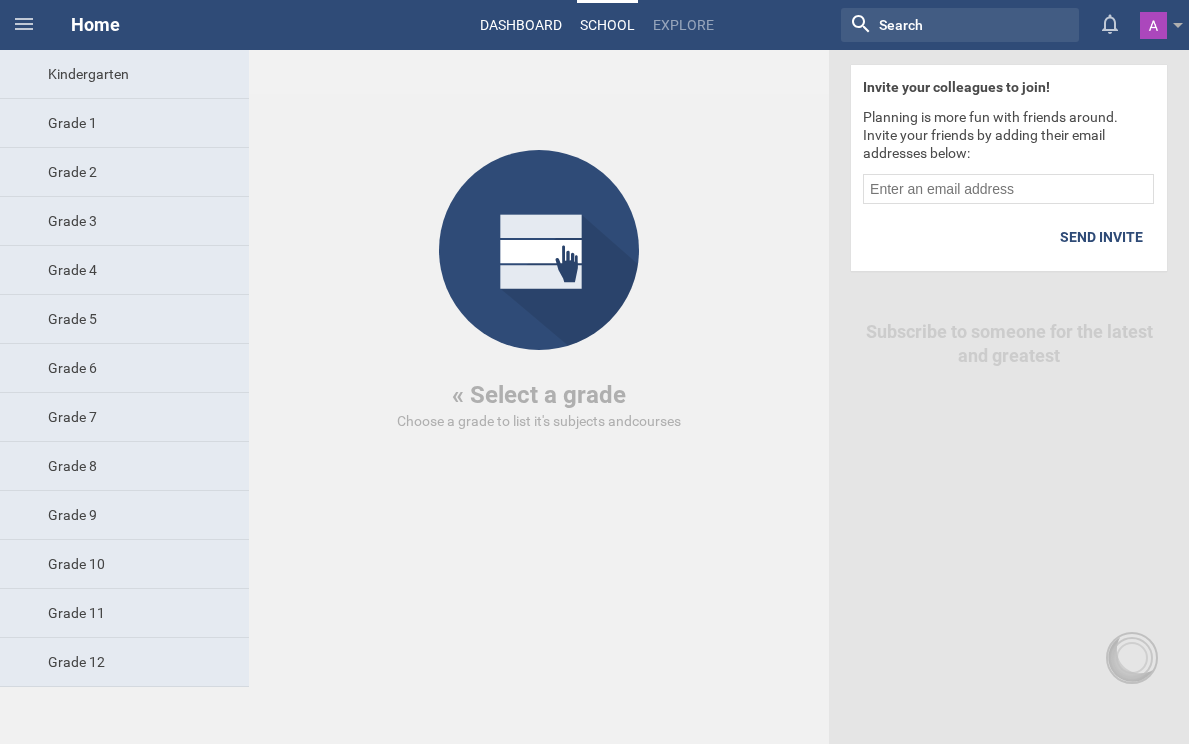 click on "Dashboard" at bounding box center [521, 25] 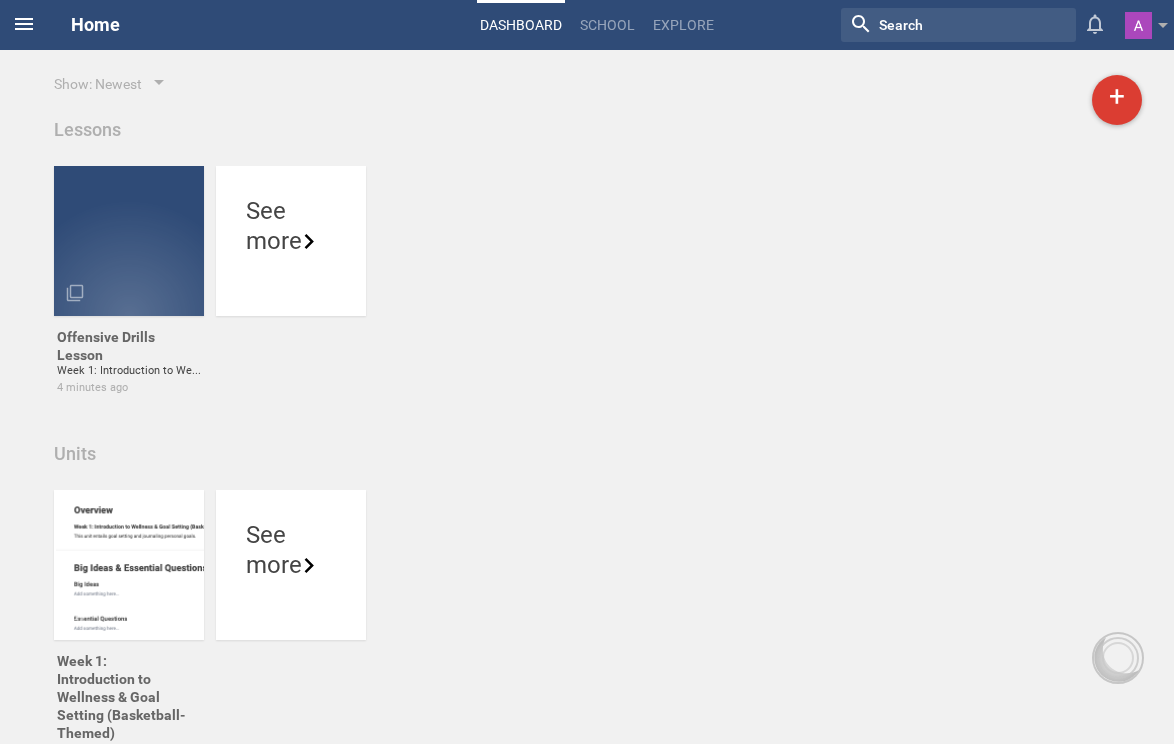 click 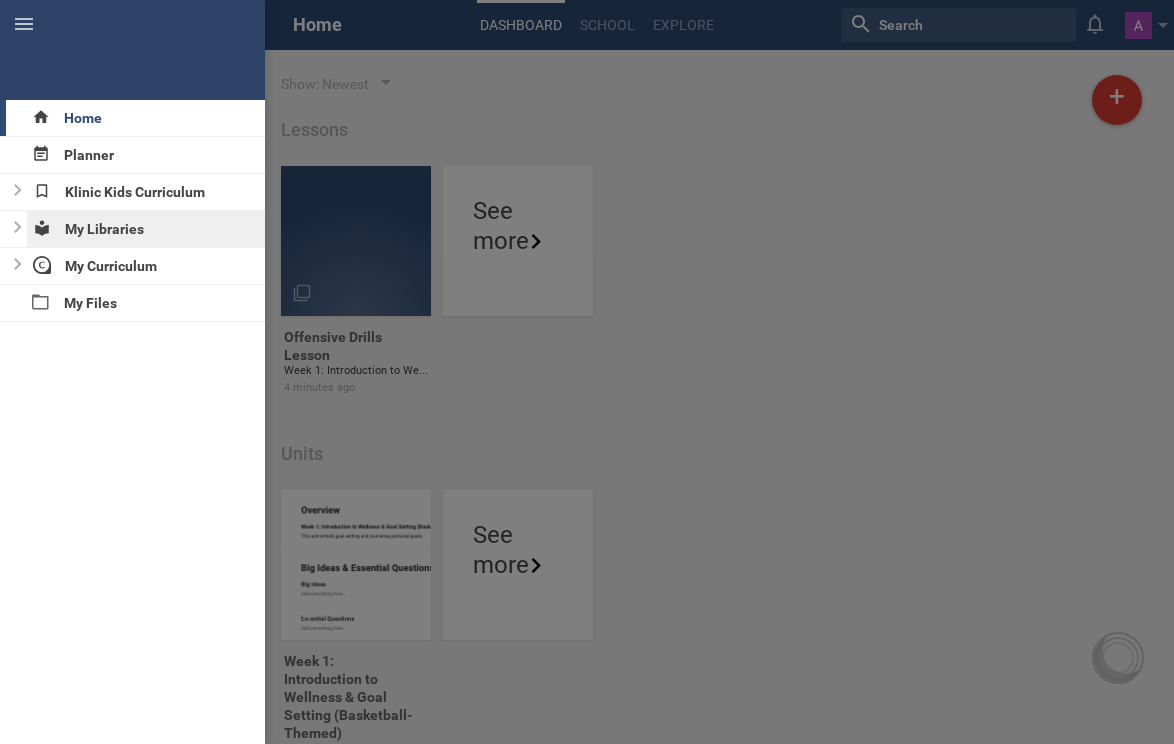 click on "My Libraries" at bounding box center [146, 229] 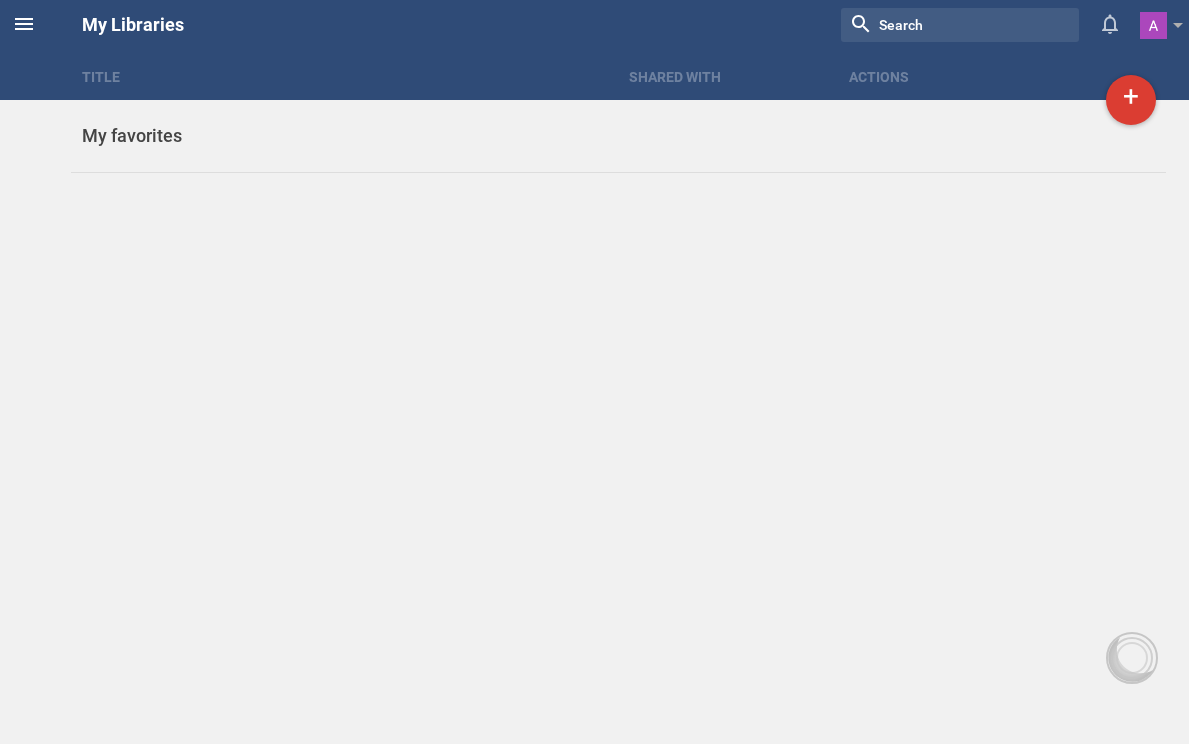 click 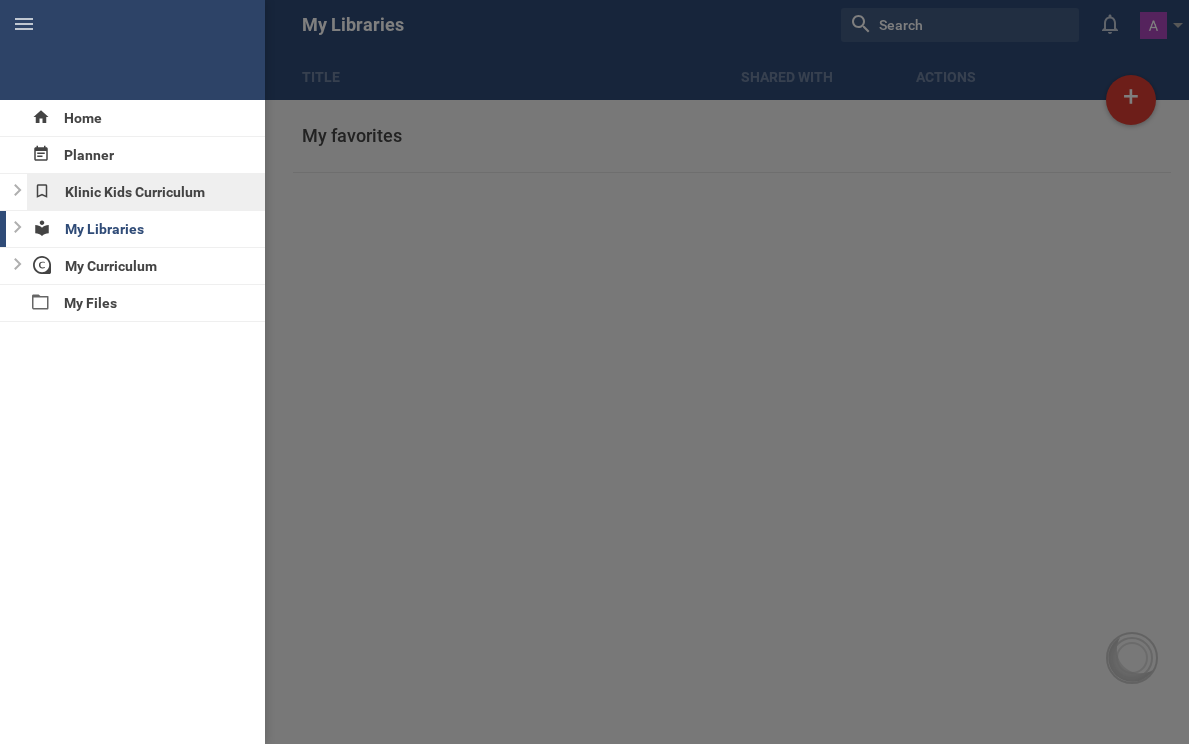 click on "Klinic Kids Curriculum" at bounding box center (146, 192) 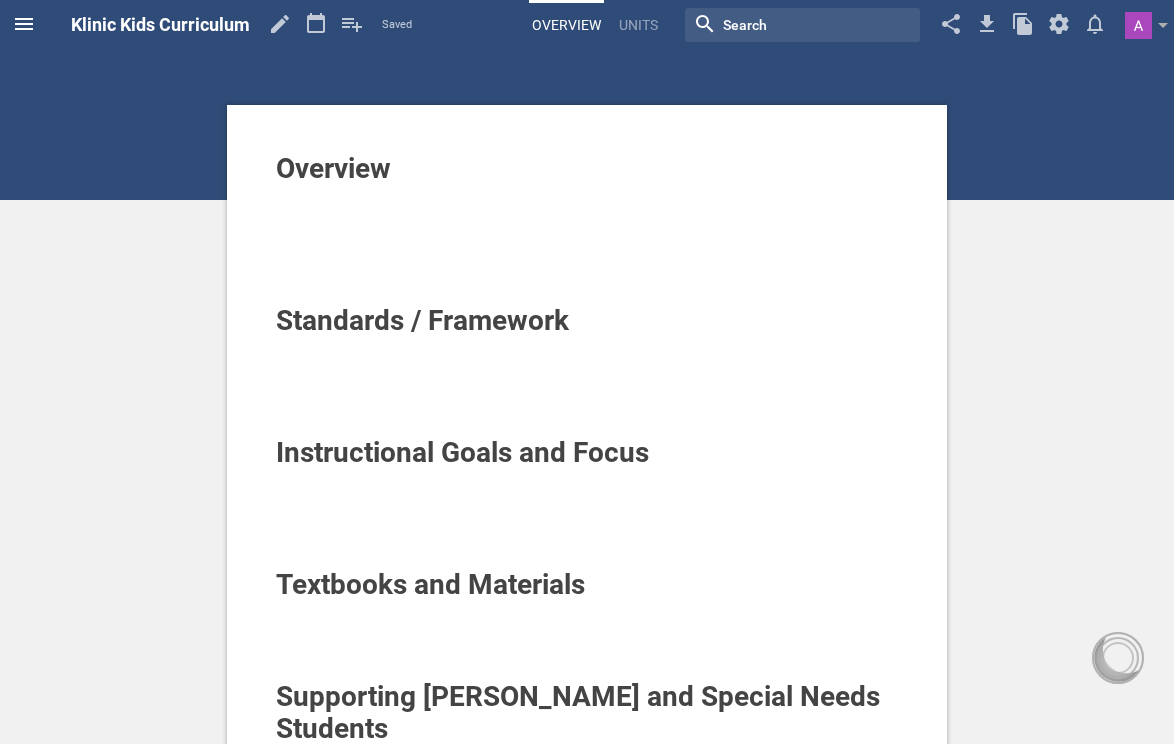 click 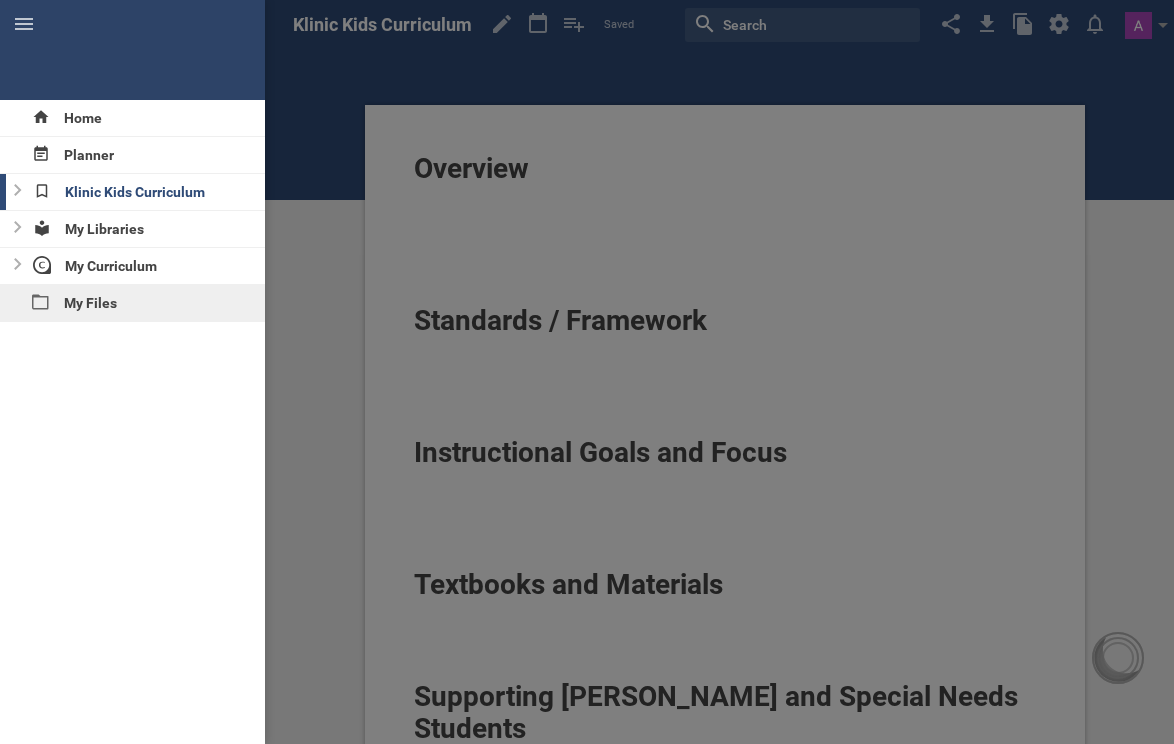 click on "My Files" at bounding box center [132, 303] 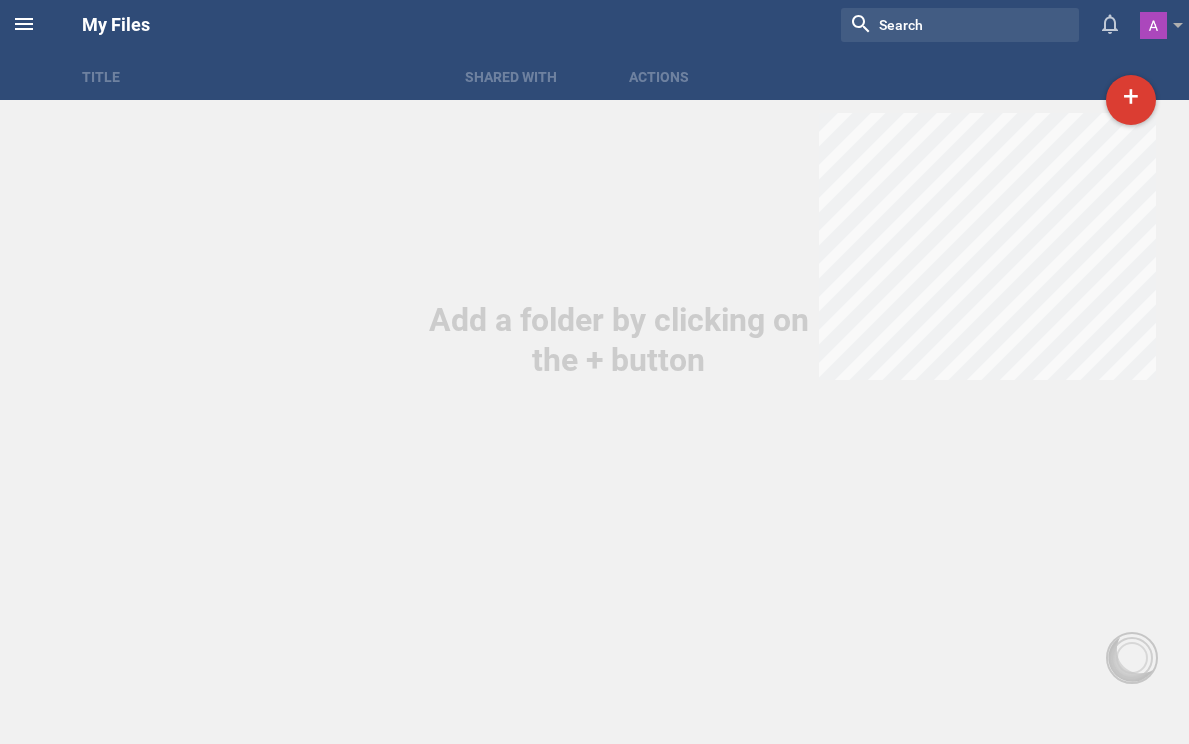 click 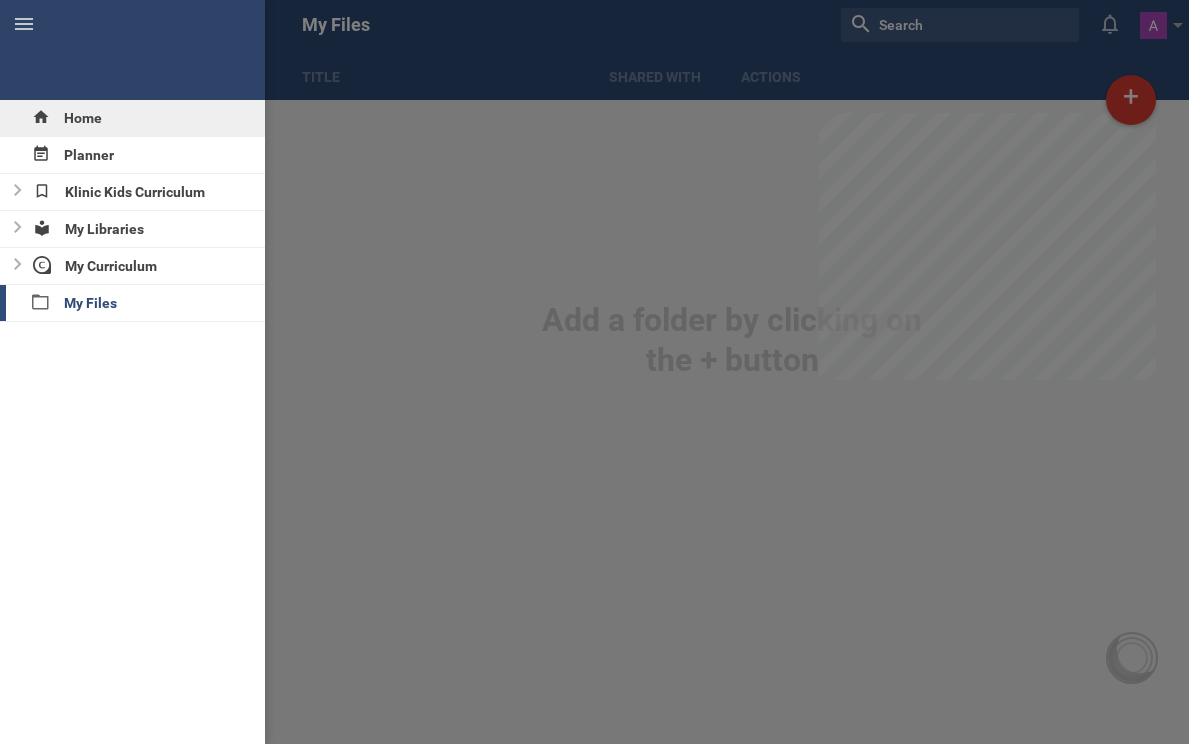 click on "Home" at bounding box center (132, 118) 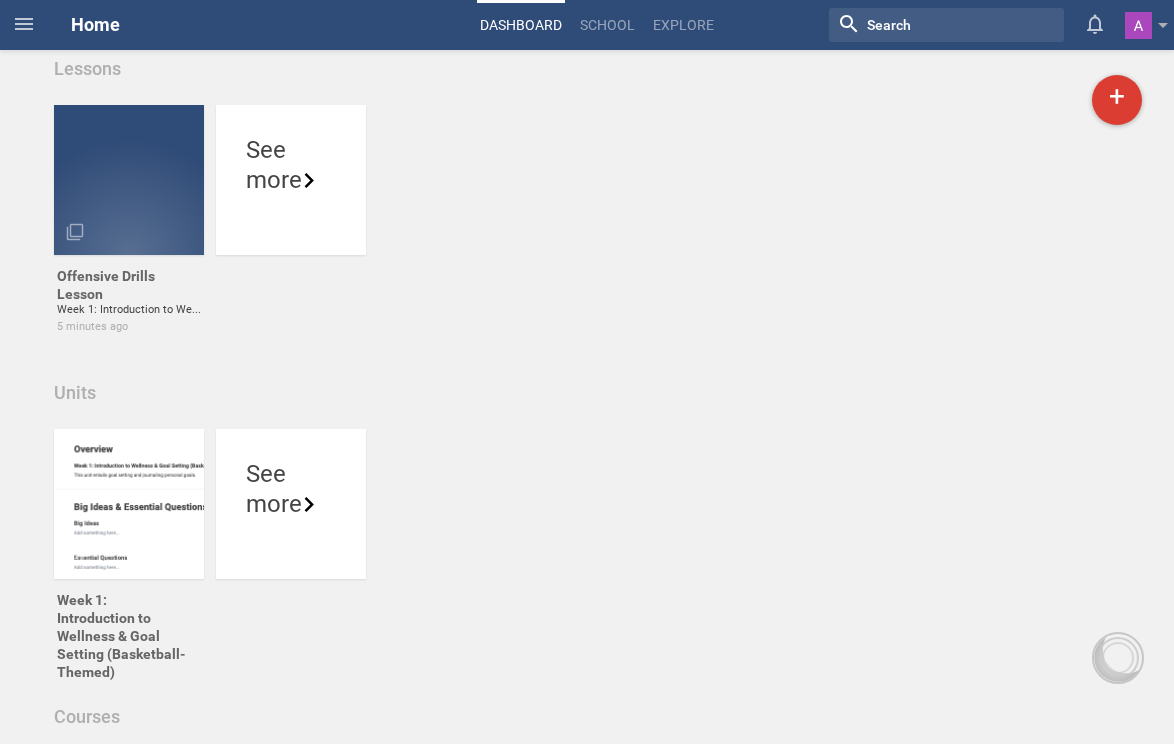 scroll, scrollTop: 0, scrollLeft: 0, axis: both 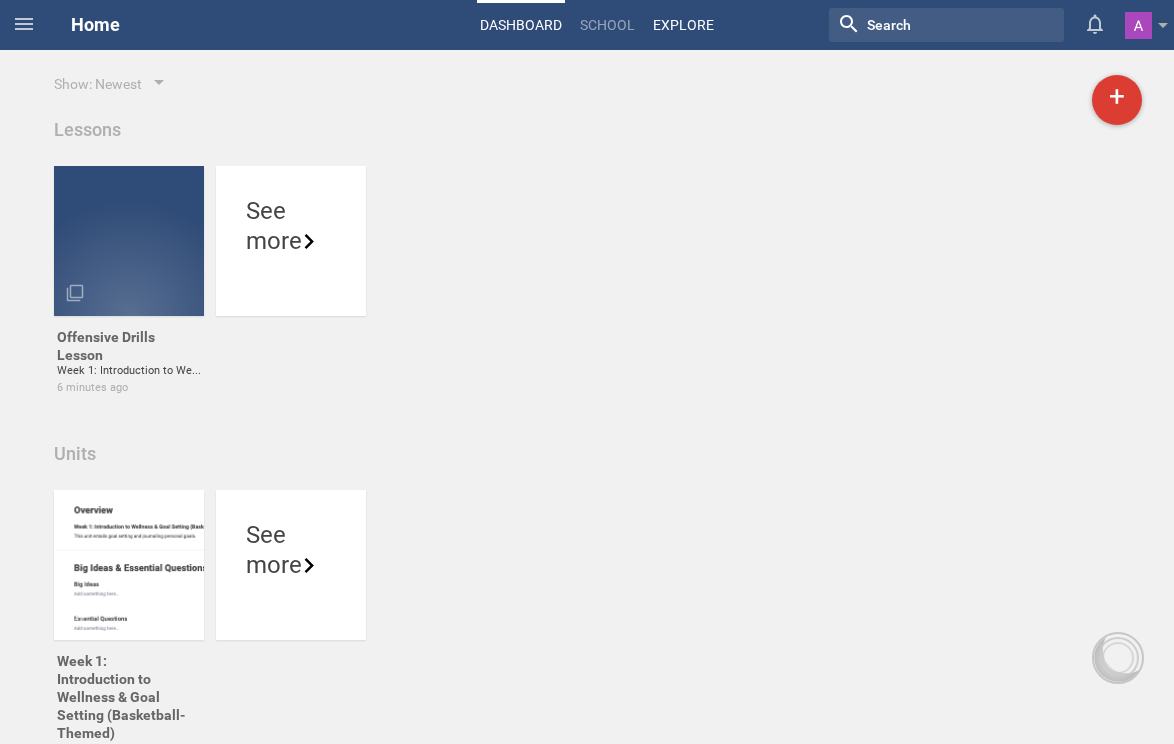 click on "Explore" at bounding box center [683, 25] 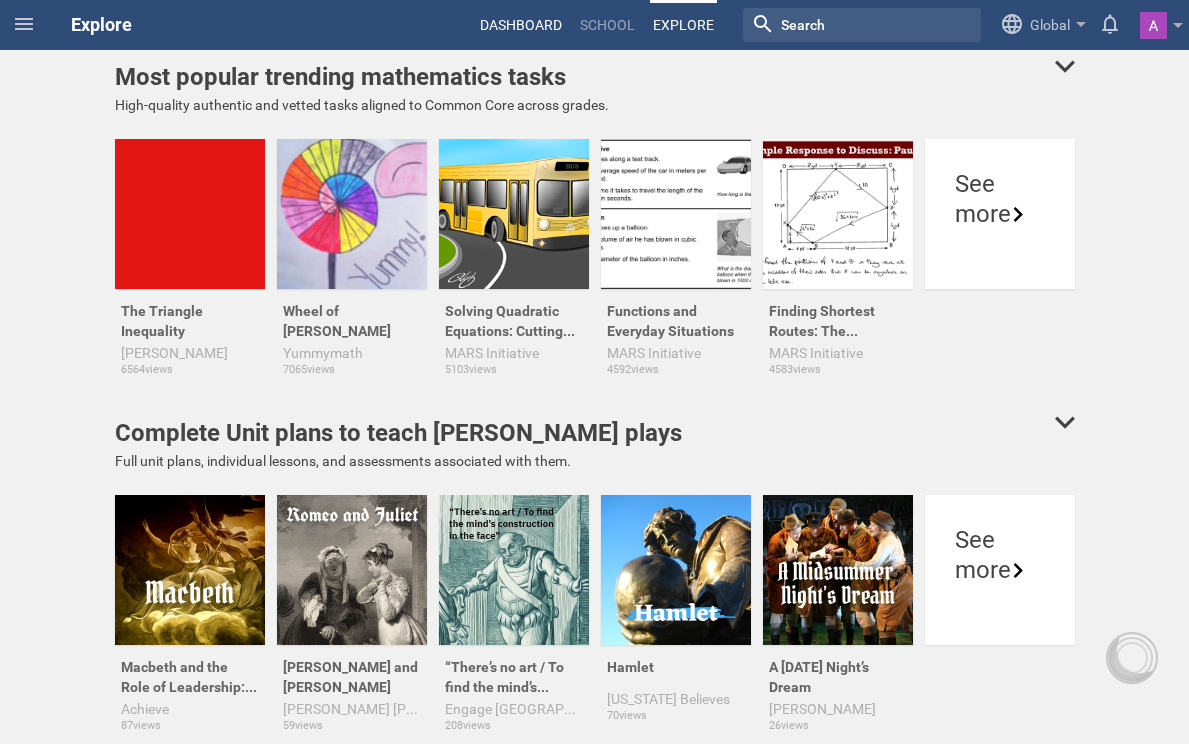 click on "Dashboard" at bounding box center (521, 25) 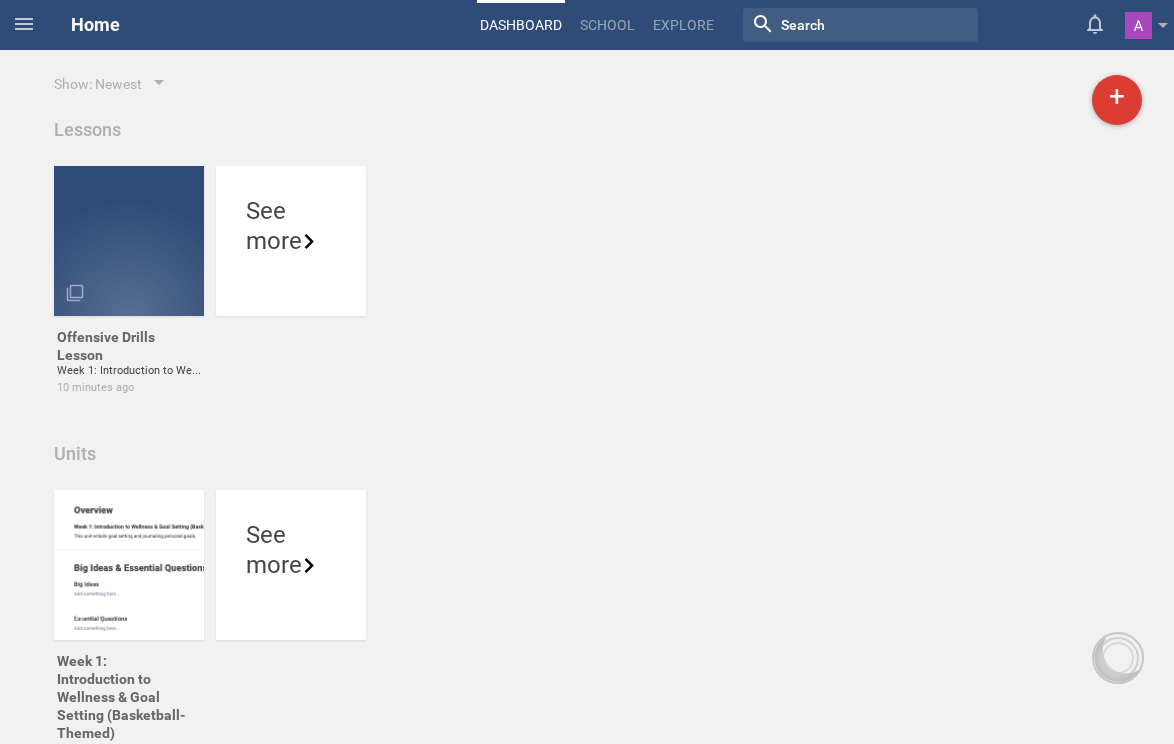 click at bounding box center [129, 241] 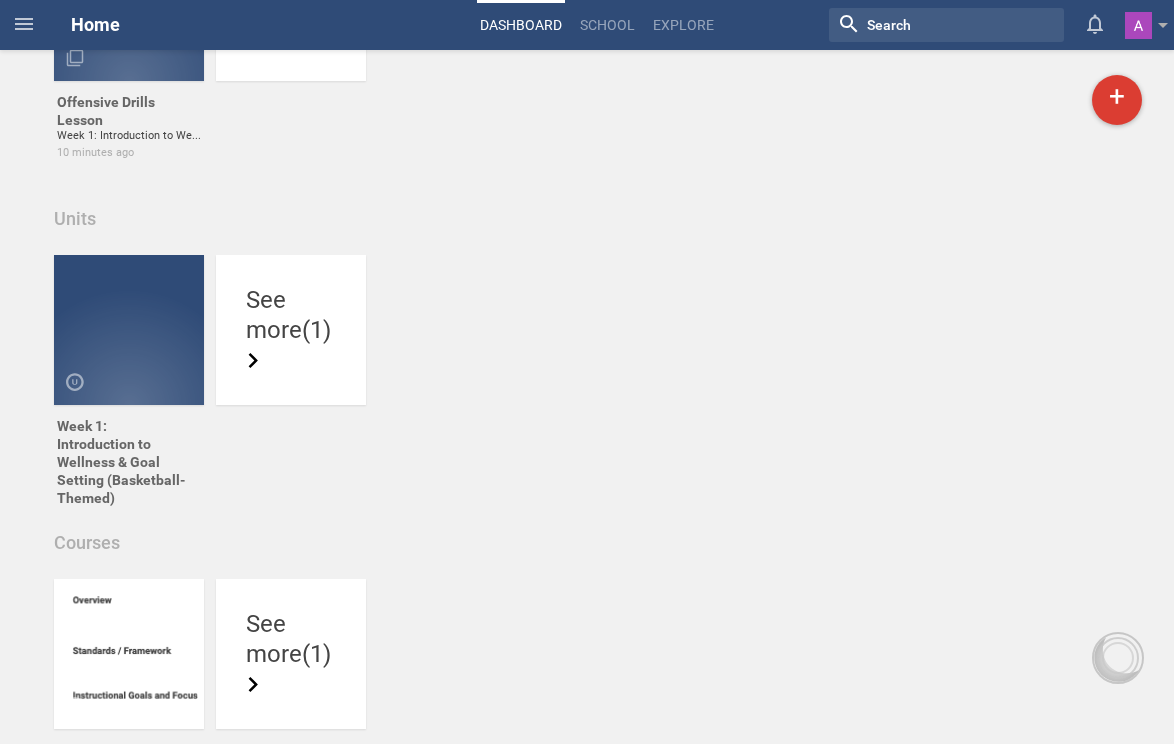 scroll, scrollTop: 234, scrollLeft: 0, axis: vertical 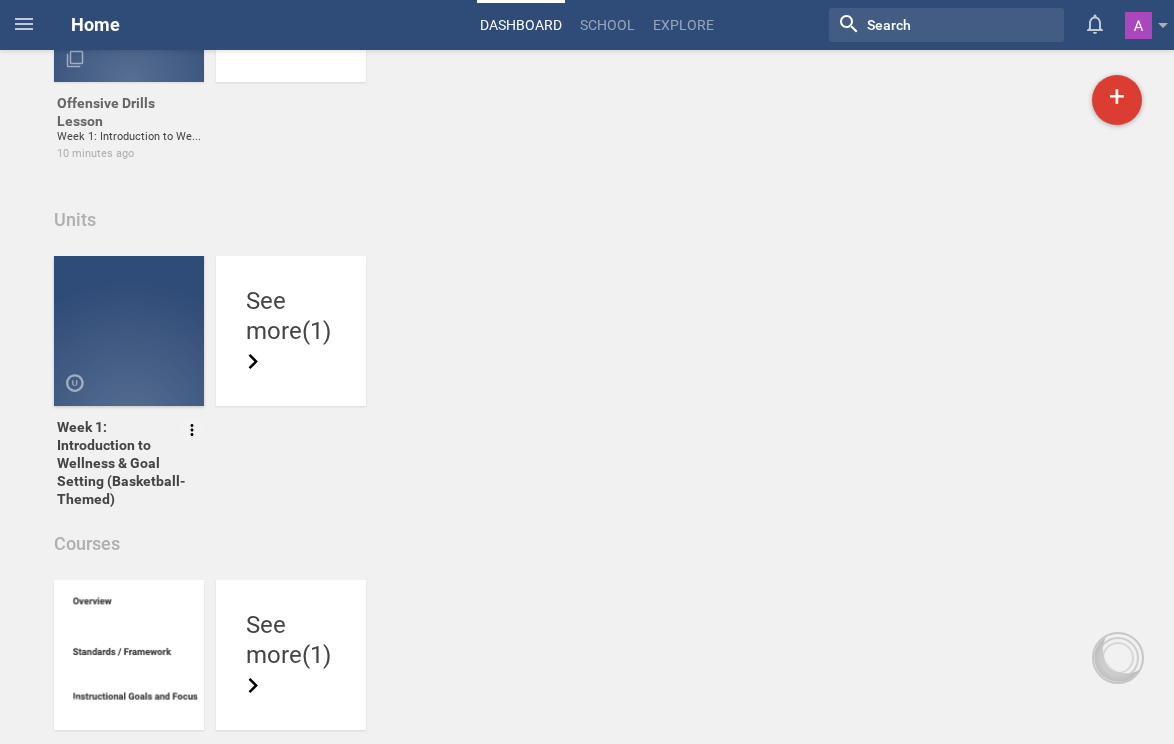 click at bounding box center [129, 331] 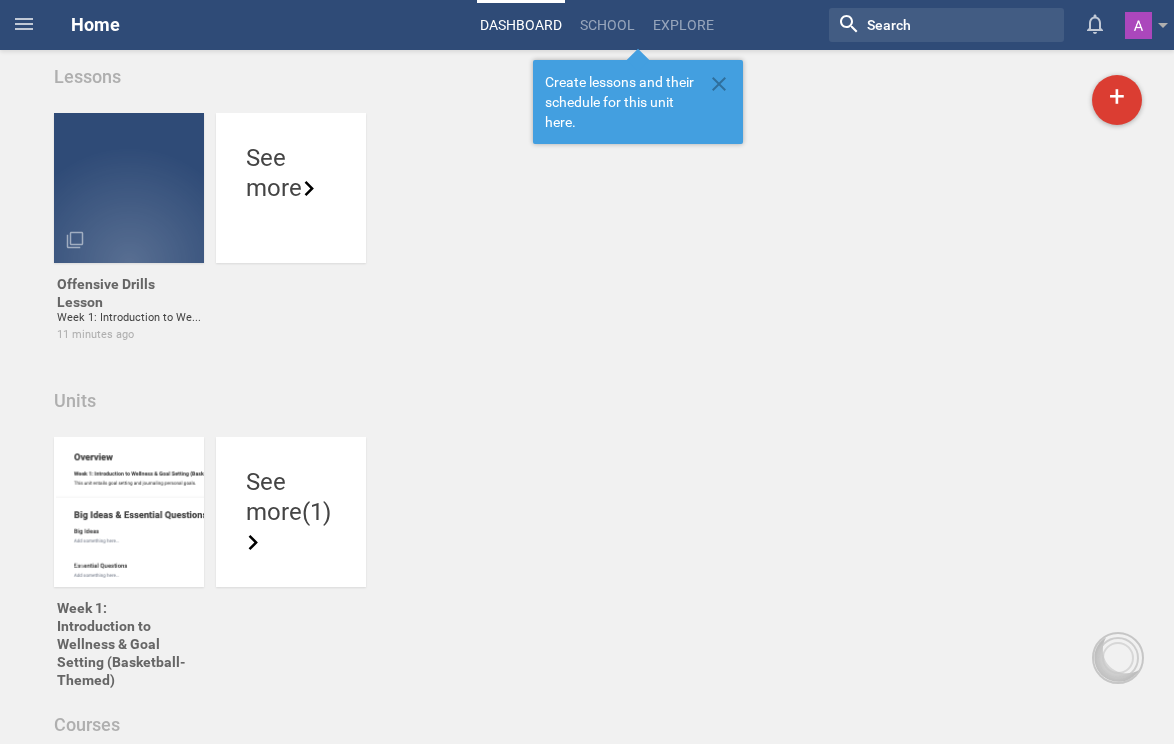 scroll, scrollTop: 0, scrollLeft: 0, axis: both 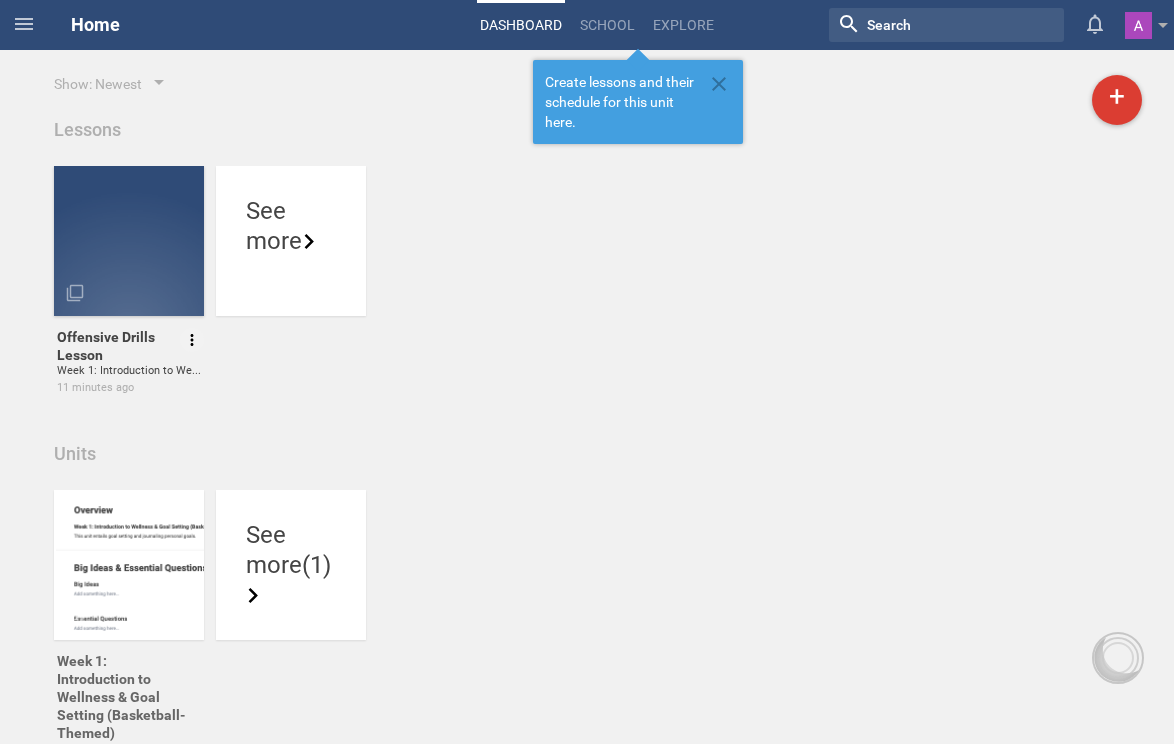 click at bounding box center (141, 285) 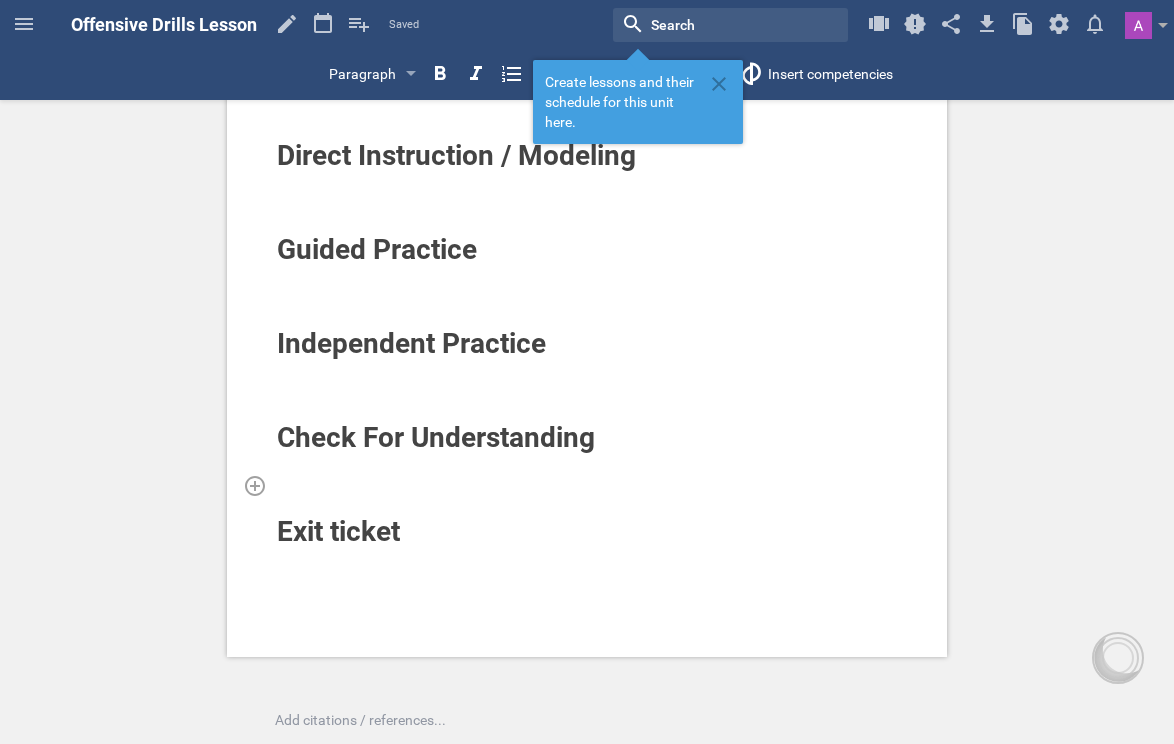scroll, scrollTop: 442, scrollLeft: 0, axis: vertical 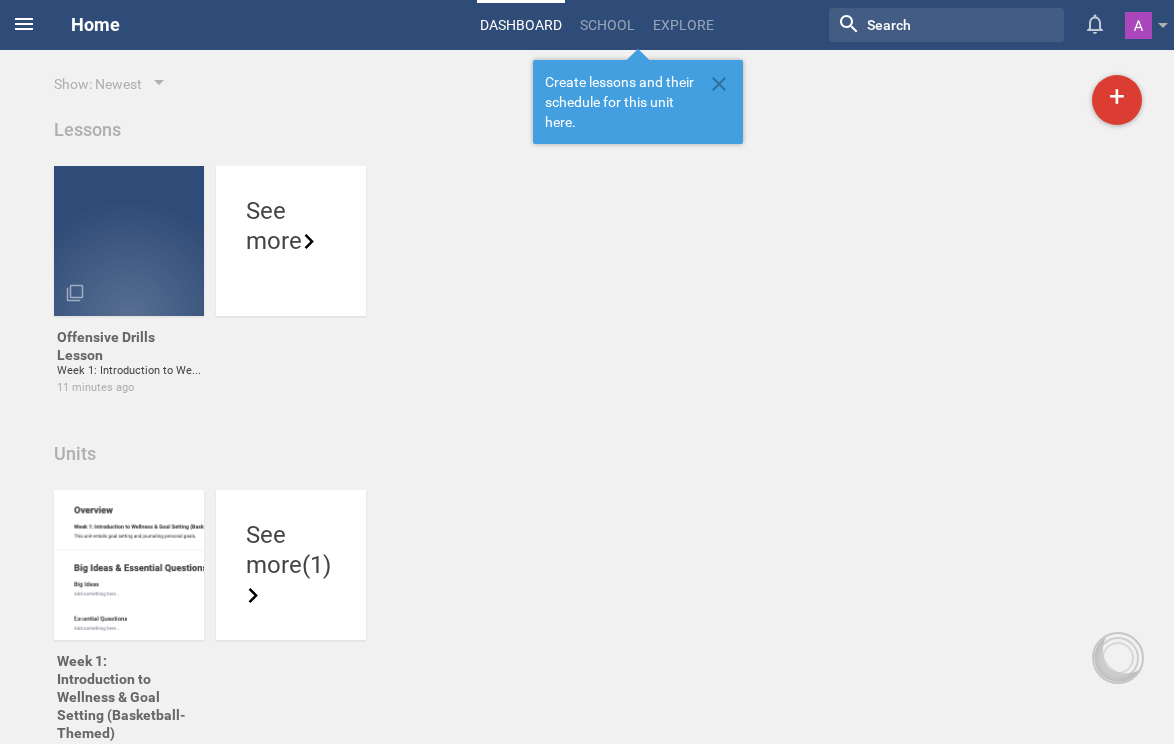 click at bounding box center [24, 24] 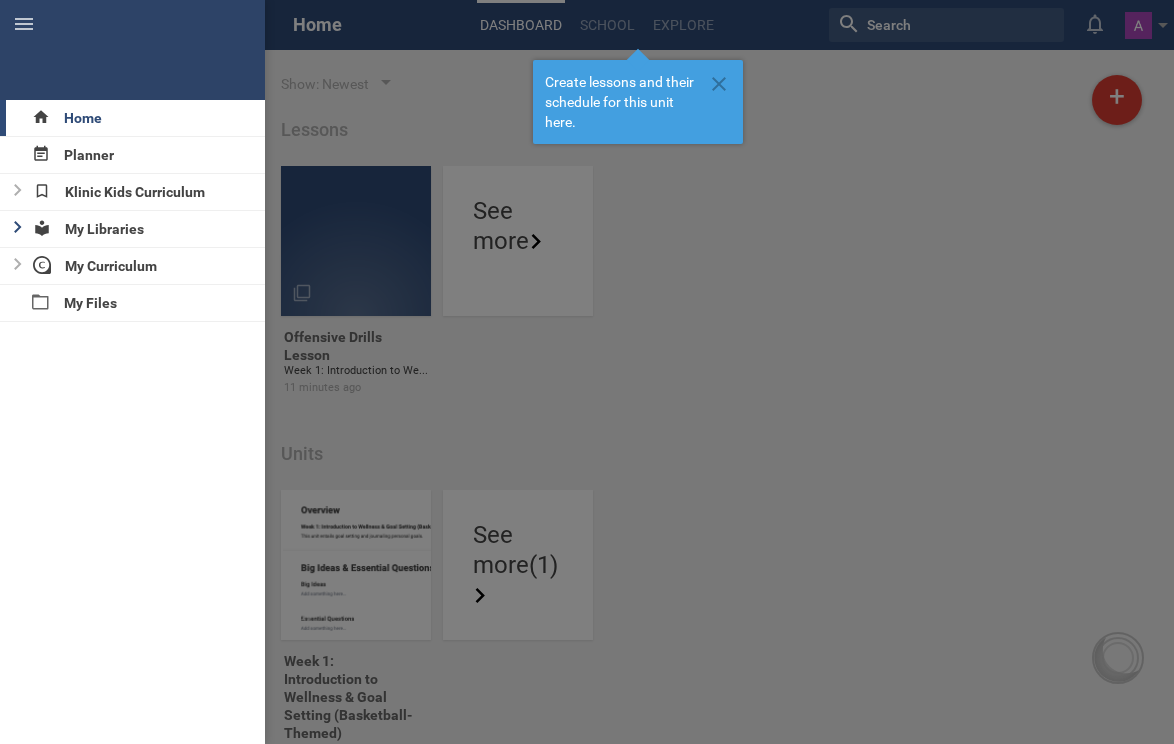click 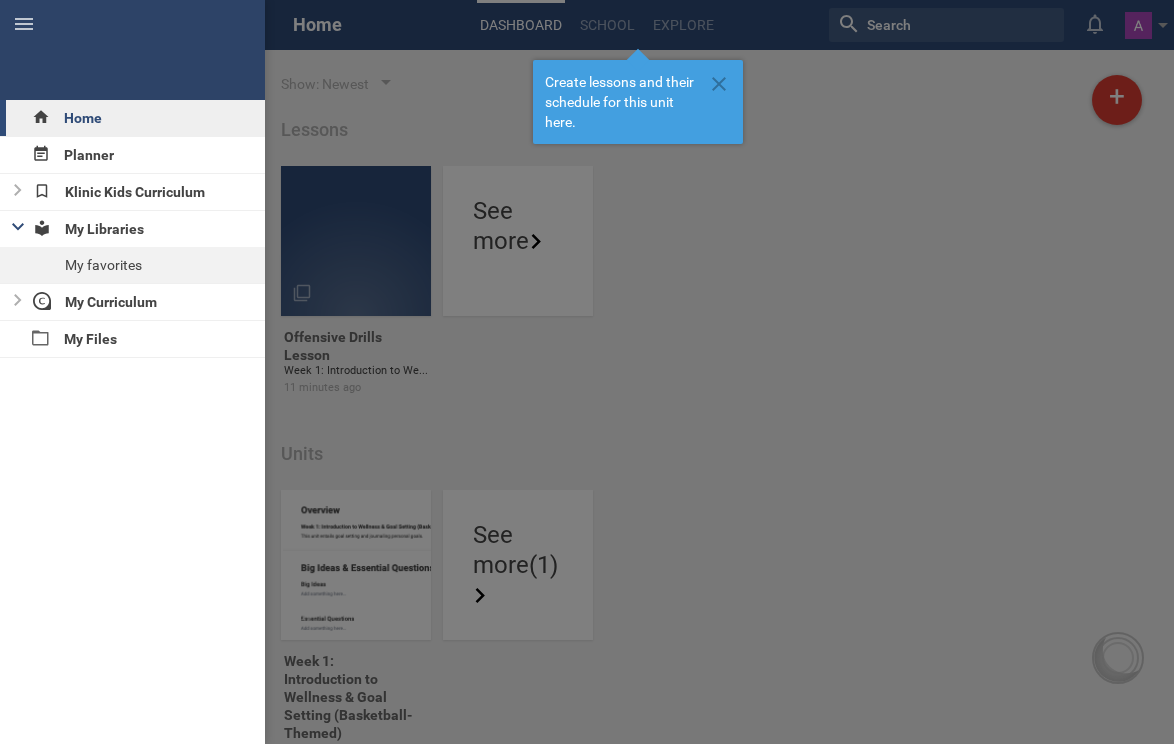 click on "Home" at bounding box center [132, 118] 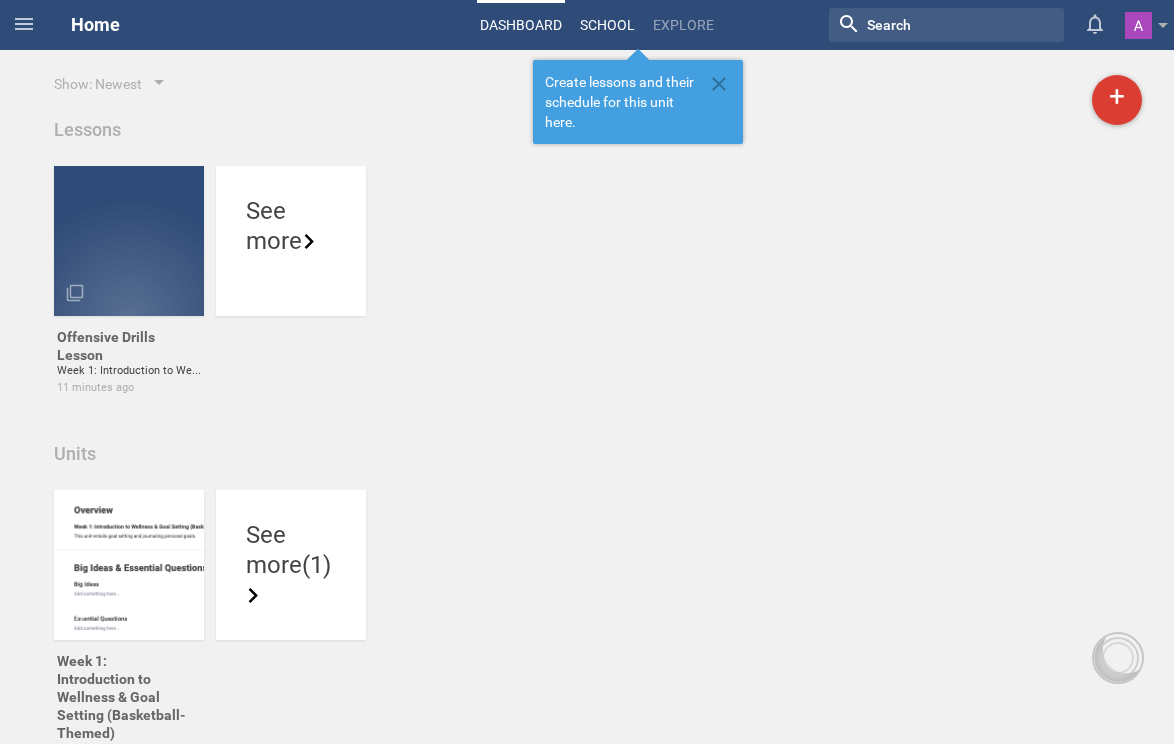 drag, startPoint x: 625, startPoint y: 26, endPoint x: 673, endPoint y: 26, distance: 48 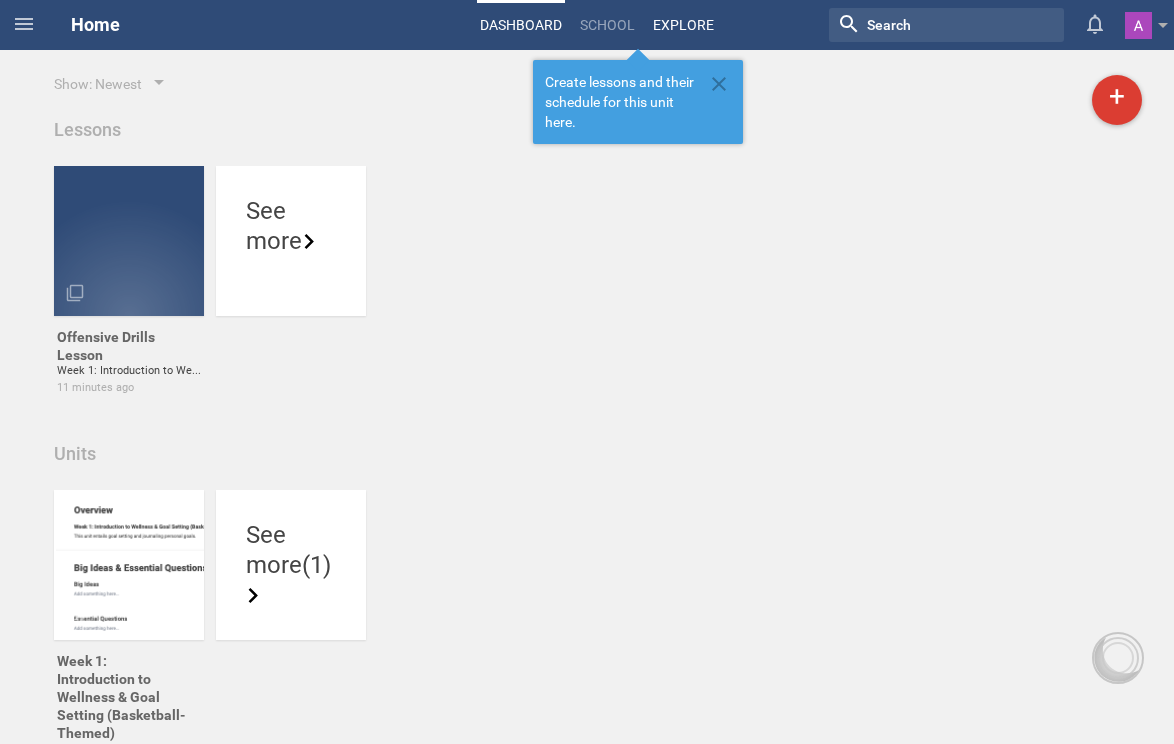 click on "School" at bounding box center (607, 25) 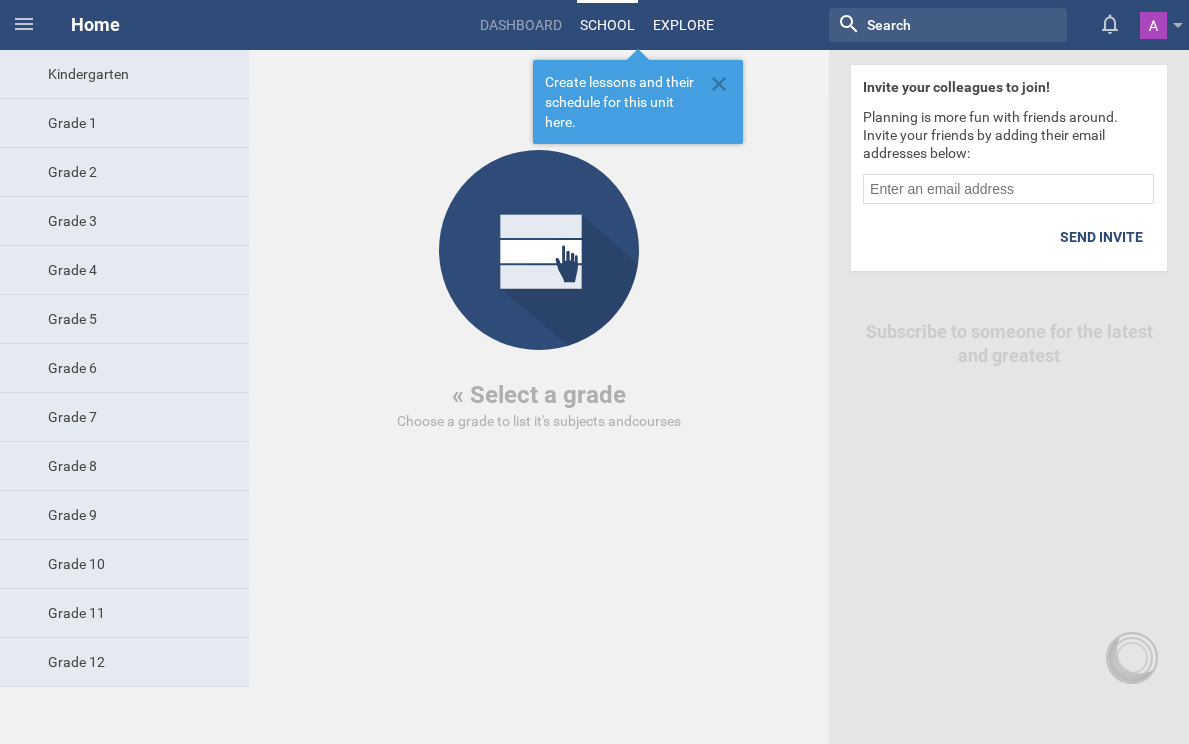click on "Explore" at bounding box center (683, 25) 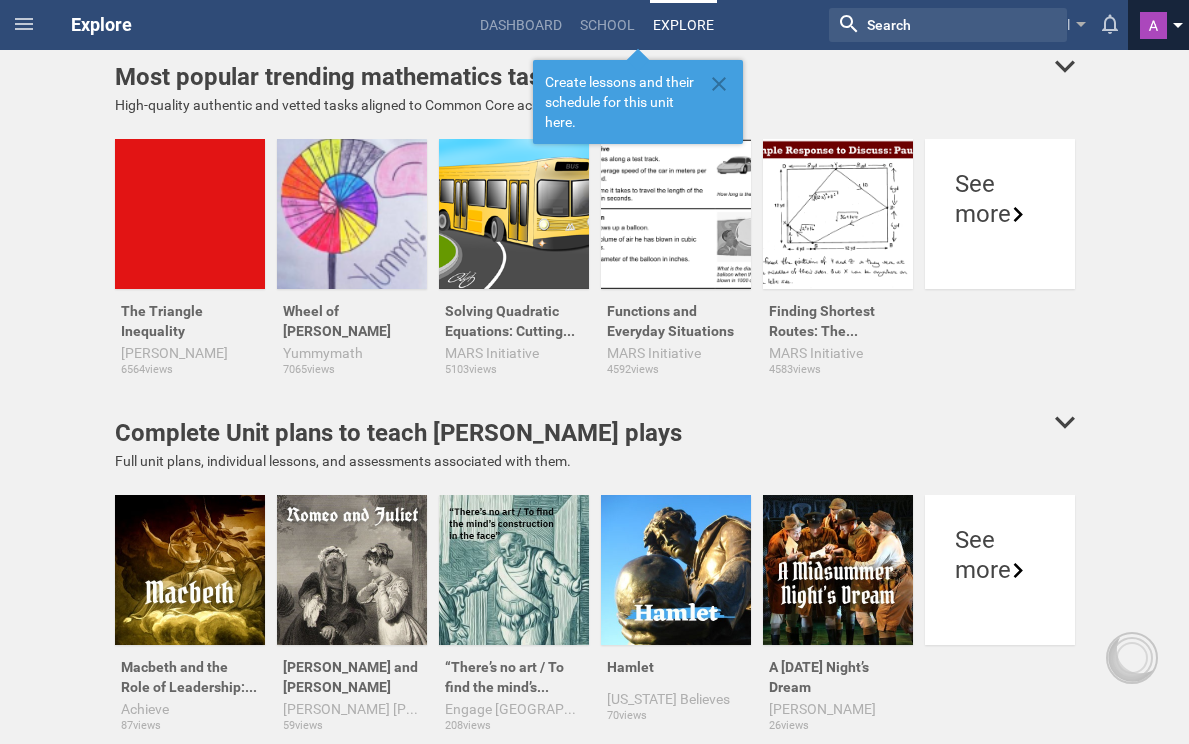 click at bounding box center (1153, 25) 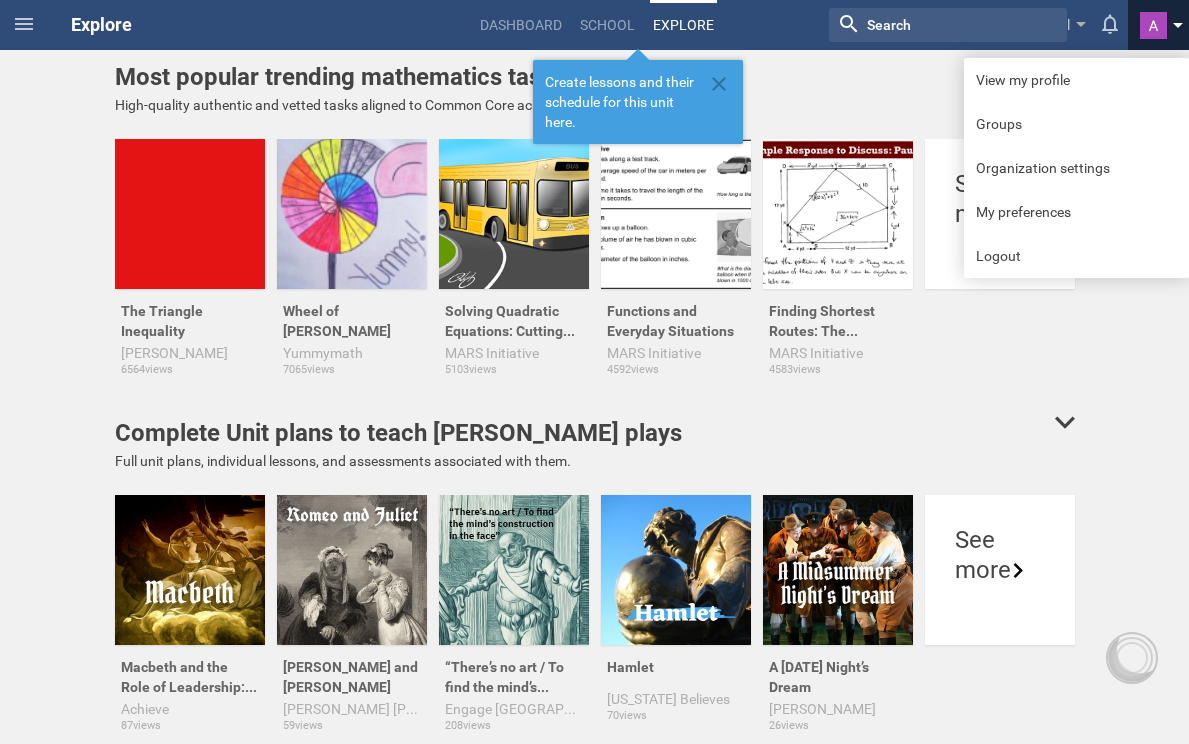 click at bounding box center [1164, 25] 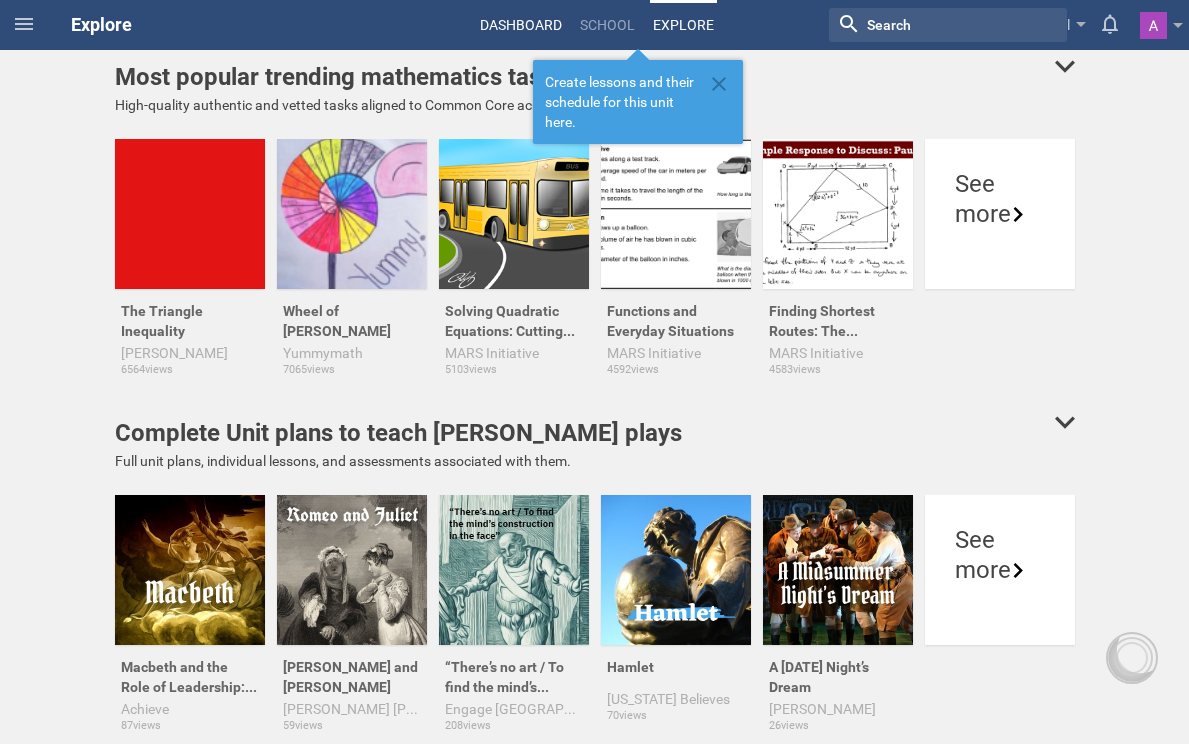 click on "Dashboard" at bounding box center [521, 25] 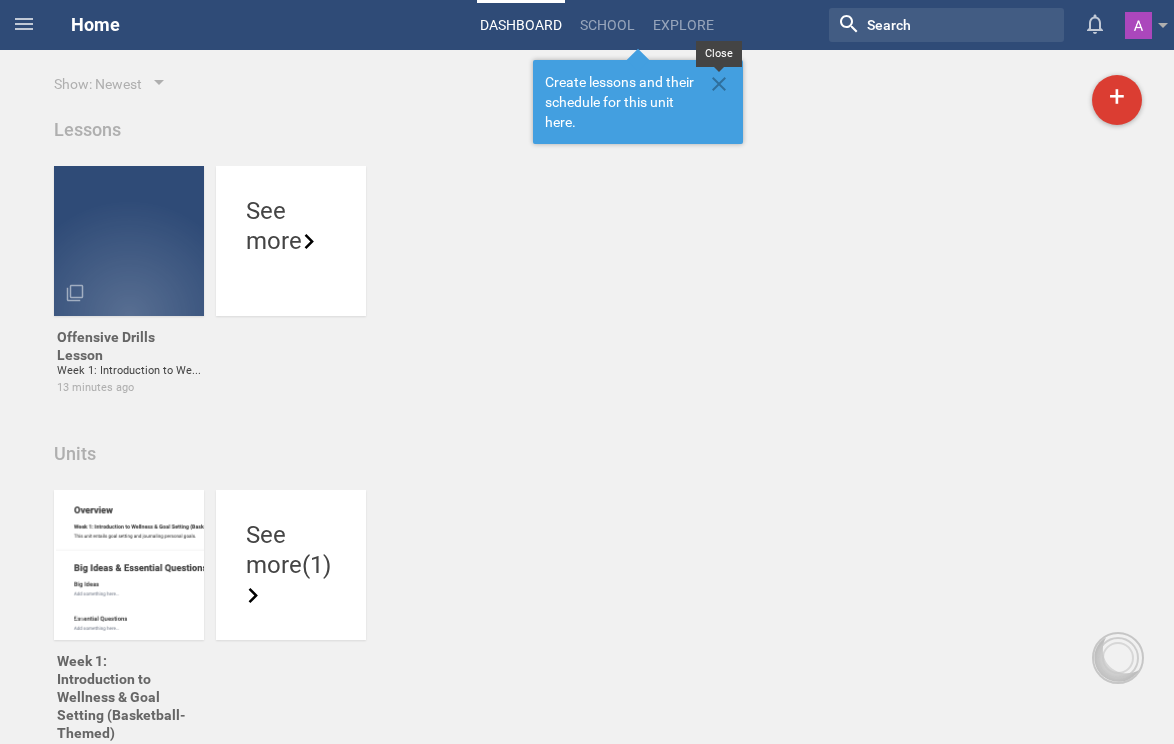 click 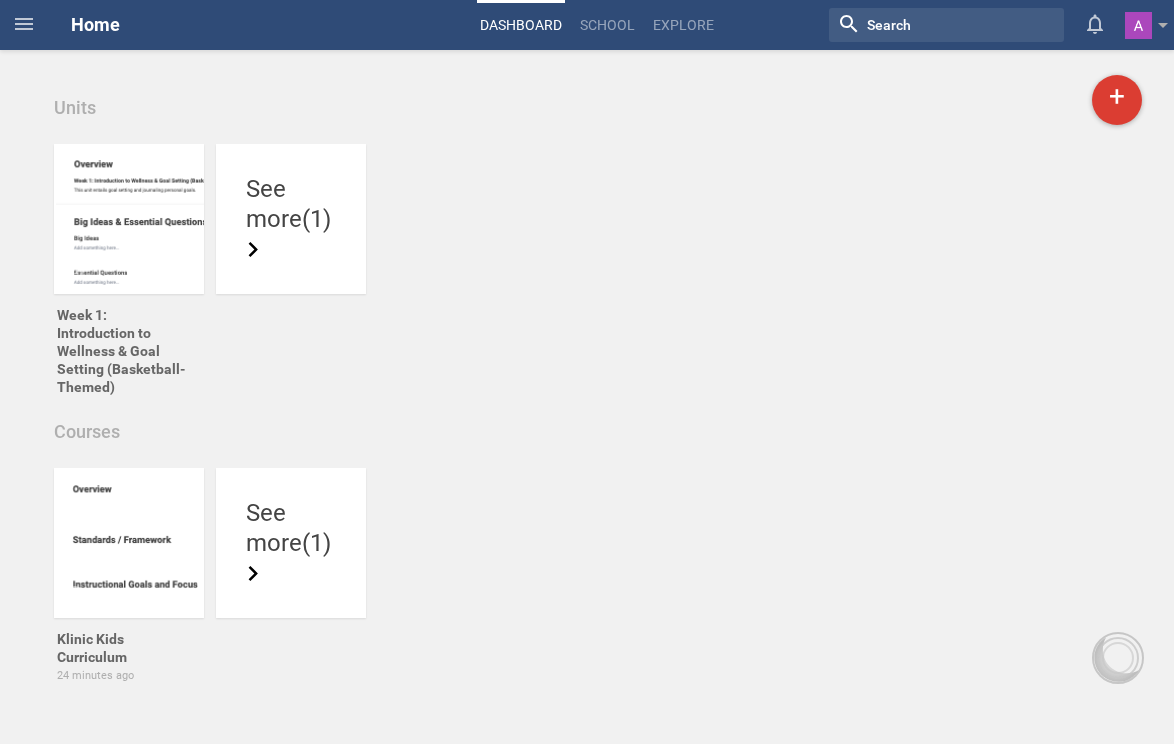 scroll, scrollTop: 0, scrollLeft: 0, axis: both 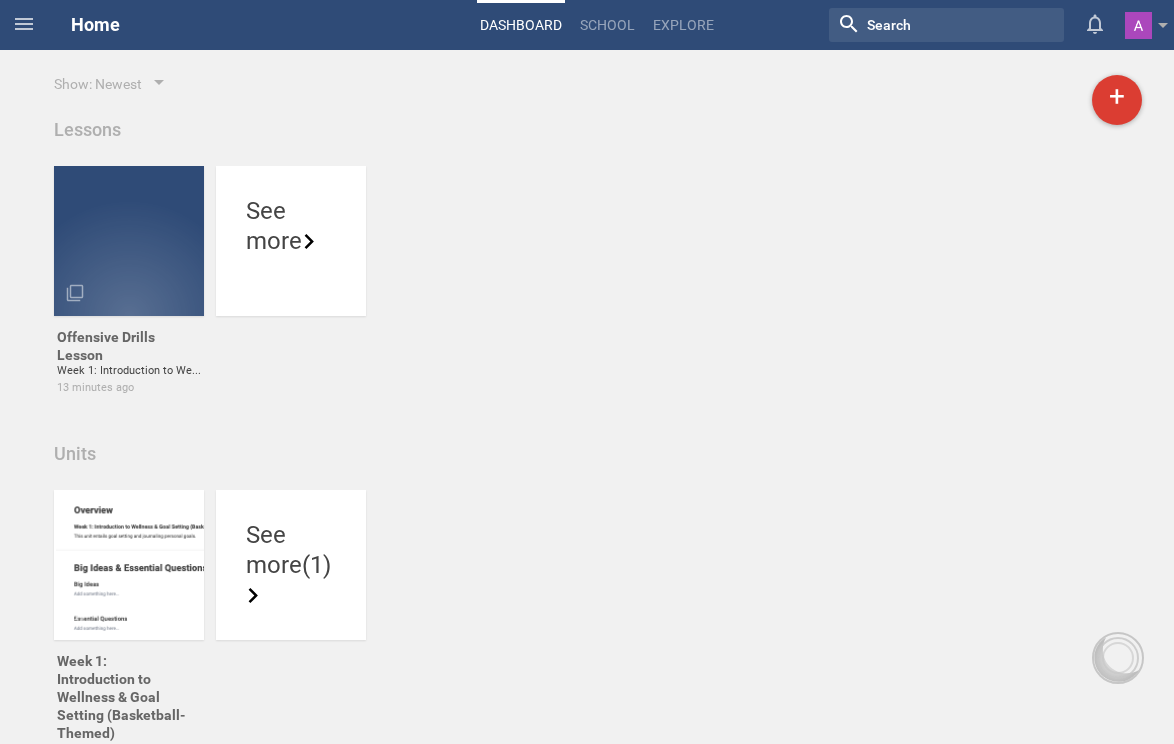 click on "Offensive Drills Lesson Week 1: Introduction to Wellness & Goal Setting (Basketball-Themed) 13 minutes ago Make a copy Delete See more" at bounding box center [587, 292] 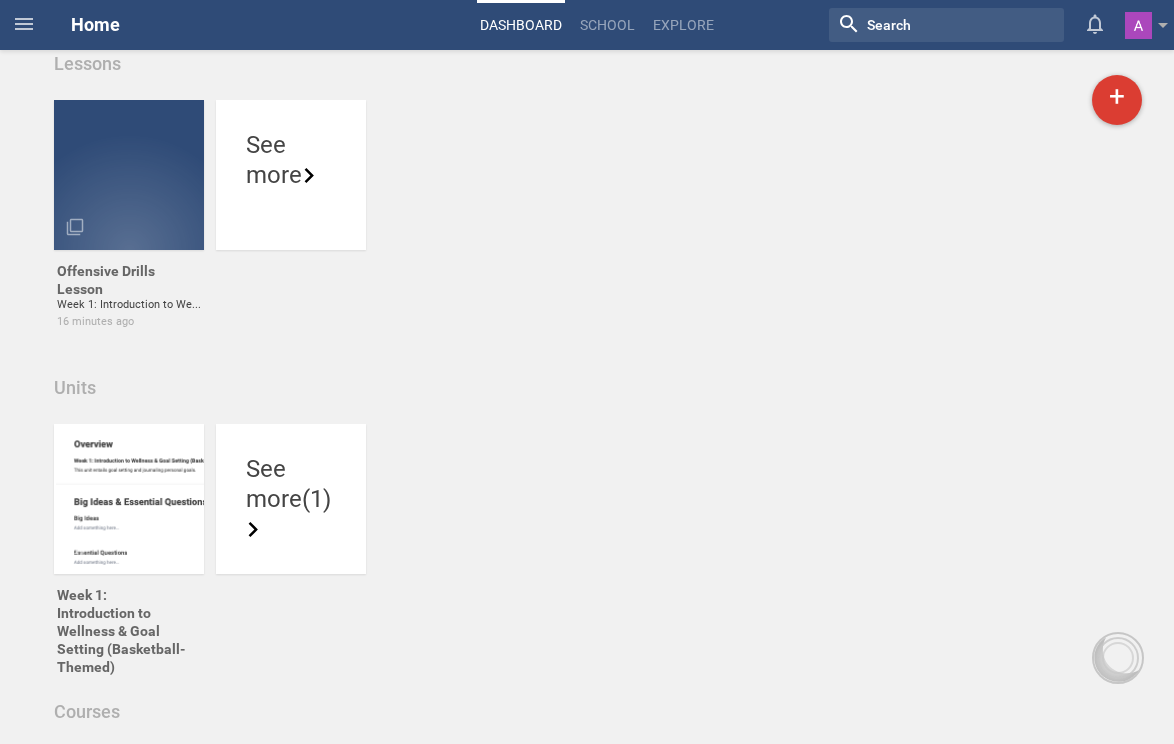 scroll, scrollTop: 64, scrollLeft: 0, axis: vertical 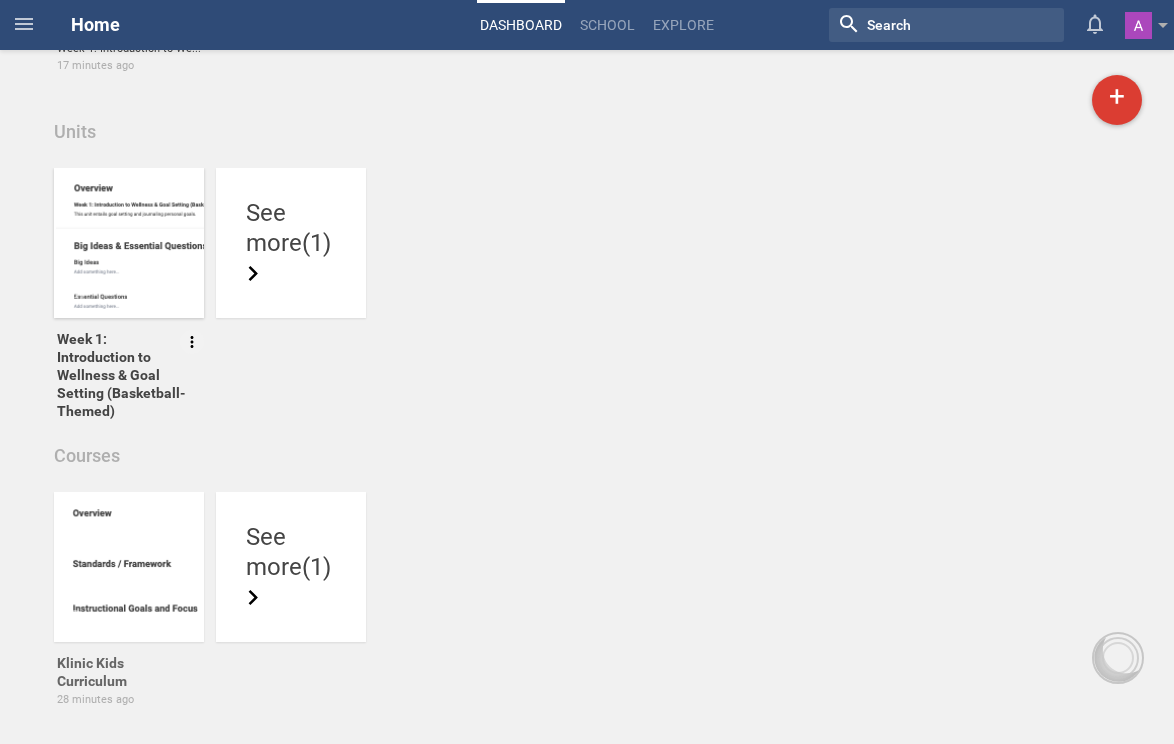 click at bounding box center [129, 243] 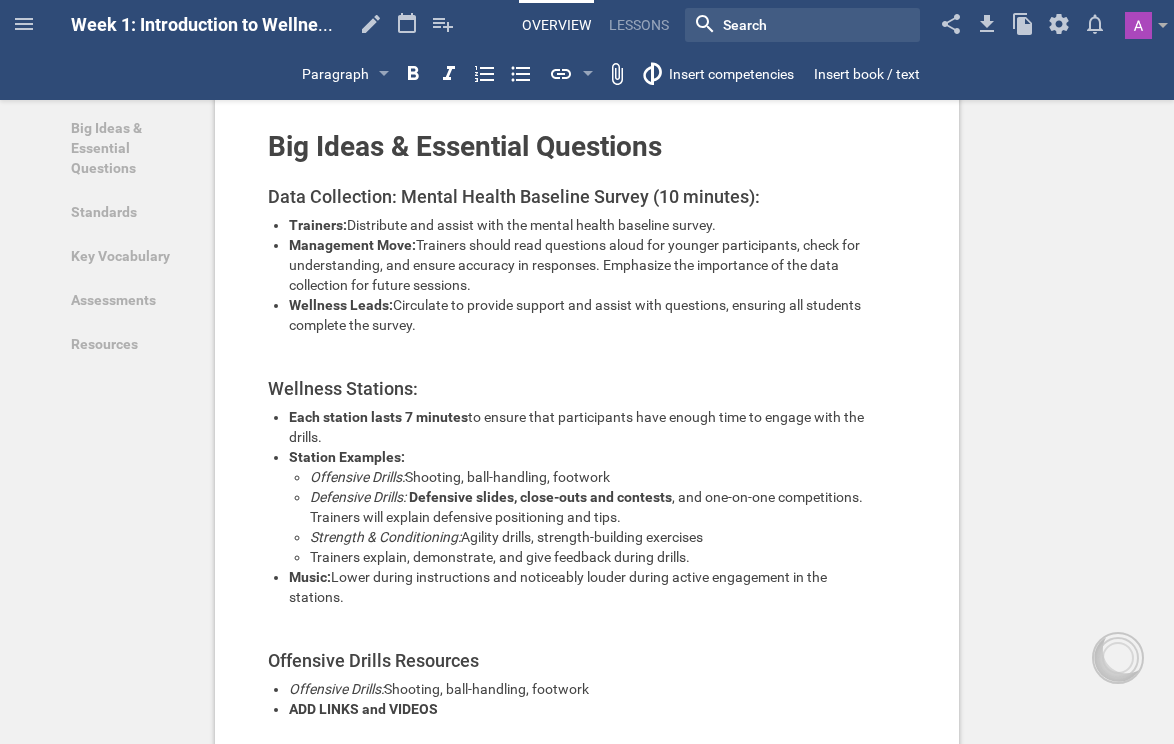 scroll, scrollTop: 0, scrollLeft: 0, axis: both 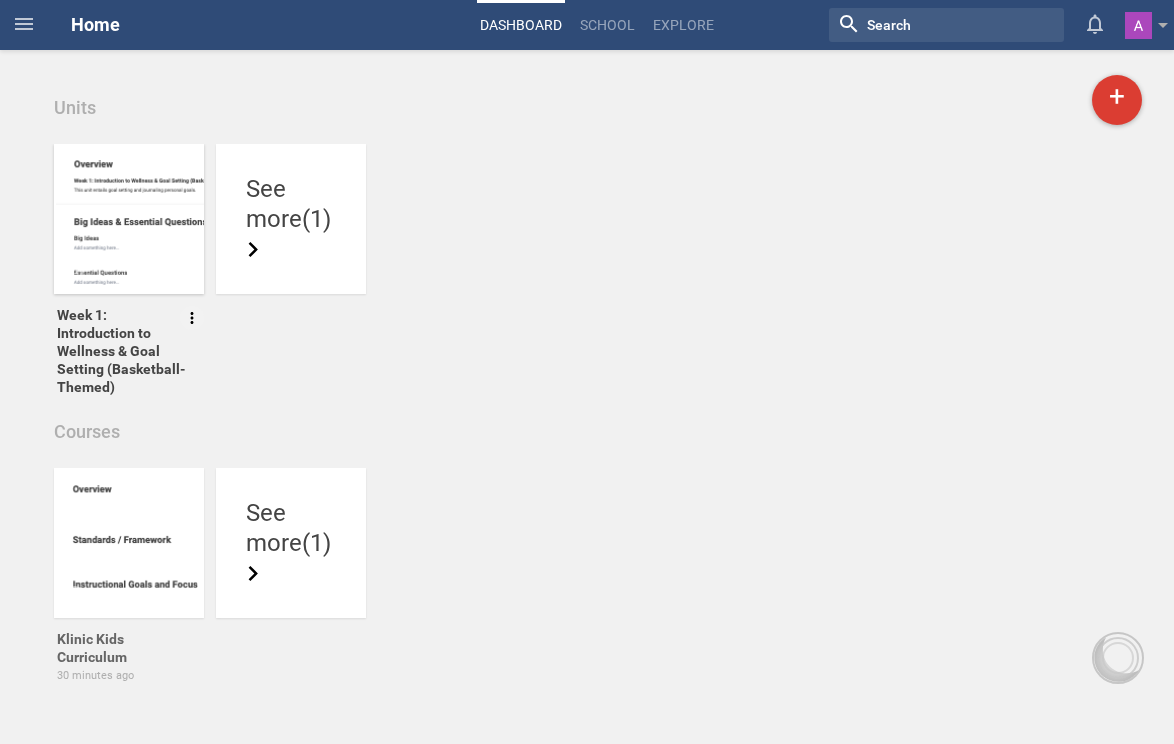 click at bounding box center [129, 219] 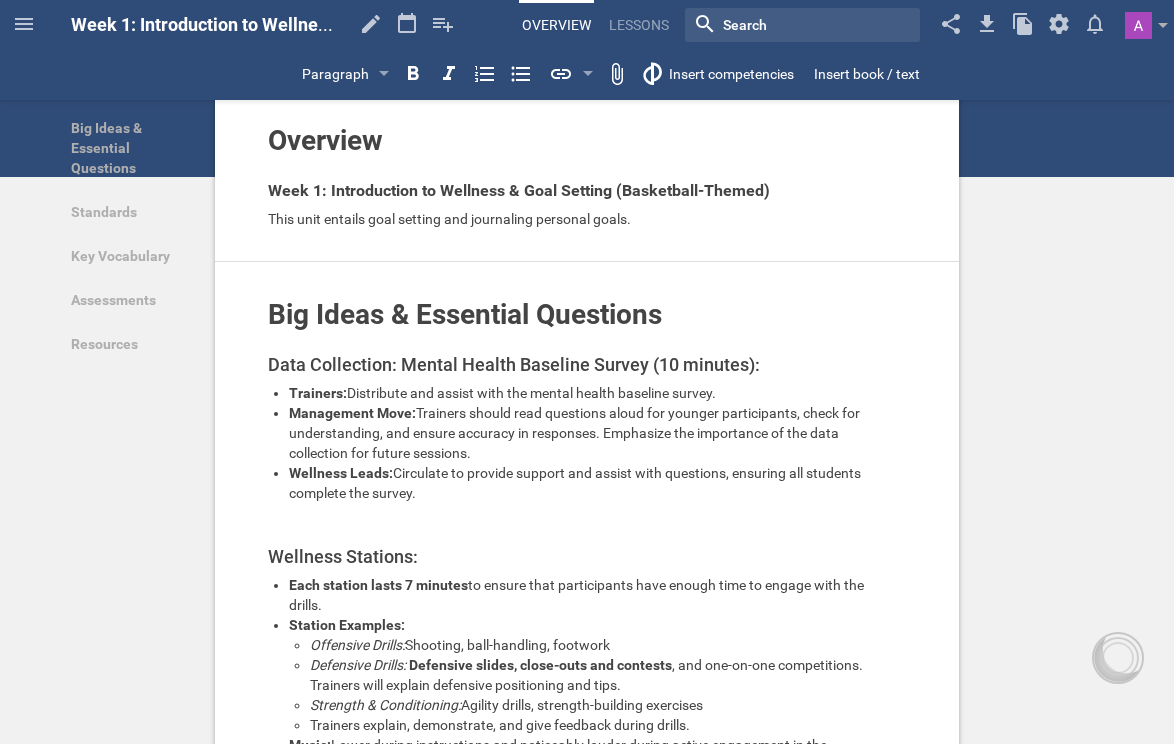 scroll, scrollTop: 0, scrollLeft: 0, axis: both 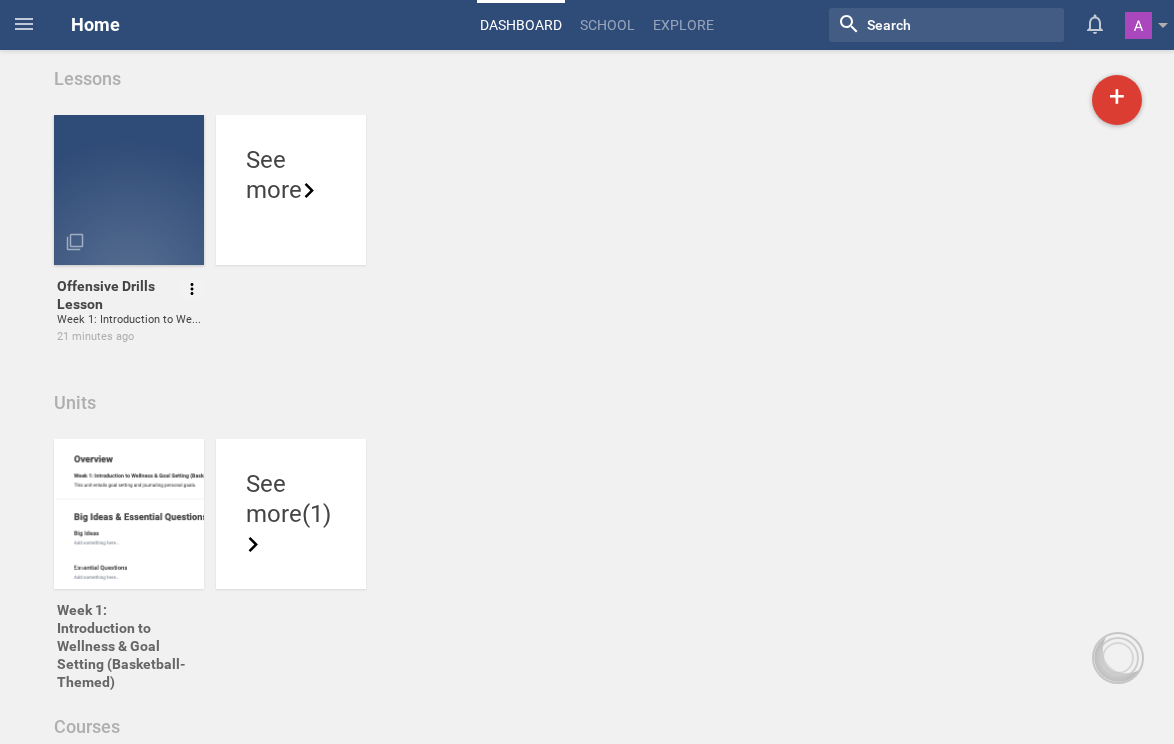 click at bounding box center (129, 190) 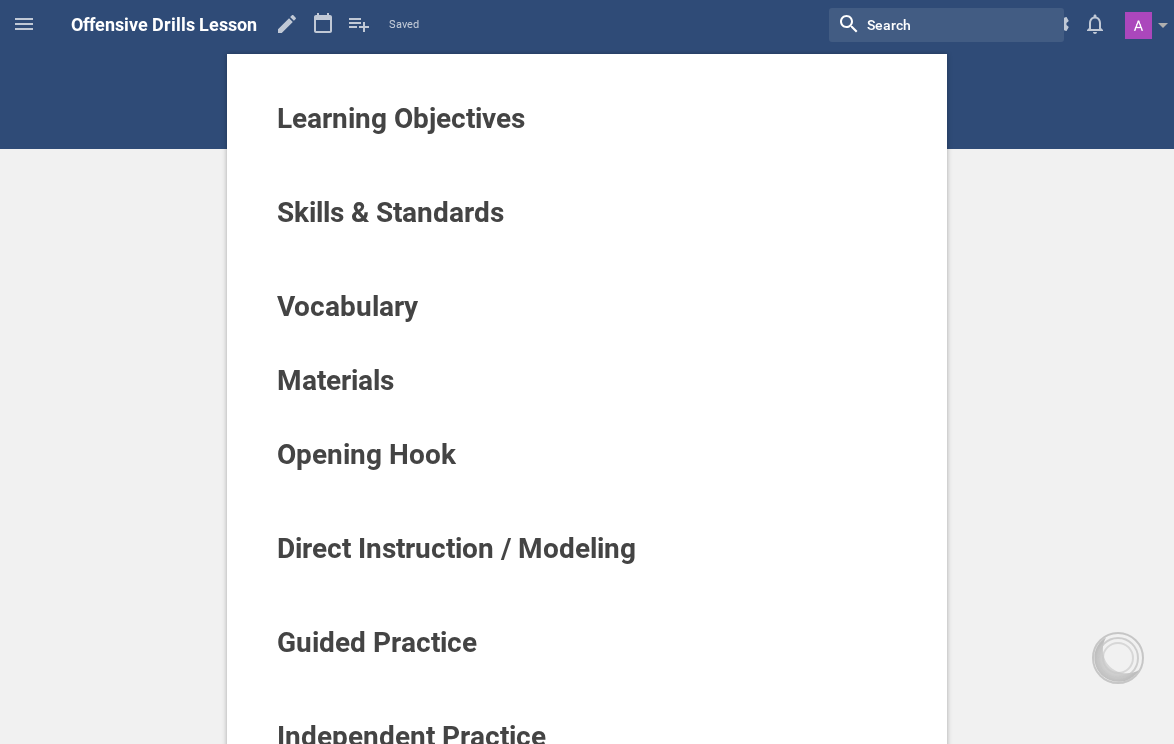 scroll, scrollTop: 0, scrollLeft: 0, axis: both 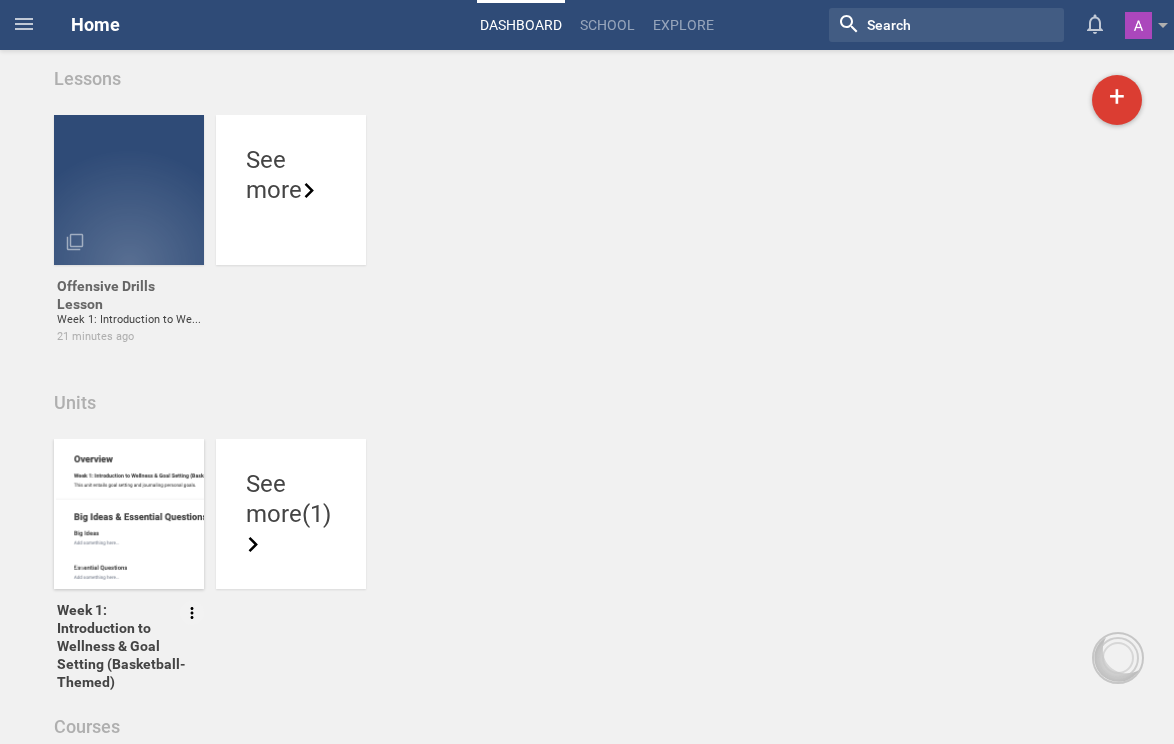 click at bounding box center [129, 514] 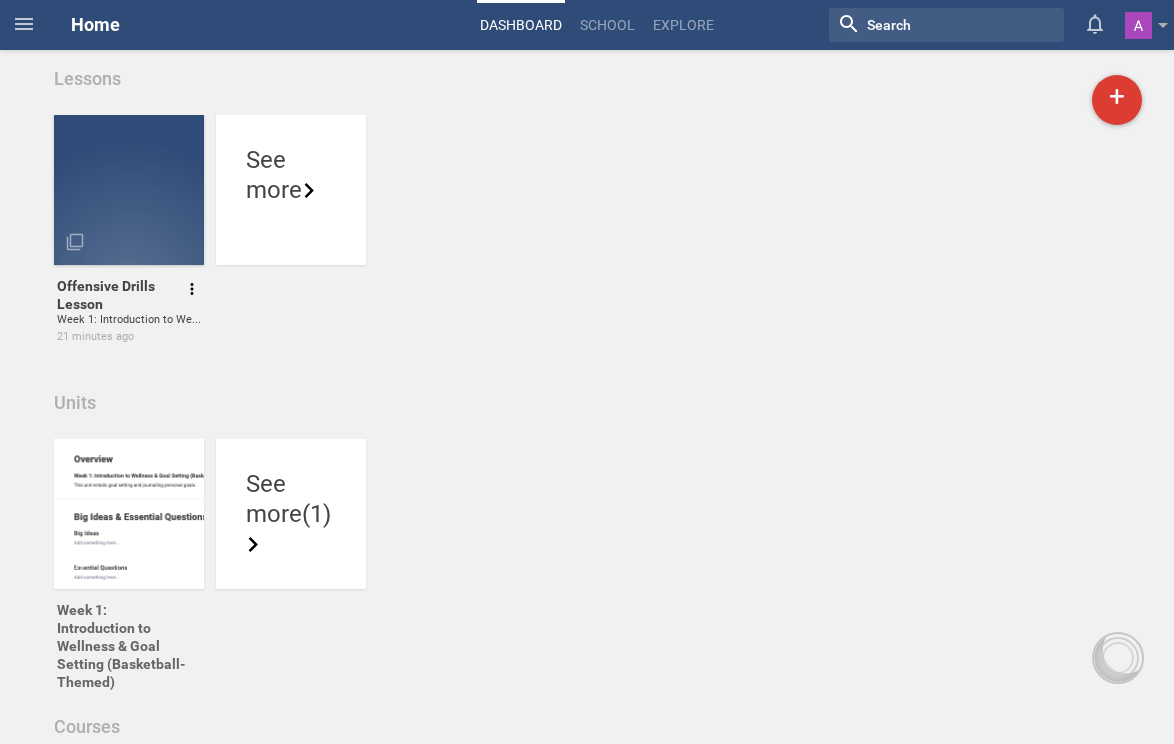 click at bounding box center (129, 190) 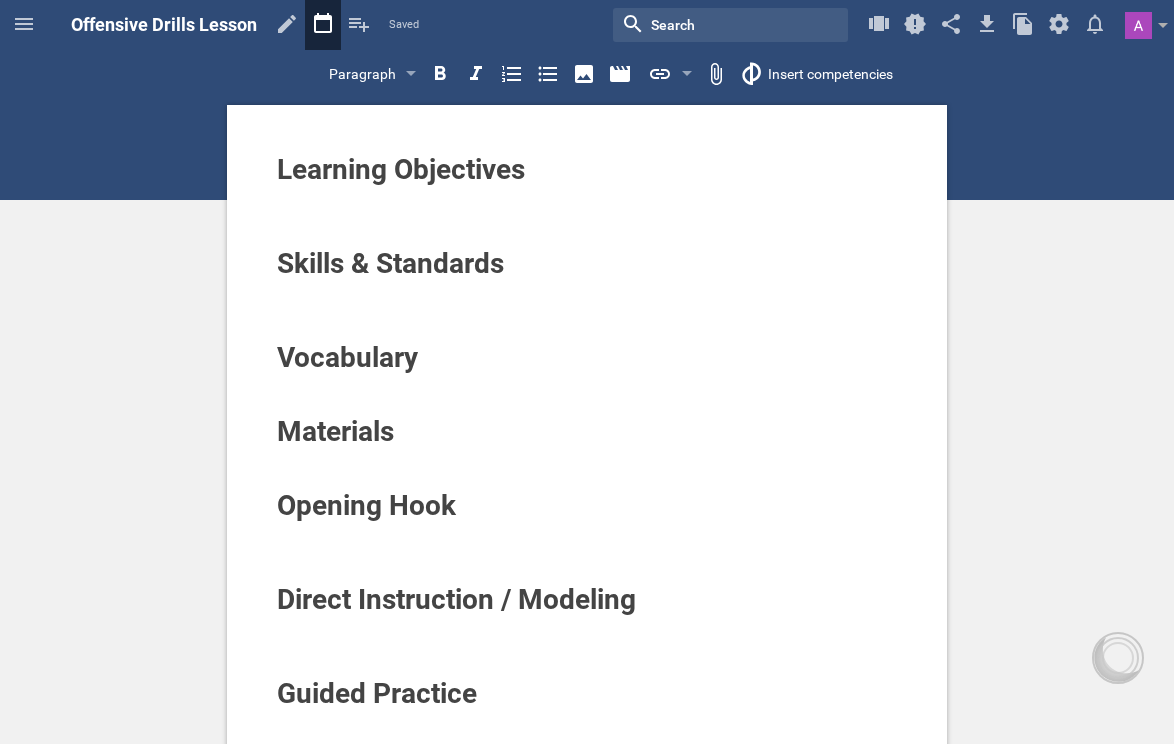 scroll, scrollTop: 51, scrollLeft: 0, axis: vertical 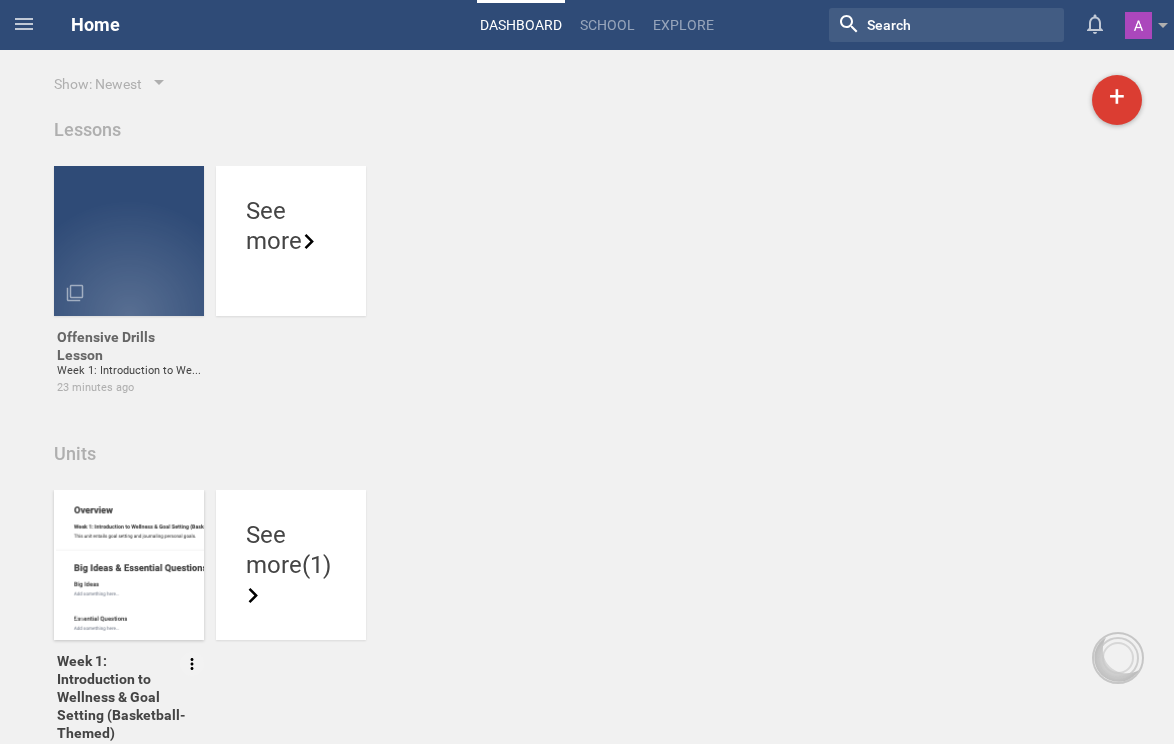 click at bounding box center (129, 565) 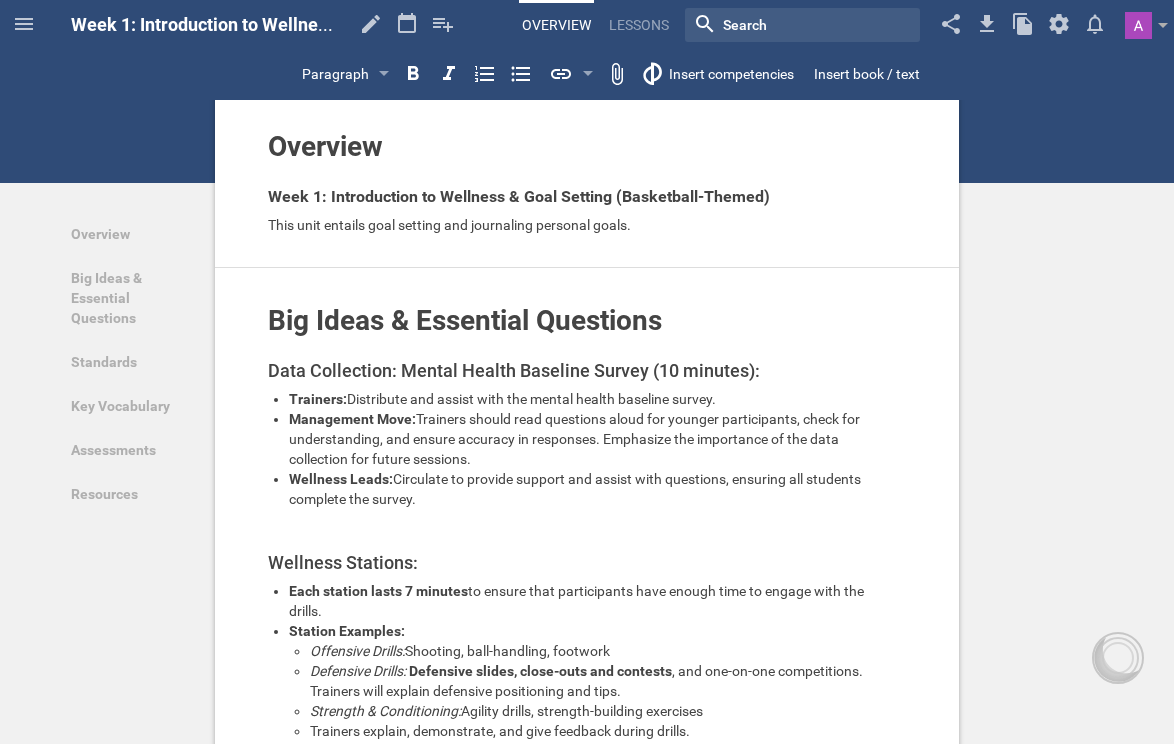 scroll, scrollTop: 9, scrollLeft: 0, axis: vertical 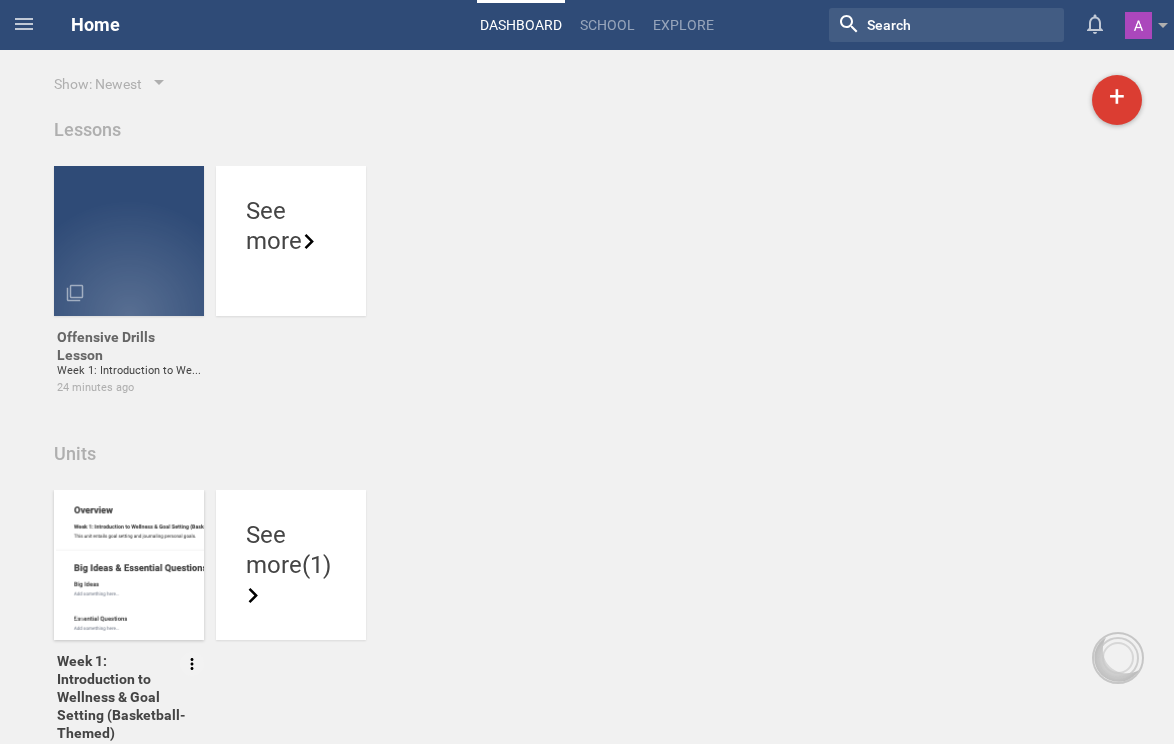 click at bounding box center (129, 565) 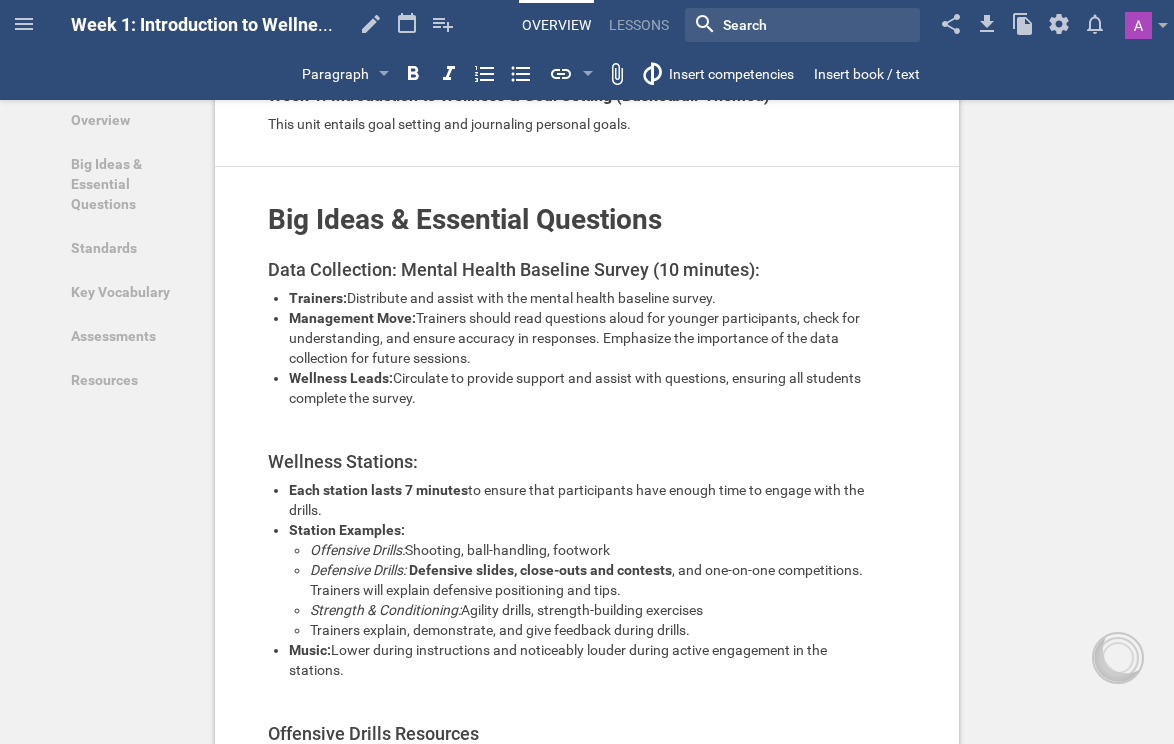 scroll, scrollTop: 149, scrollLeft: 0, axis: vertical 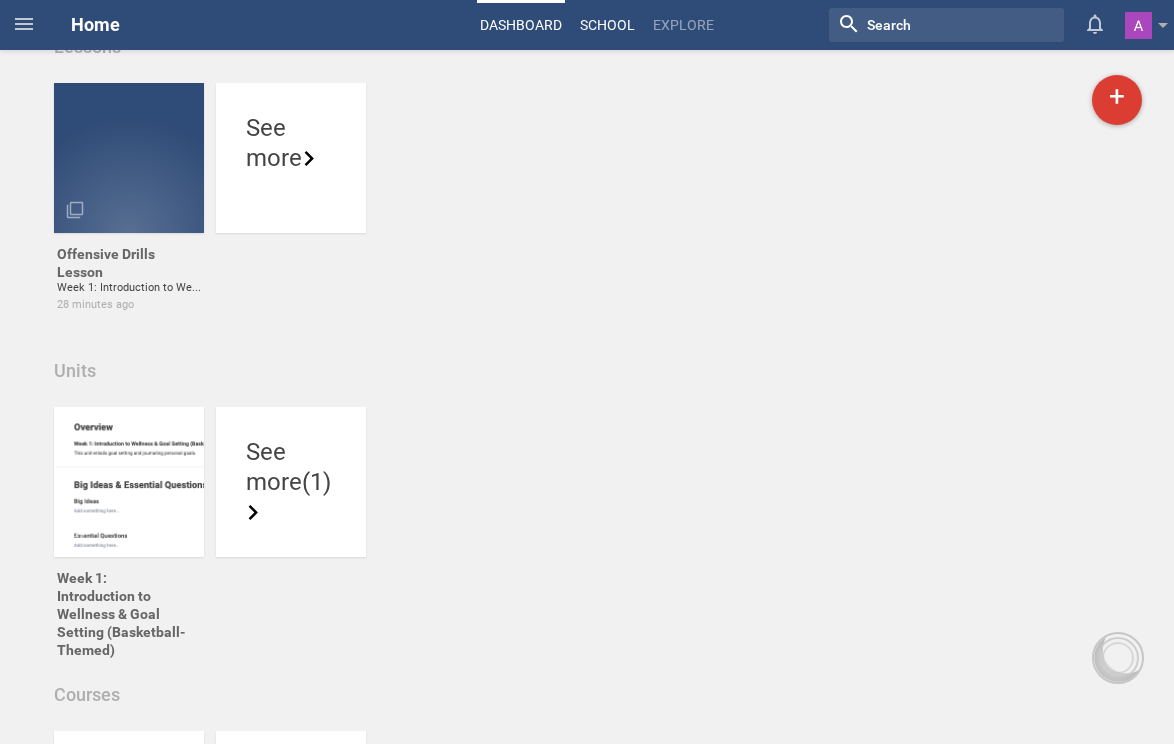 click on "School" at bounding box center (607, 25) 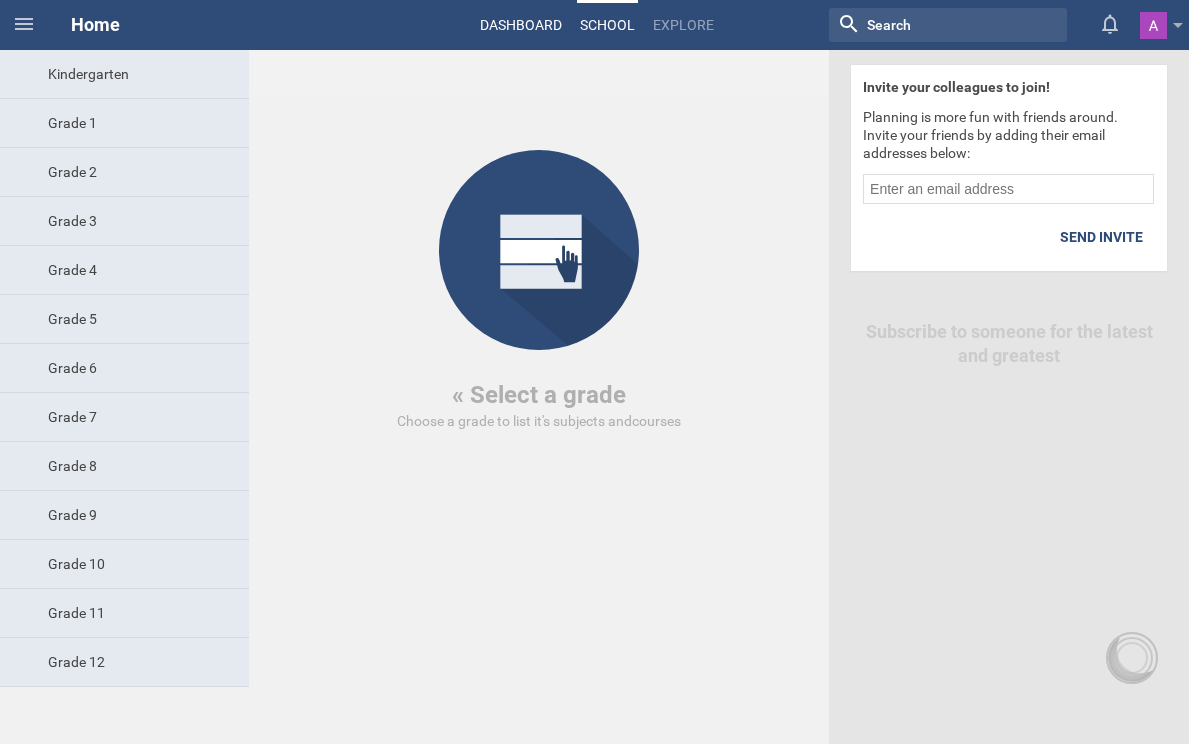 click on "Dashboard" at bounding box center [521, 25] 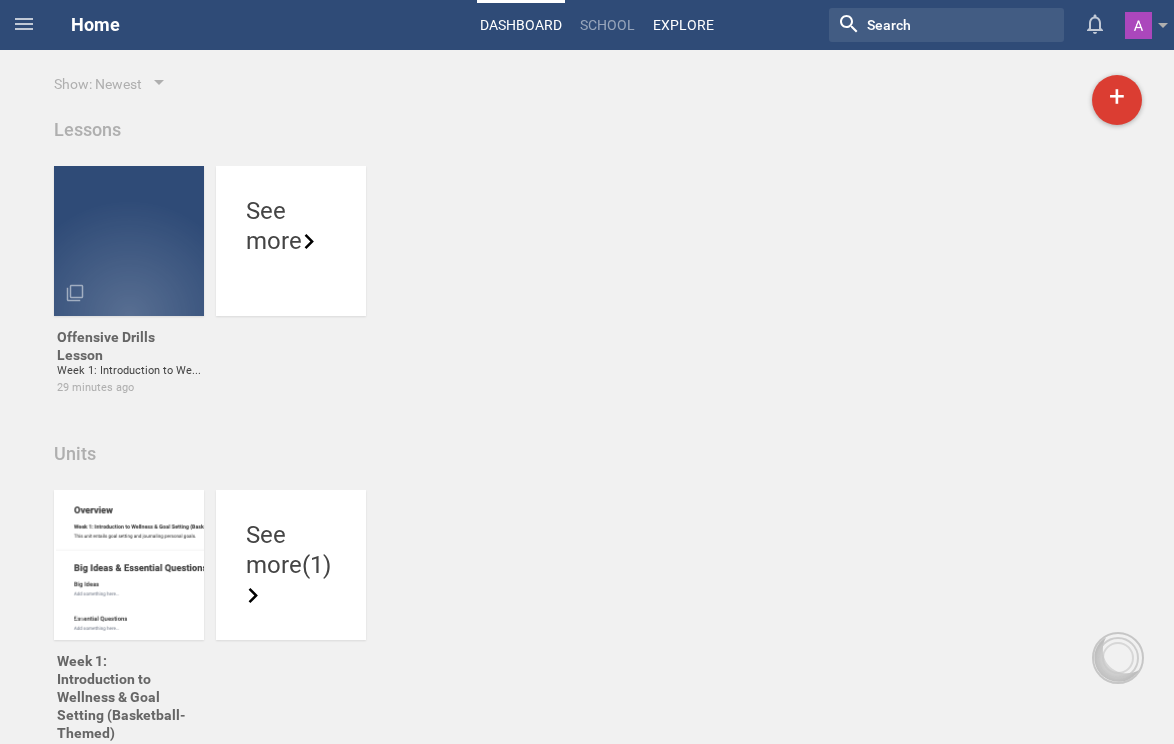 click on "Explore" at bounding box center (683, 25) 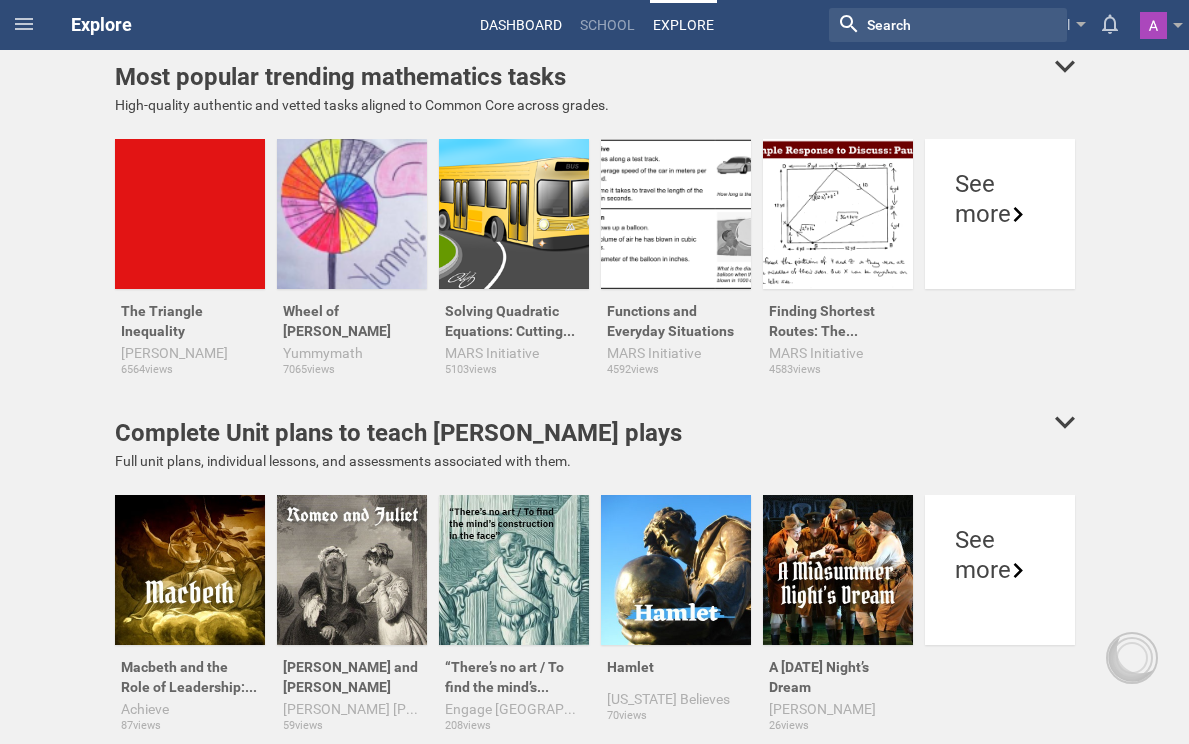 click on "Dashboard" at bounding box center [521, 25] 